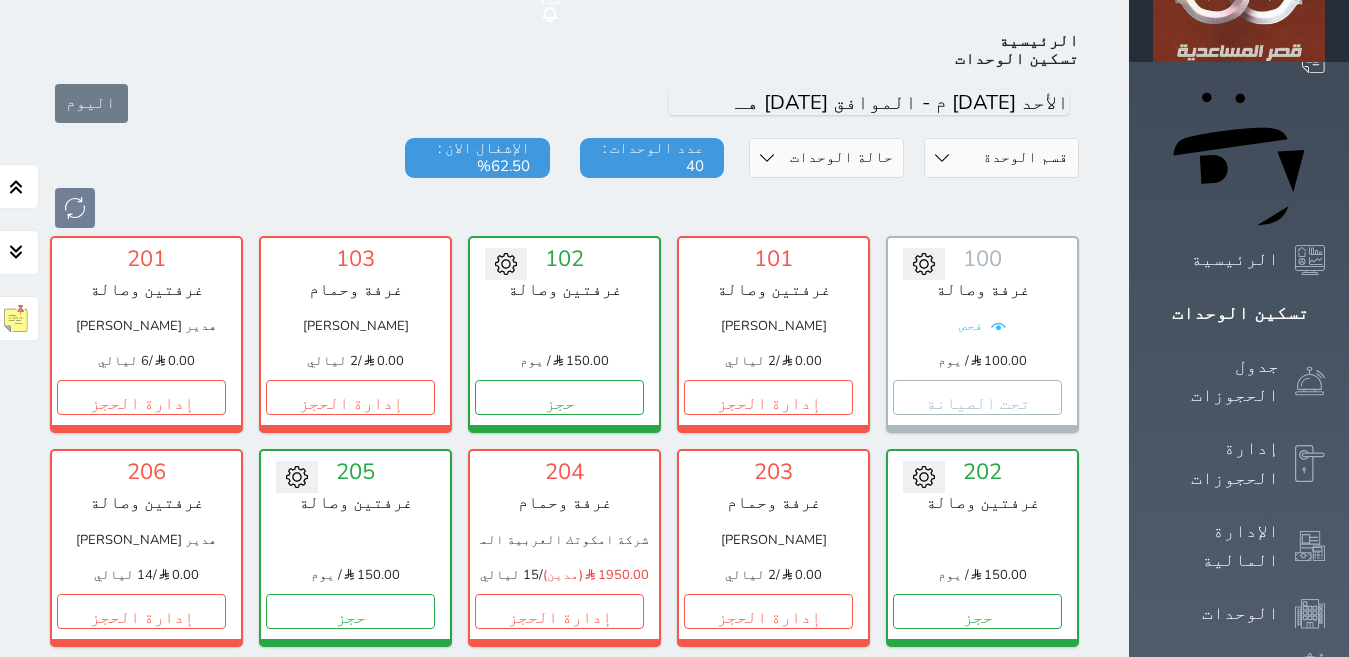 scroll, scrollTop: 110, scrollLeft: 0, axis: vertical 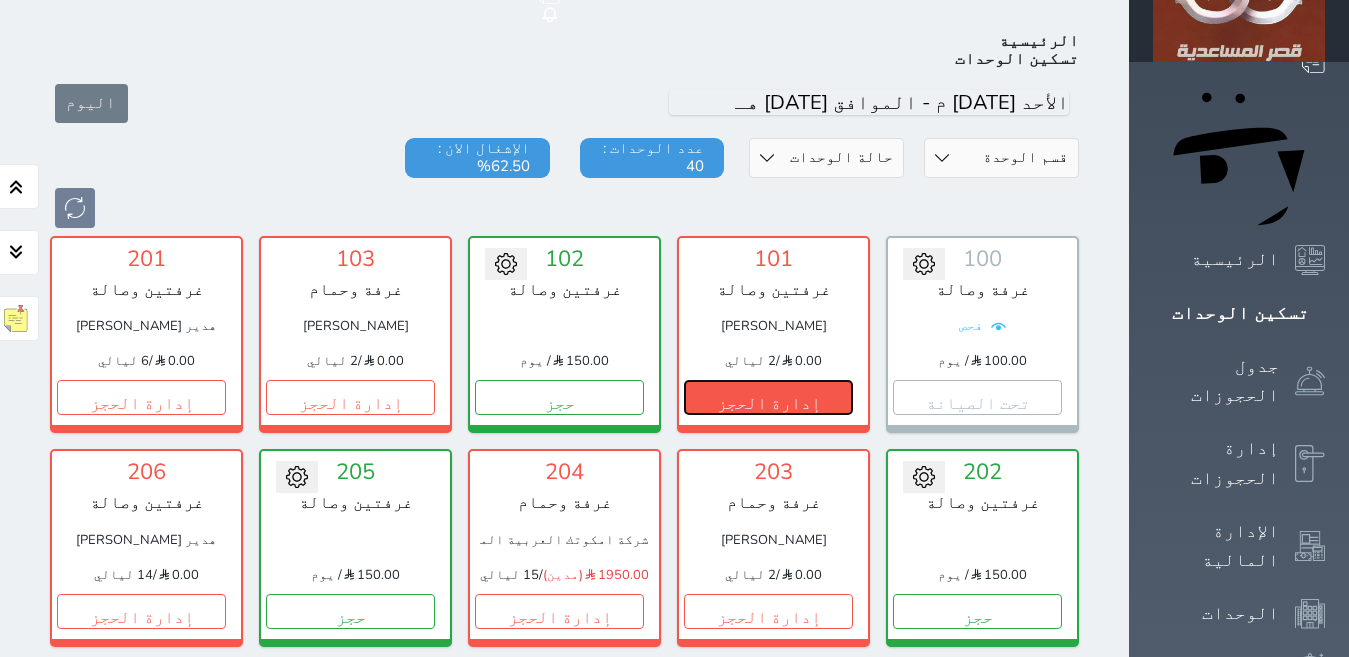 click on "إدارة الحجز" at bounding box center [768, 397] 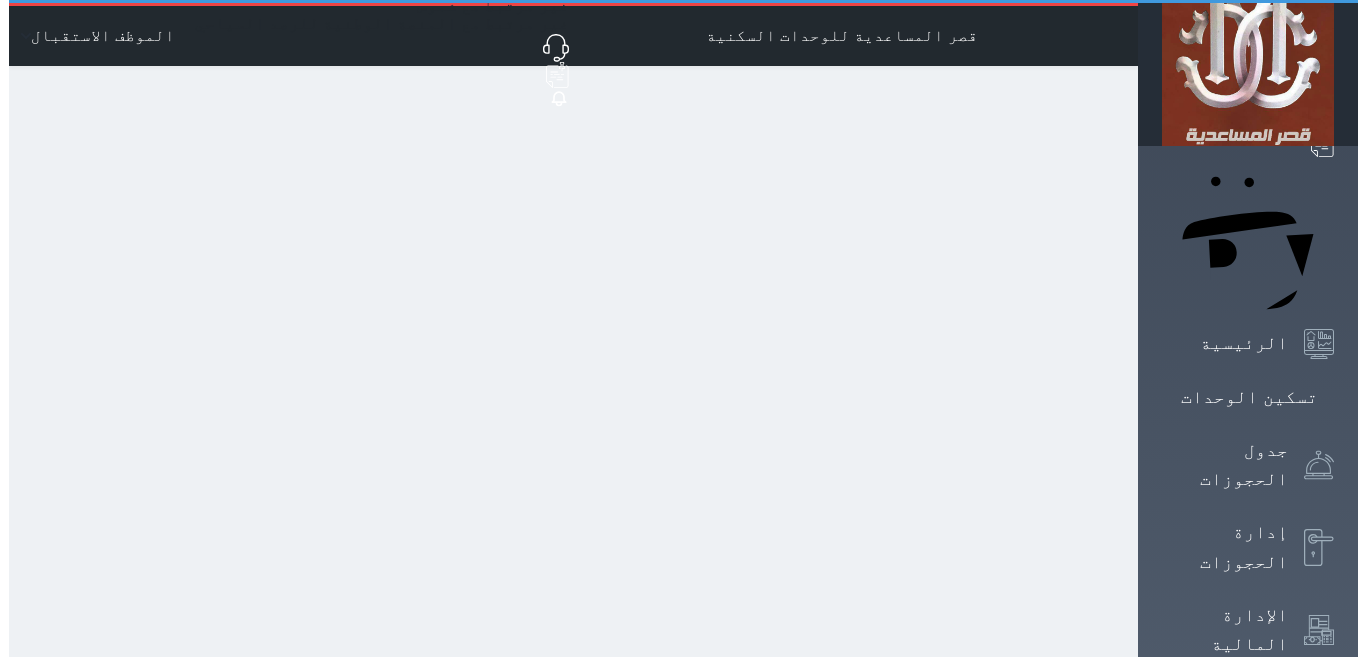 scroll, scrollTop: 0, scrollLeft: 0, axis: both 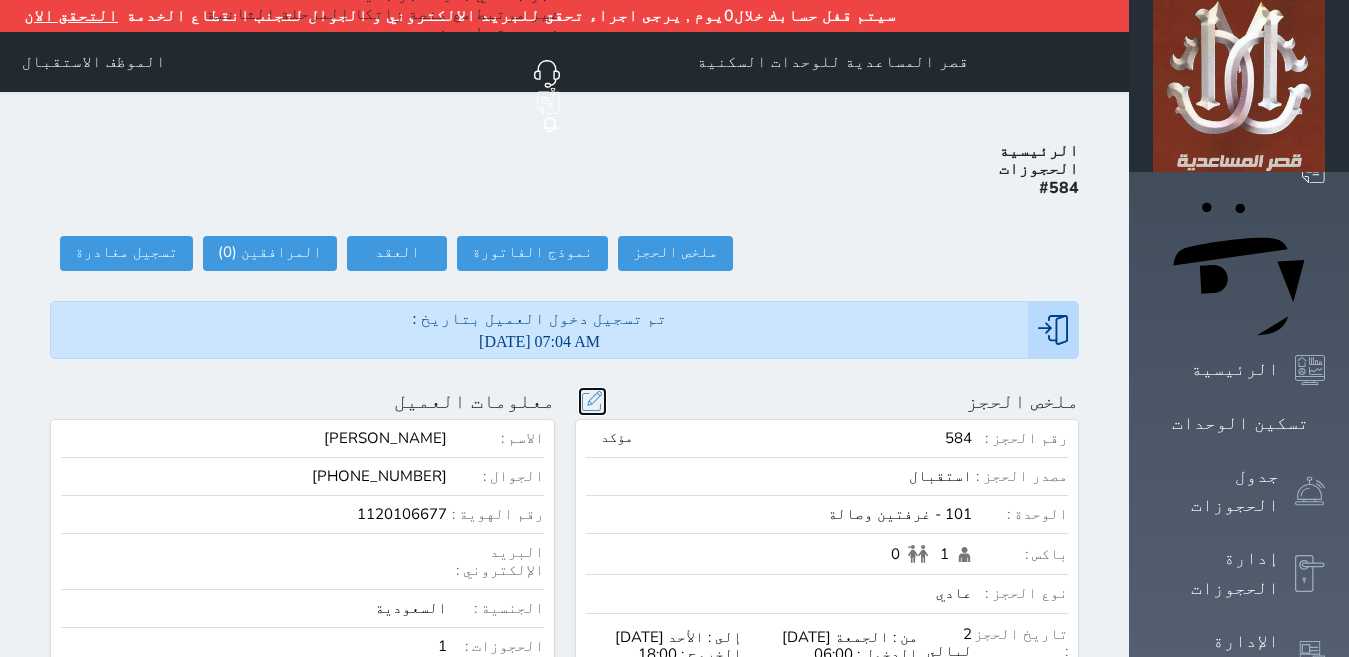 click at bounding box center (592, 401) 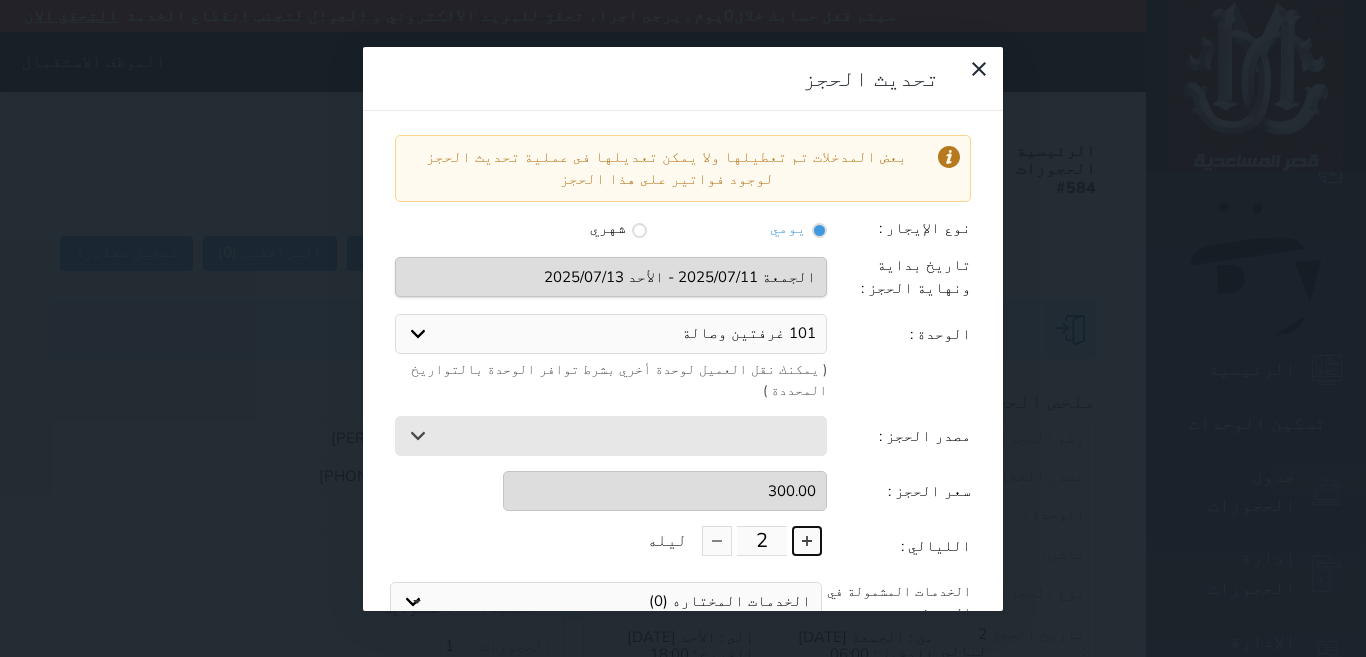 click at bounding box center [807, 541] 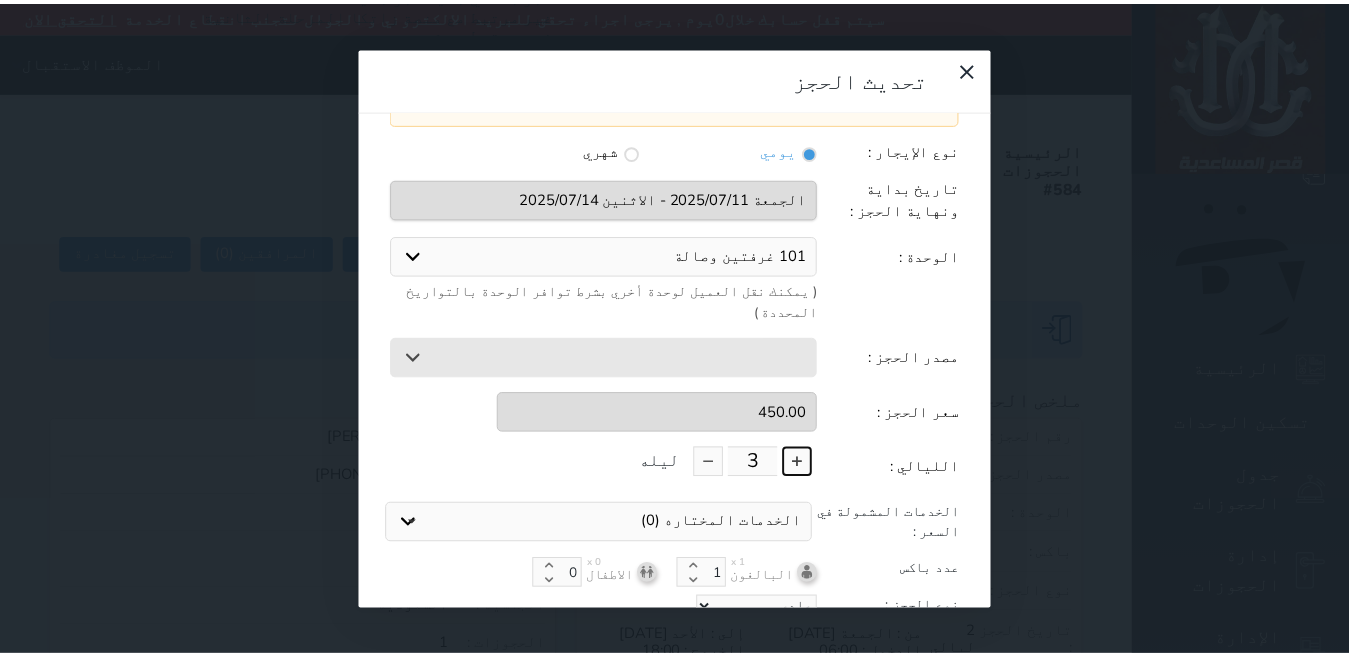 scroll, scrollTop: 104, scrollLeft: 0, axis: vertical 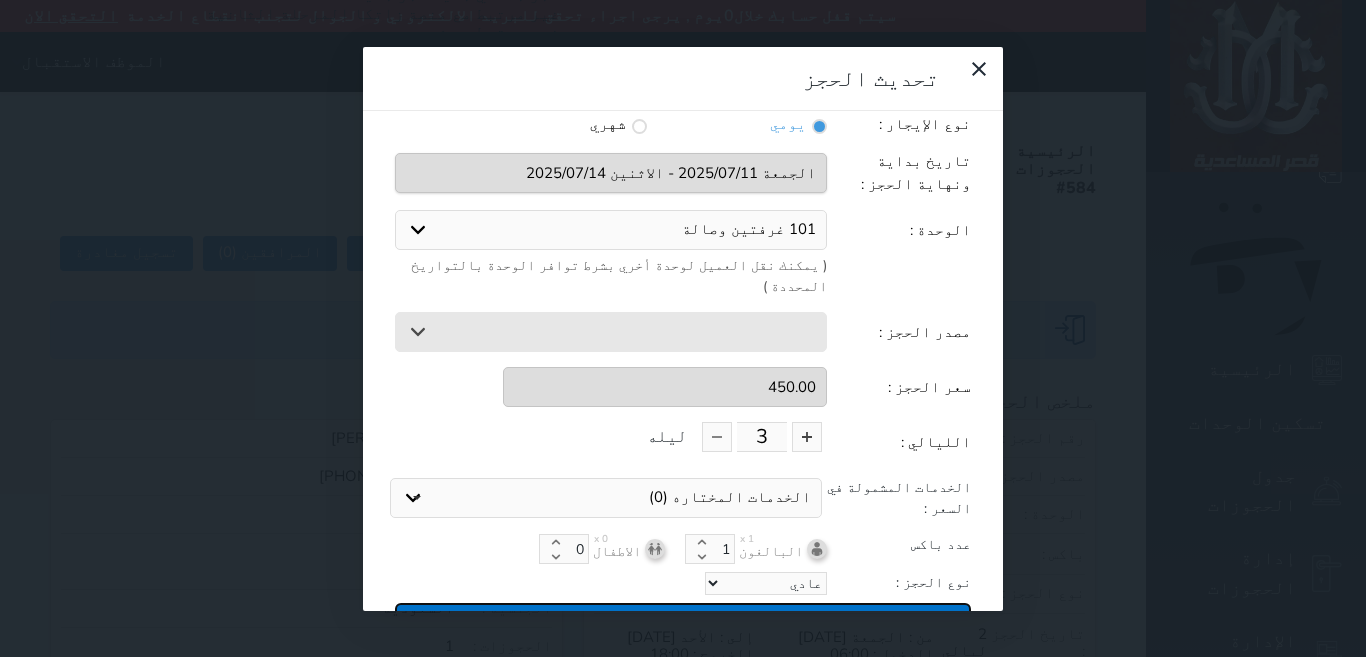 click on "تحديث الحجز" at bounding box center [683, 620] 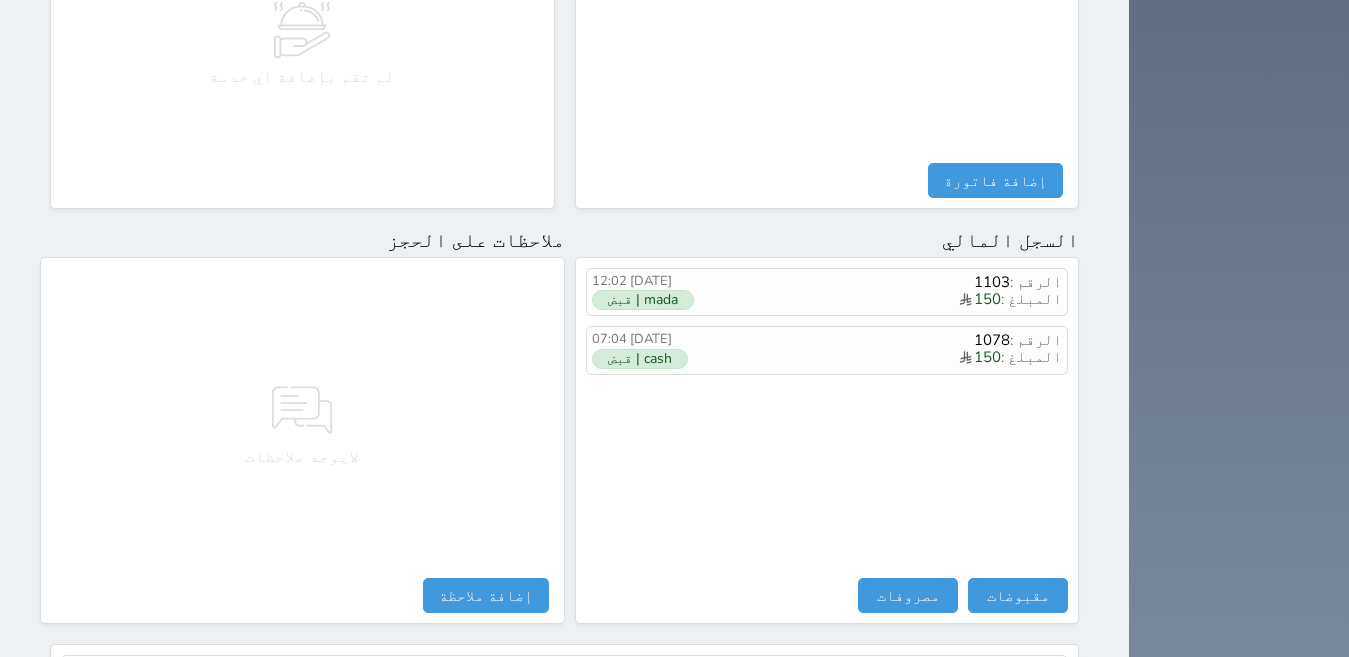 scroll, scrollTop: 1046, scrollLeft: 0, axis: vertical 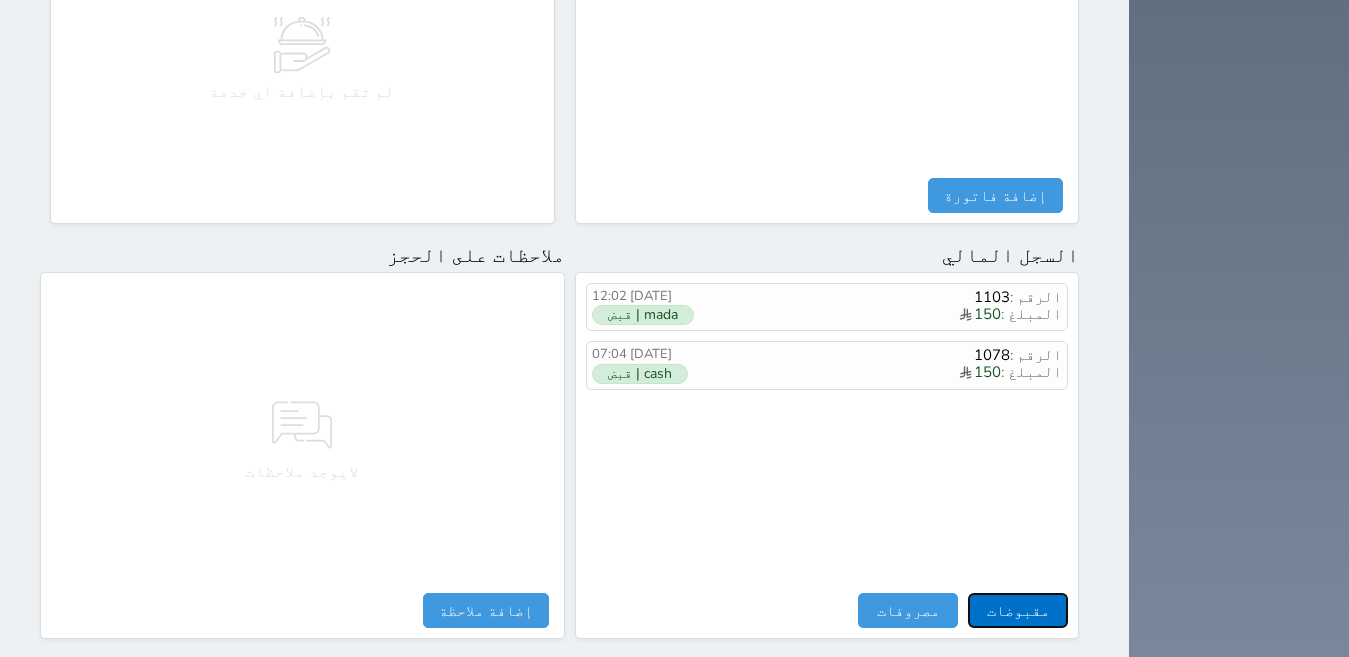 click on "مقبوضات" at bounding box center [1018, 610] 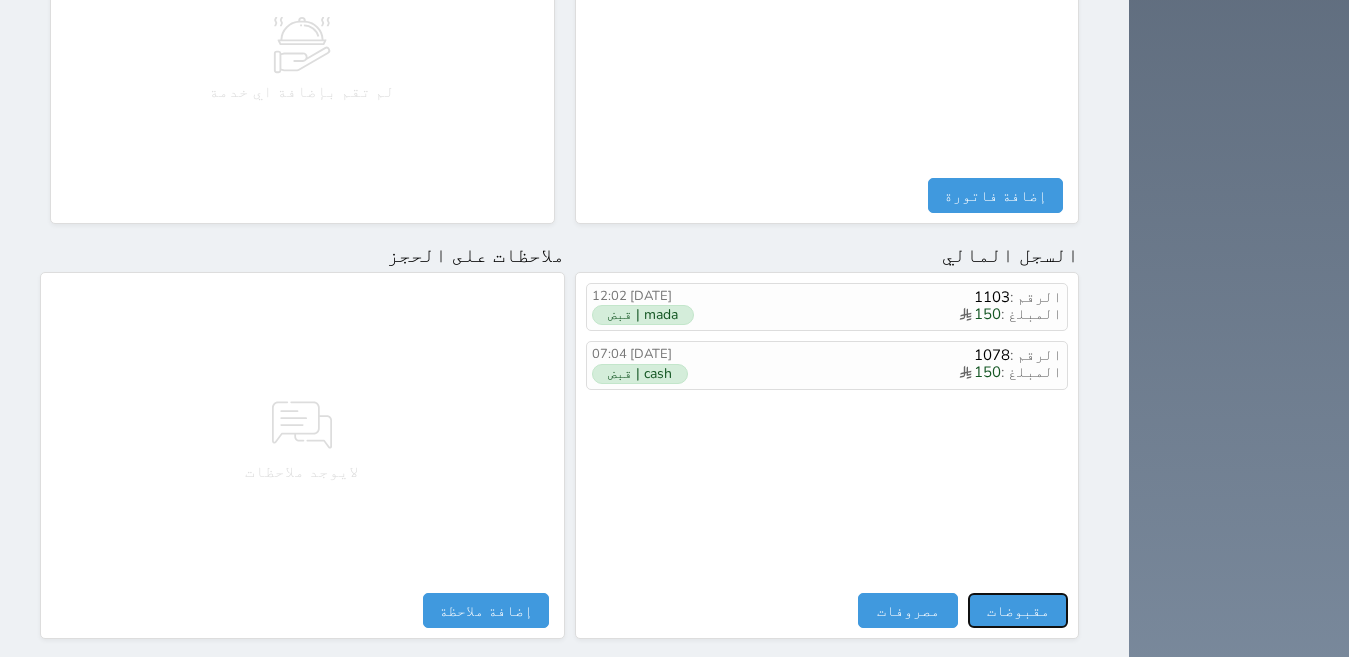 select 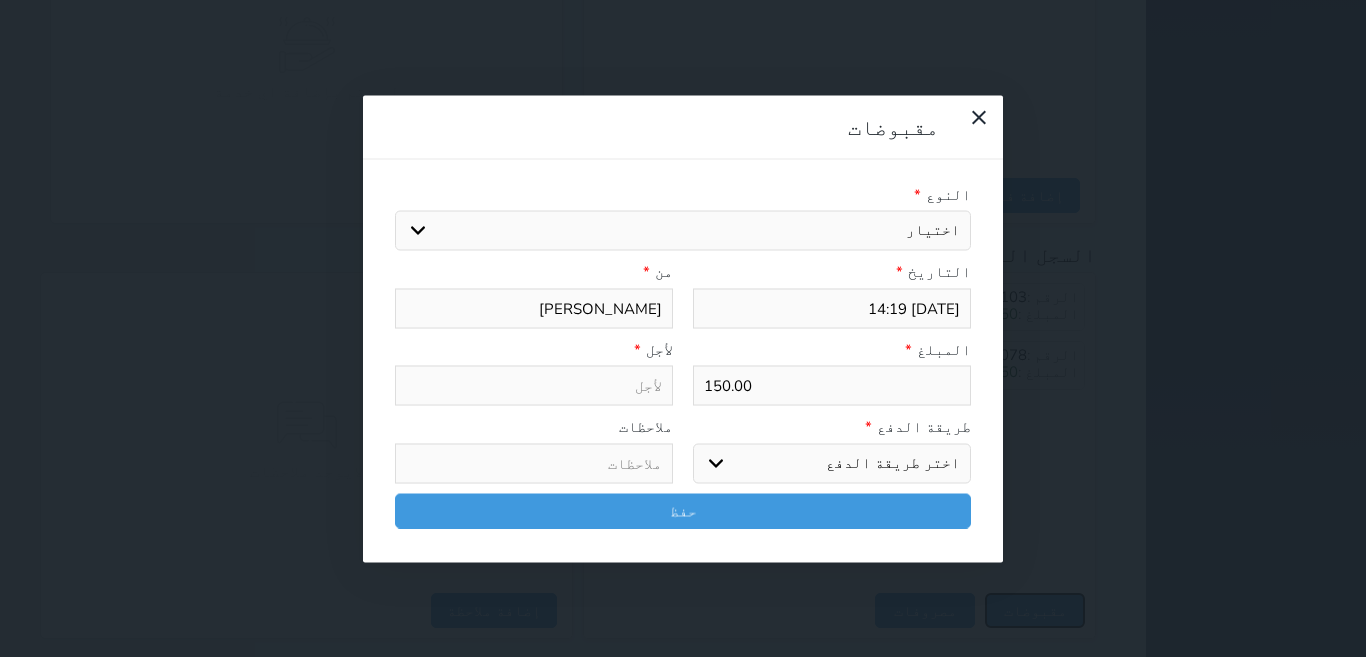 select 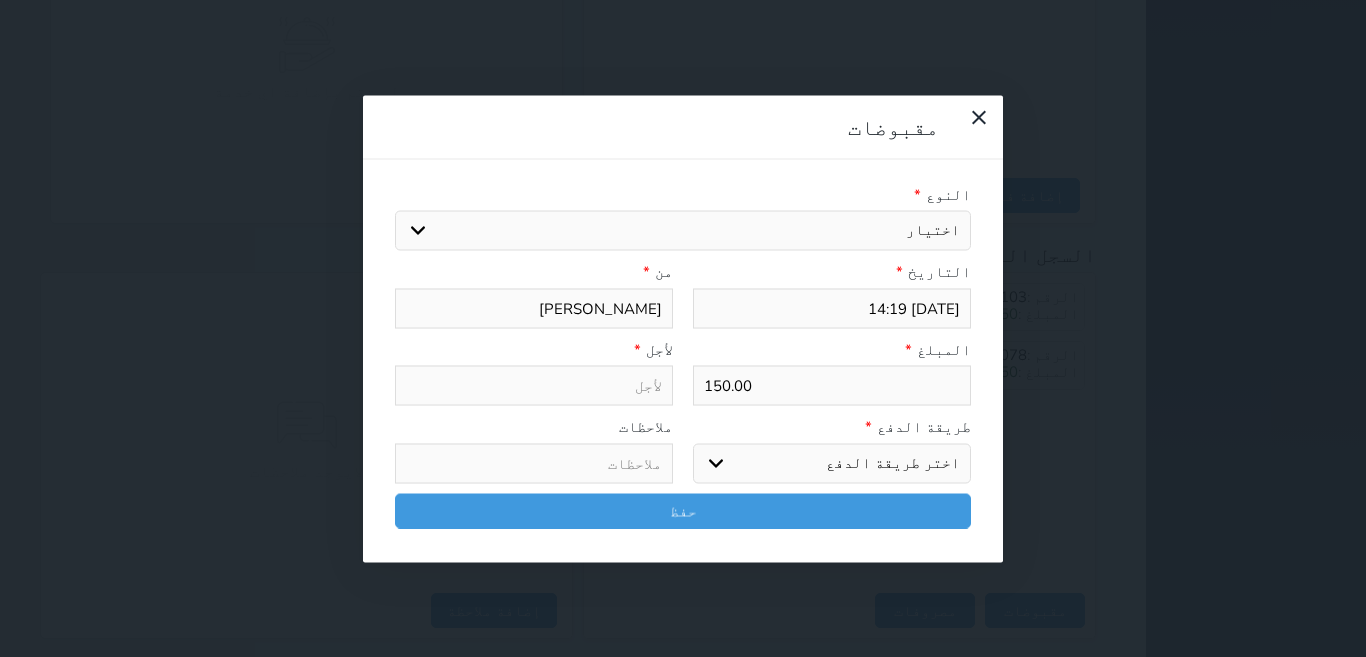 click on "اختيار   مقبوضات عامة قيمة إيجار فواتير تامين عربون لا ينطبق آخر مغسلة واي فاي - الإنترنت مواقف السيارات طعام الأغذية والمشروبات مشروبات المشروبات الباردة المشروبات الساخنة الإفطار غداء عشاء مخبز و كعك حمام سباحة الصالة الرياضية سبا و خدمات الجمال اختيار وإسقاط (خدمات النقل) ميني بار كابل - تلفزيون سرير إضافي تصفيف الشعر التسوق خدمات الجولات السياحية المنظمة خدمات الدليل السياحي" at bounding box center [683, 231] 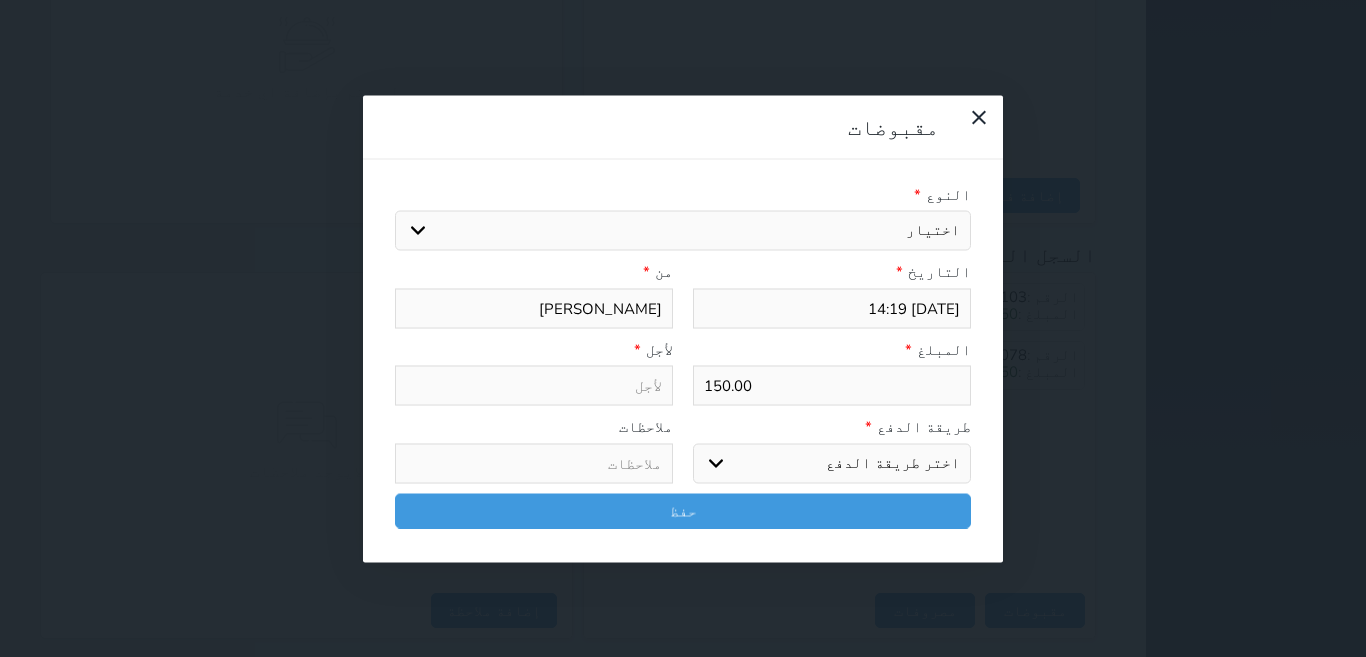 select on "162000" 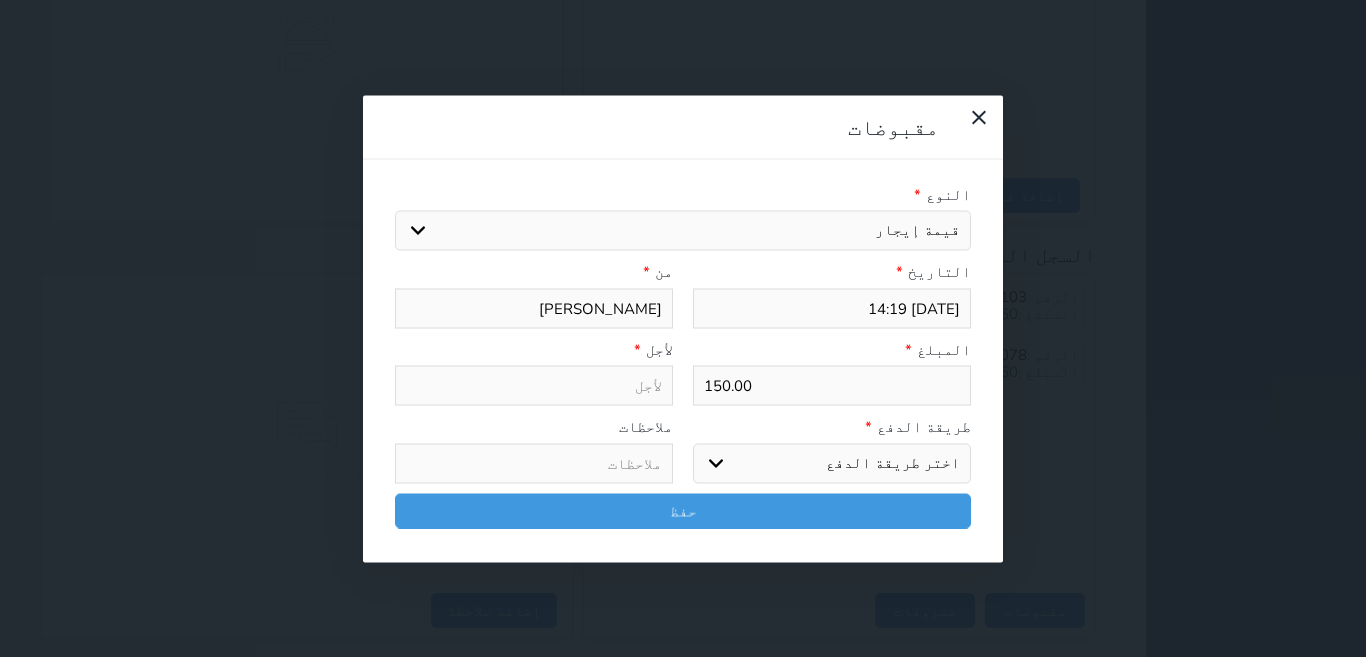 click on "اختيار   مقبوضات عامة قيمة إيجار فواتير تامين عربون لا ينطبق آخر مغسلة واي فاي - الإنترنت مواقف السيارات طعام الأغذية والمشروبات مشروبات المشروبات الباردة المشروبات الساخنة الإفطار غداء عشاء مخبز و كعك حمام سباحة الصالة الرياضية سبا و خدمات الجمال اختيار وإسقاط (خدمات النقل) ميني بار كابل - تلفزيون سرير إضافي تصفيف الشعر التسوق خدمات الجولات السياحية المنظمة خدمات الدليل السياحي" at bounding box center [683, 231] 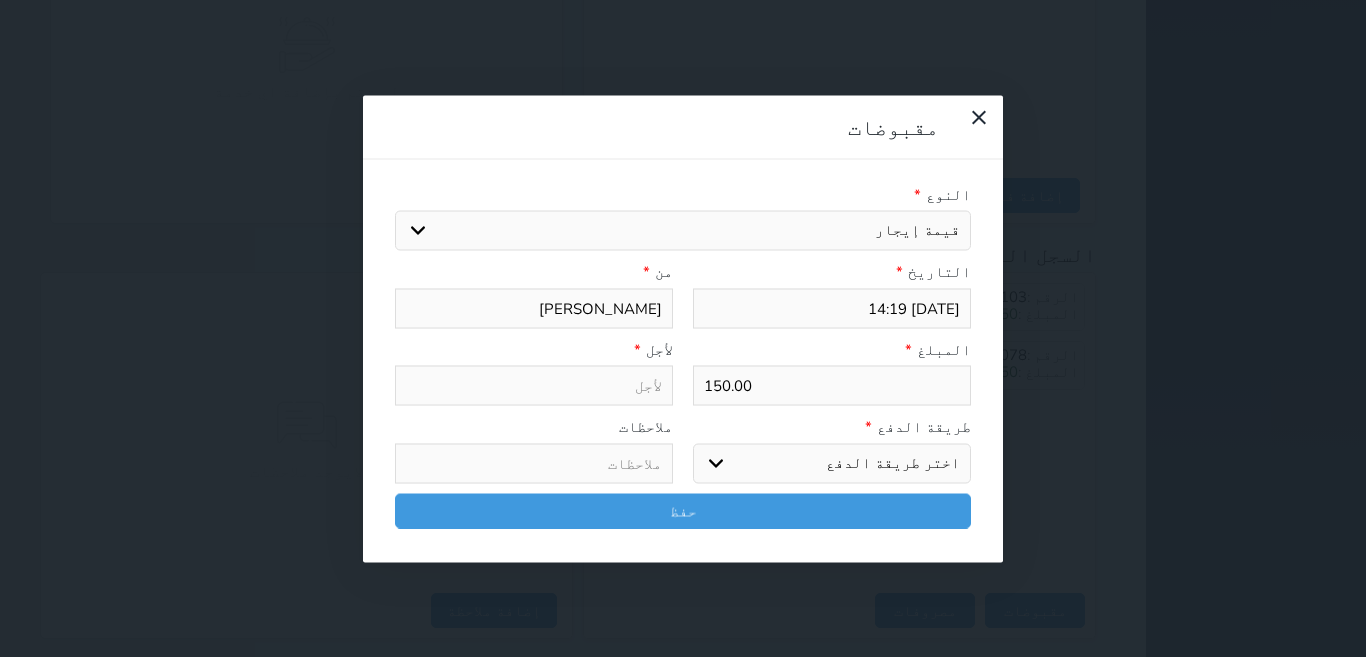 type on "قيمة إيجار - الوحدة - 101" 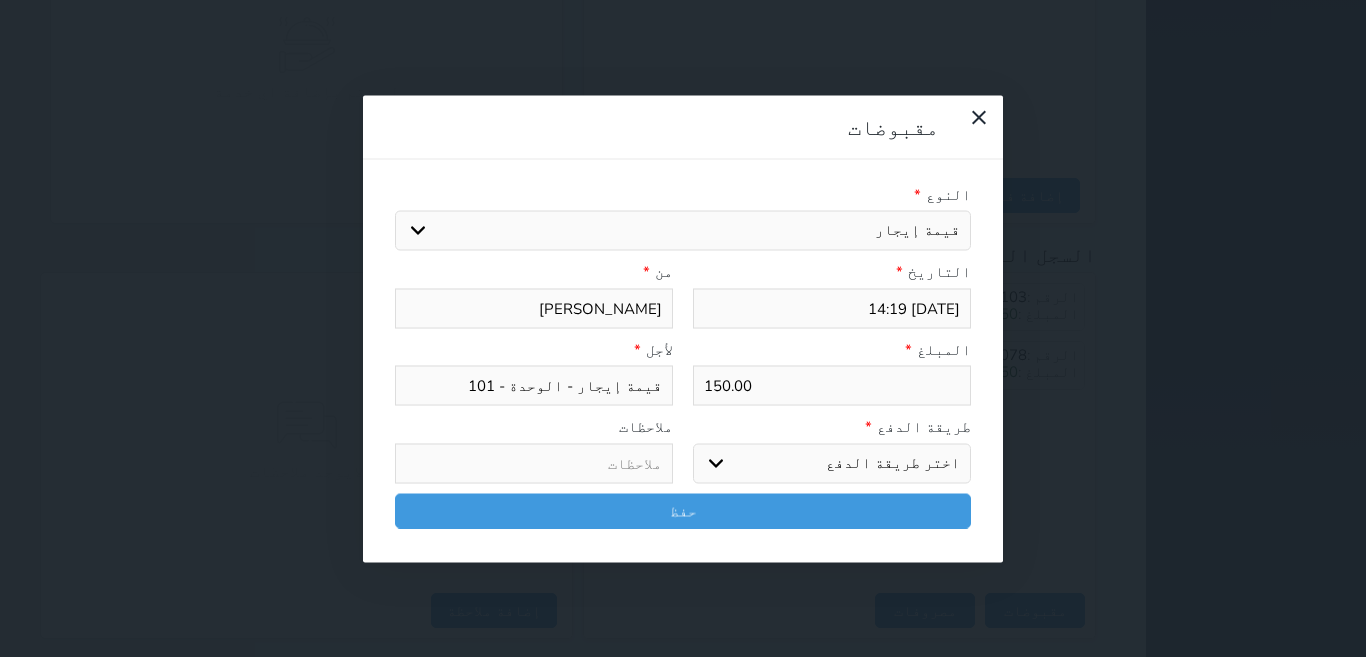 click on "اختر طريقة الدفع   دفع نقدى   تحويل بنكى   مدى   بطاقة ائتمان   آجل" at bounding box center (832, 463) 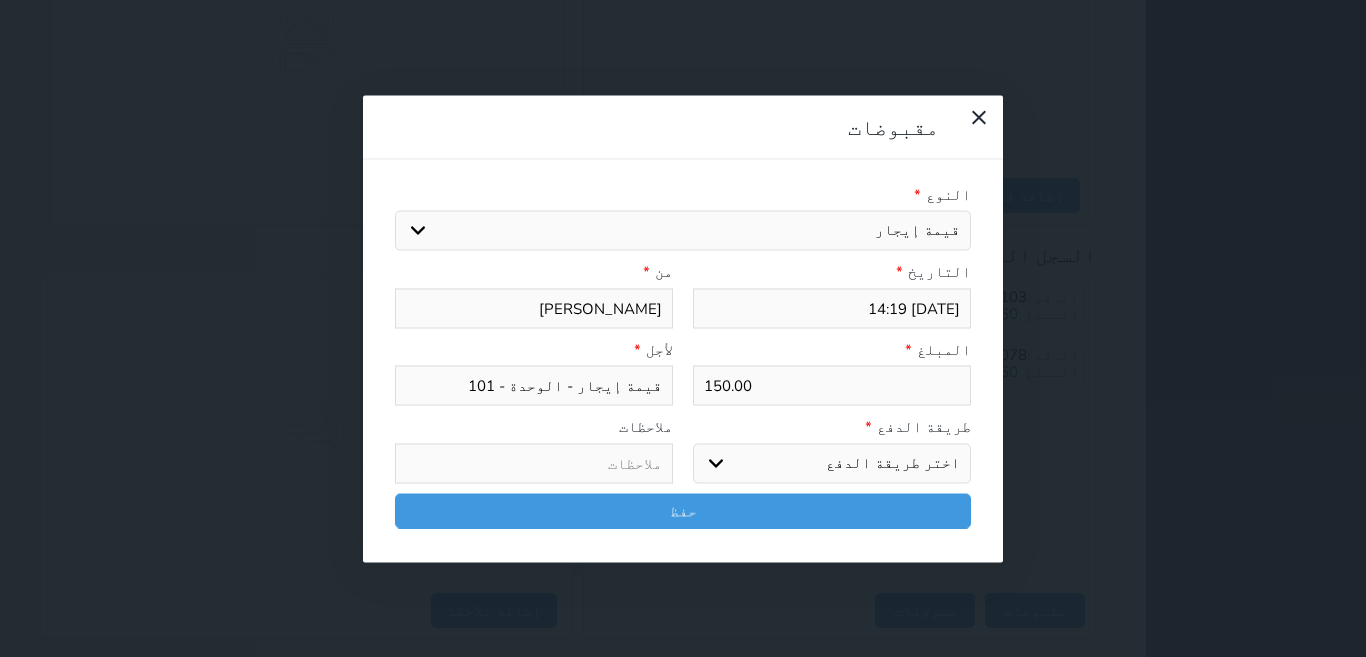 select on "mada" 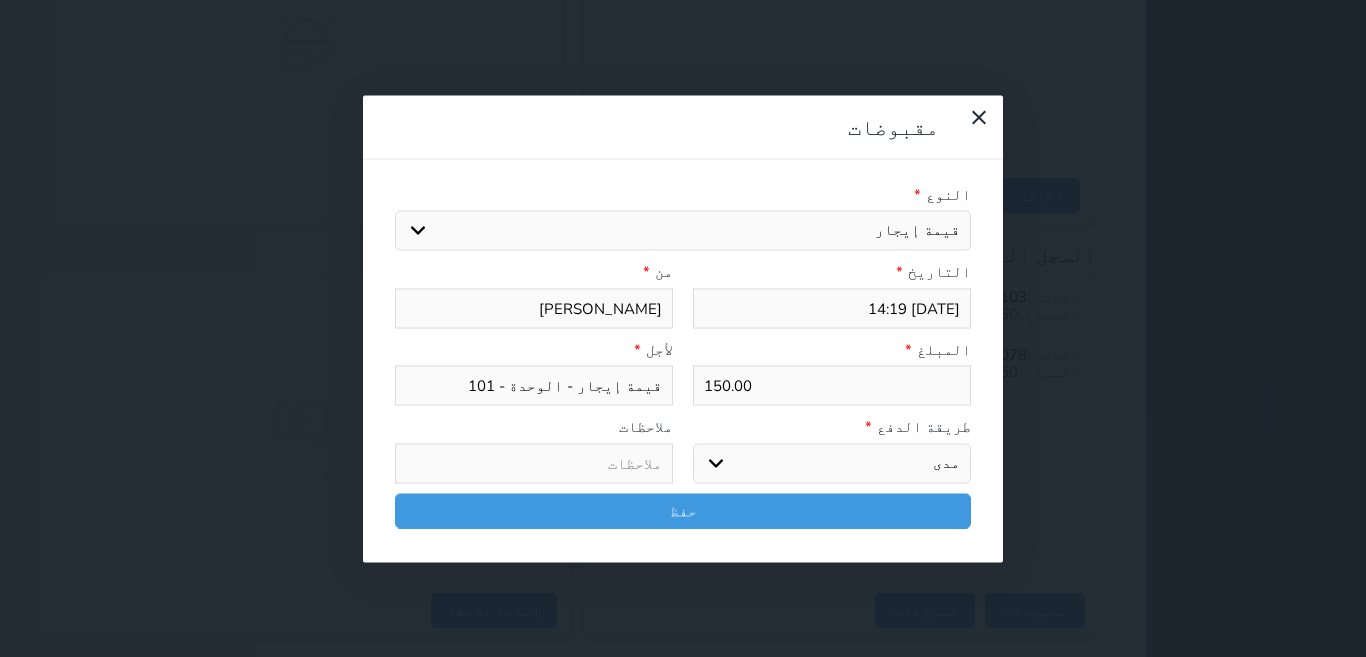 click on "اختر طريقة الدفع   دفع نقدى   تحويل بنكى   مدى   بطاقة ائتمان   آجل" at bounding box center [832, 463] 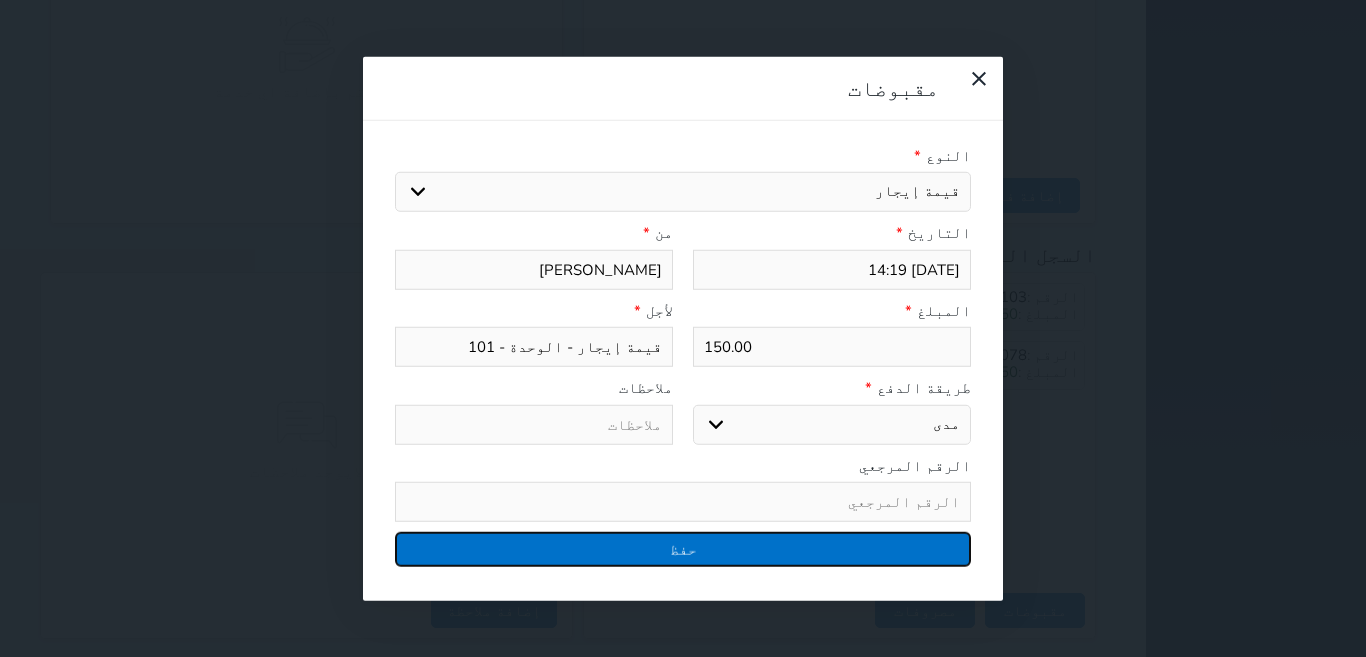 click on "حفظ" at bounding box center [683, 549] 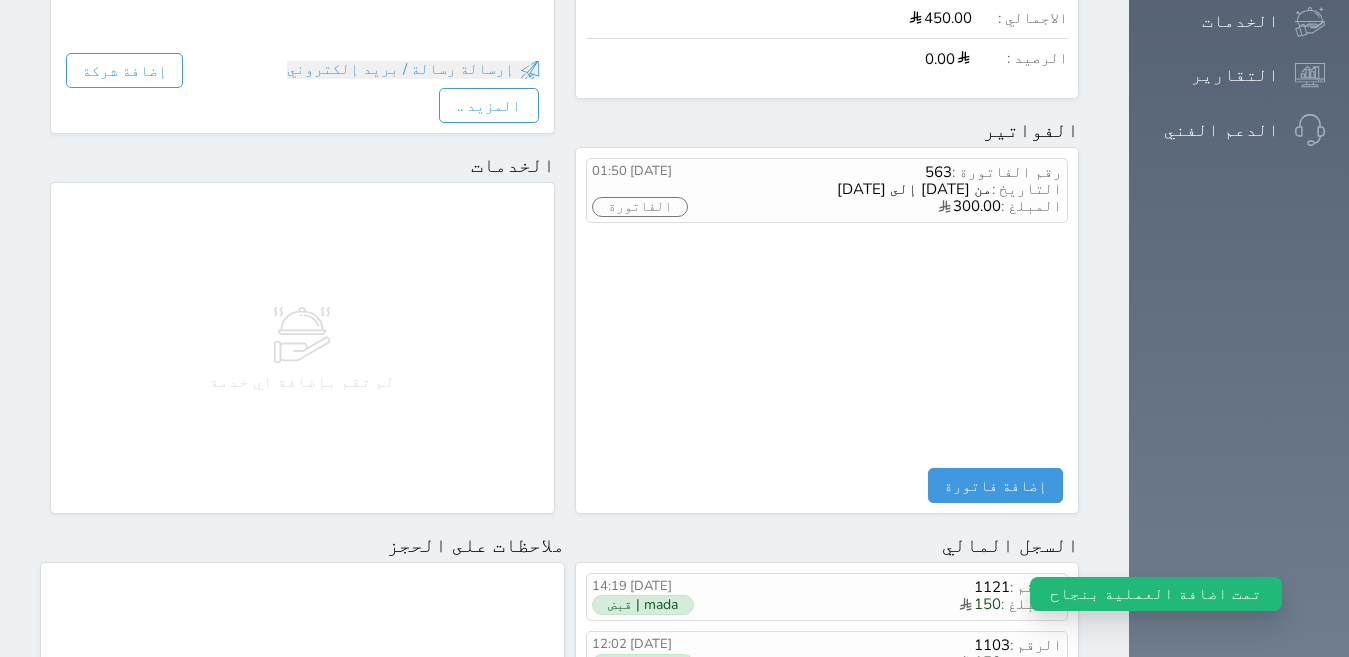 scroll, scrollTop: 181, scrollLeft: 0, axis: vertical 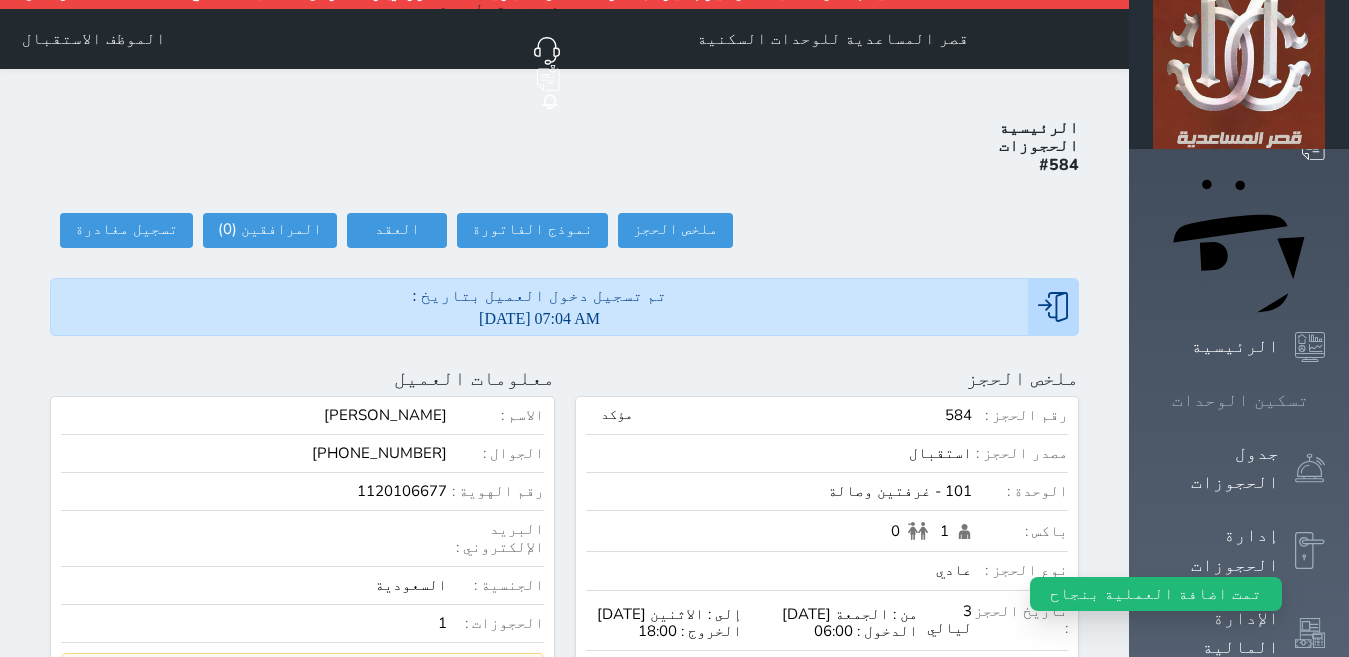 click on "تسكين الوحدات" at bounding box center [1240, 400] 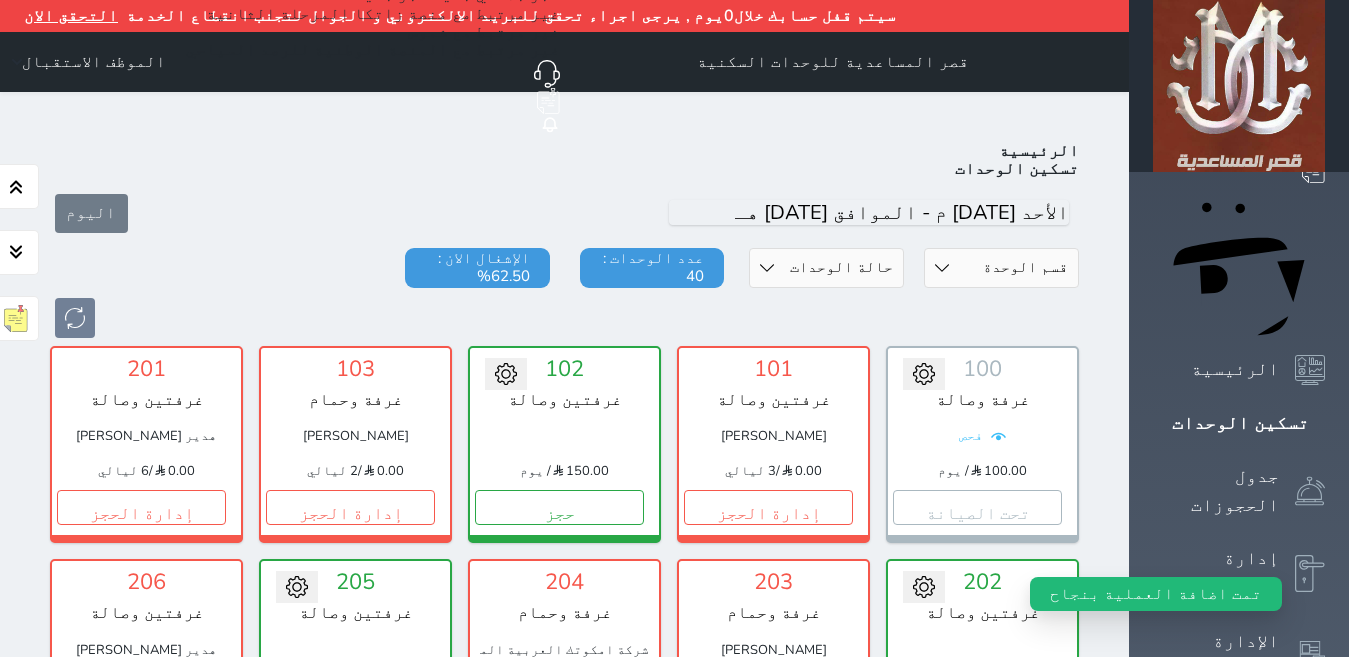 scroll, scrollTop: 110, scrollLeft: 0, axis: vertical 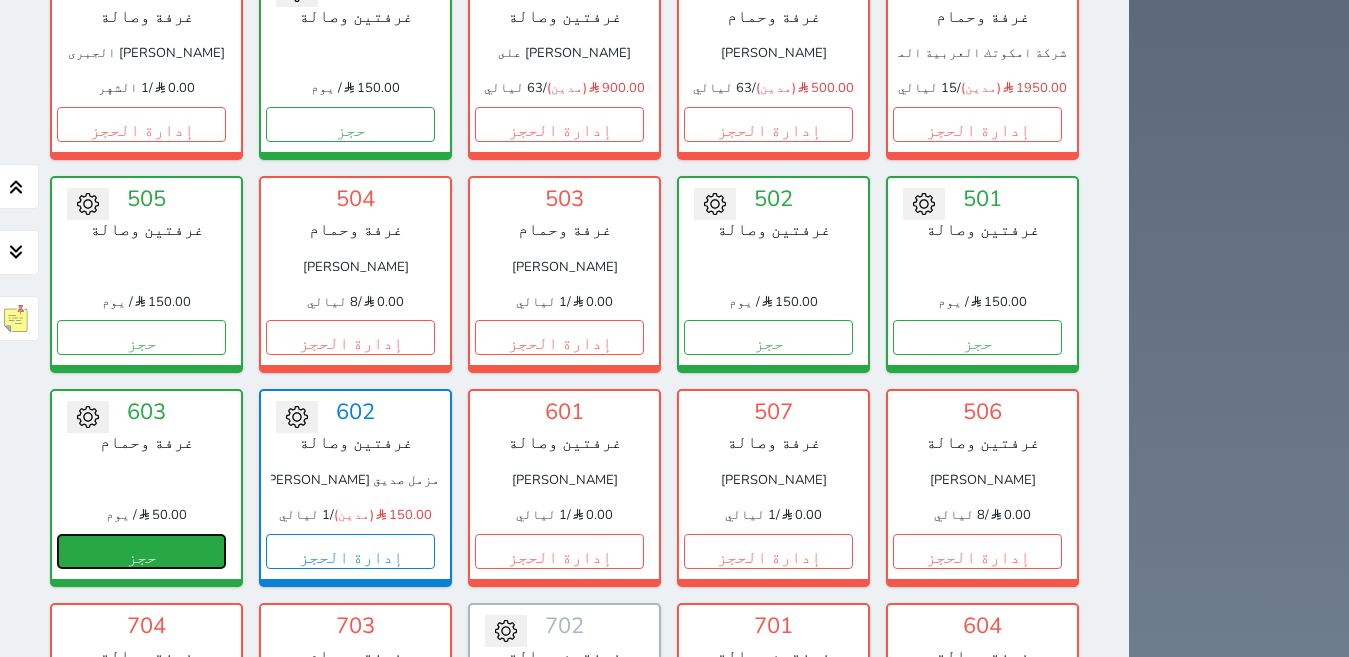 click on "حجز" at bounding box center [141, 551] 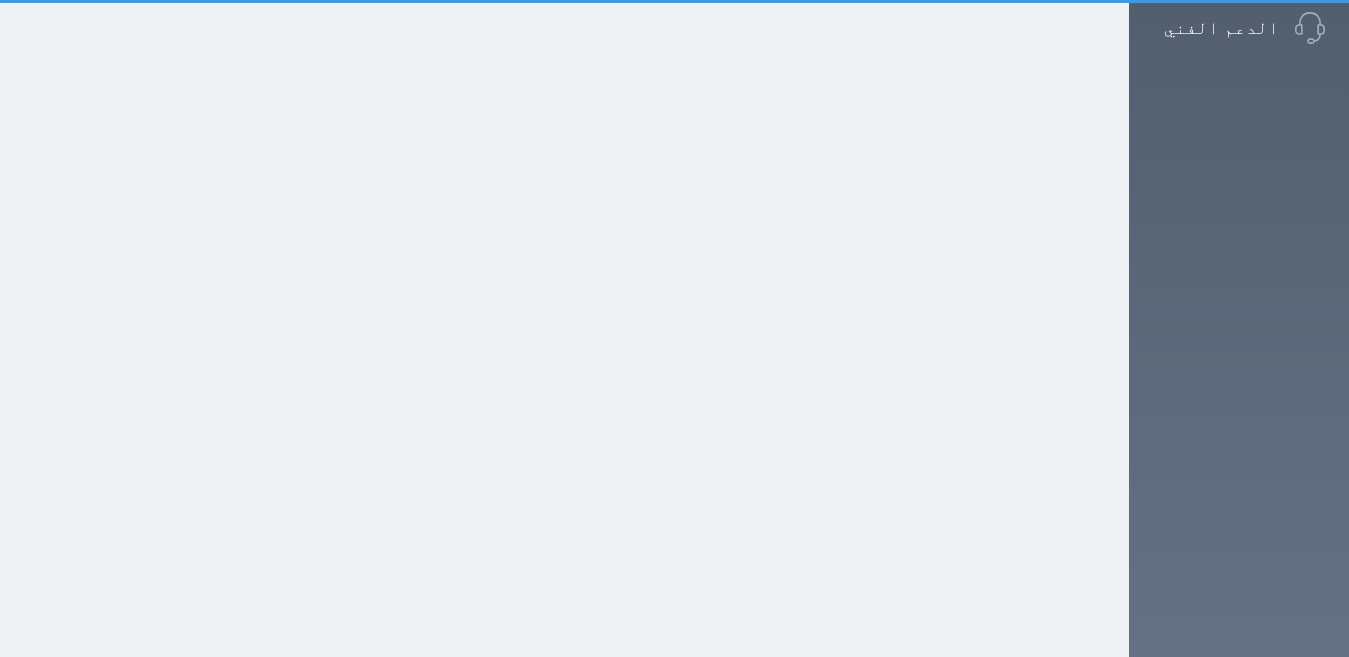 scroll, scrollTop: 487, scrollLeft: 0, axis: vertical 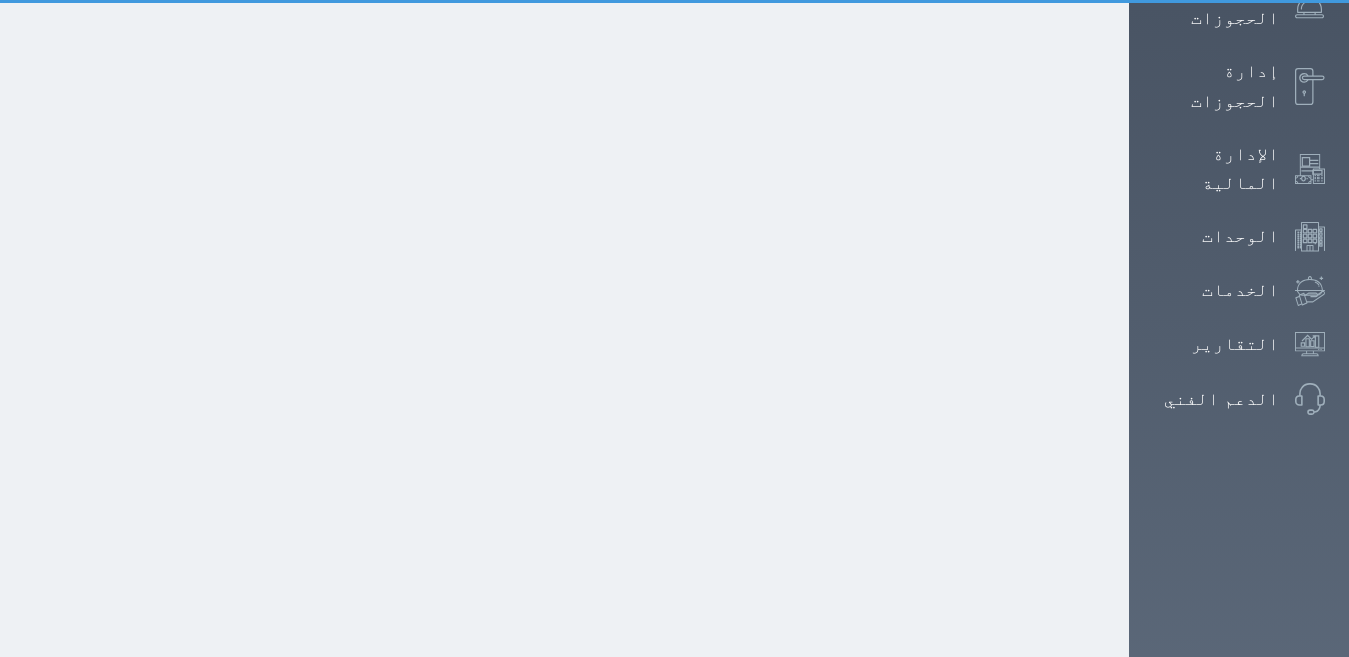 select on "1" 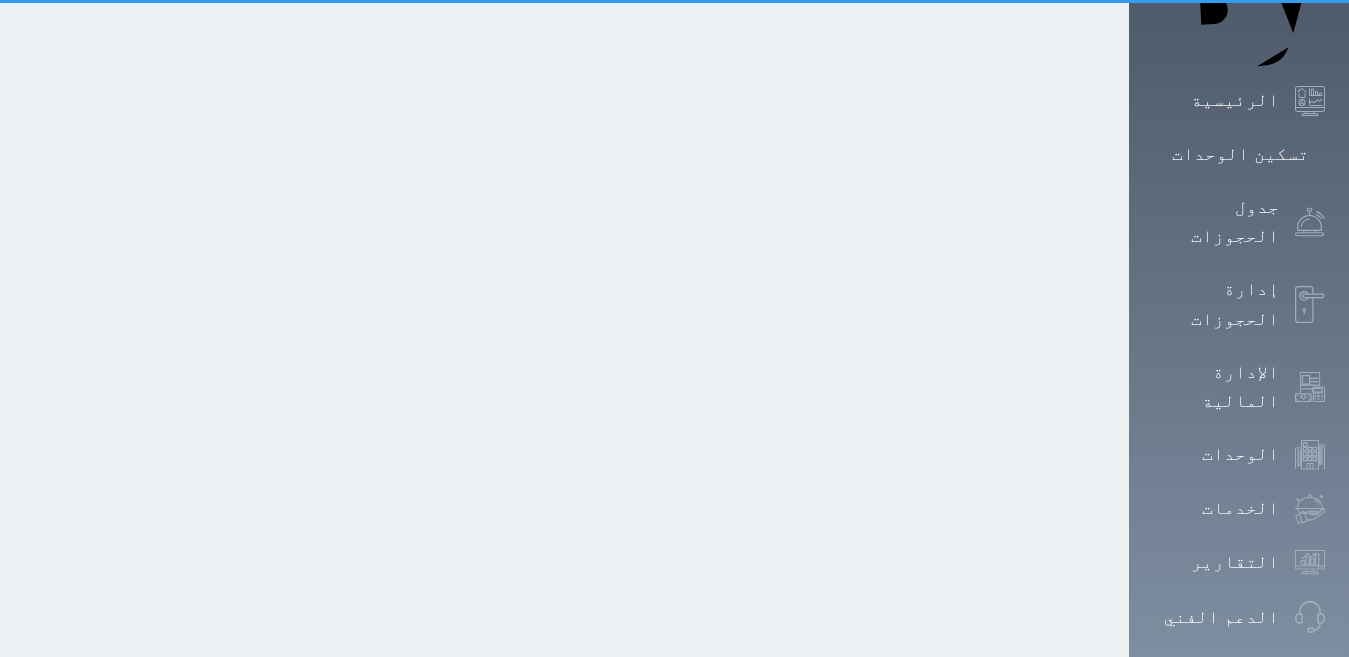 scroll, scrollTop: 0, scrollLeft: 0, axis: both 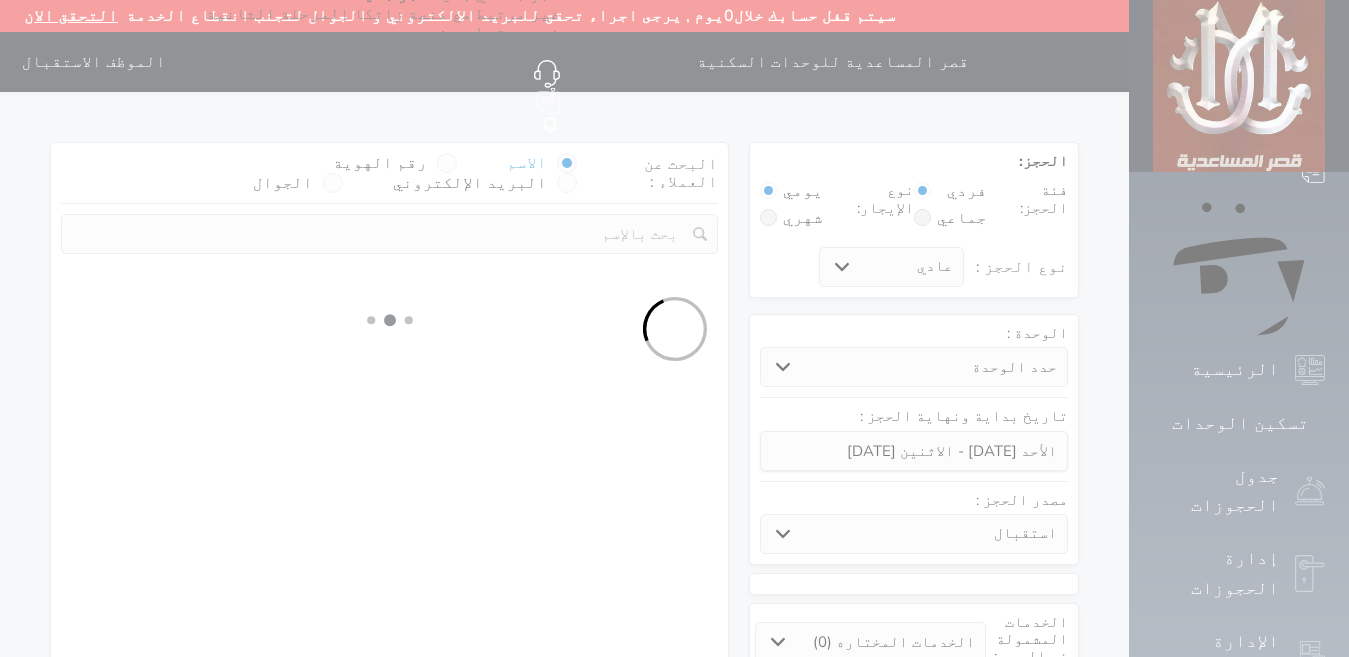 select 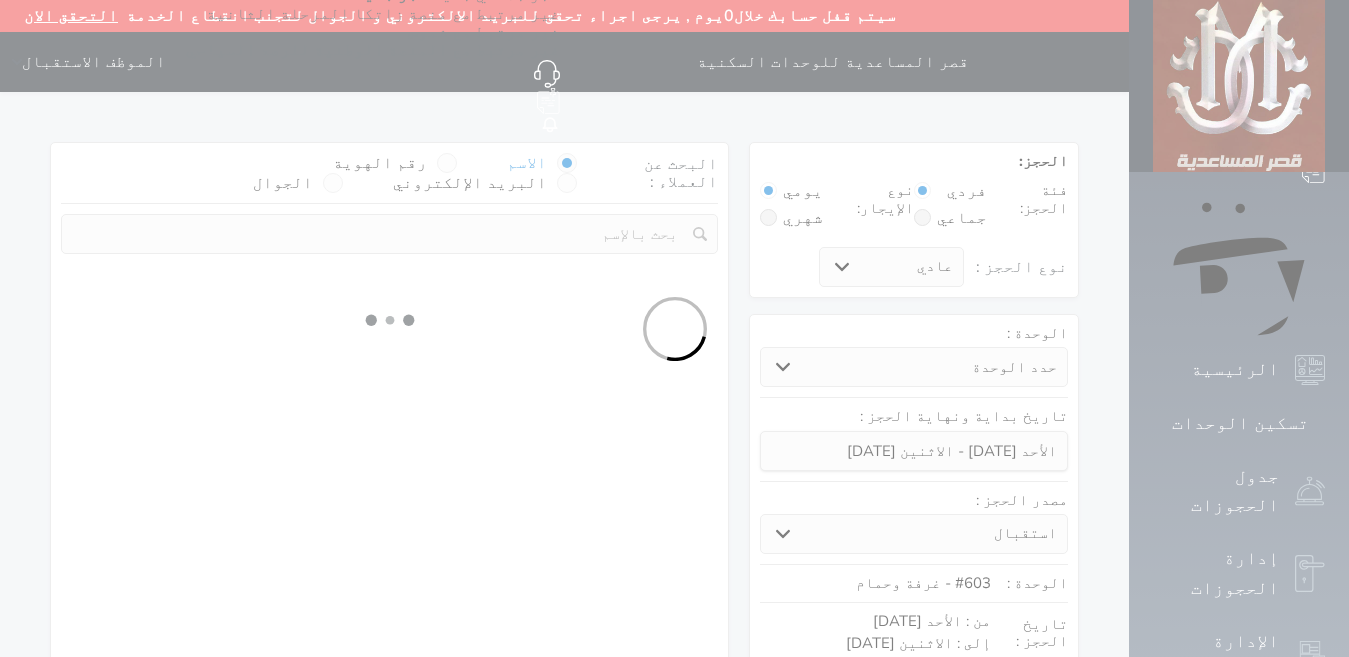 select on "1" 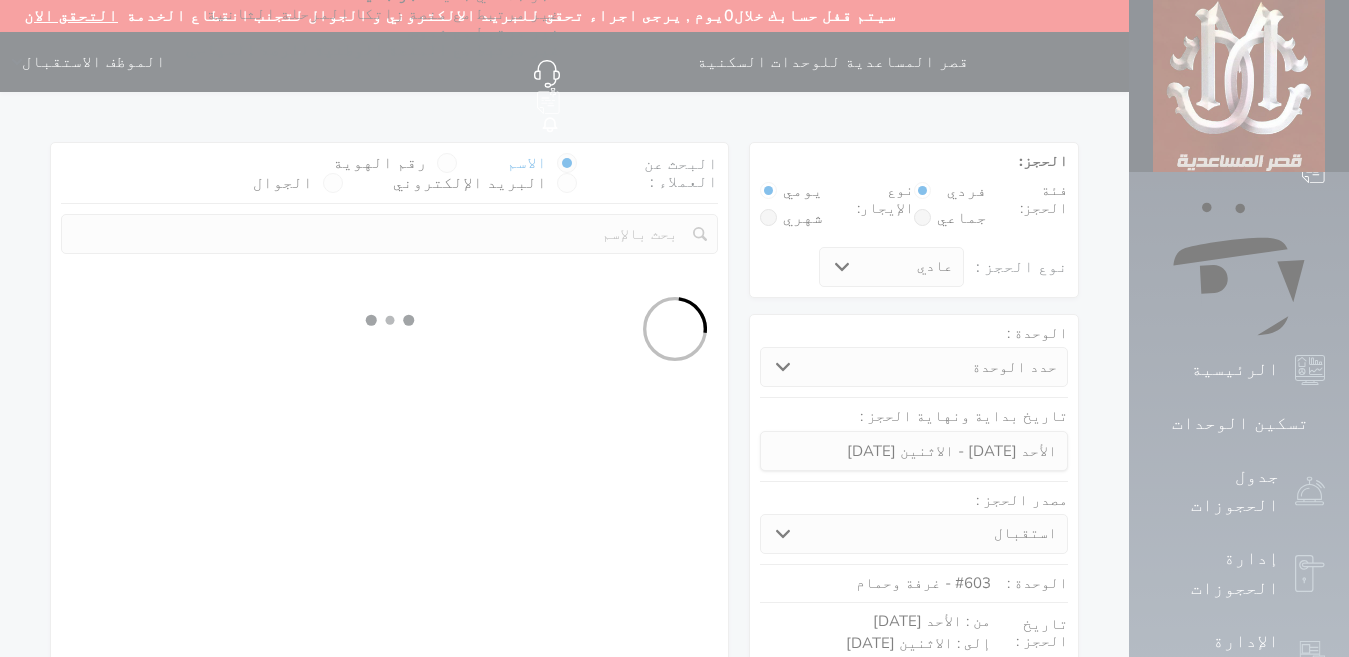 select on "113" 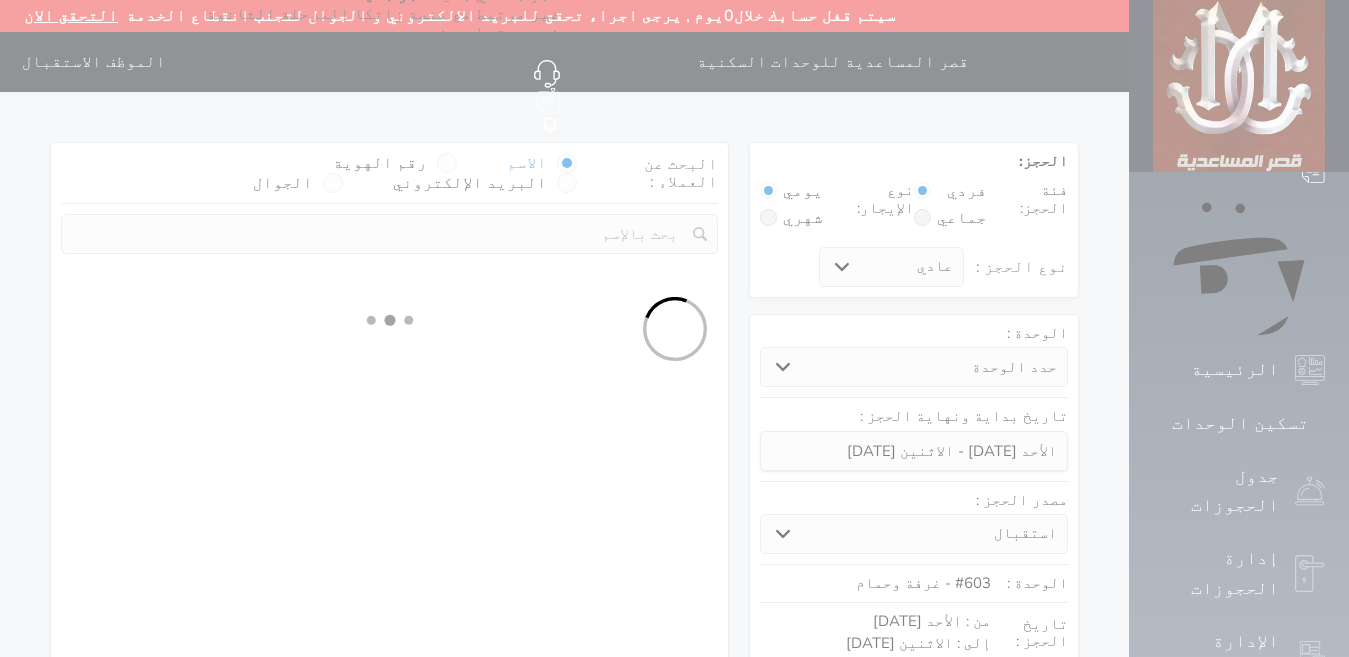 select on "1" 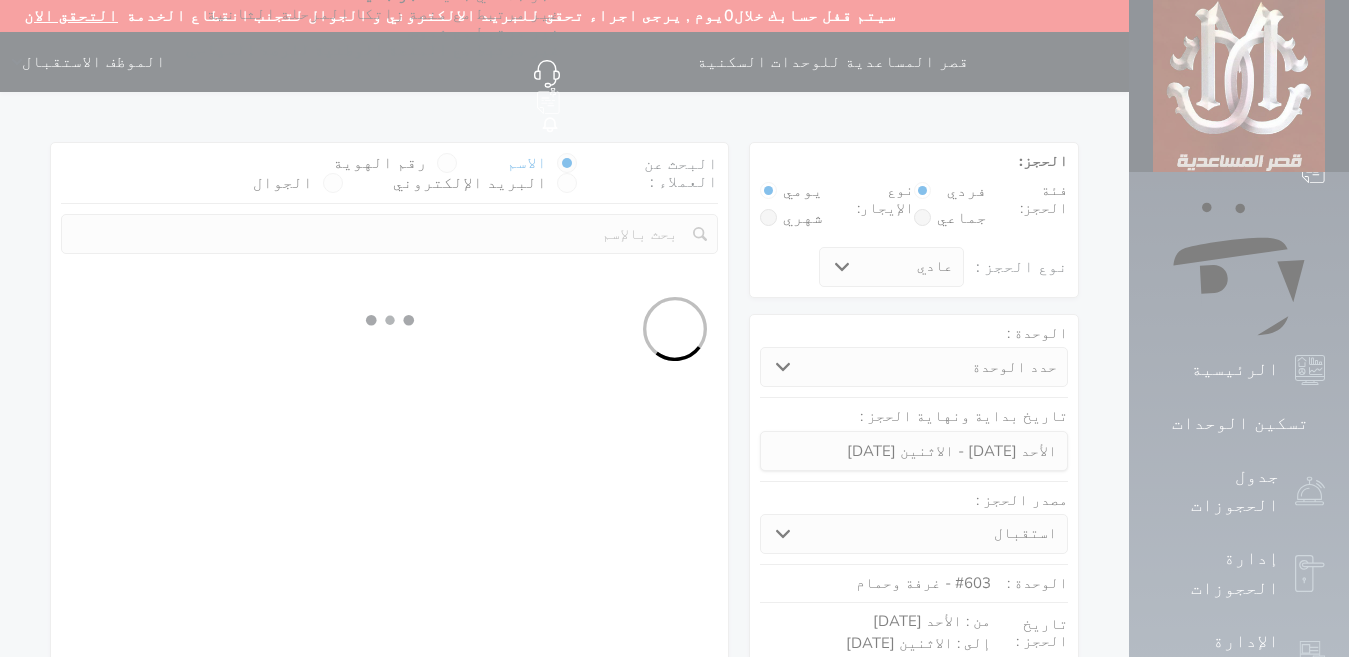 select 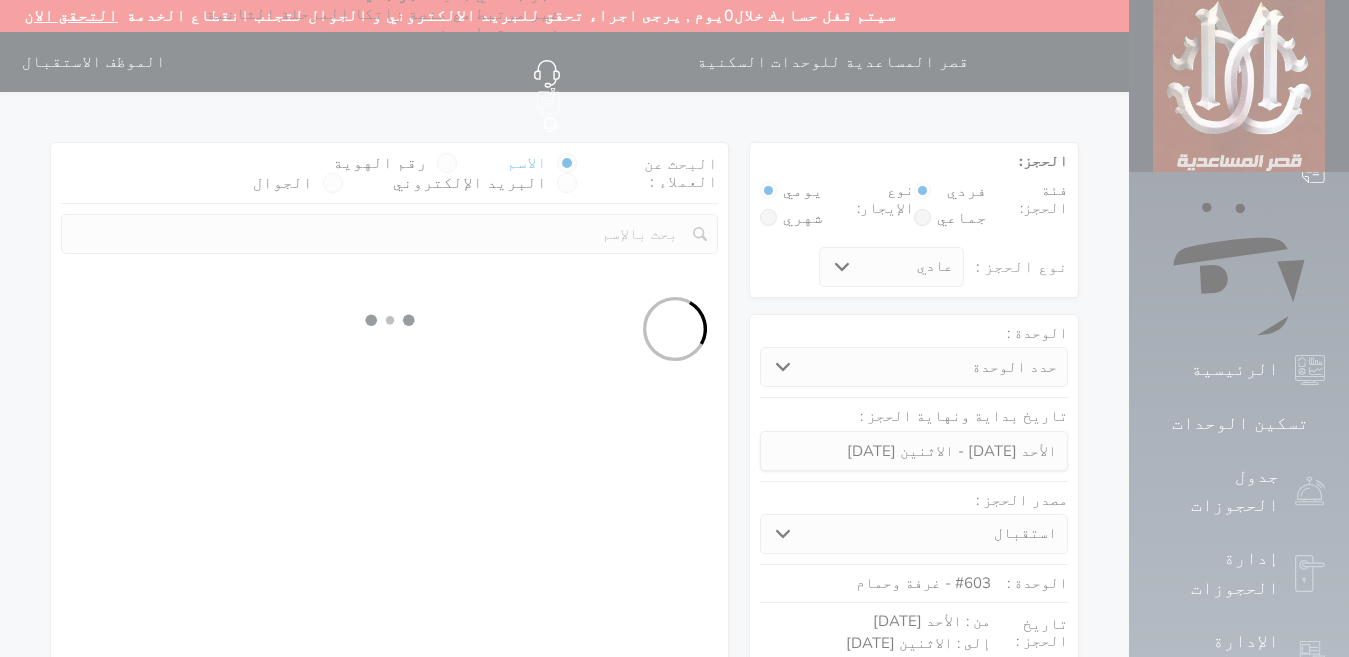 select on "7" 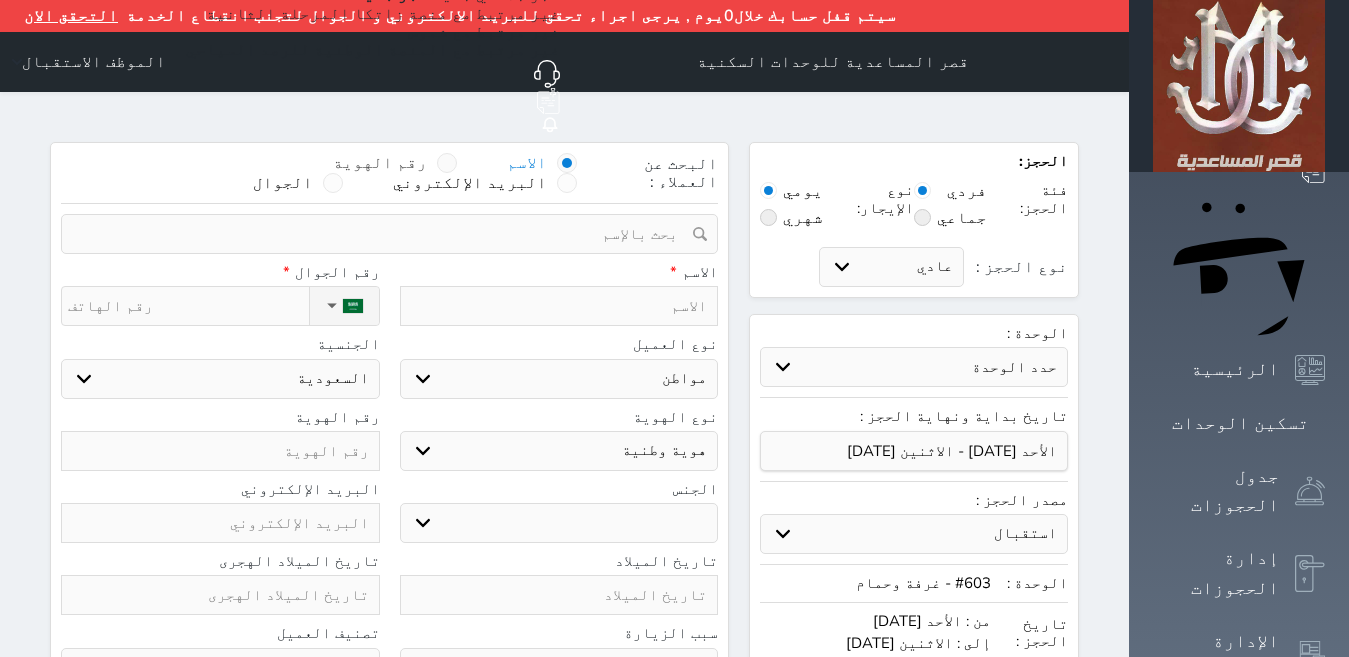 click on "رقم الهوية" at bounding box center [395, 163] 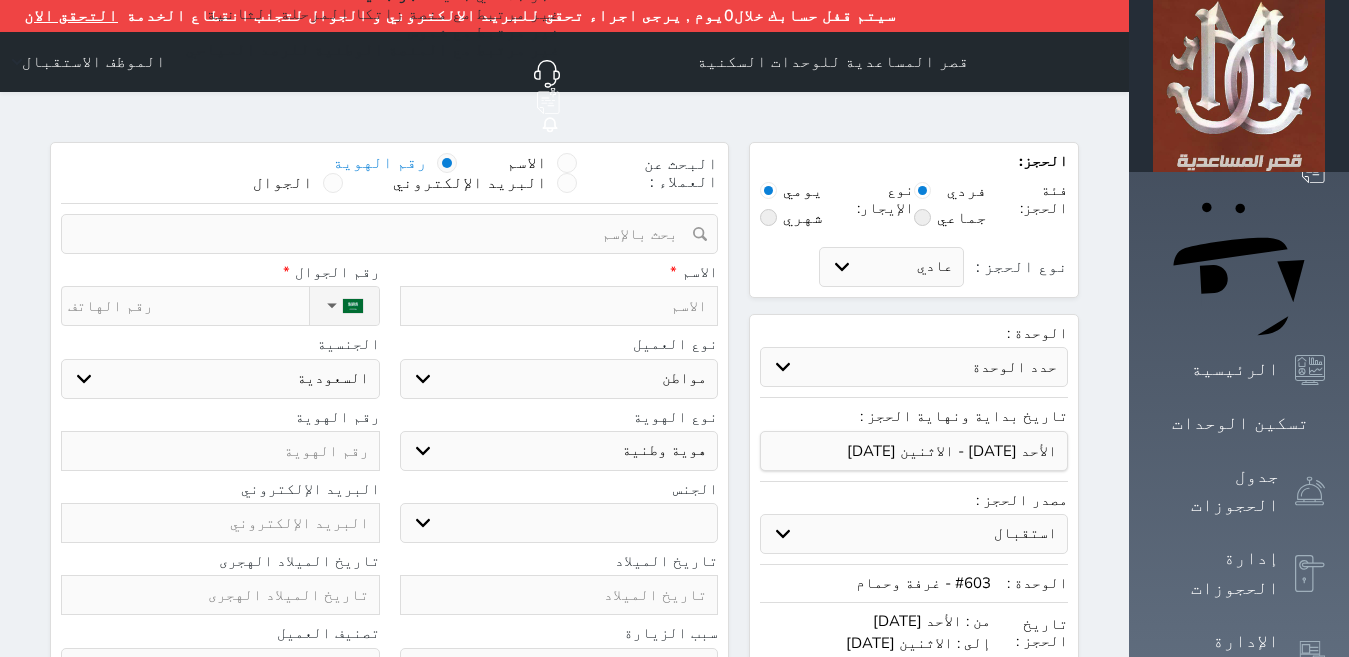 select 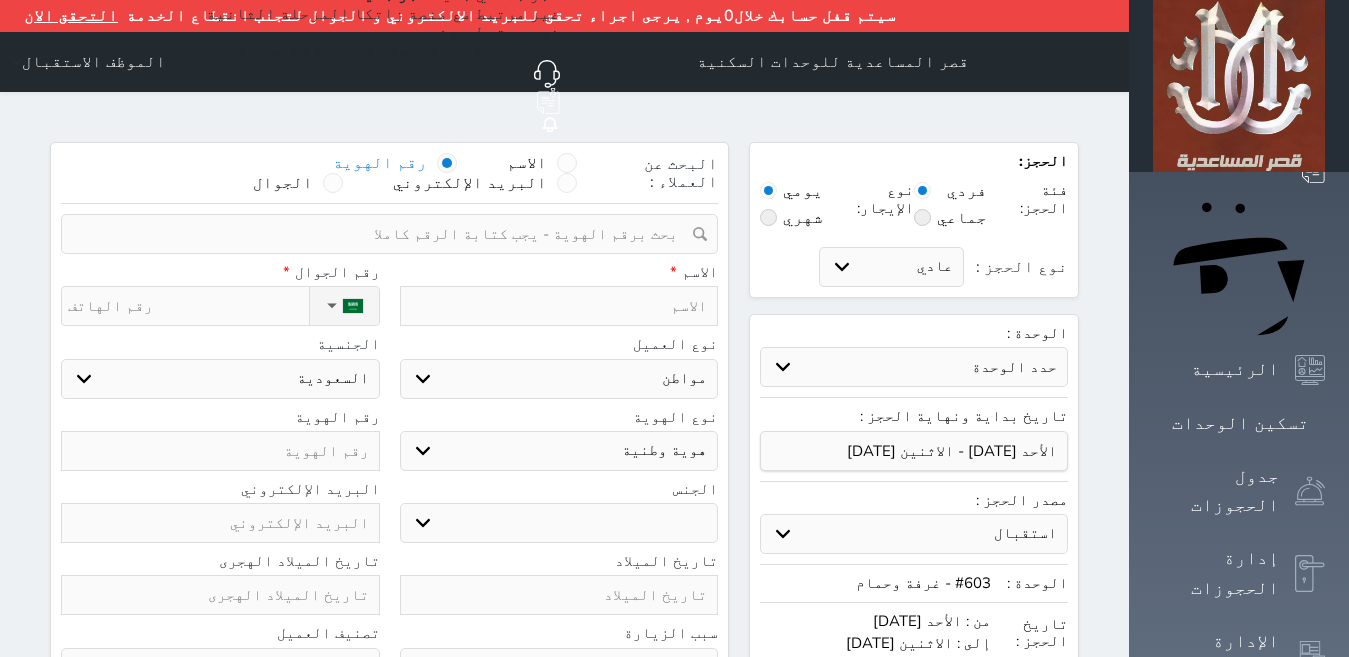 click at bounding box center [559, 306] 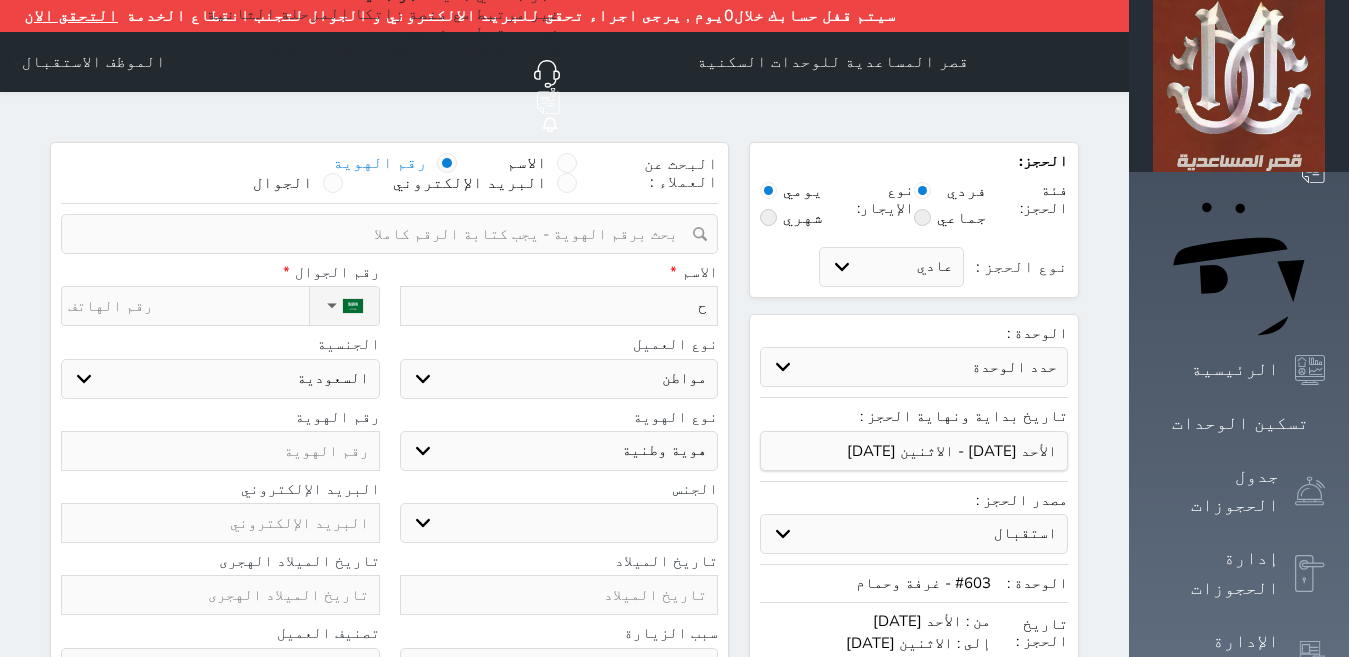 type on "حك" 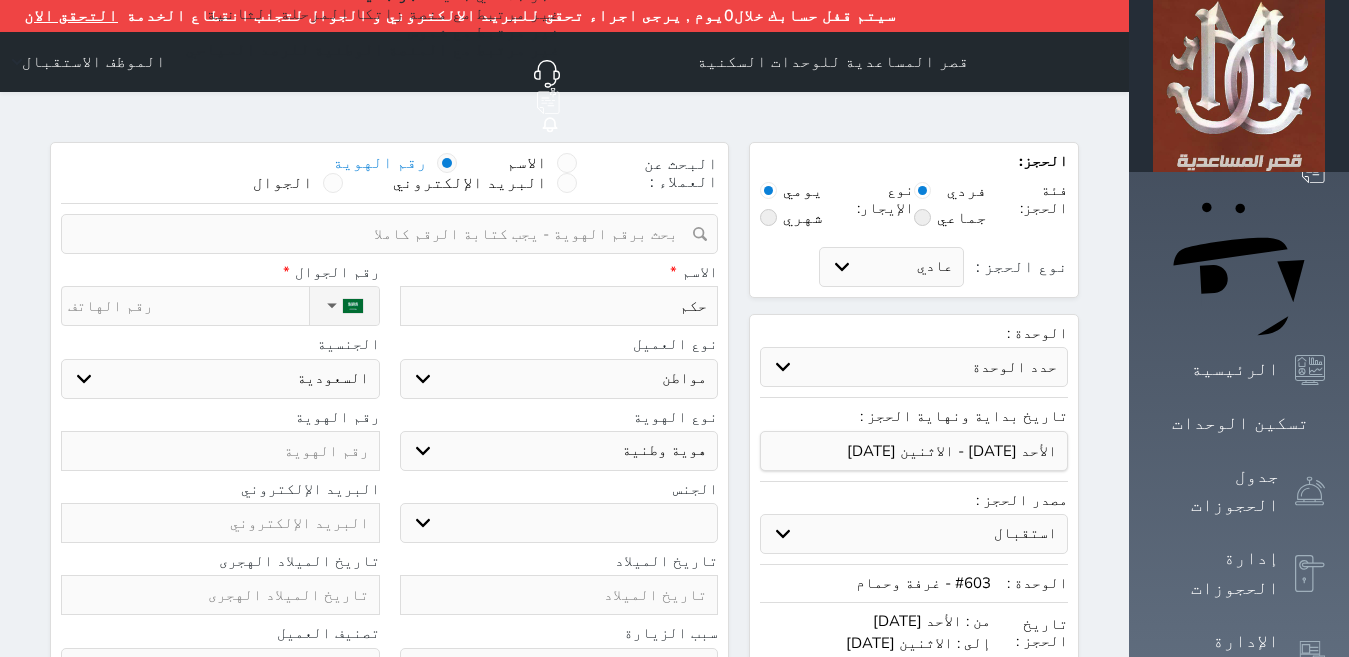 type on "حكمك" 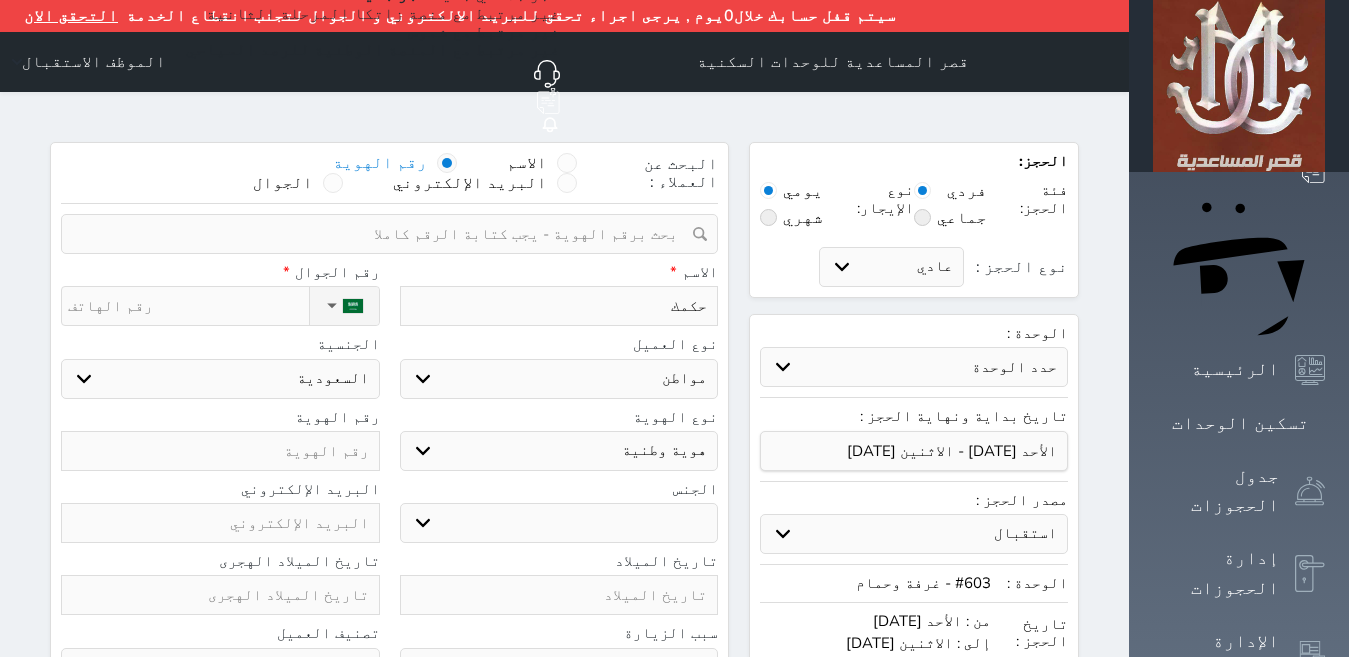 select 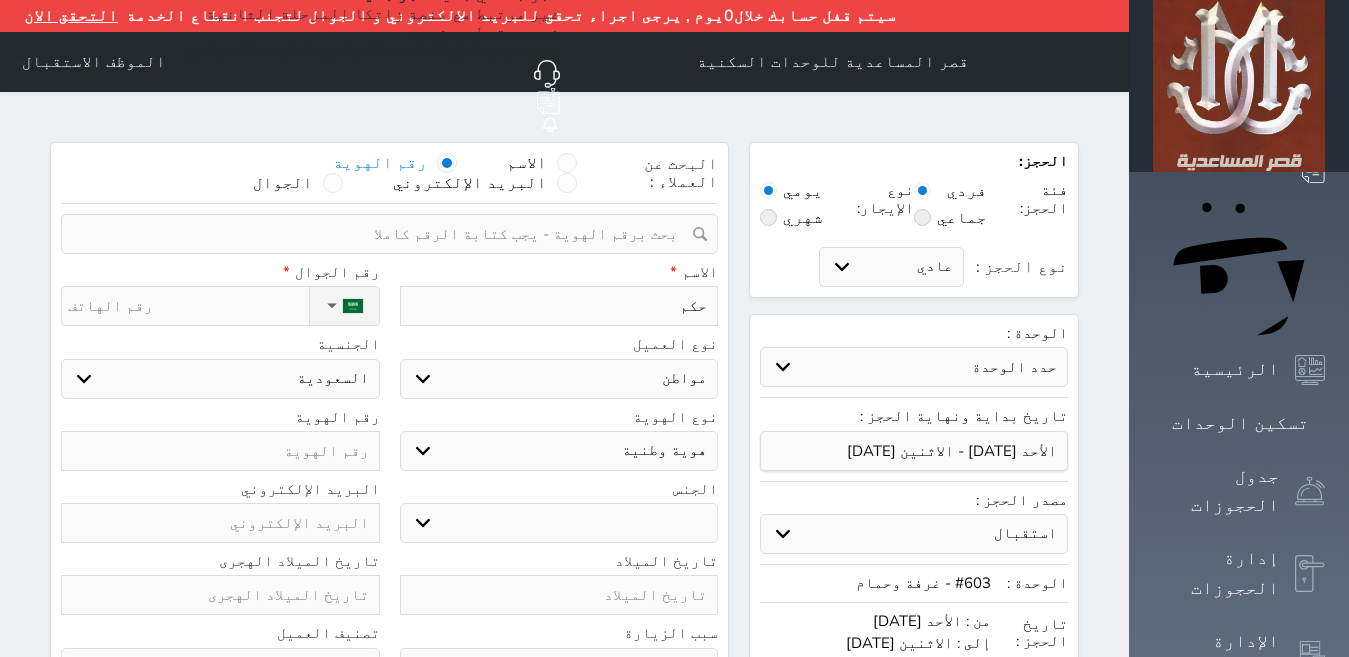 type on "حكمن" 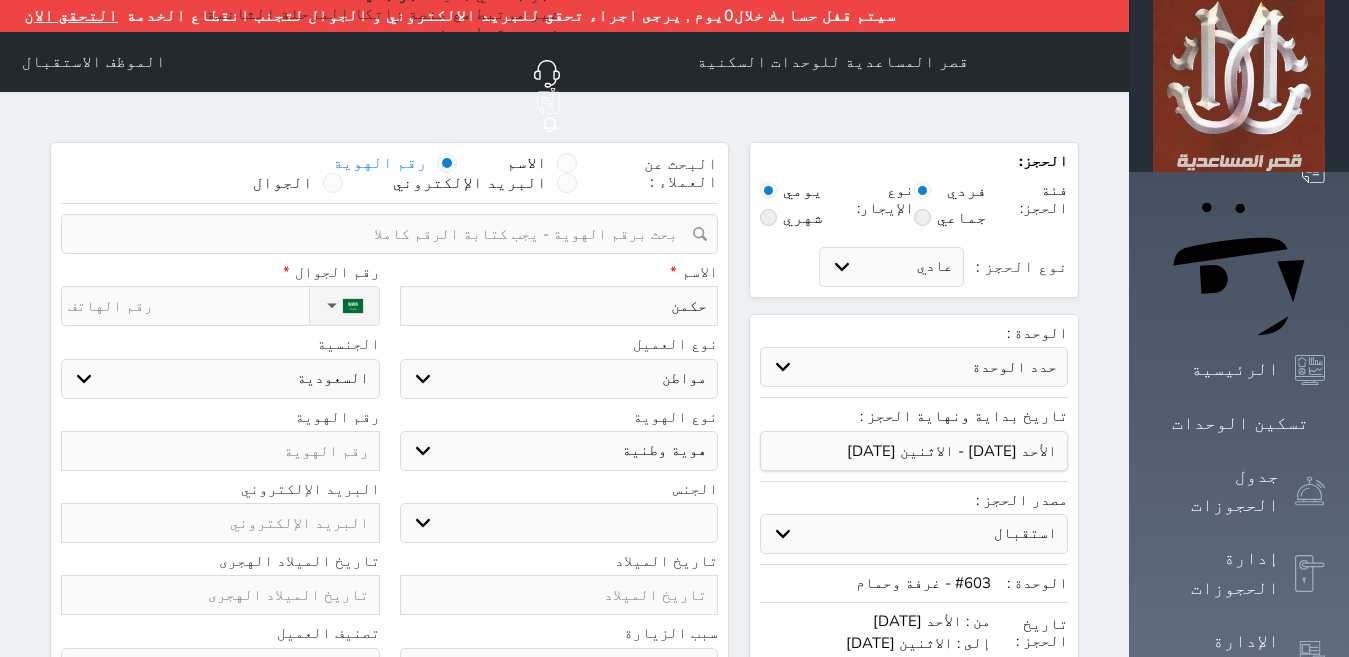 type on "حكم" 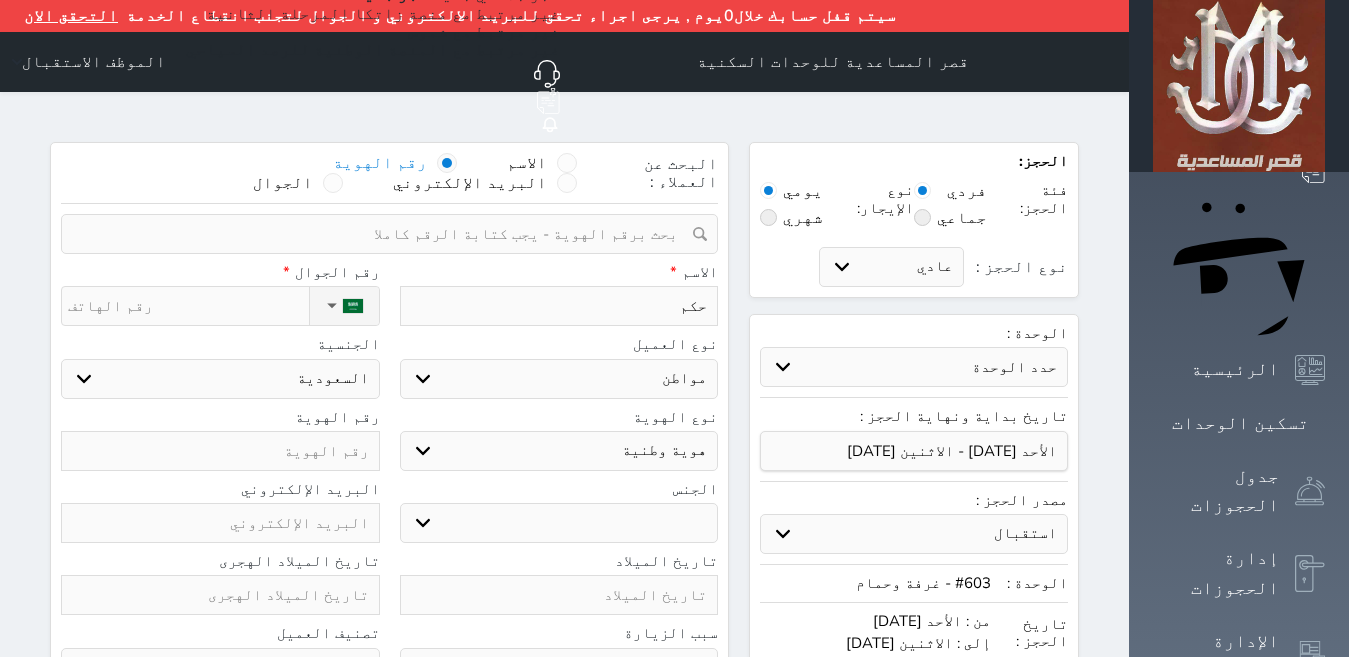 type on "حكمت" 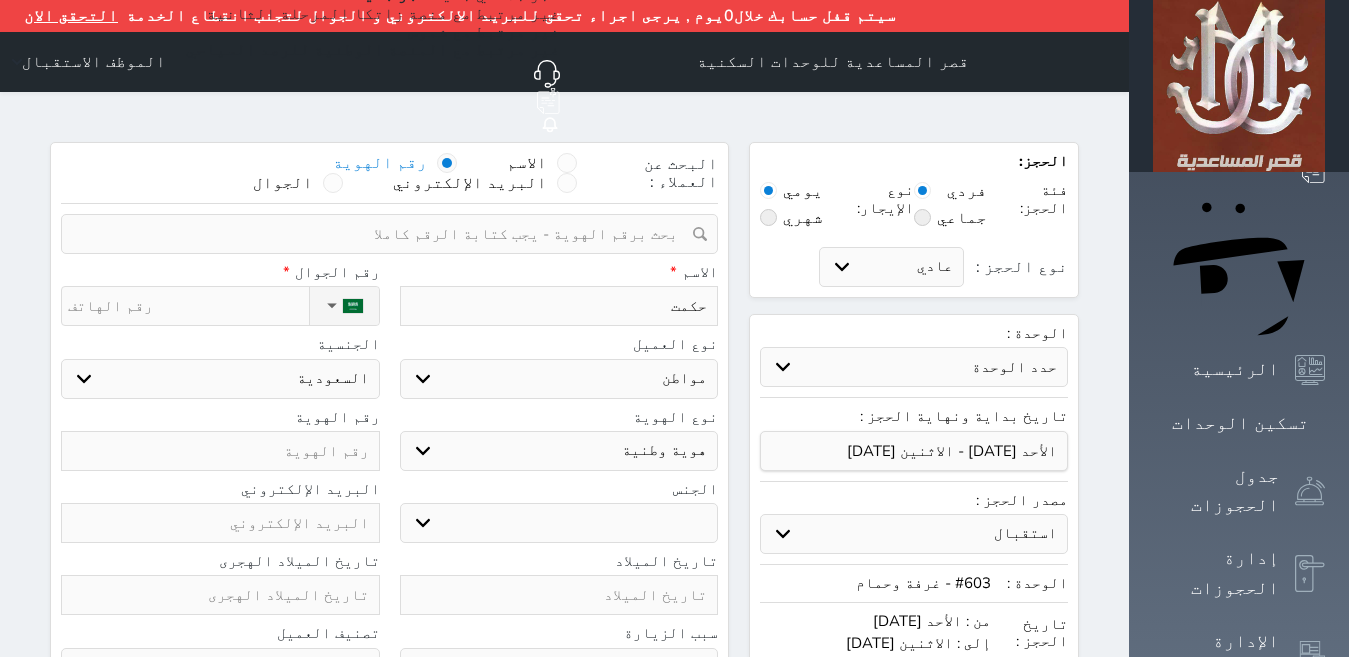 type on "حكمت" 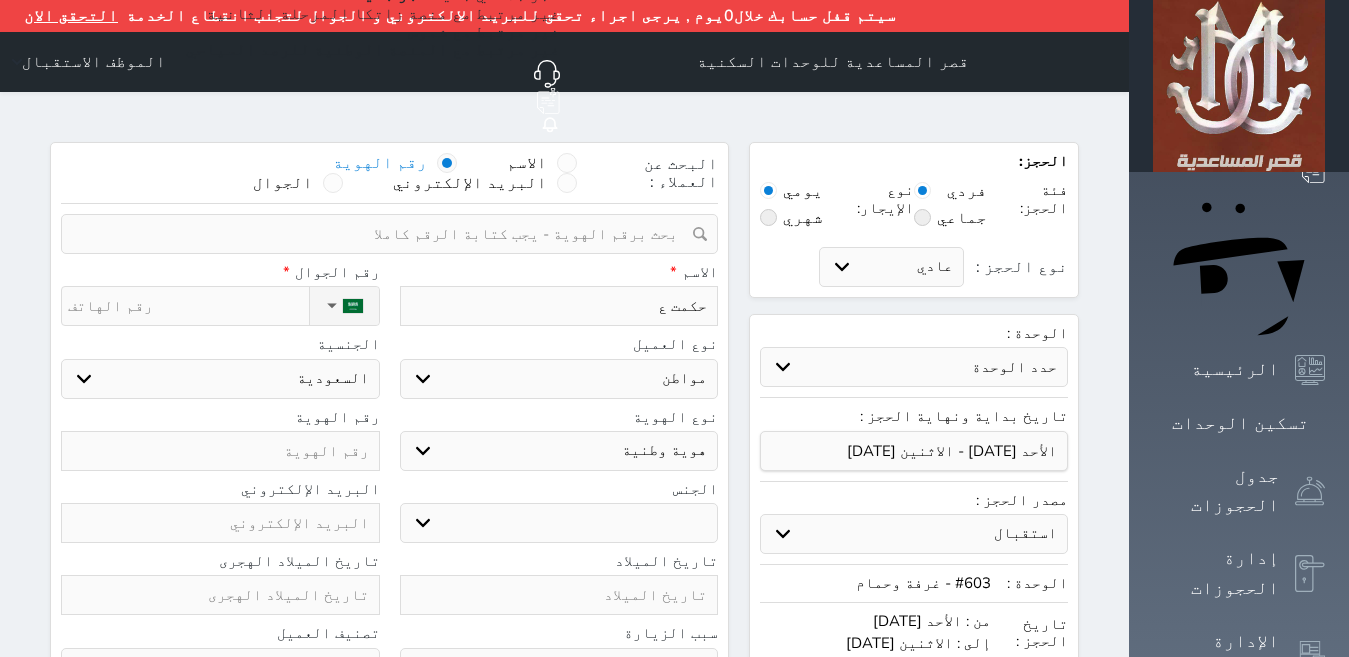 select 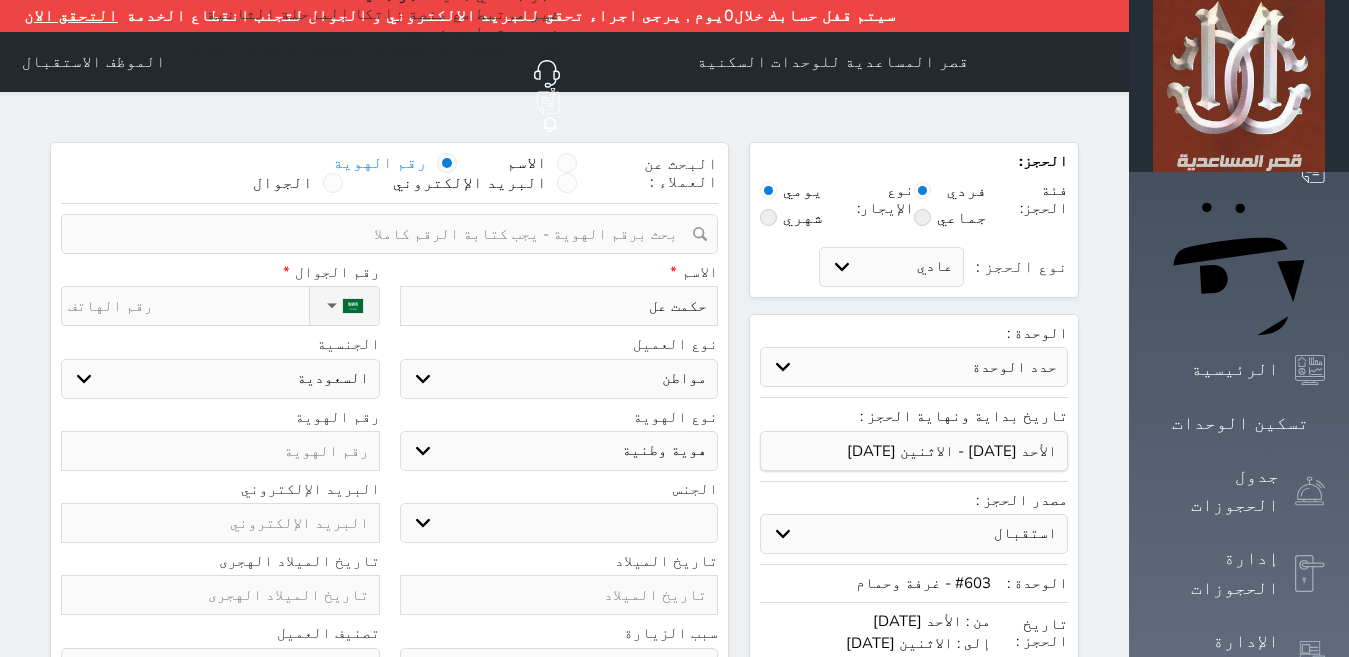 type on "حكمت على" 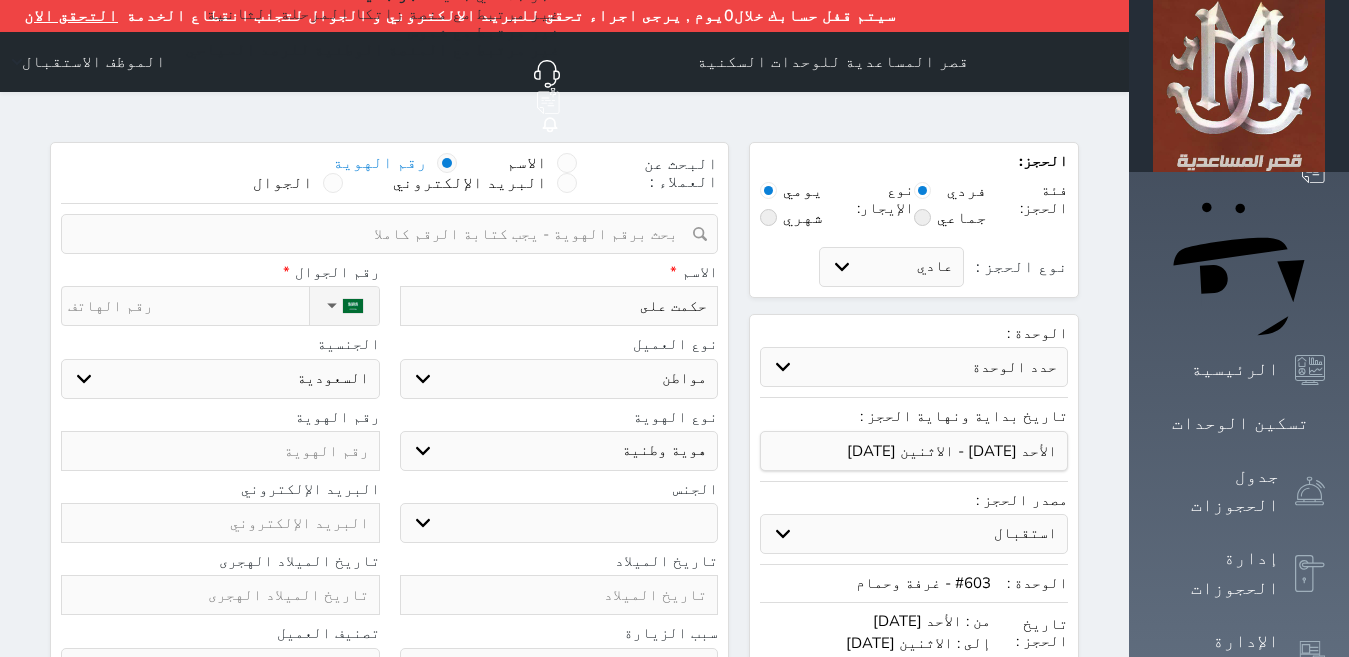 select 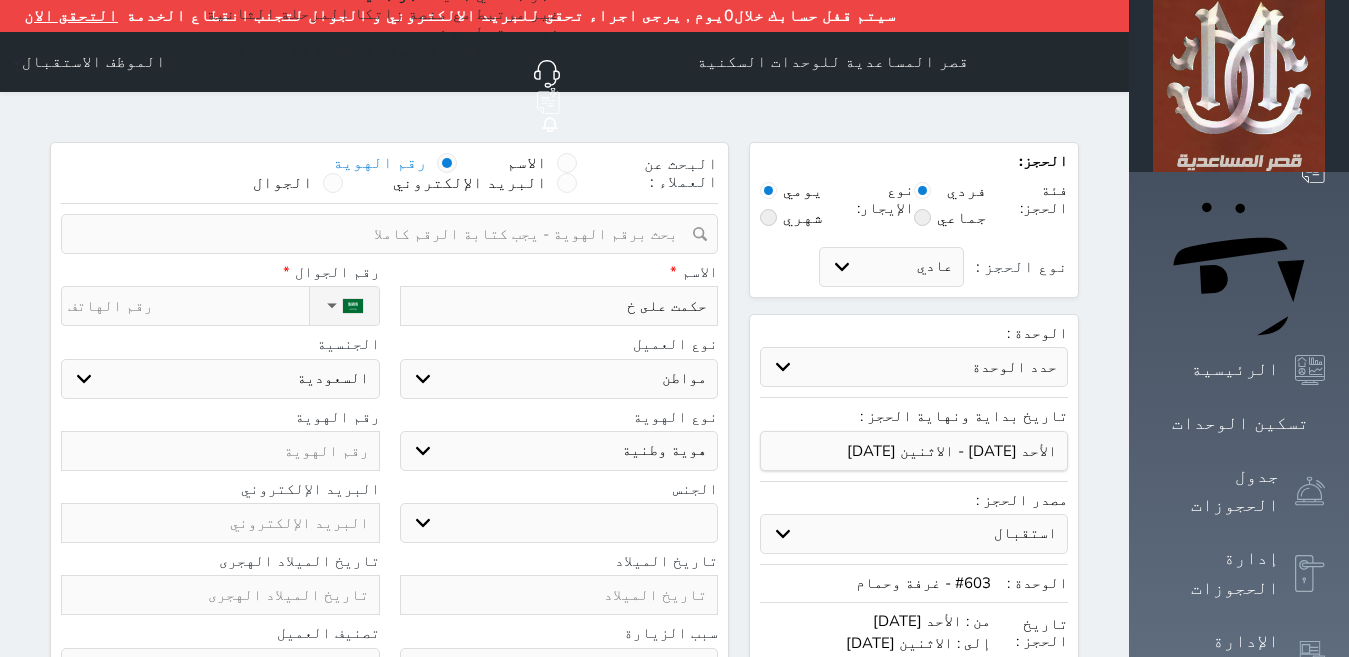 type on "حكمت على خا" 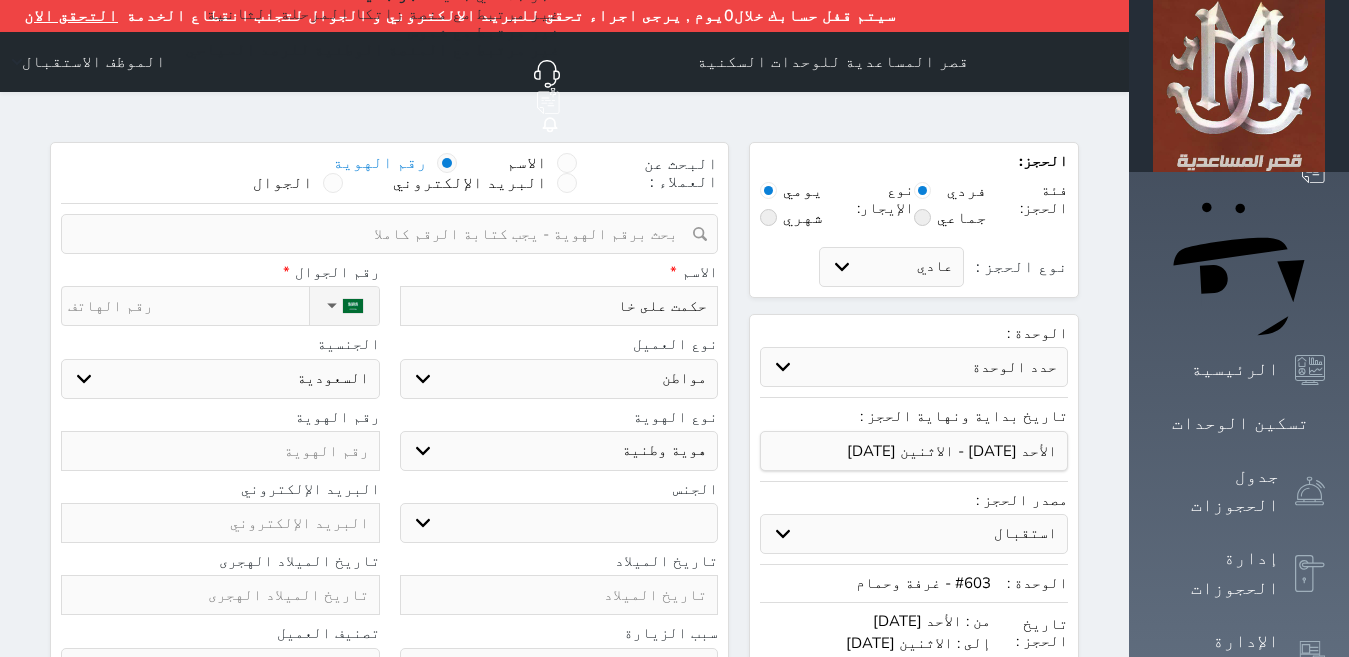 type on "حكمت على خان" 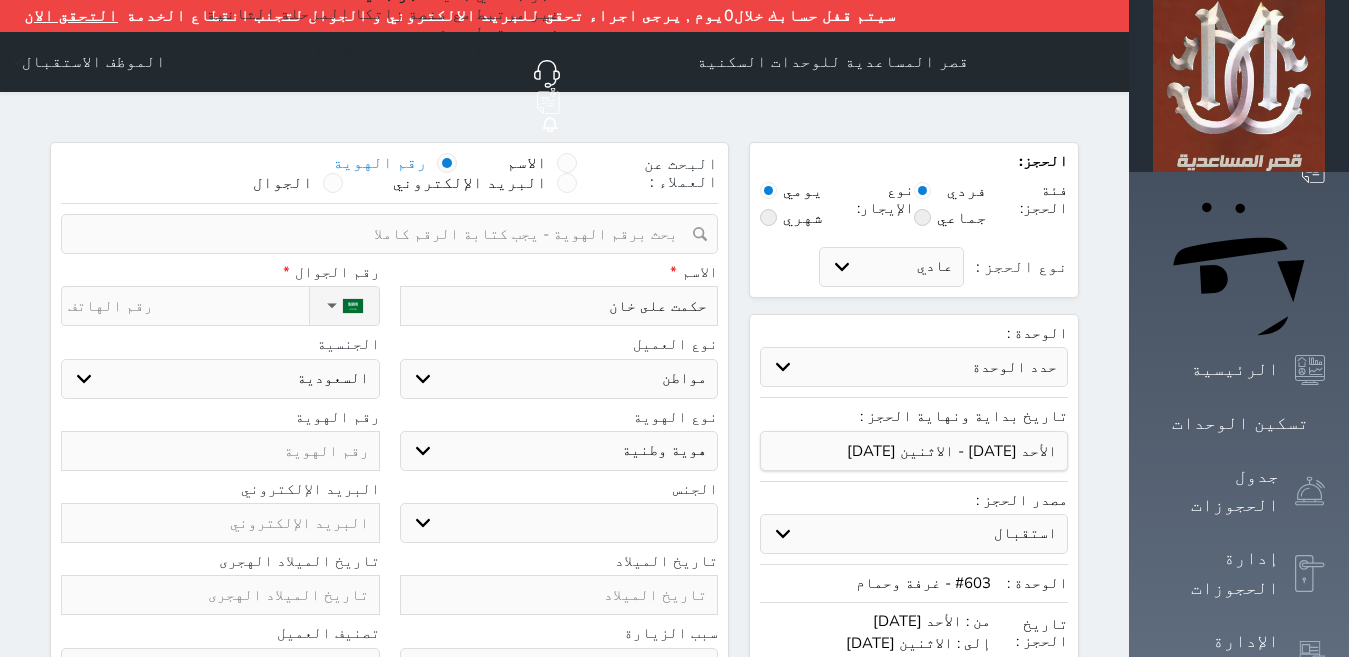 type on "حكمت على خان" 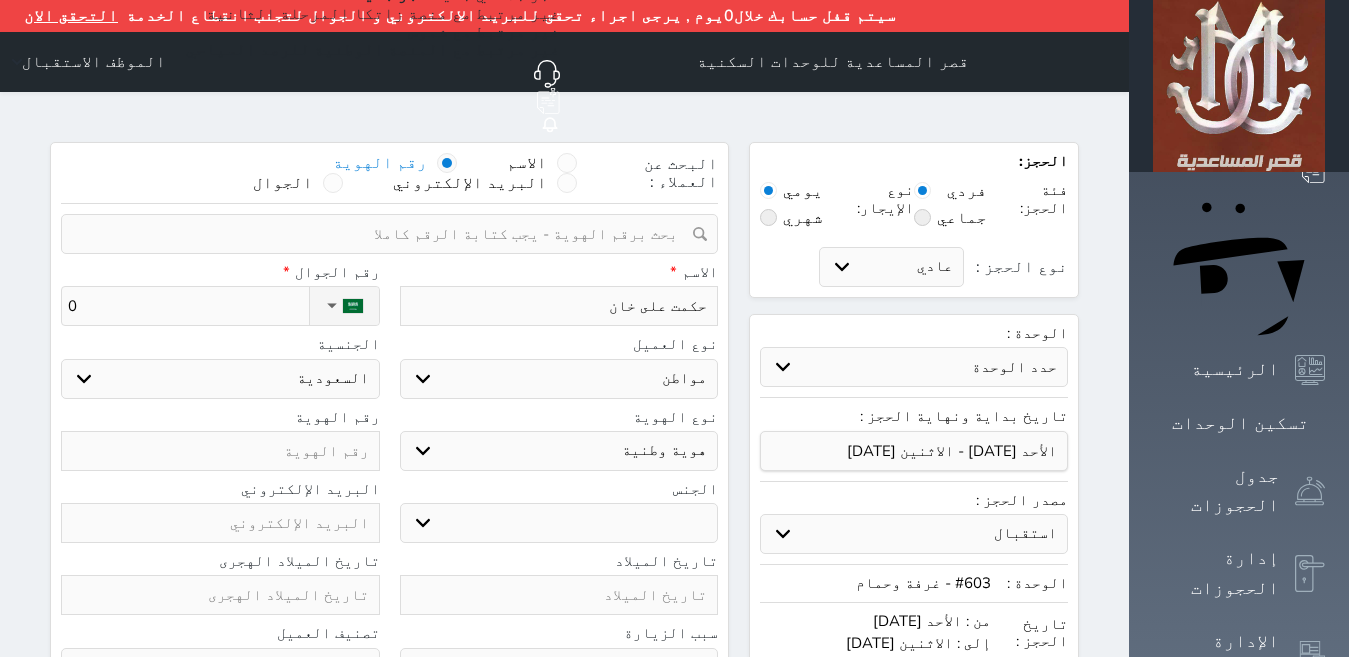select 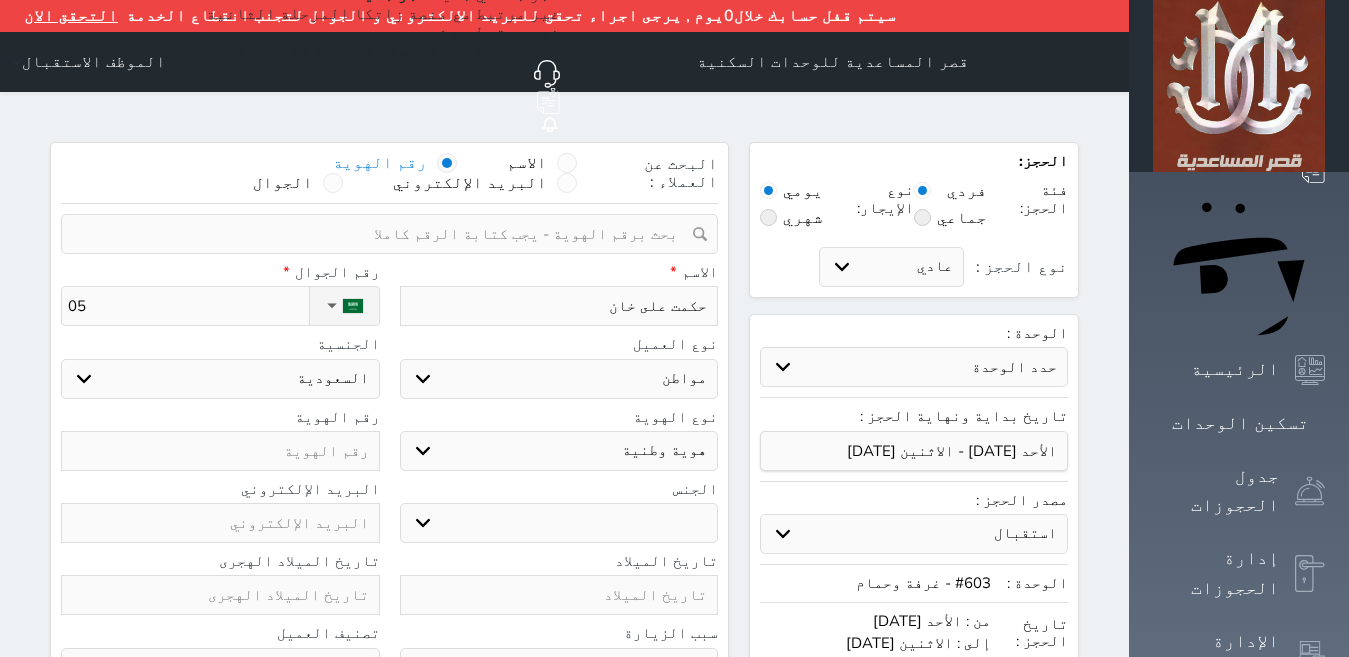select 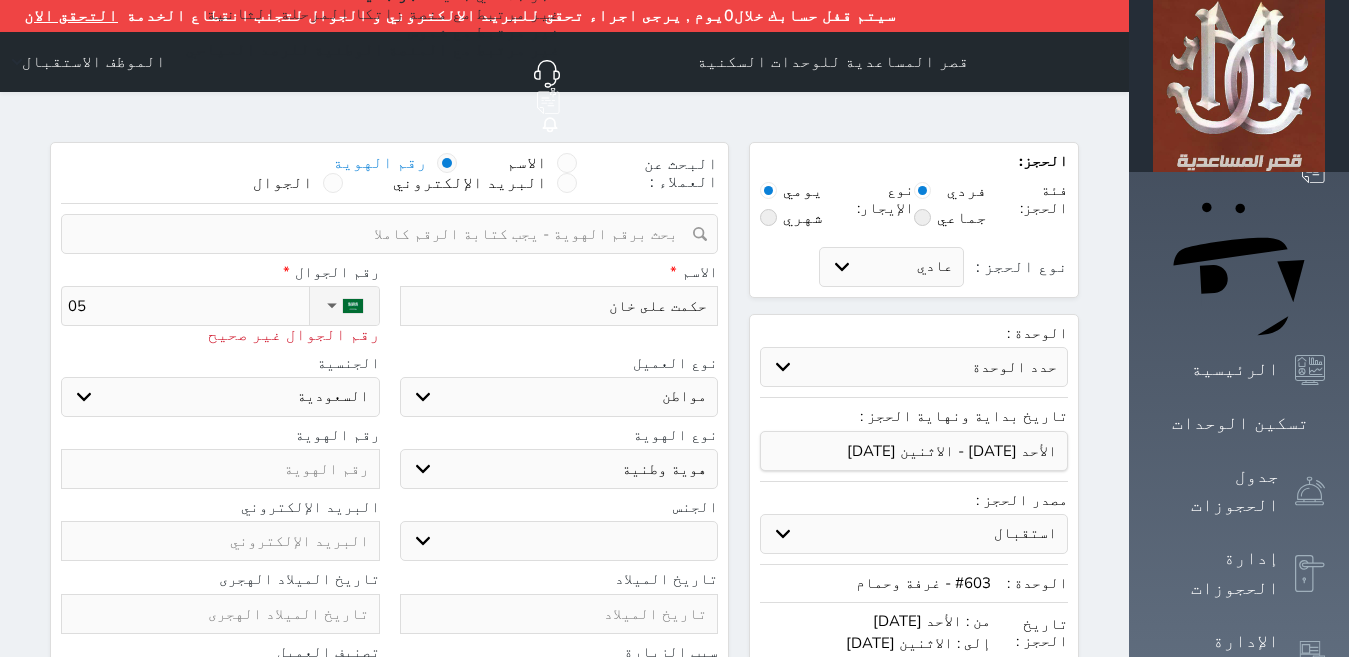 type on "053" 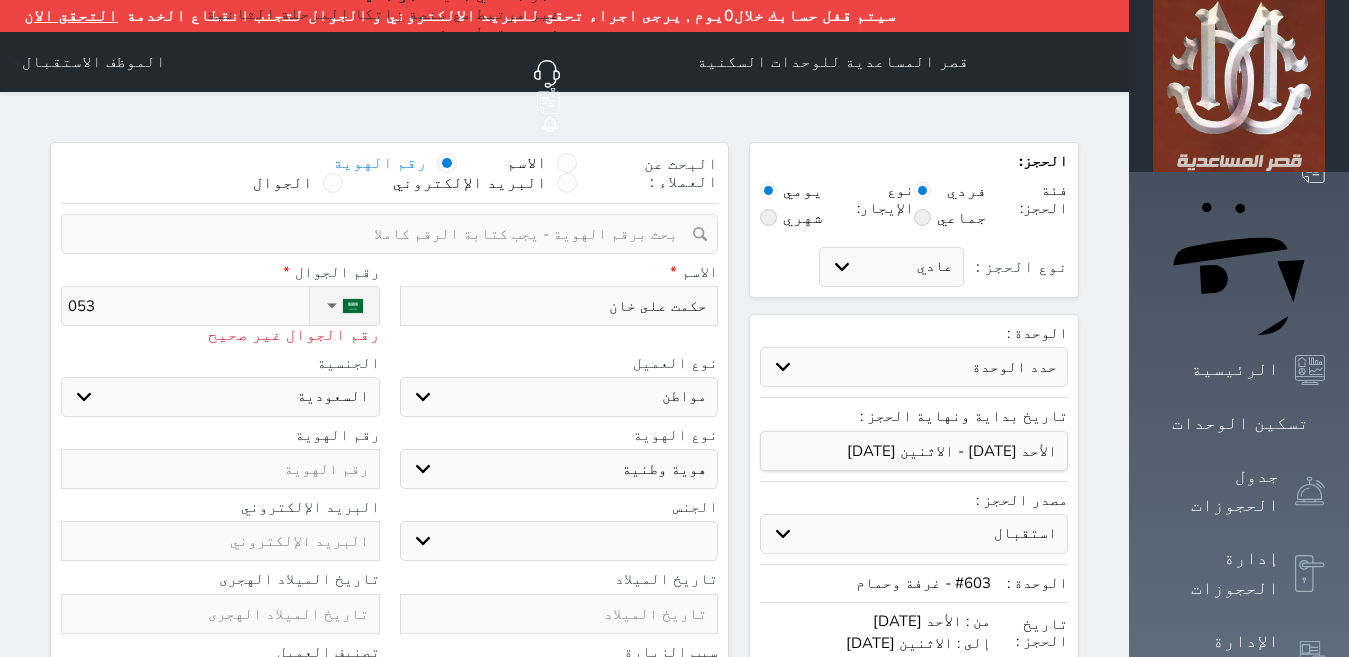 type on "0530" 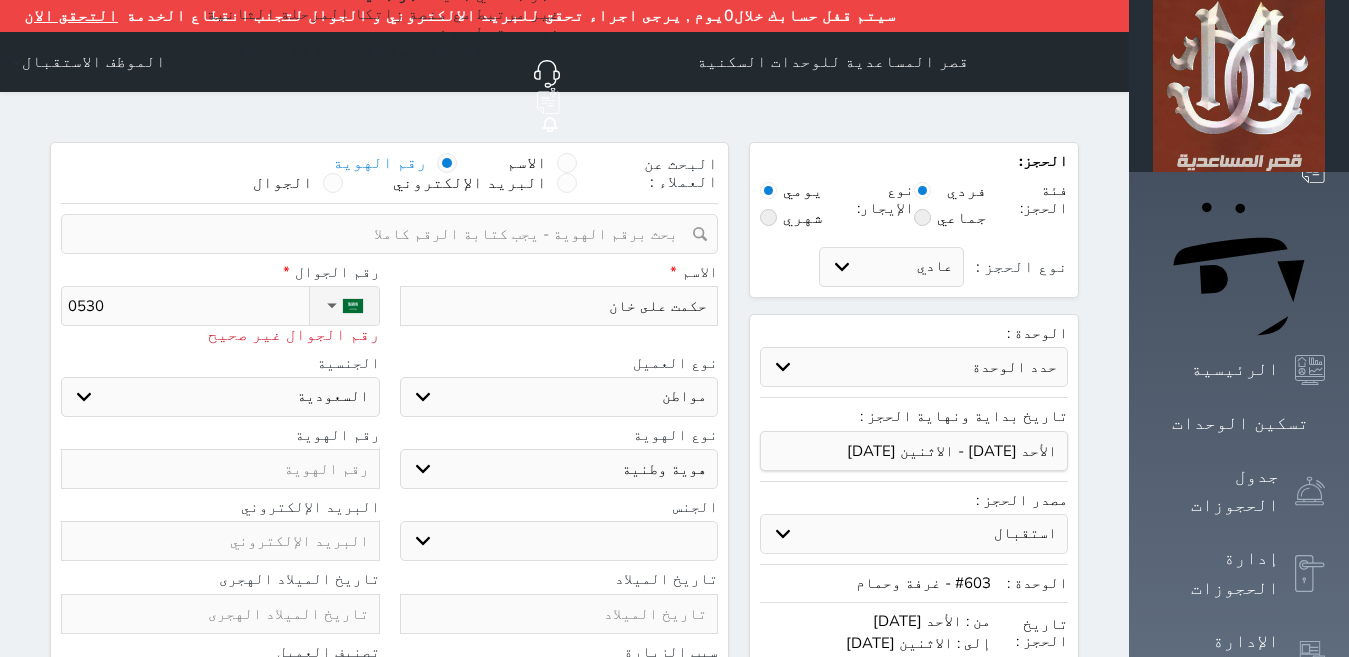 type on "05302" 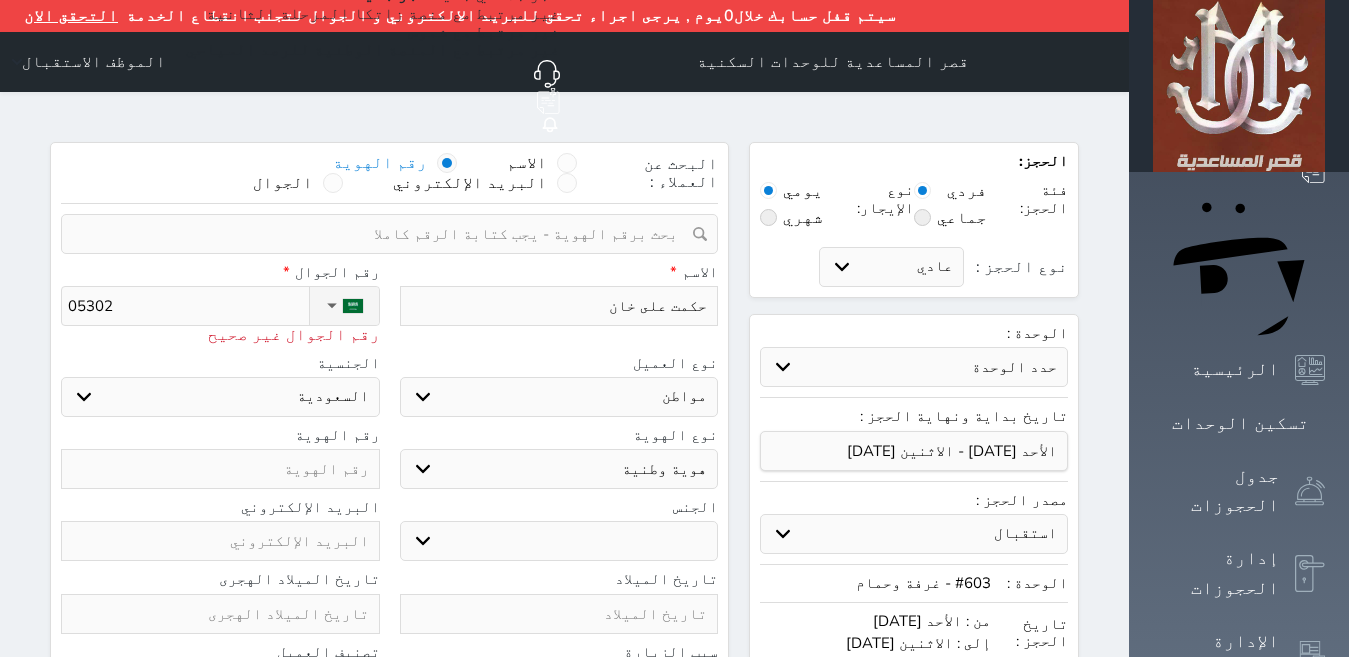 type on "053028" 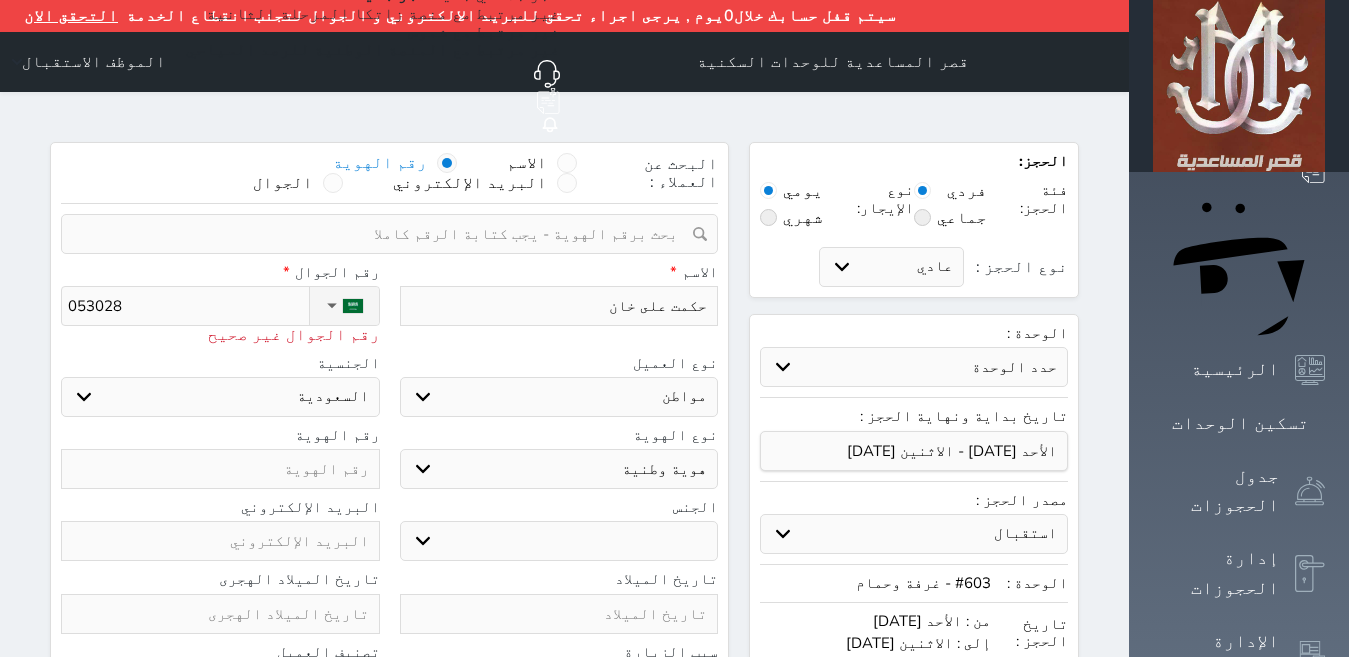 type on "0530289" 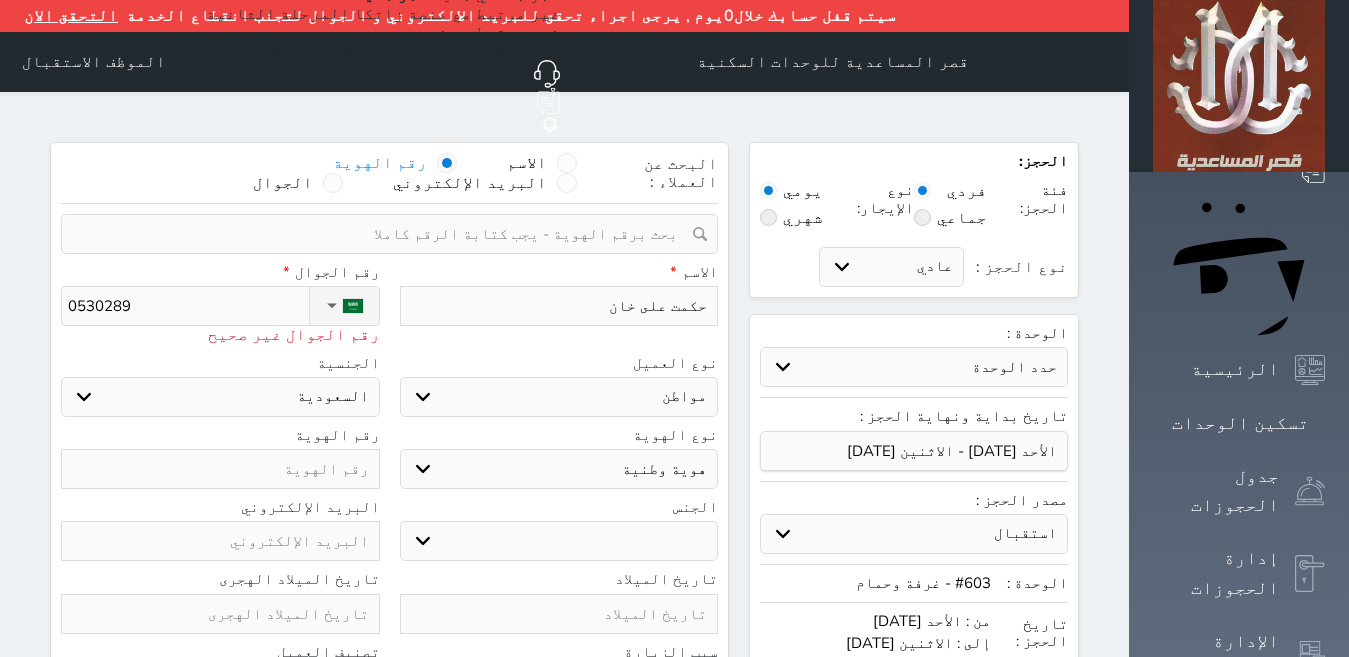 type on "05302895" 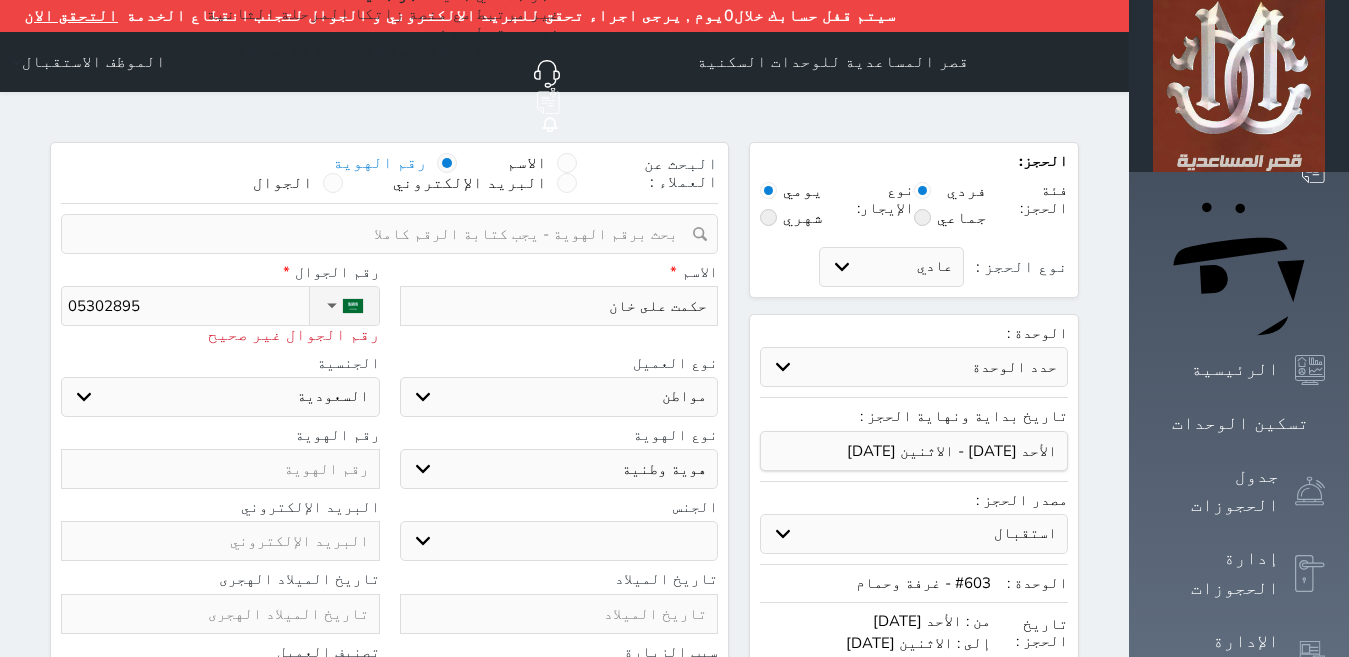 type on "053028951" 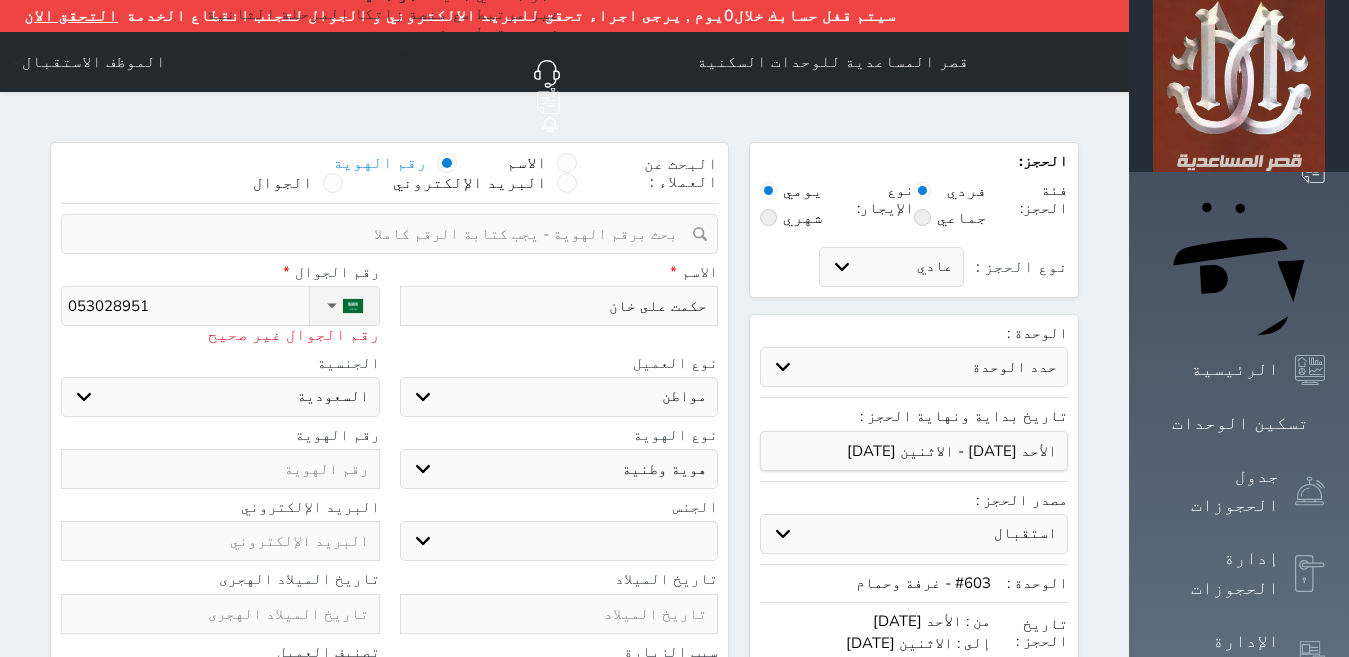 select 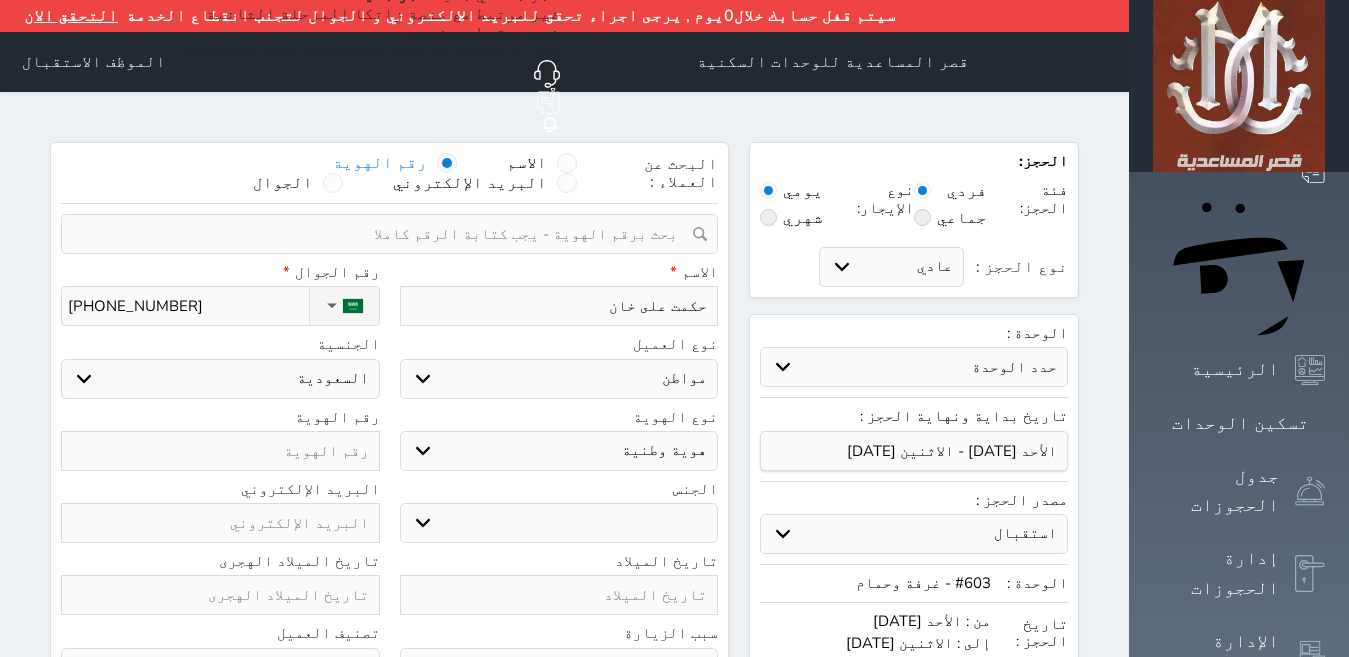 type on "[PHONE_NUMBER]" 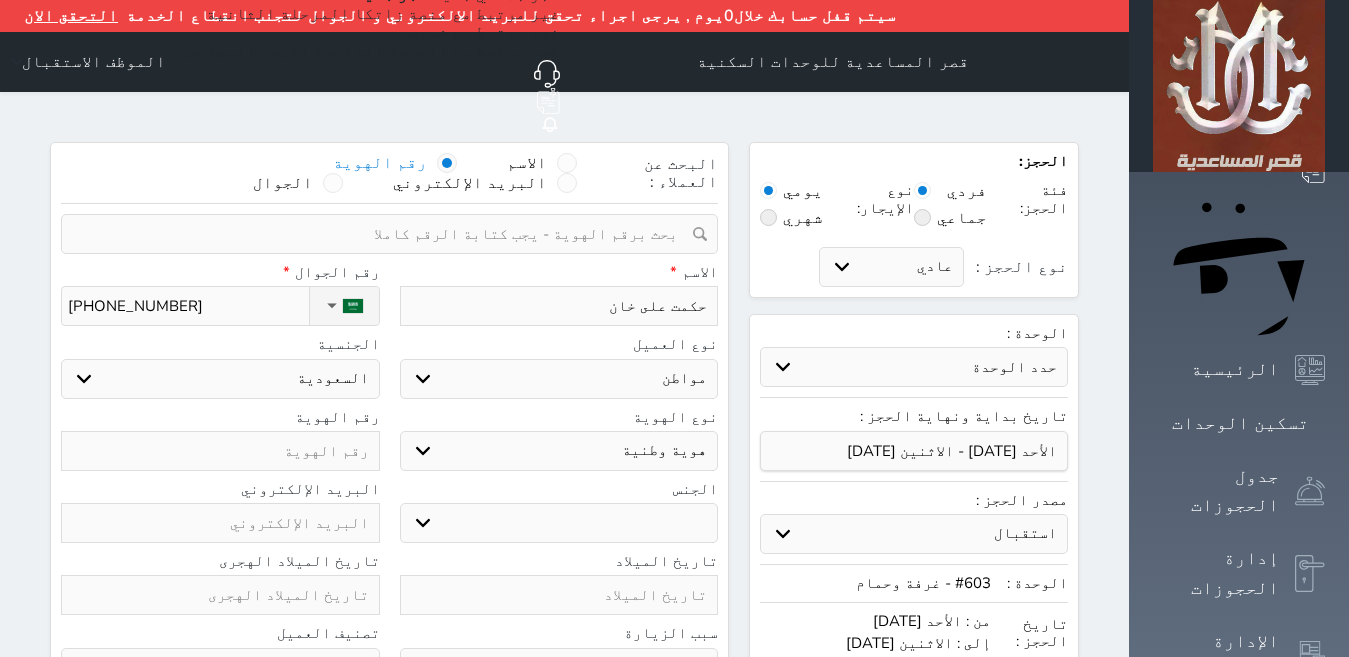 click on "اختر نوع   مواطن مواطن خليجي زائر مقيم" at bounding box center [559, 379] 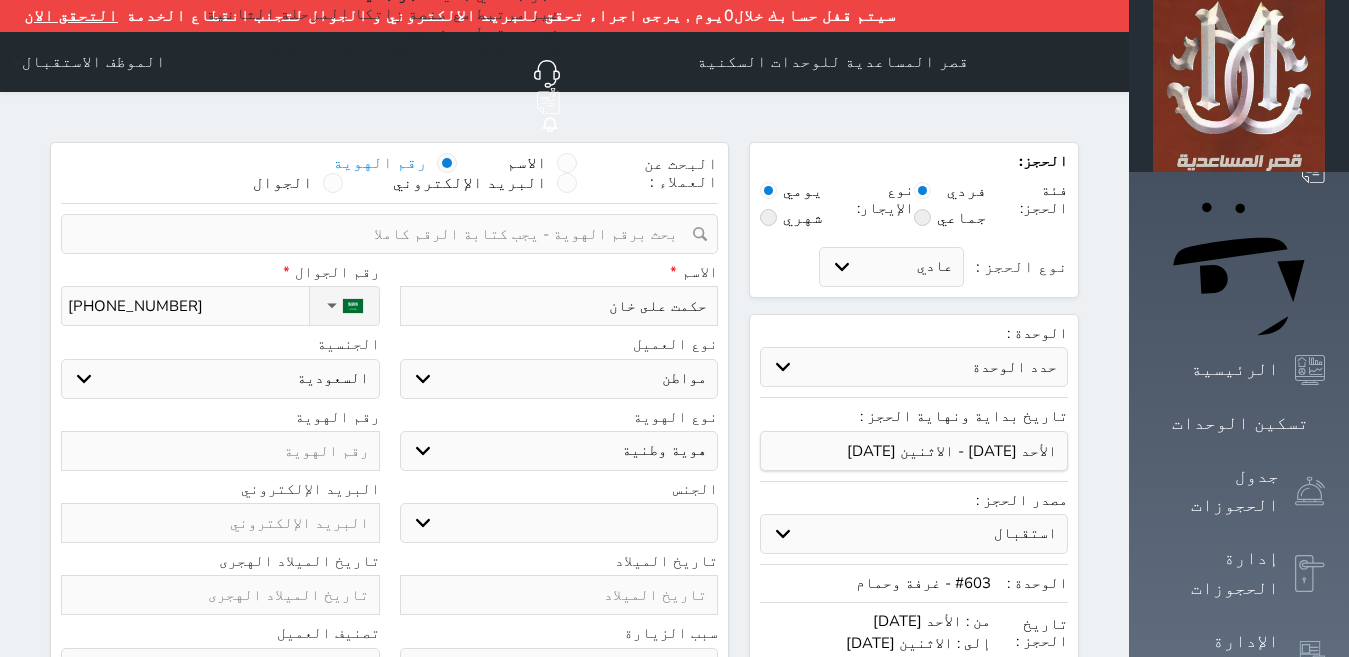 select on "4" 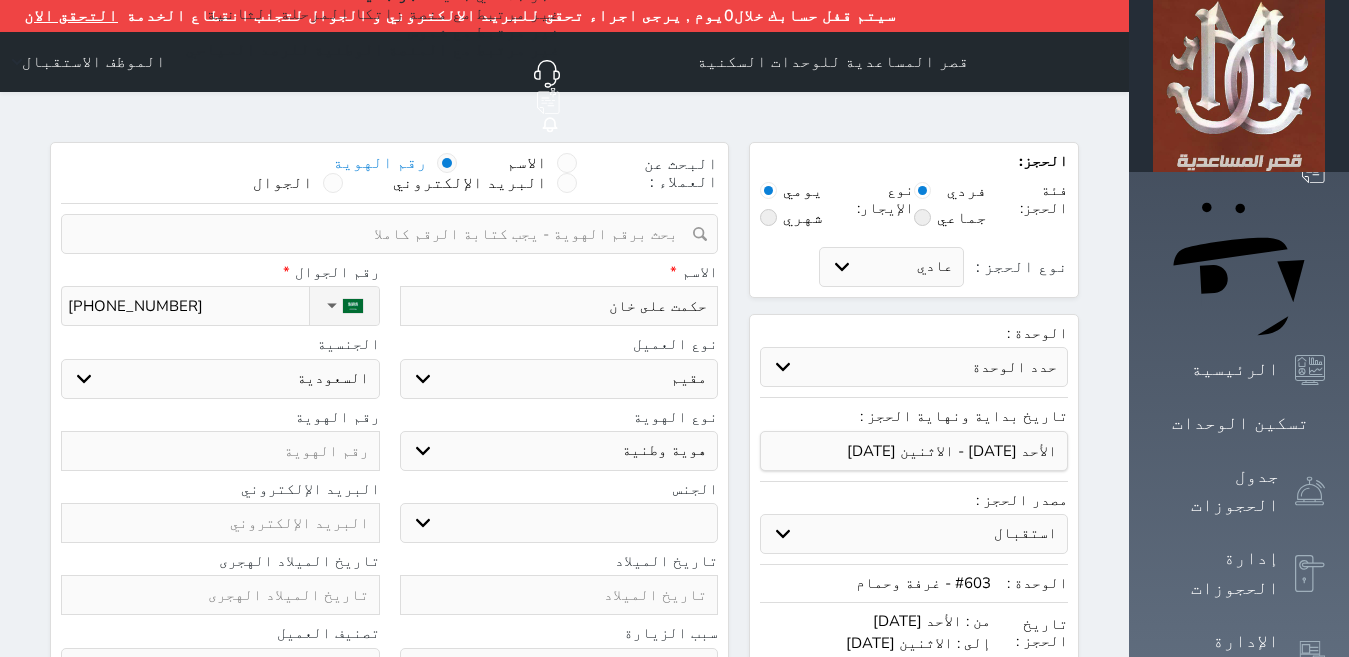 click on "اختر نوع   مواطن مواطن خليجي زائر مقيم" at bounding box center [559, 379] 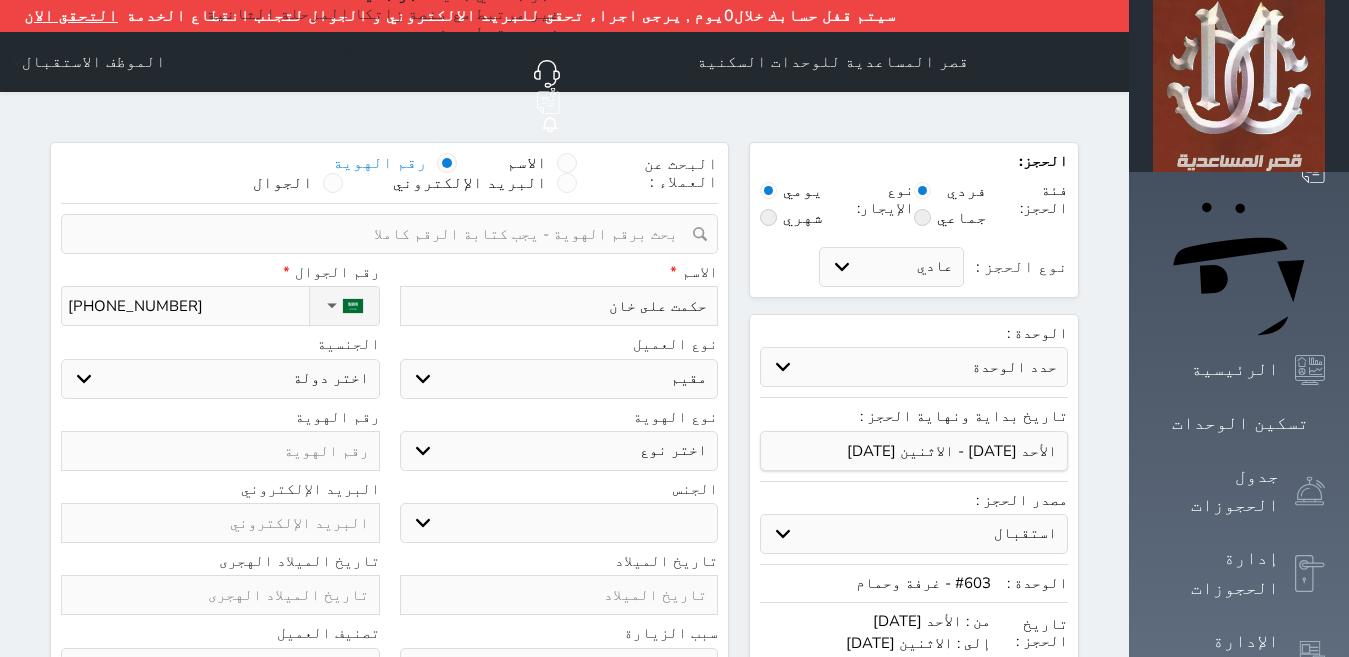click on "اختر دولة
اثيوبيا
اجنبي بجواز [DEMOGRAPHIC_DATA]
اخرى
[GEOGRAPHIC_DATA]
[GEOGRAPHIC_DATA]
[GEOGRAPHIC_DATA]
[GEOGRAPHIC_DATA]
[GEOGRAPHIC_DATA]
[GEOGRAPHIC_DATA]
[GEOGRAPHIC_DATA]" at bounding box center [220, 379] 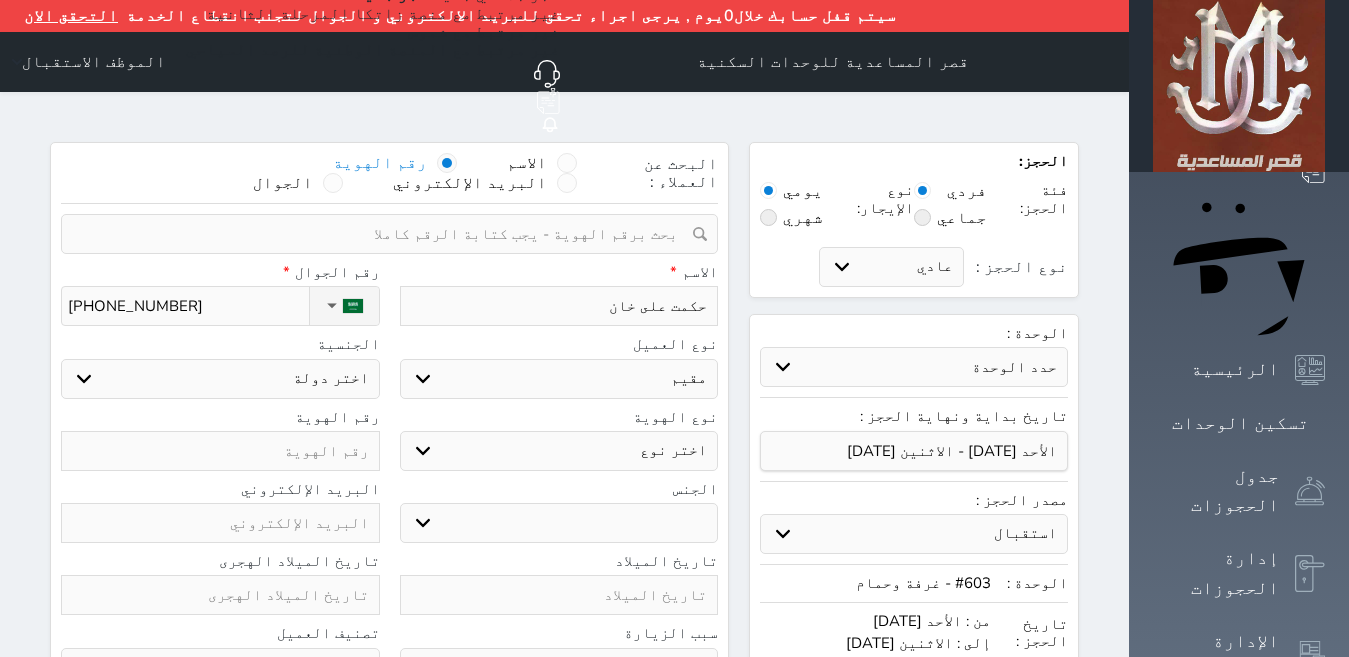 select on "304" 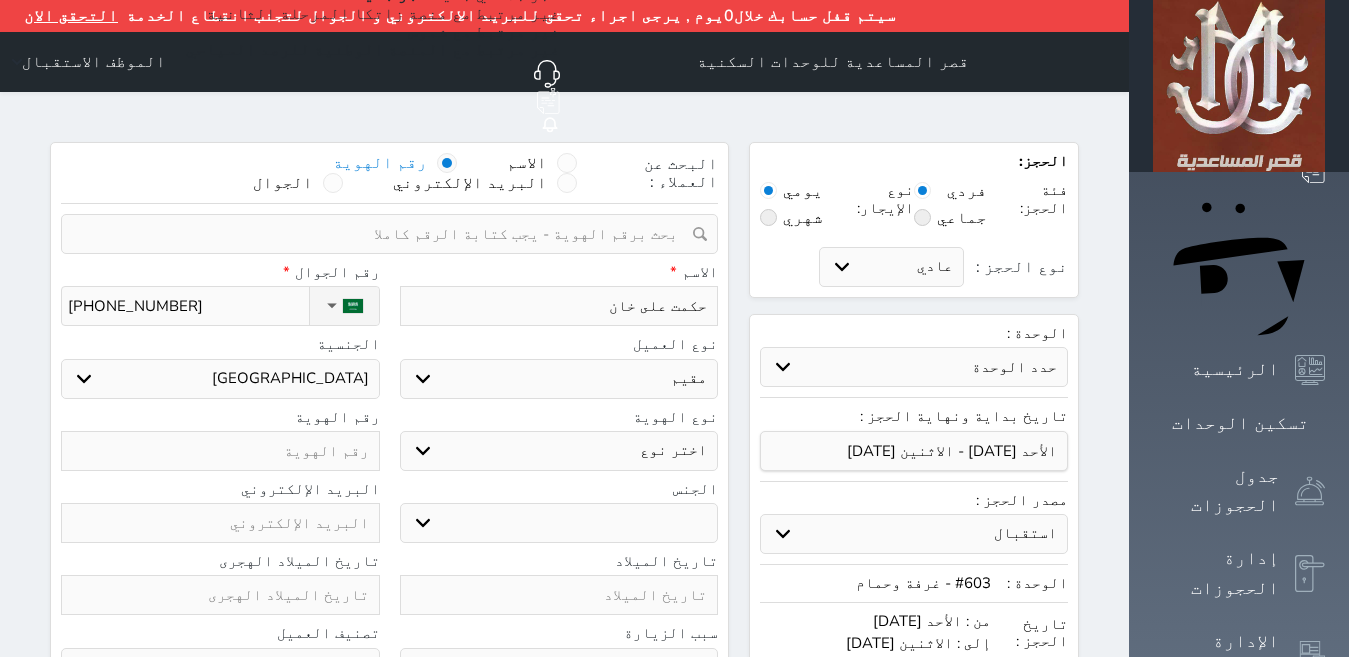 click on "اختر دولة
اثيوبيا
اجنبي بجواز [DEMOGRAPHIC_DATA]
اخرى
[GEOGRAPHIC_DATA]
[GEOGRAPHIC_DATA]
[GEOGRAPHIC_DATA]
[GEOGRAPHIC_DATA]
[GEOGRAPHIC_DATA]
[GEOGRAPHIC_DATA]
[GEOGRAPHIC_DATA]" at bounding box center [220, 379] 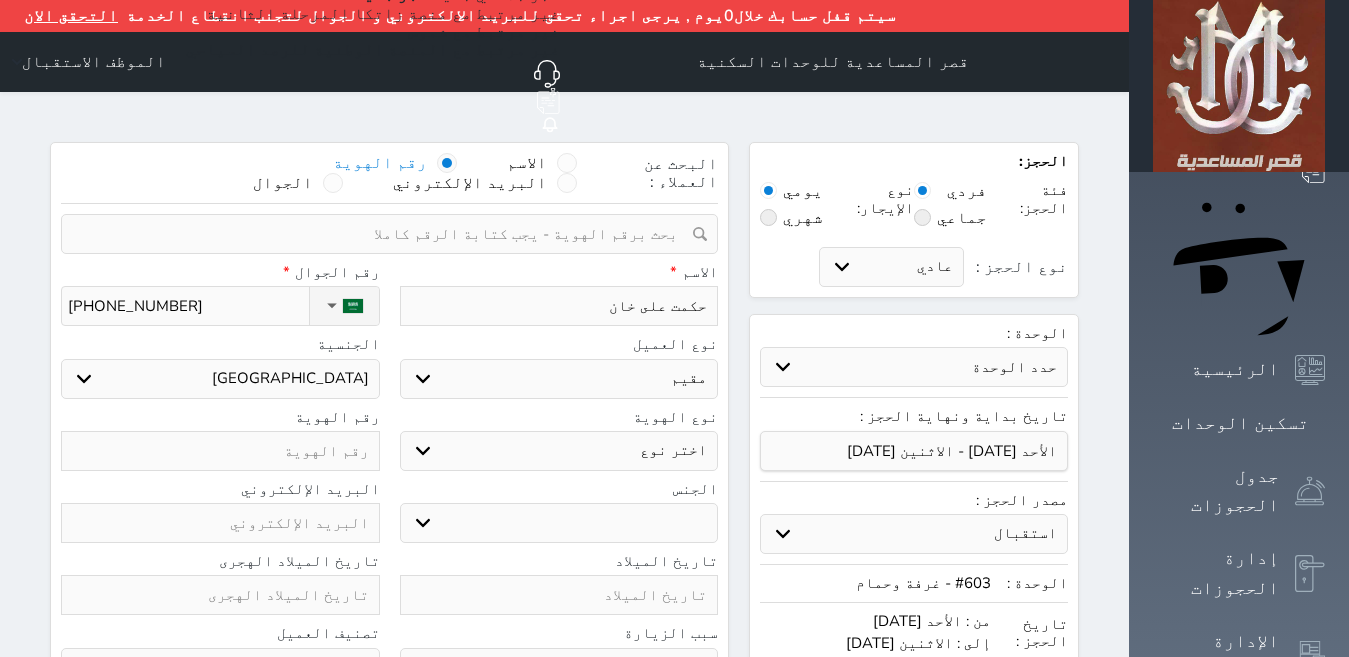 select 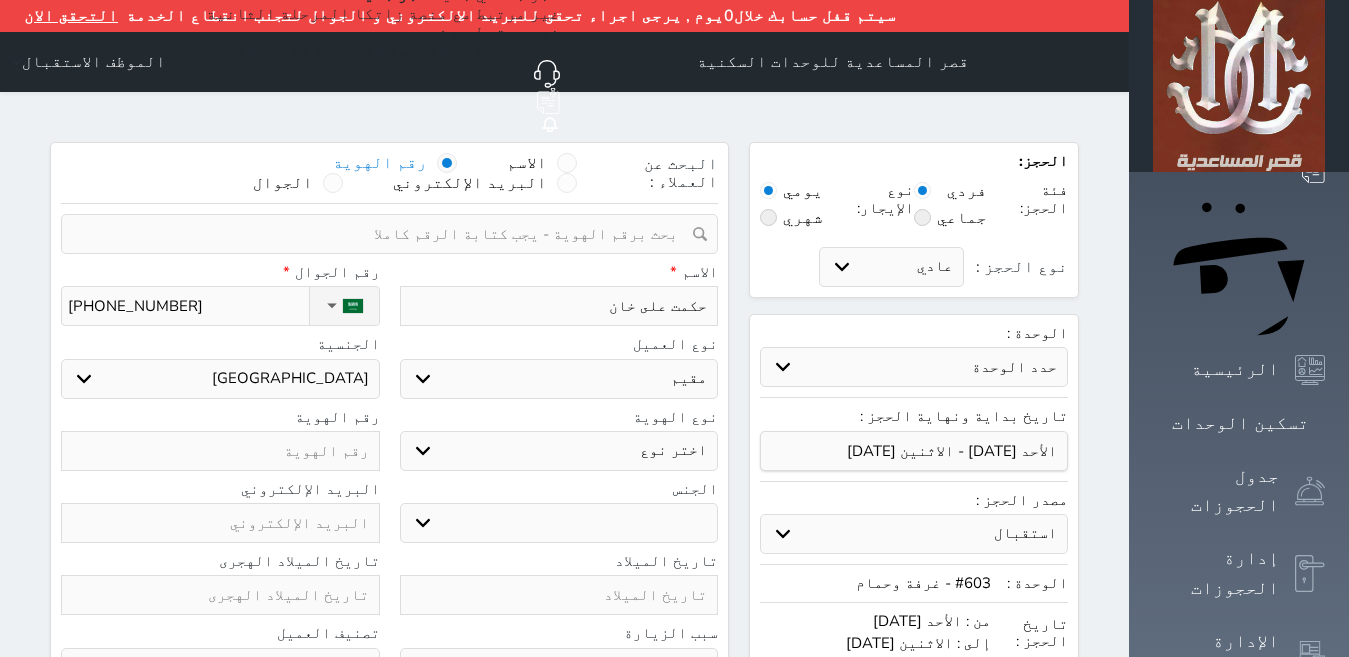 click on "اختر نوع   مقيم جواز السفر" at bounding box center [559, 451] 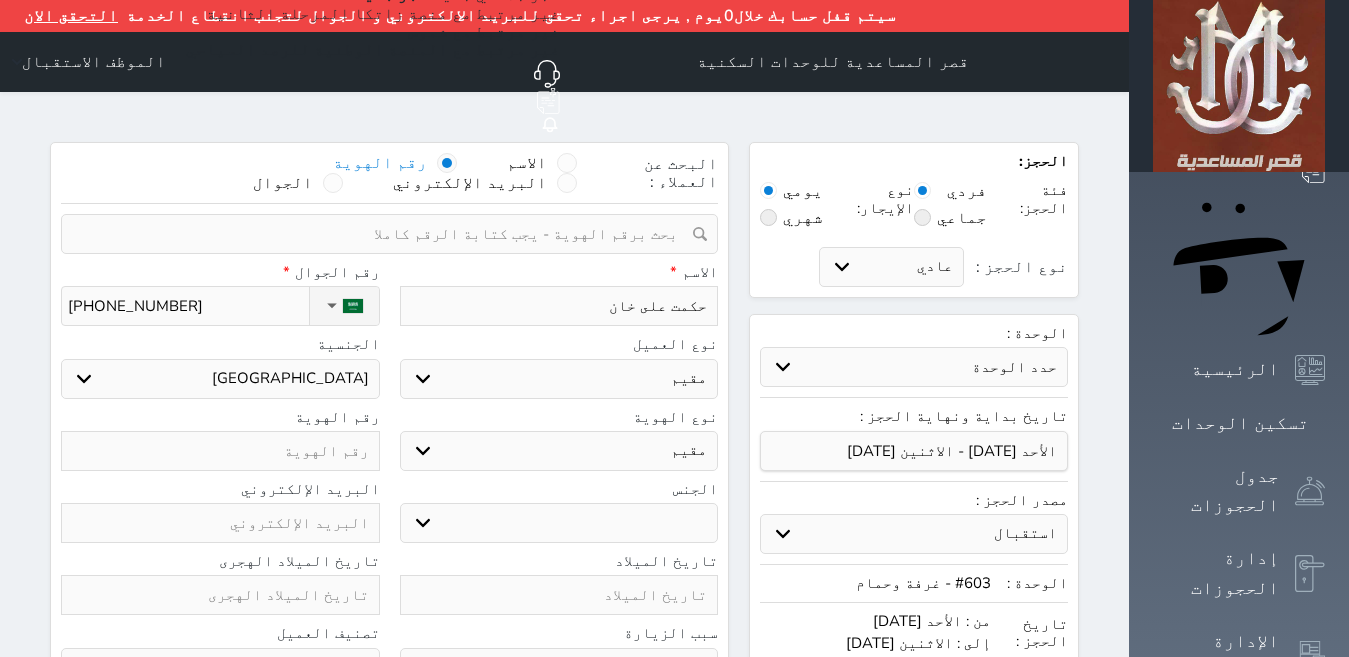 click on "اختر نوع   مقيم جواز السفر" at bounding box center (559, 451) 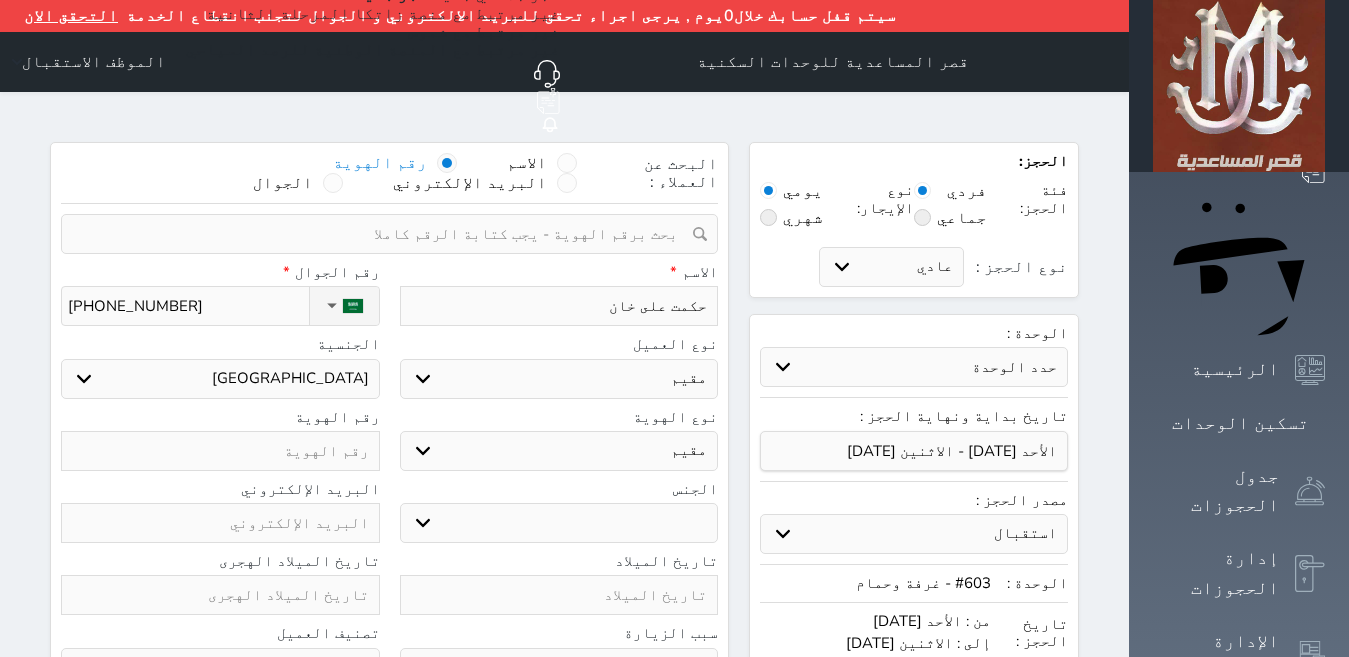 select 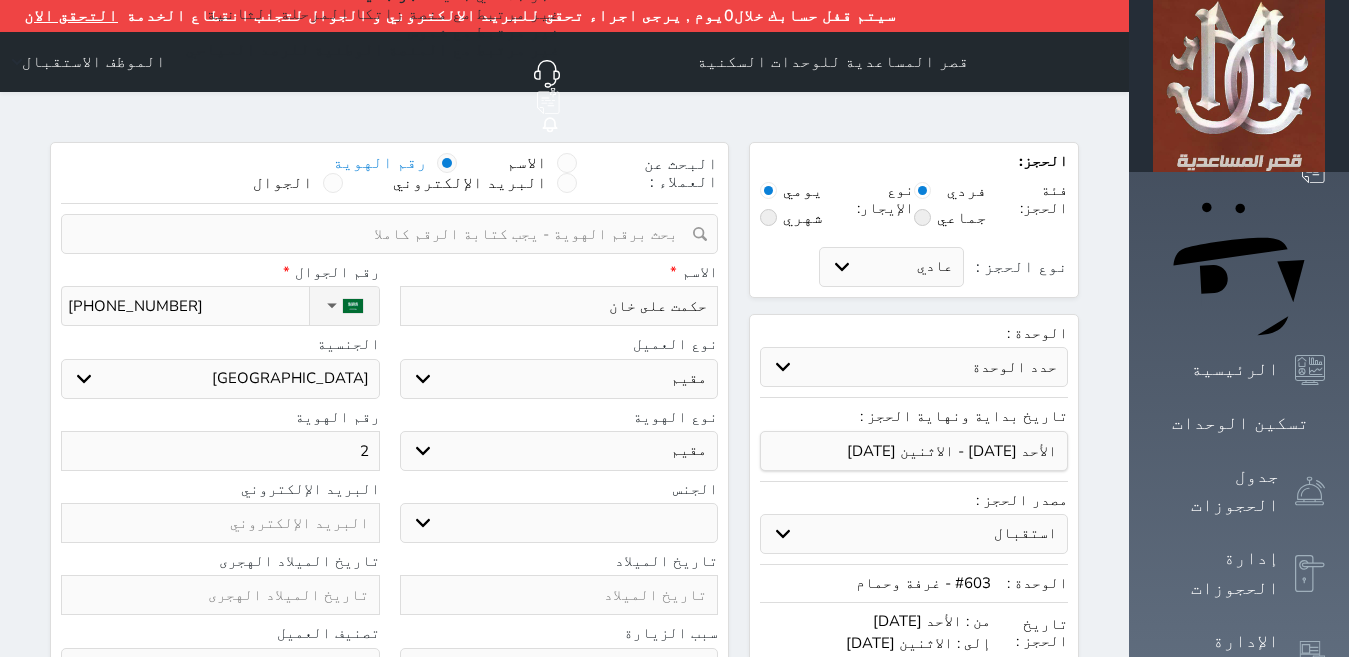 type on "25" 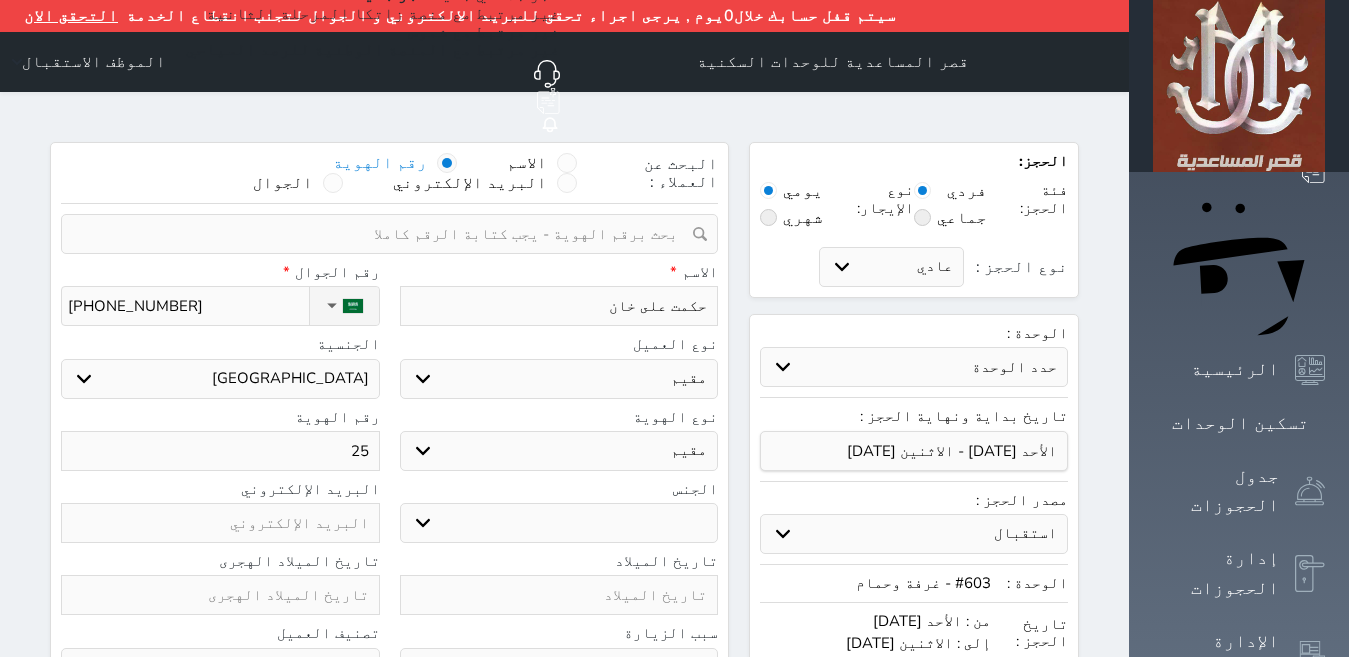 type on "256" 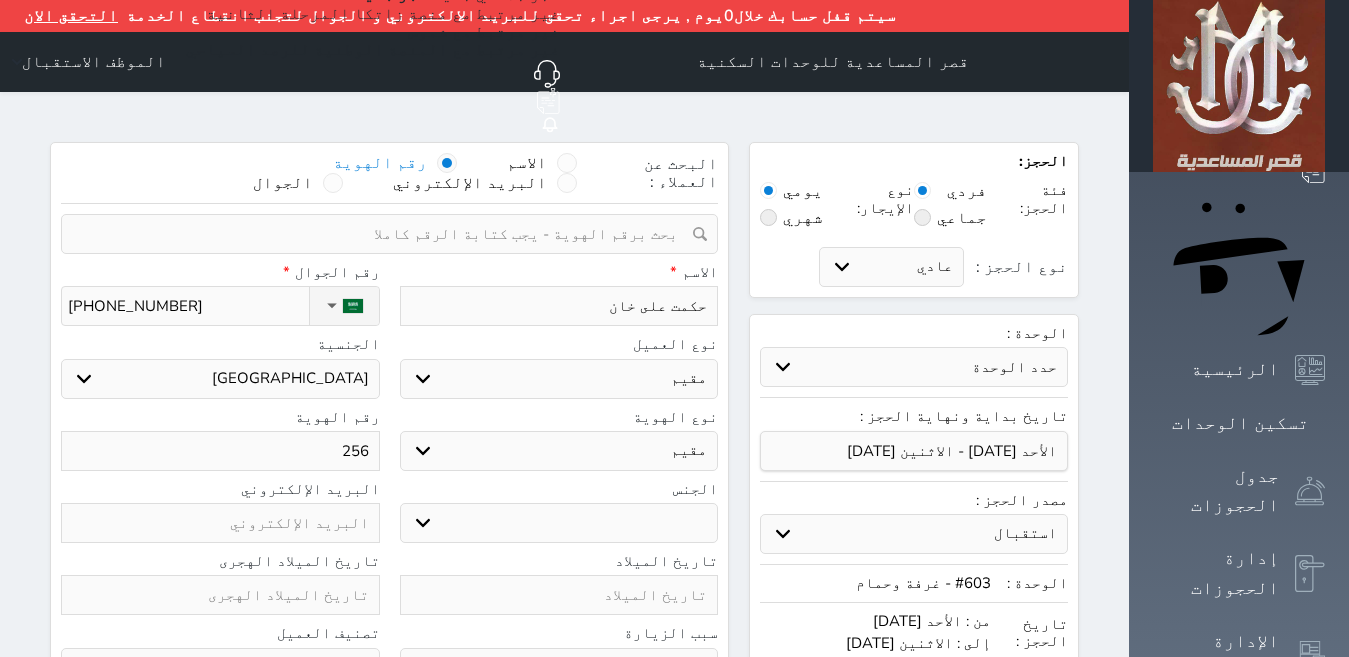 type on "2567" 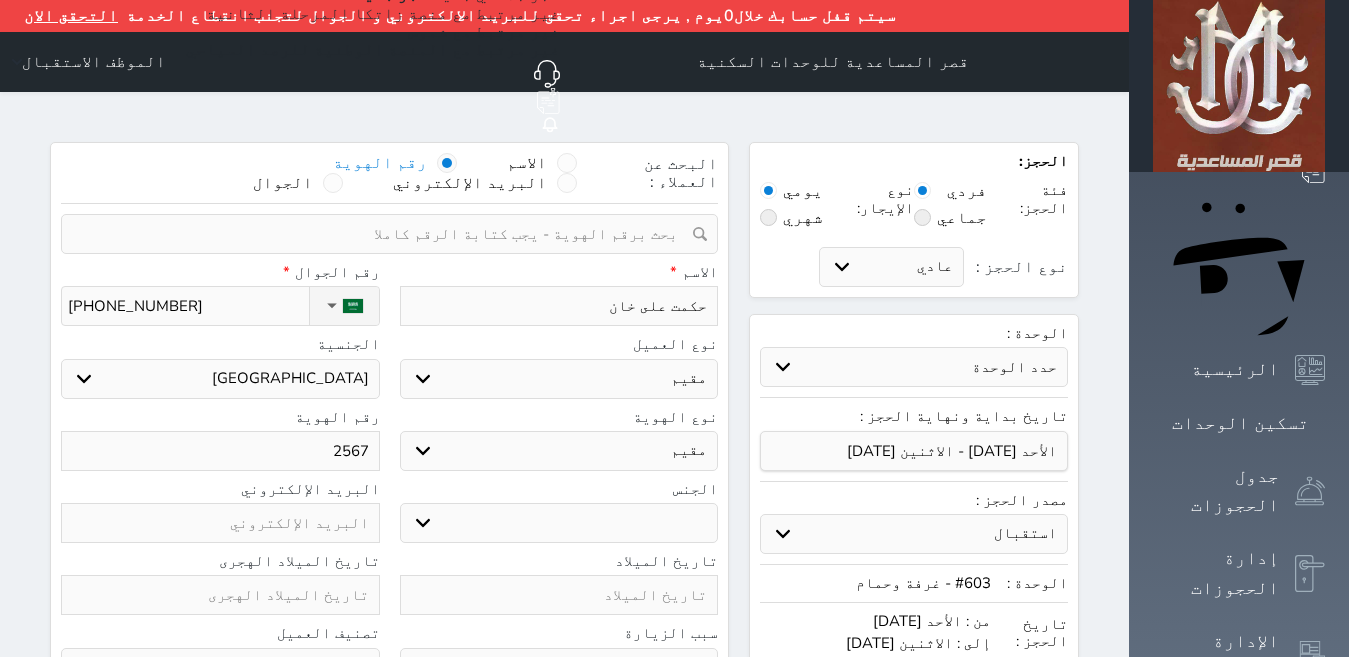type on "25675" 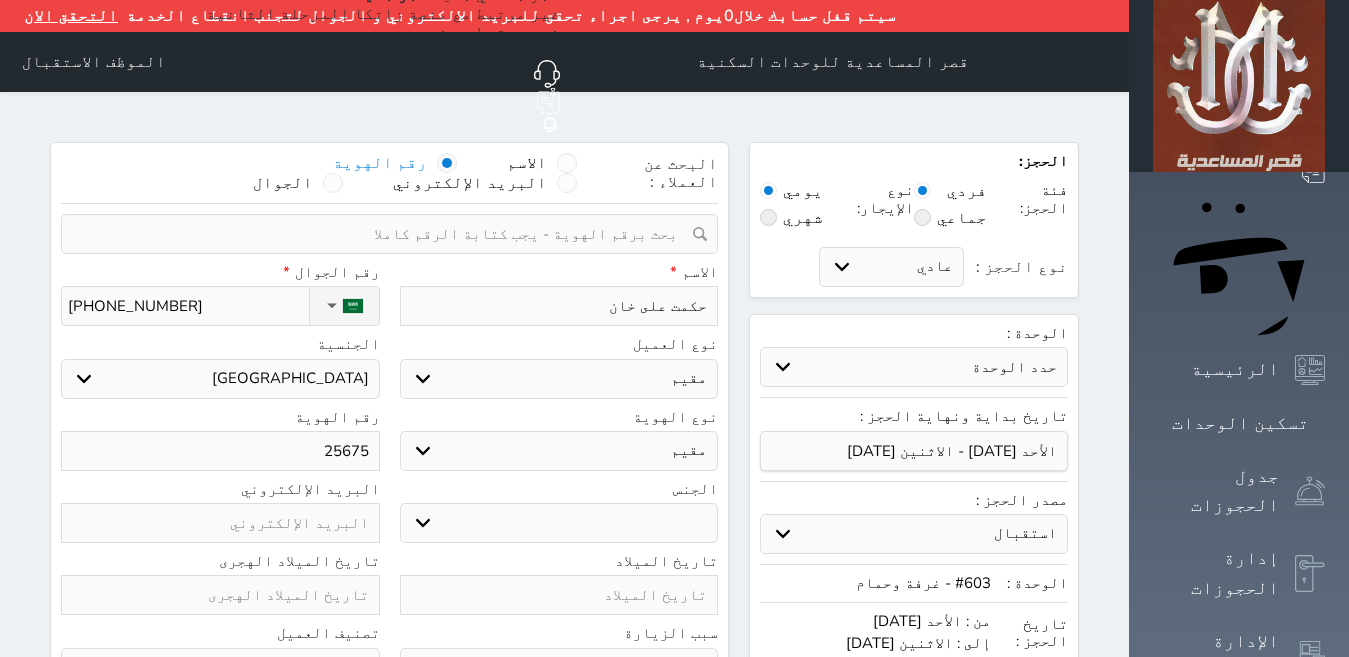 type on "256754" 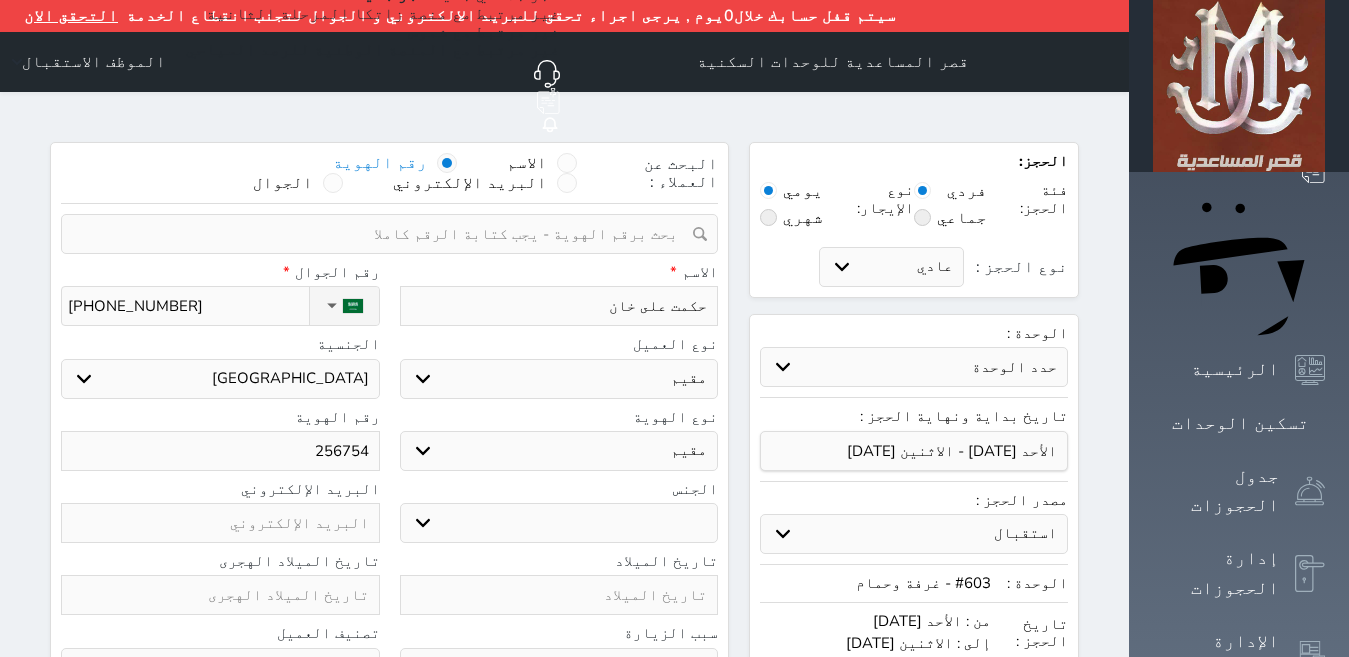 type on "2567540" 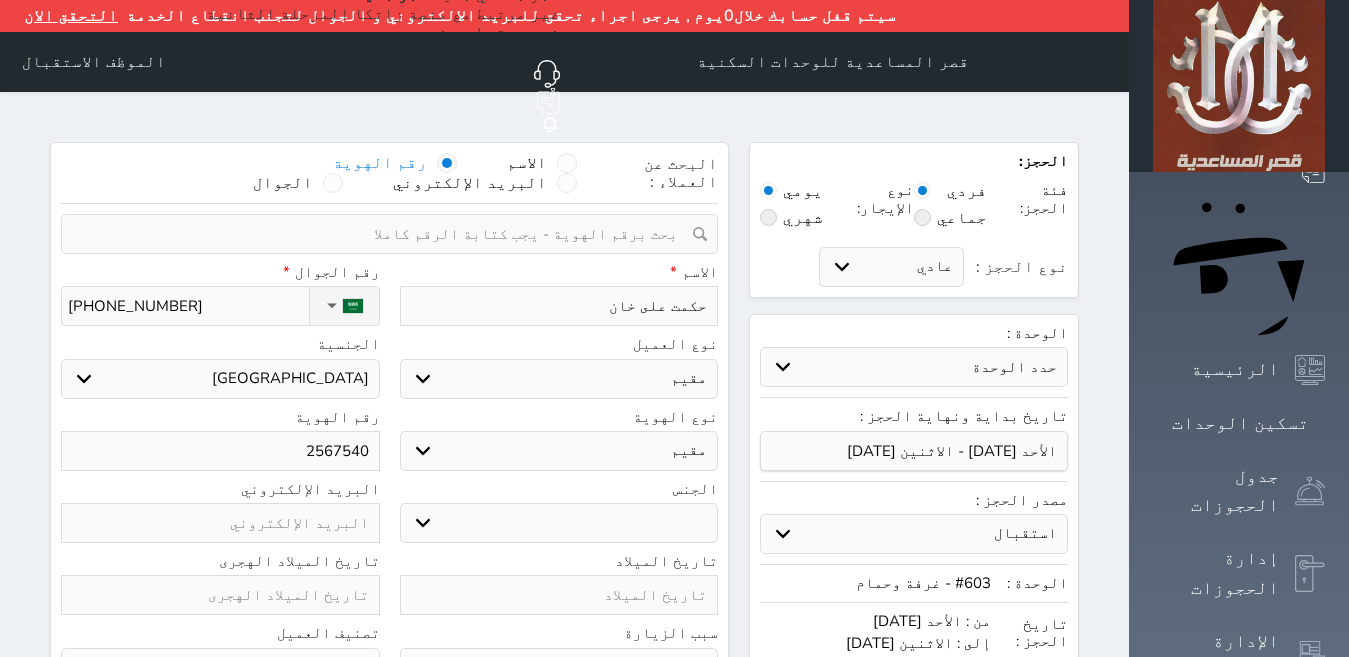 type on "25675402" 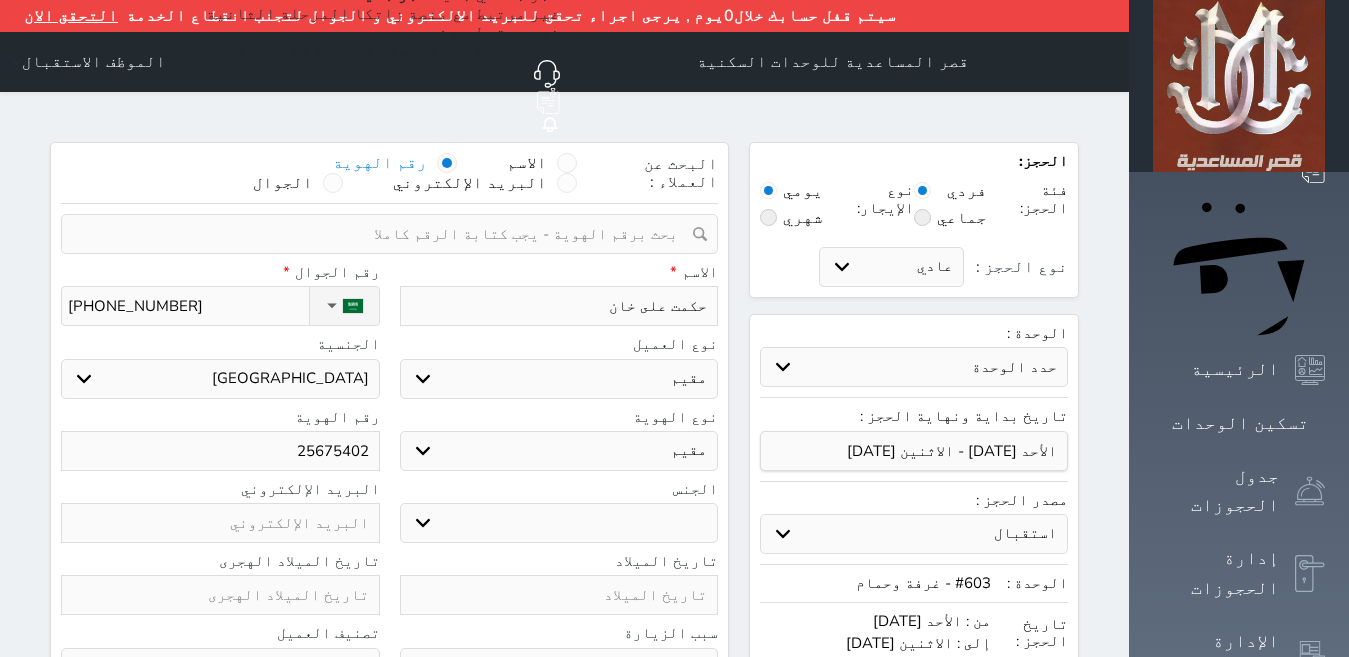 type on "256754028" 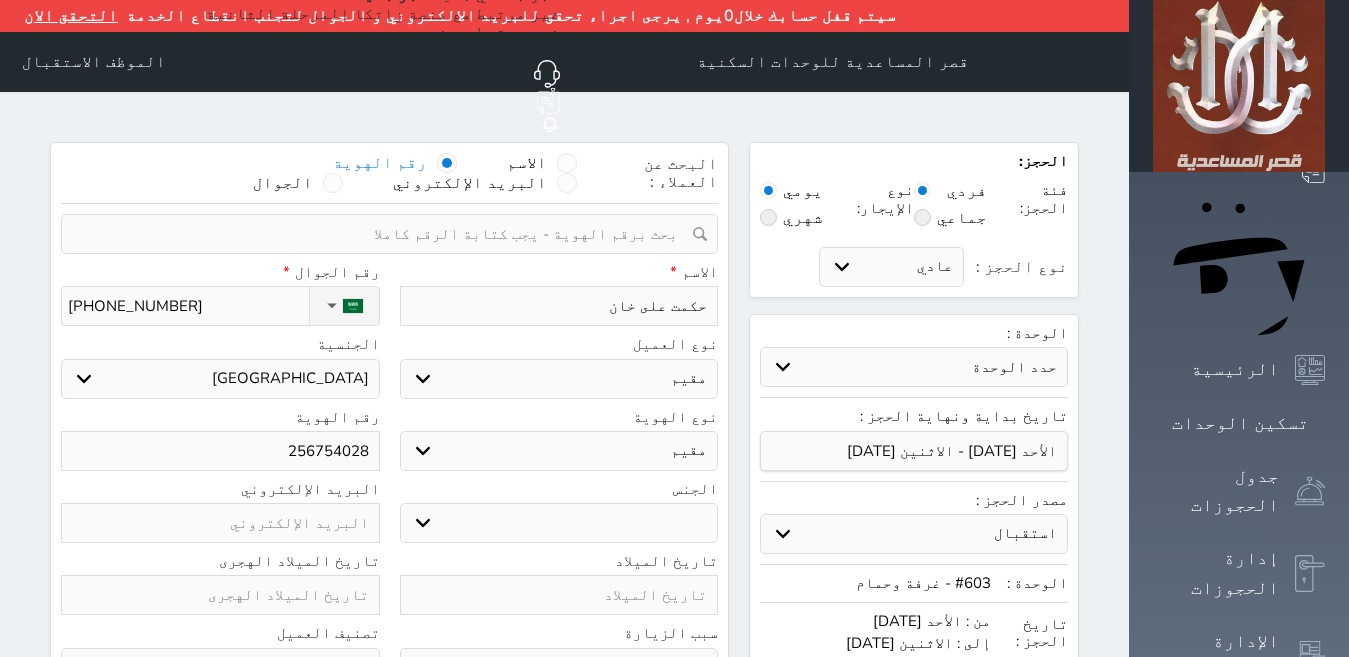 select 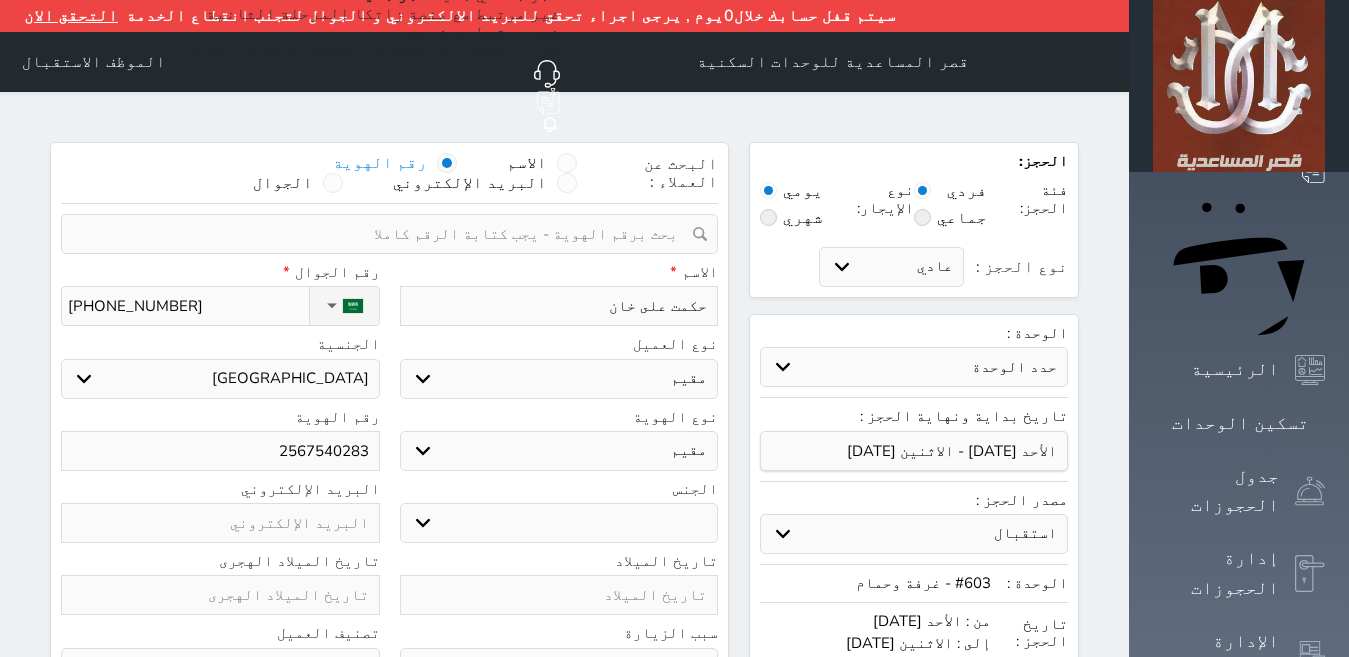 select 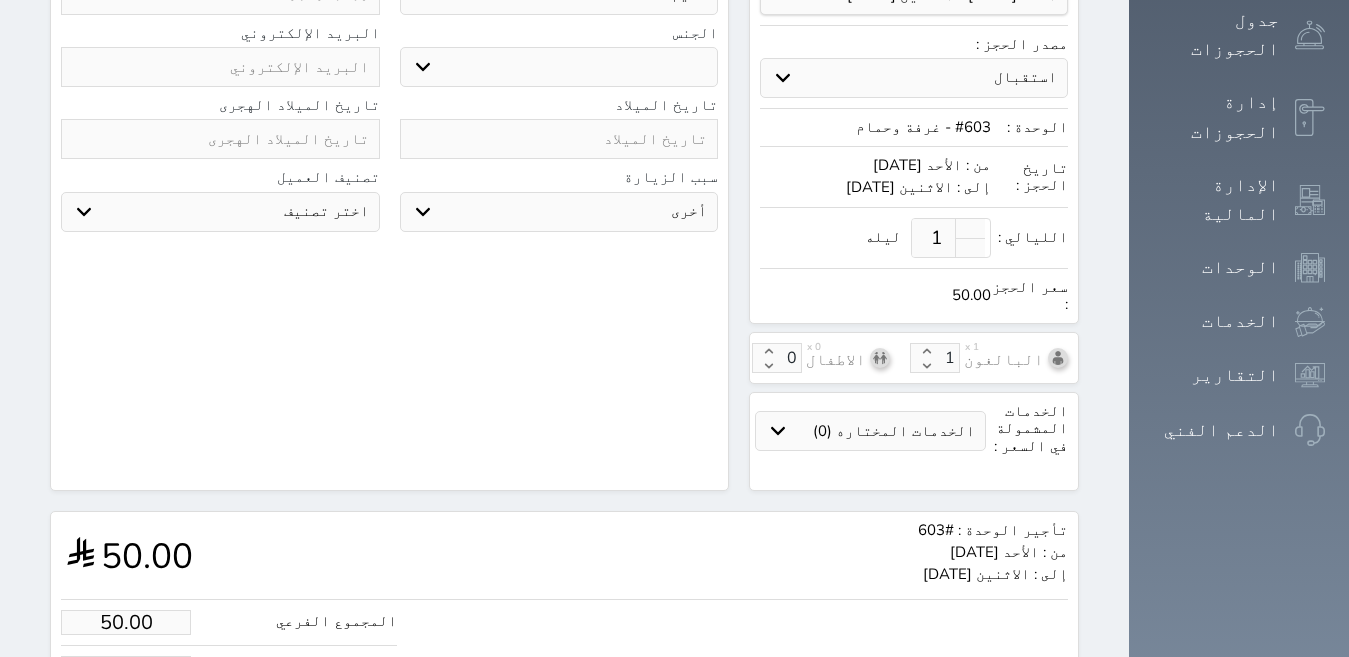 scroll, scrollTop: 458, scrollLeft: 0, axis: vertical 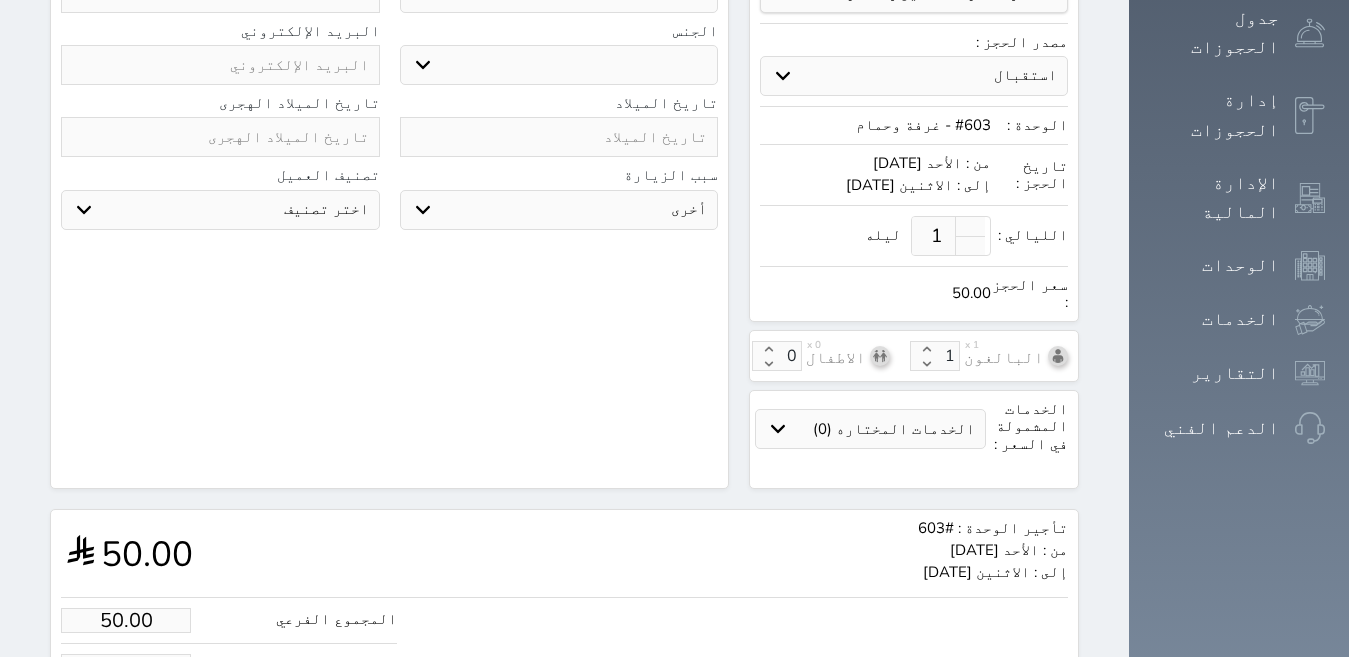 click on "50.00" at bounding box center (126, 620) 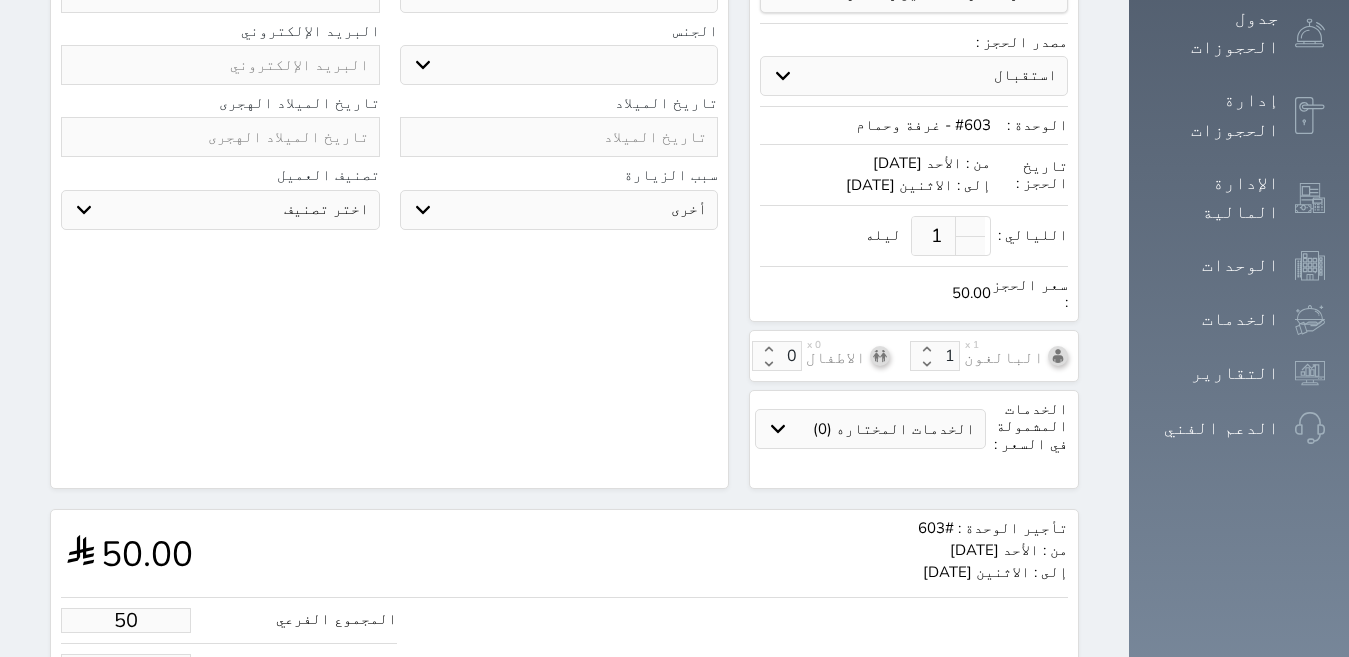 click on "50" at bounding box center [126, 620] 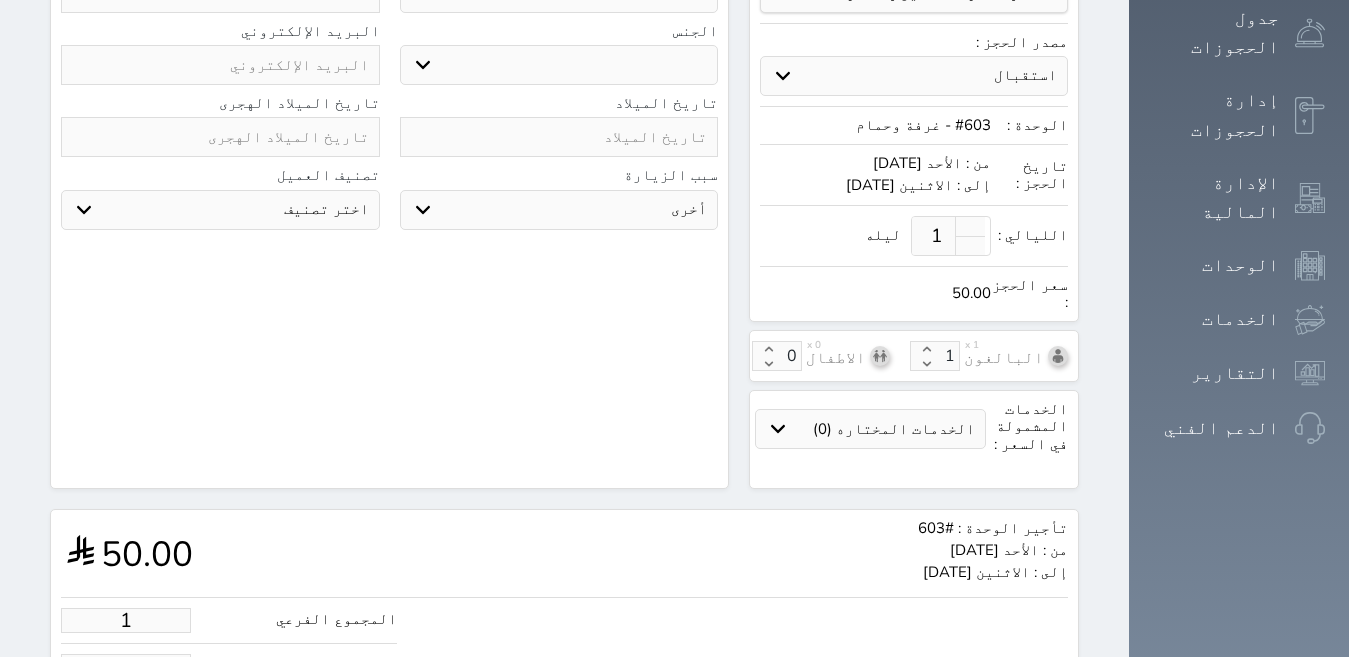 type on "1.00" 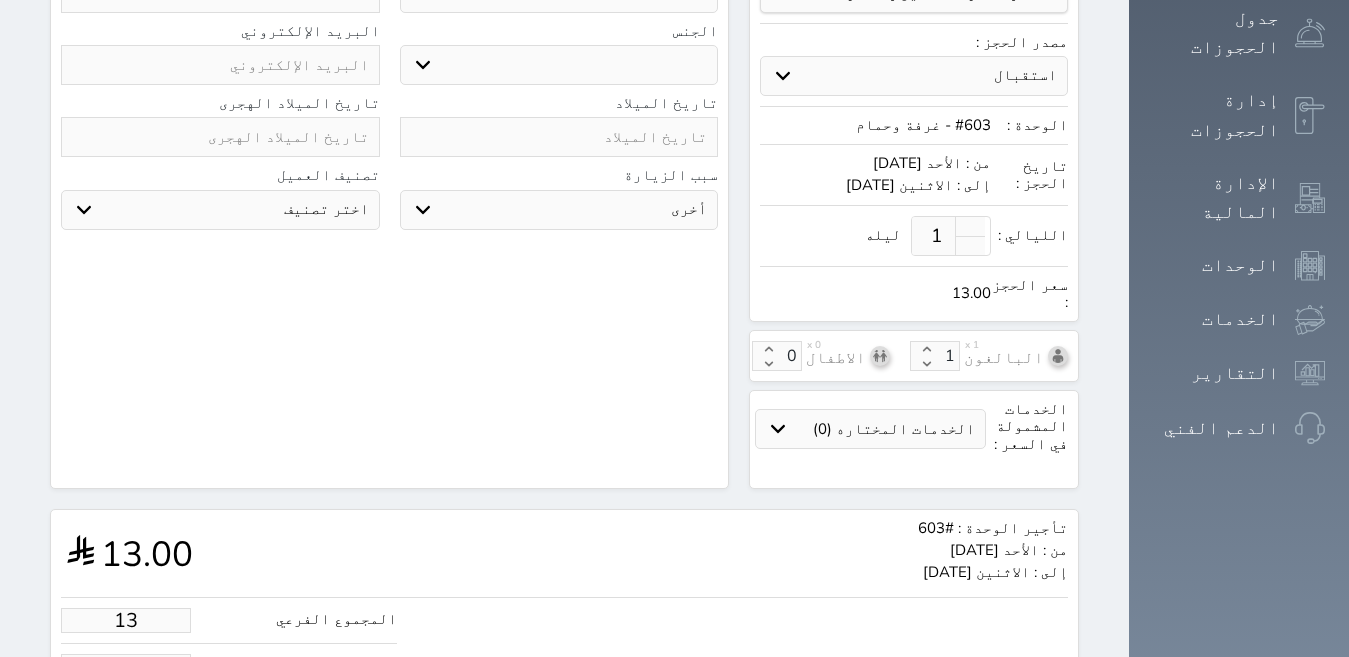 type on "130" 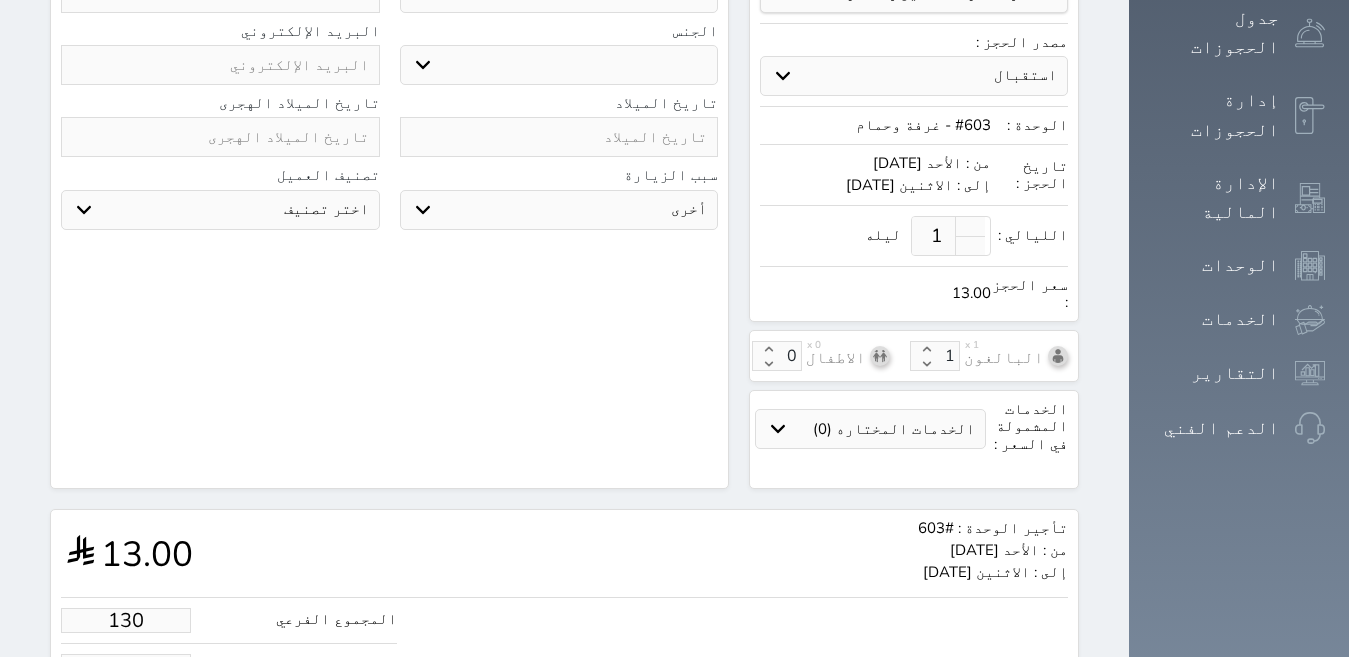 type on "130.00" 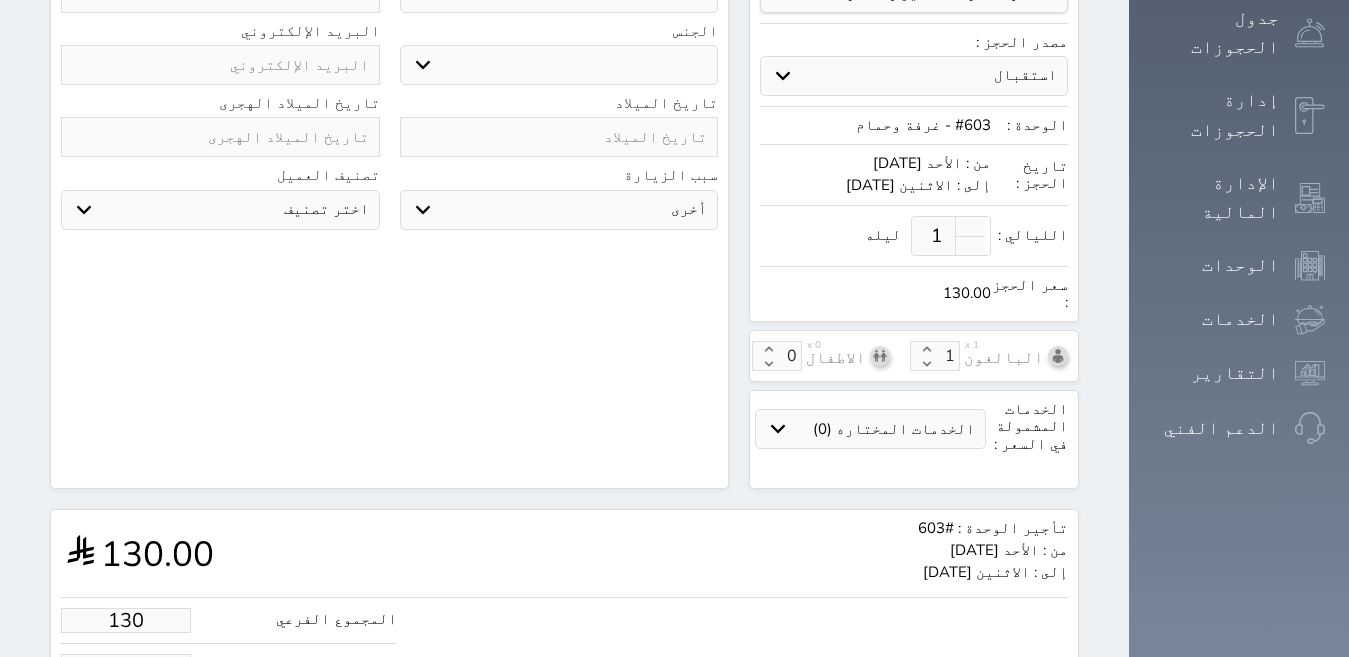 type on "130.00" 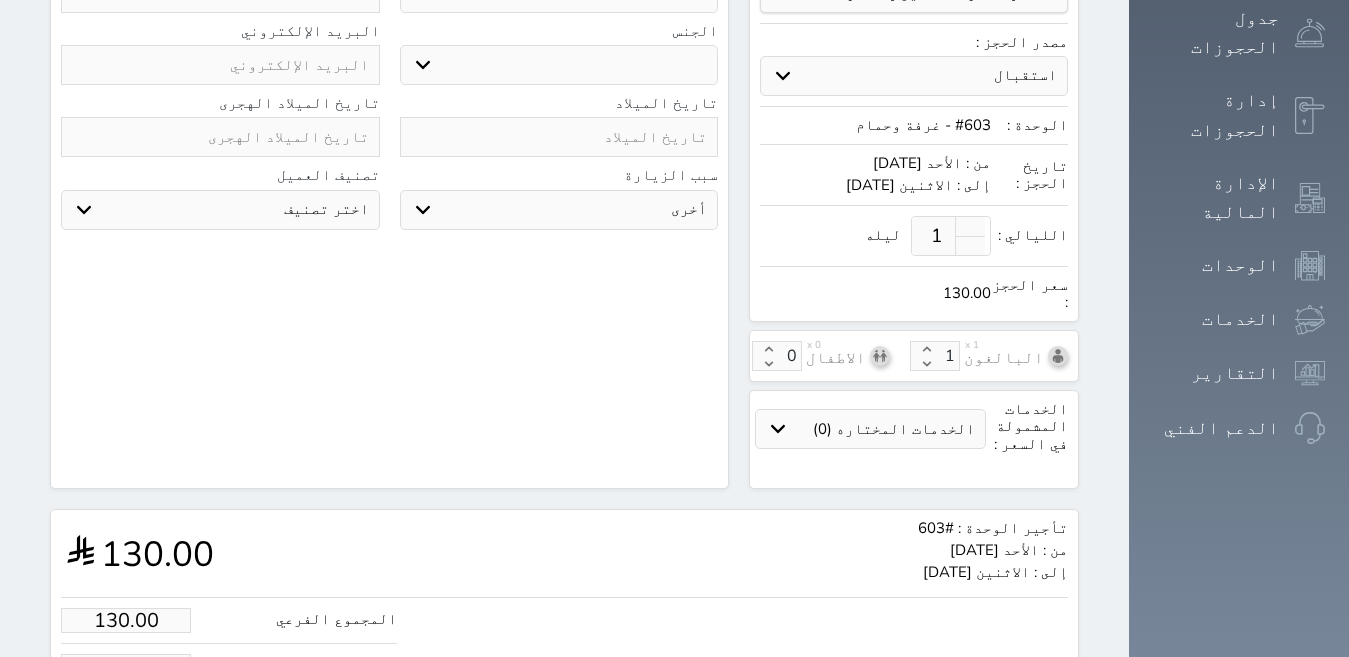 drag, startPoint x: 296, startPoint y: 510, endPoint x: 261, endPoint y: 539, distance: 45.453274 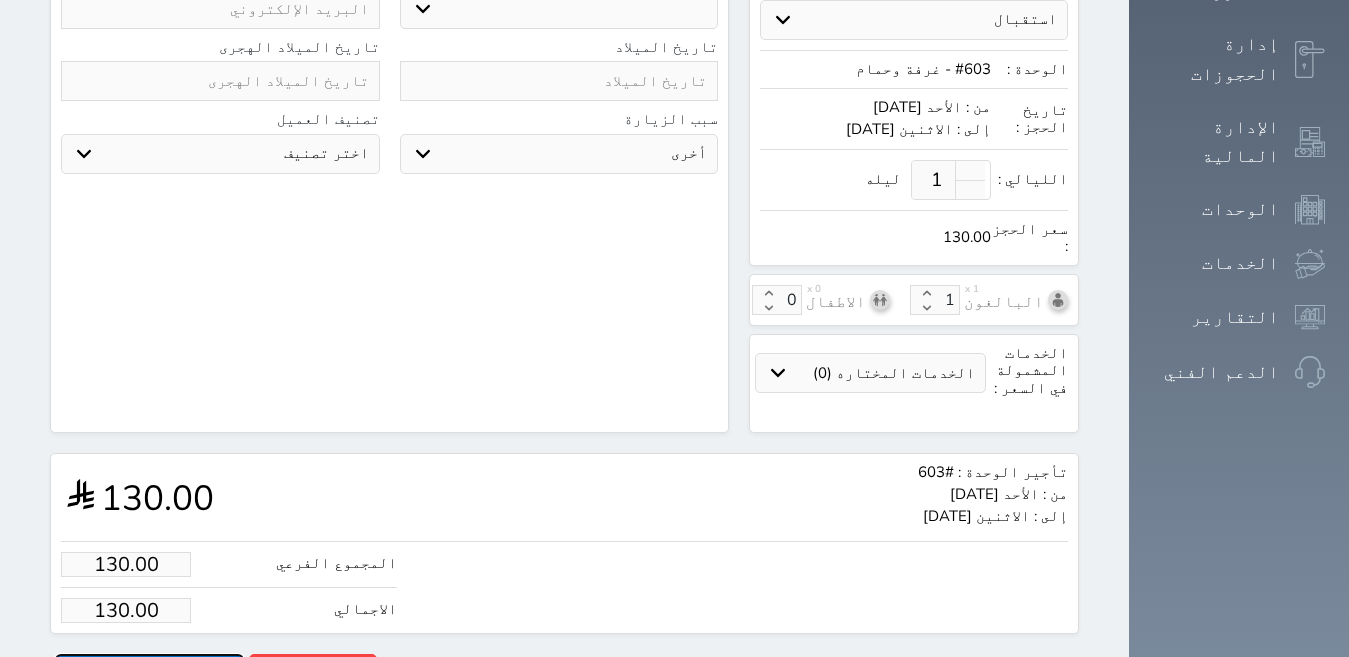 click on "حجز" at bounding box center (149, 671) 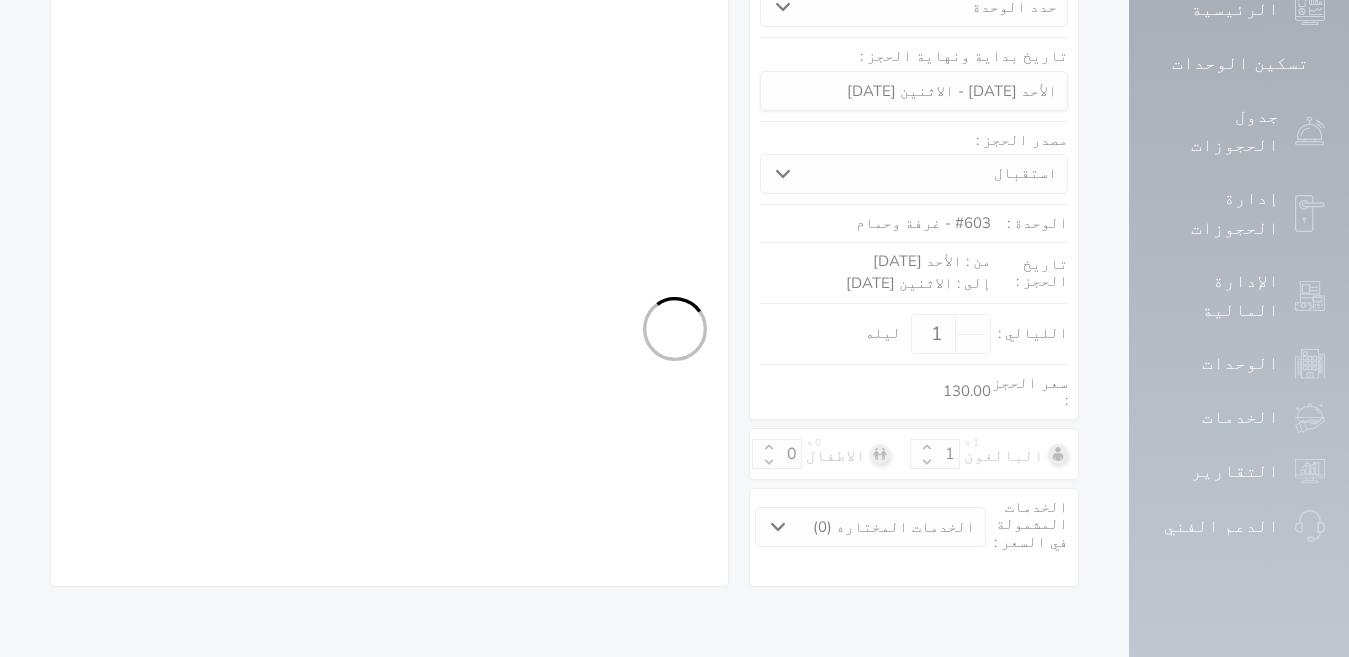 scroll, scrollTop: 279, scrollLeft: 0, axis: vertical 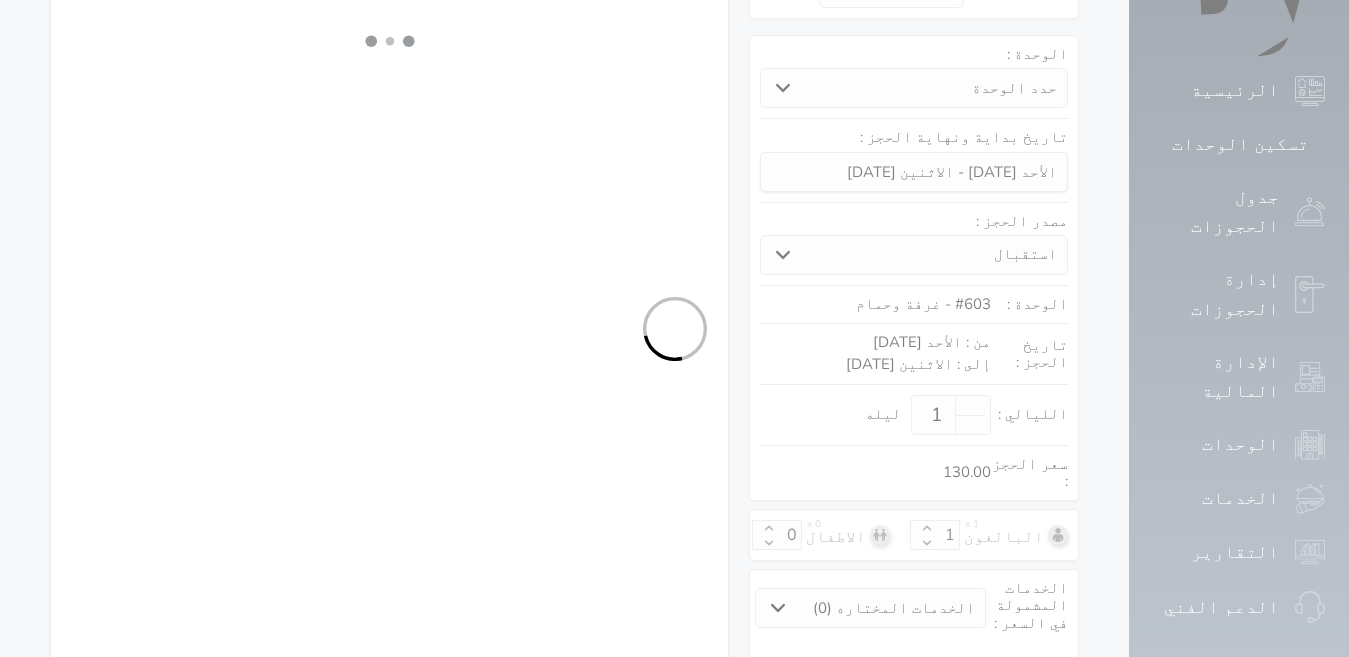 select on "4" 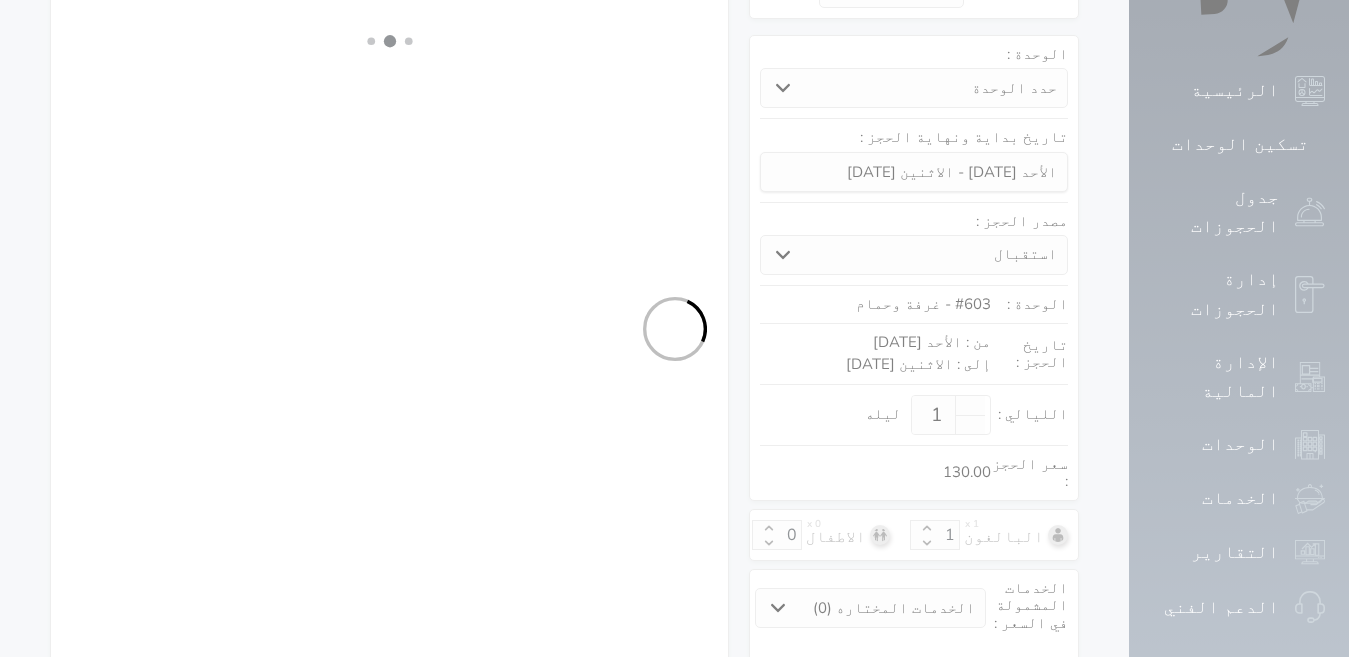 select on "304" 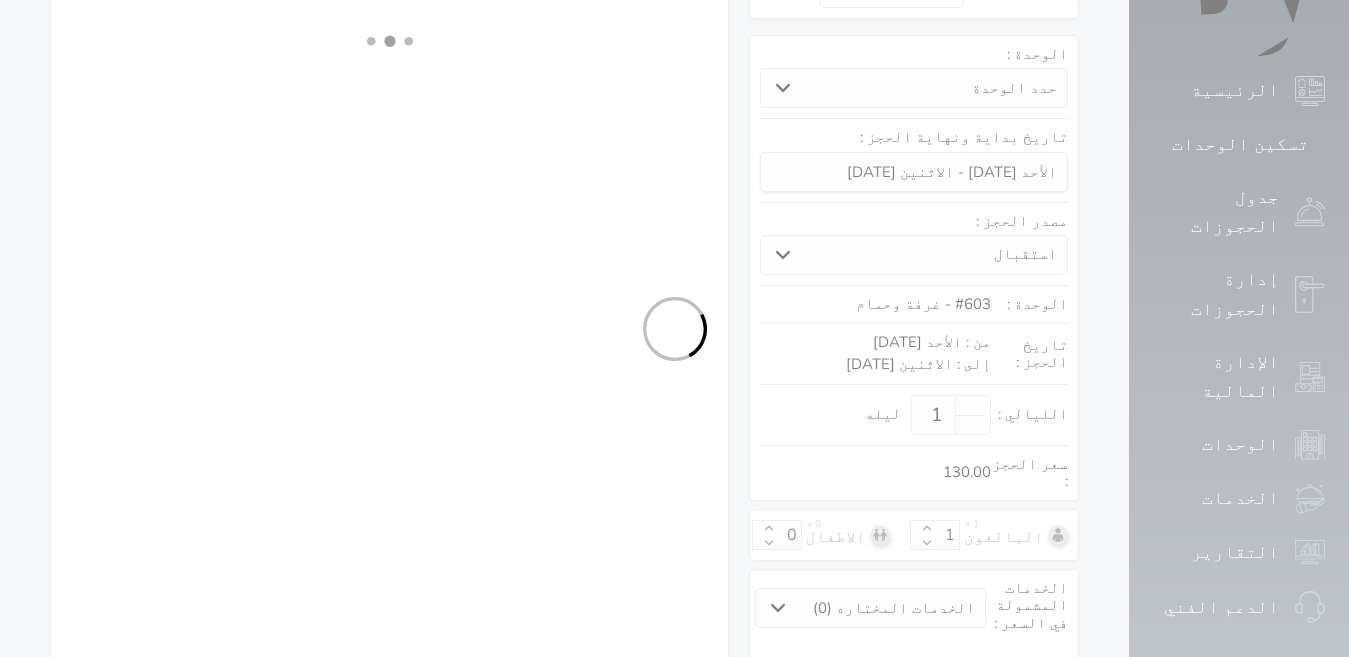 select on "4" 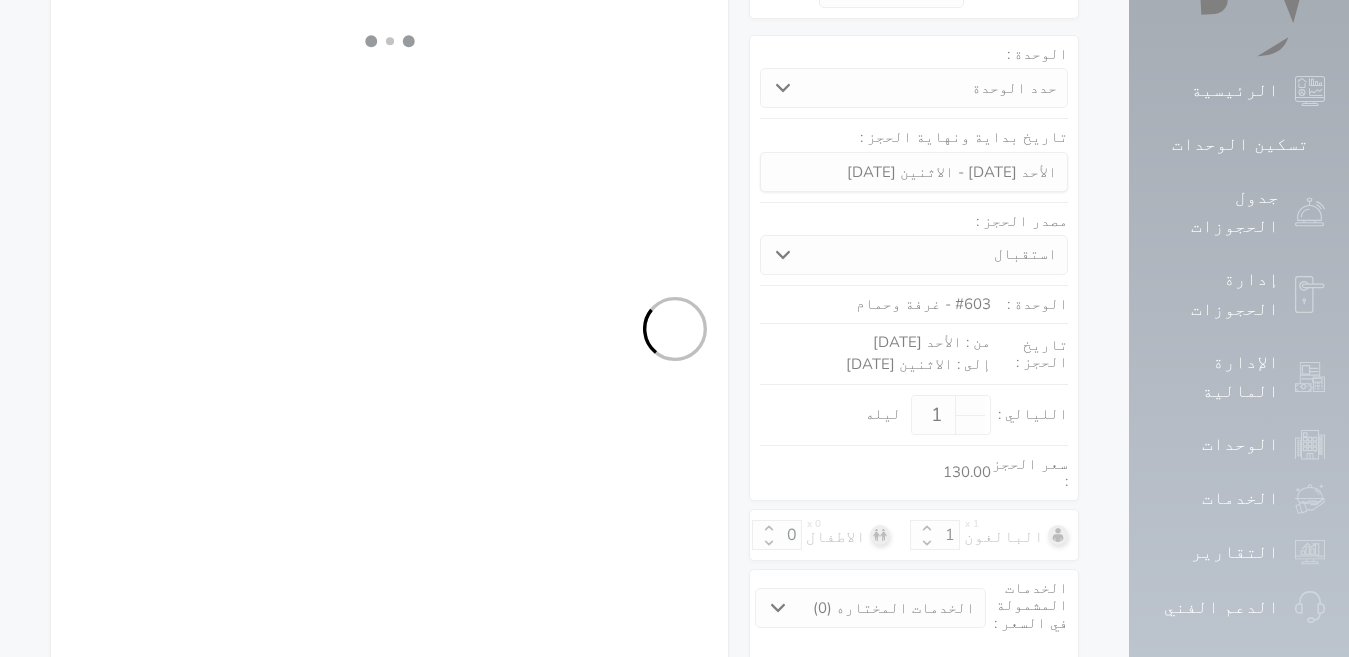 select on "7" 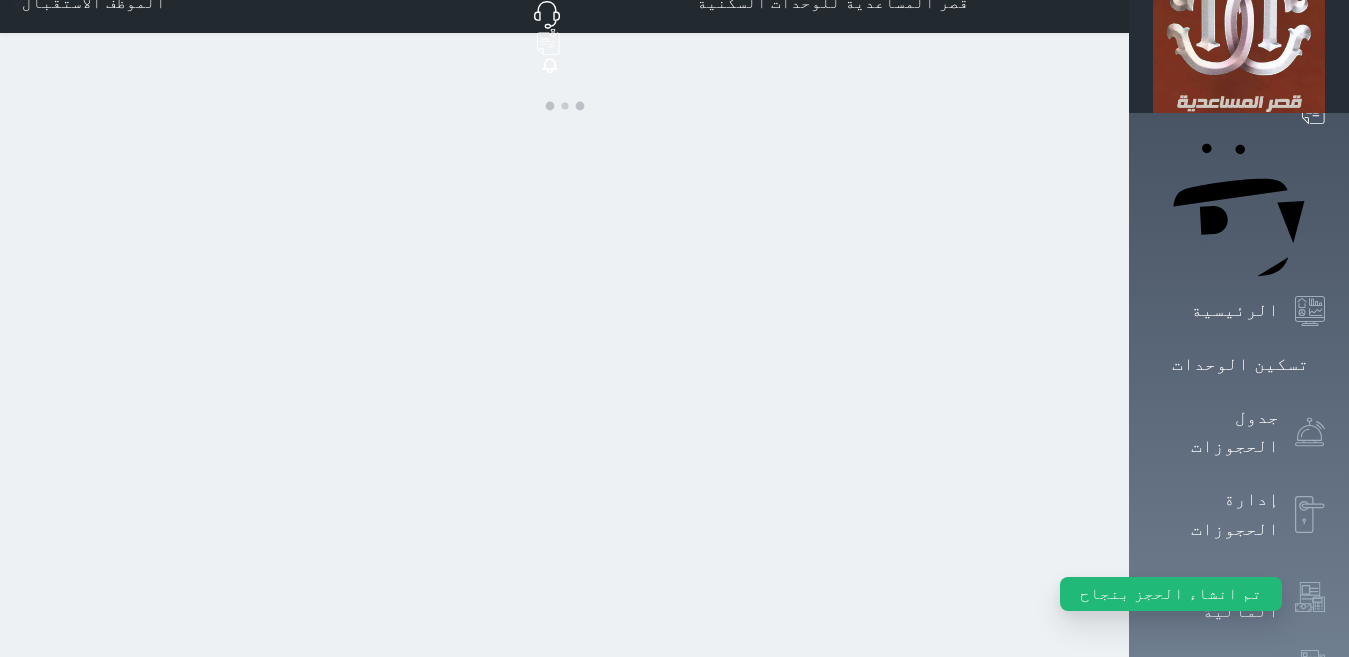 scroll, scrollTop: 0, scrollLeft: 0, axis: both 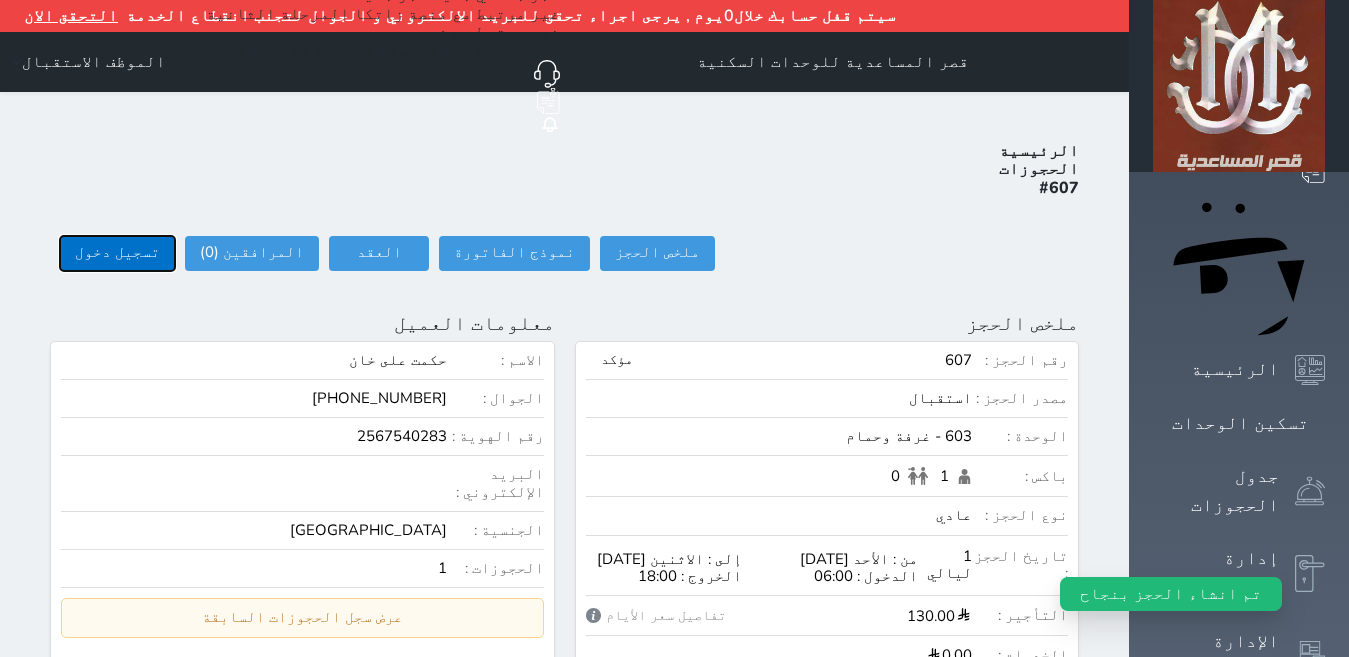 click on "تسجيل دخول" at bounding box center [117, 253] 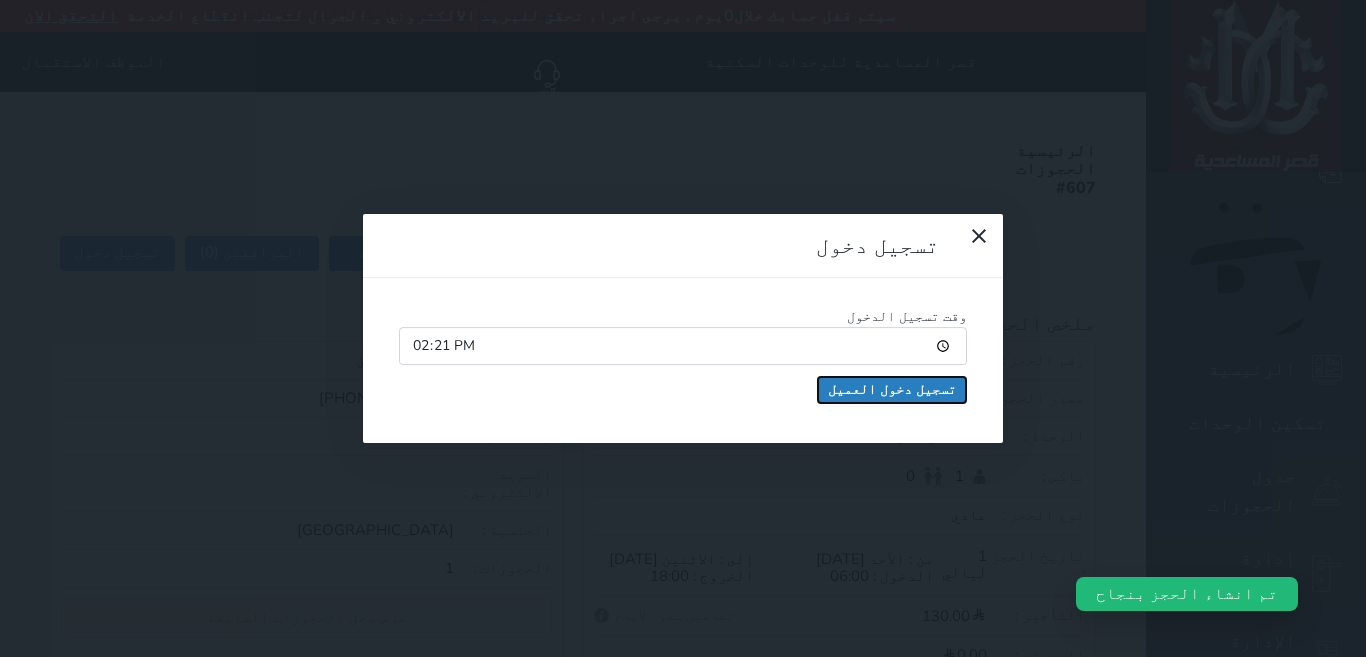 click on "تسجيل دخول العميل" at bounding box center (892, 390) 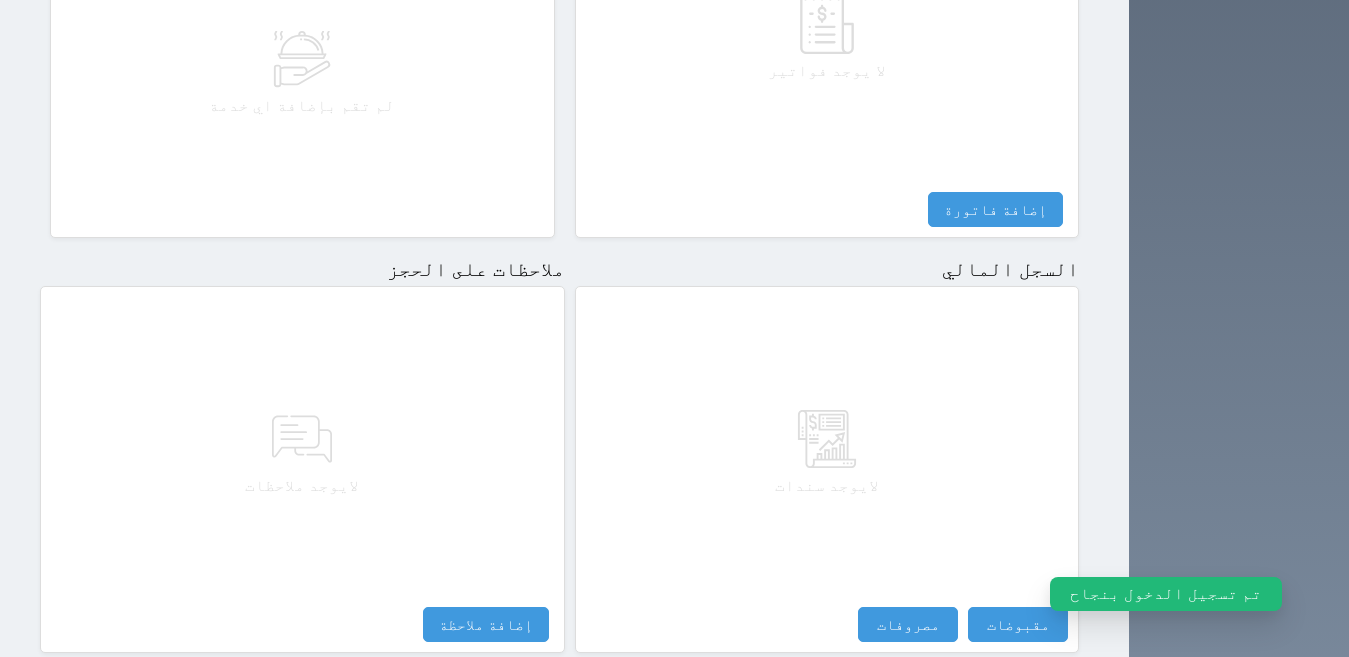 scroll, scrollTop: 1097, scrollLeft: 0, axis: vertical 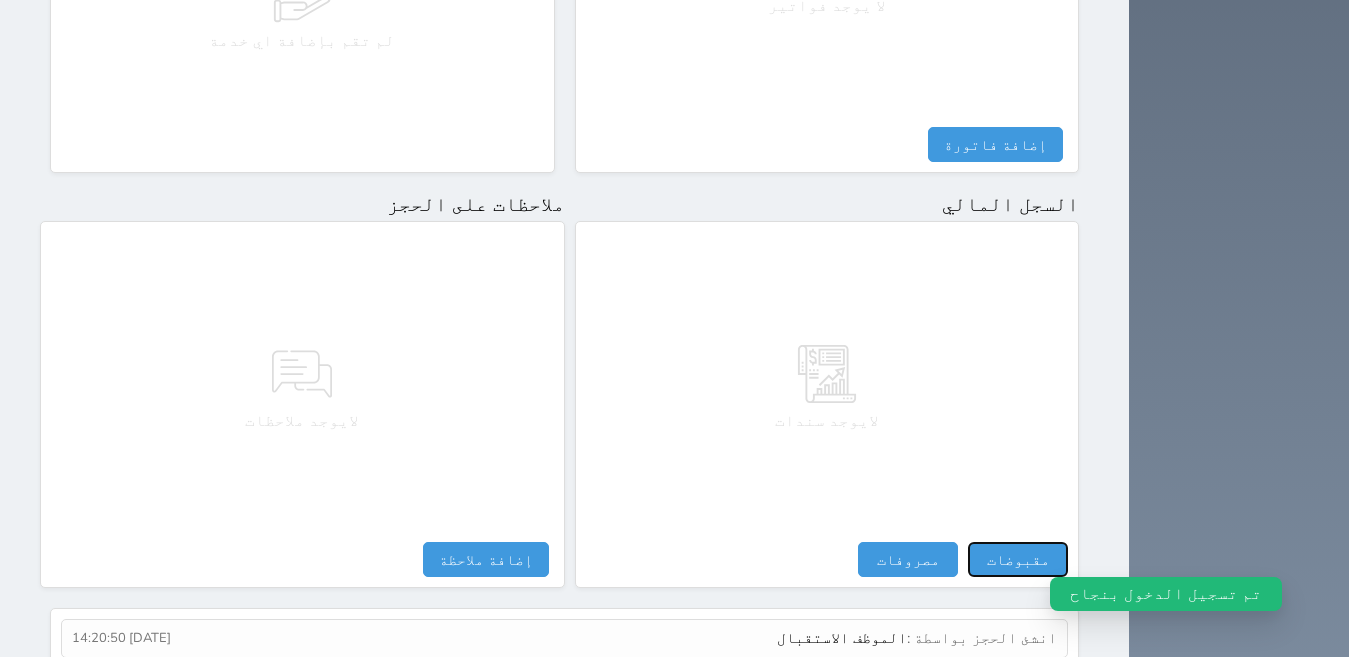 click on "مقبوضات" at bounding box center [1018, 559] 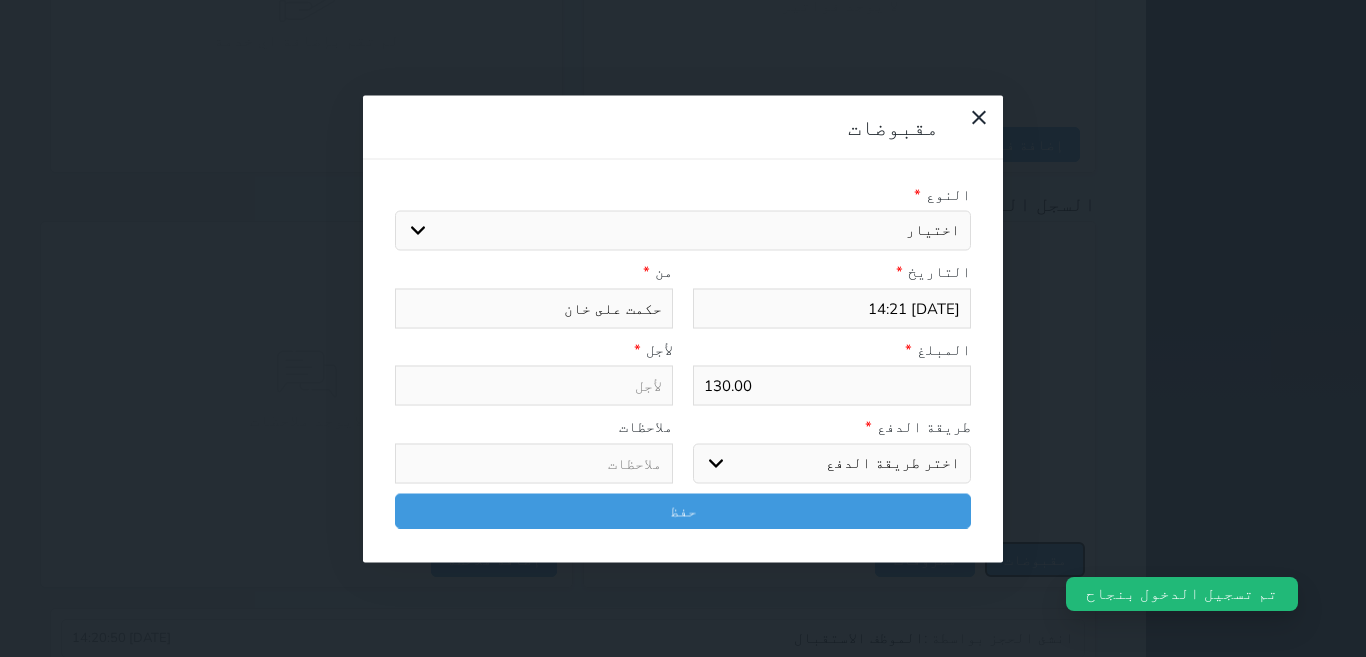 select 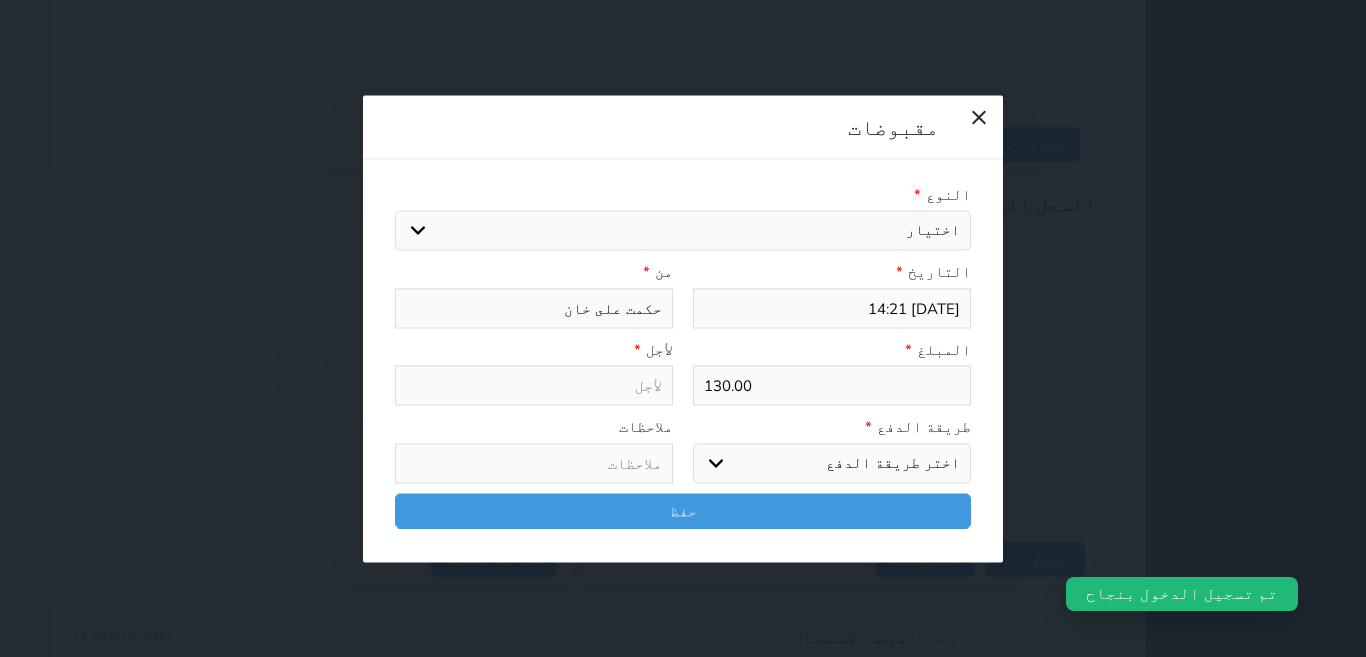 drag, startPoint x: 726, startPoint y: 140, endPoint x: 732, endPoint y: 155, distance: 16.155495 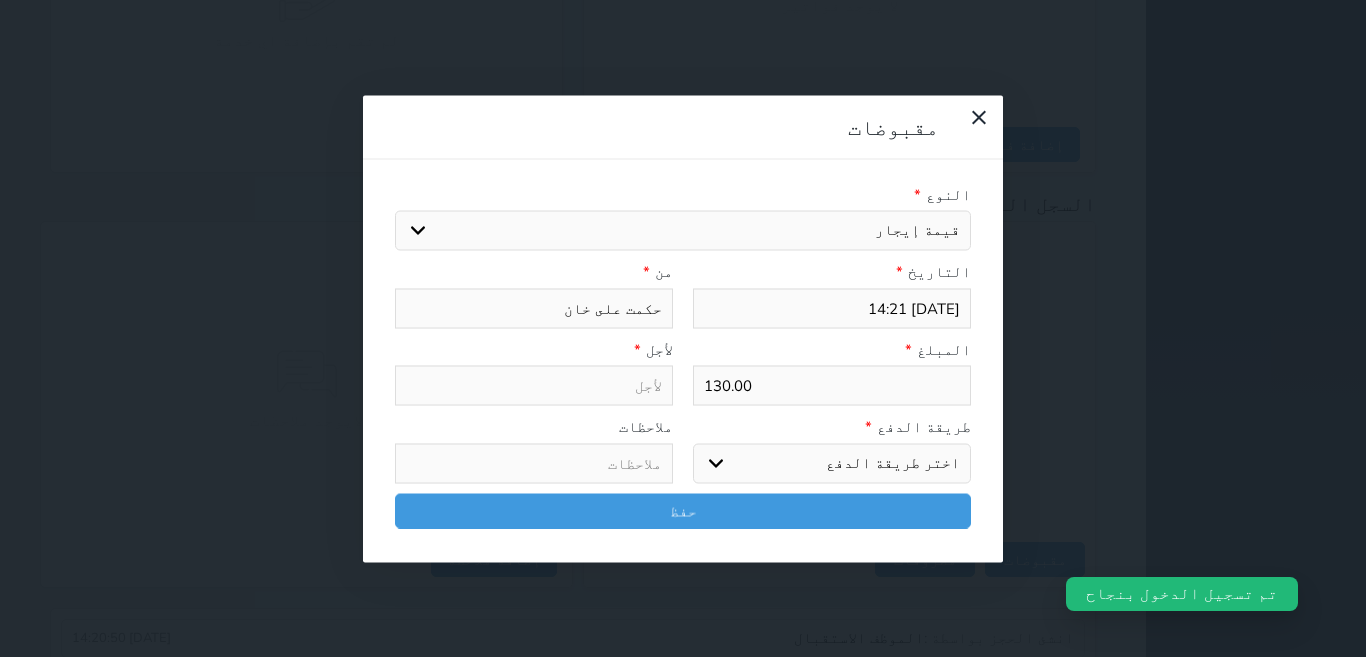 click on "اختيار   مقبوضات عامة قيمة إيجار فواتير تامين عربون لا ينطبق آخر مغسلة واي فاي - الإنترنت مواقف السيارات طعام الأغذية والمشروبات مشروبات المشروبات الباردة المشروبات الساخنة الإفطار غداء عشاء مخبز و كعك حمام سباحة الصالة الرياضية سبا و خدمات الجمال اختيار وإسقاط (خدمات النقل) ميني بار كابل - تلفزيون سرير إضافي تصفيف الشعر التسوق خدمات الجولات السياحية المنظمة خدمات الدليل السياحي" at bounding box center [683, 231] 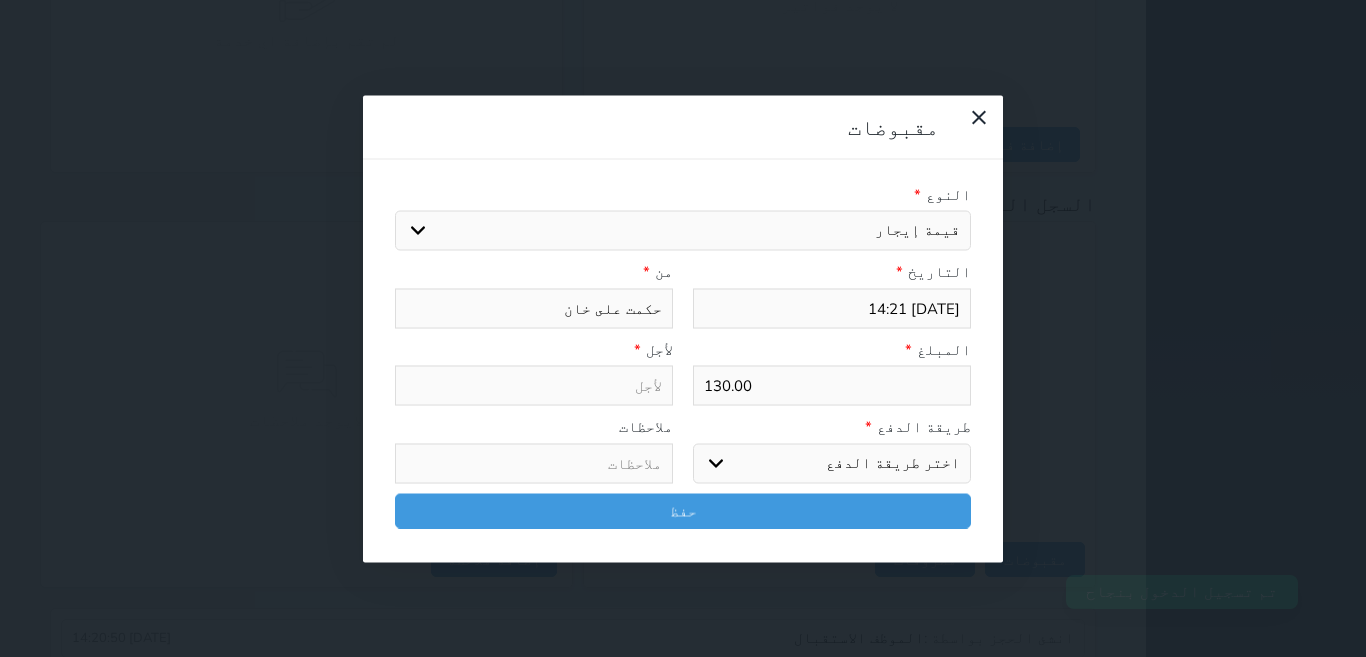 type on "قيمة إيجار - الوحدة - 603" 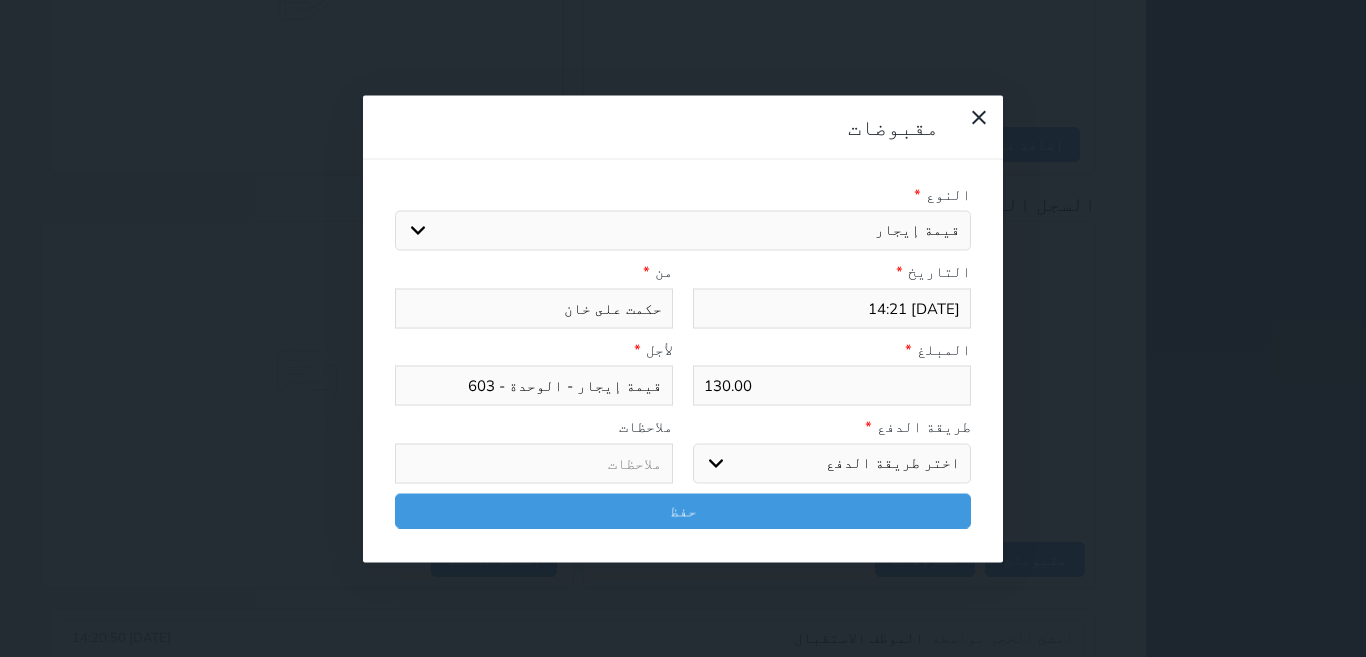 click on "اختر طريقة الدفع   دفع نقدى   تحويل بنكى   مدى   بطاقة ائتمان   آجل" at bounding box center [832, 463] 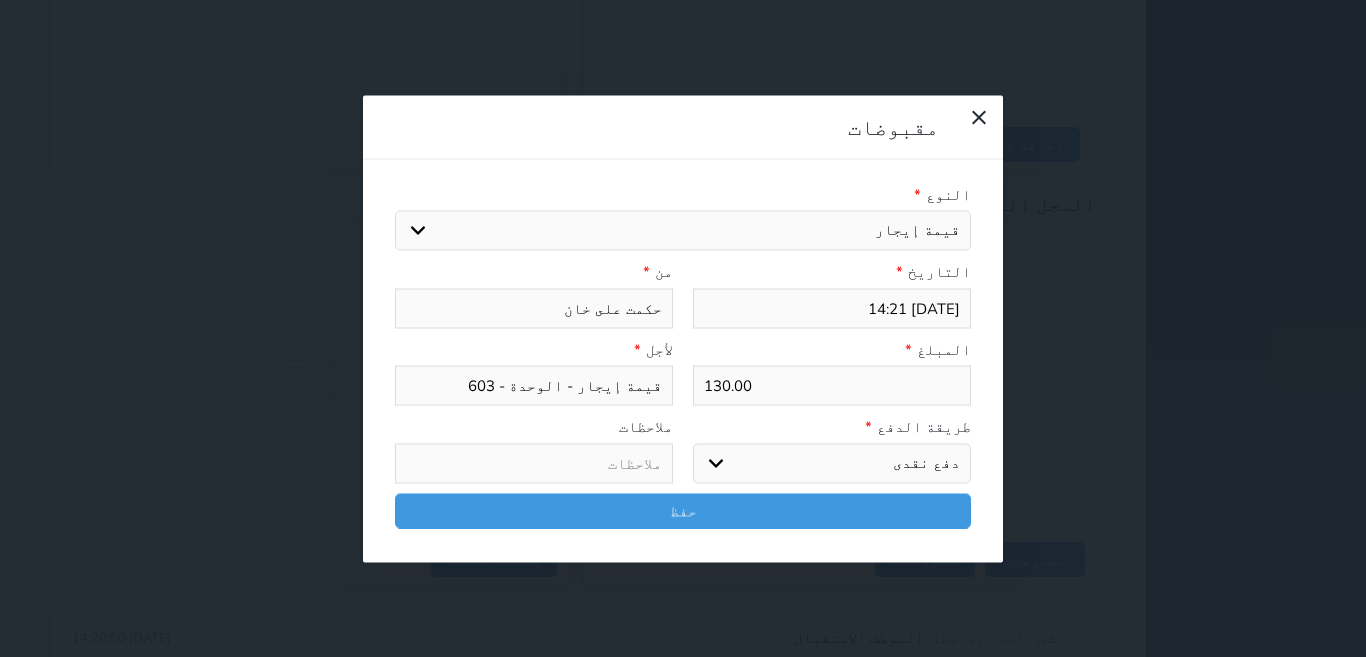 click on "اختر طريقة الدفع   دفع نقدى   تحويل بنكى   مدى   بطاقة ائتمان   آجل" at bounding box center (832, 463) 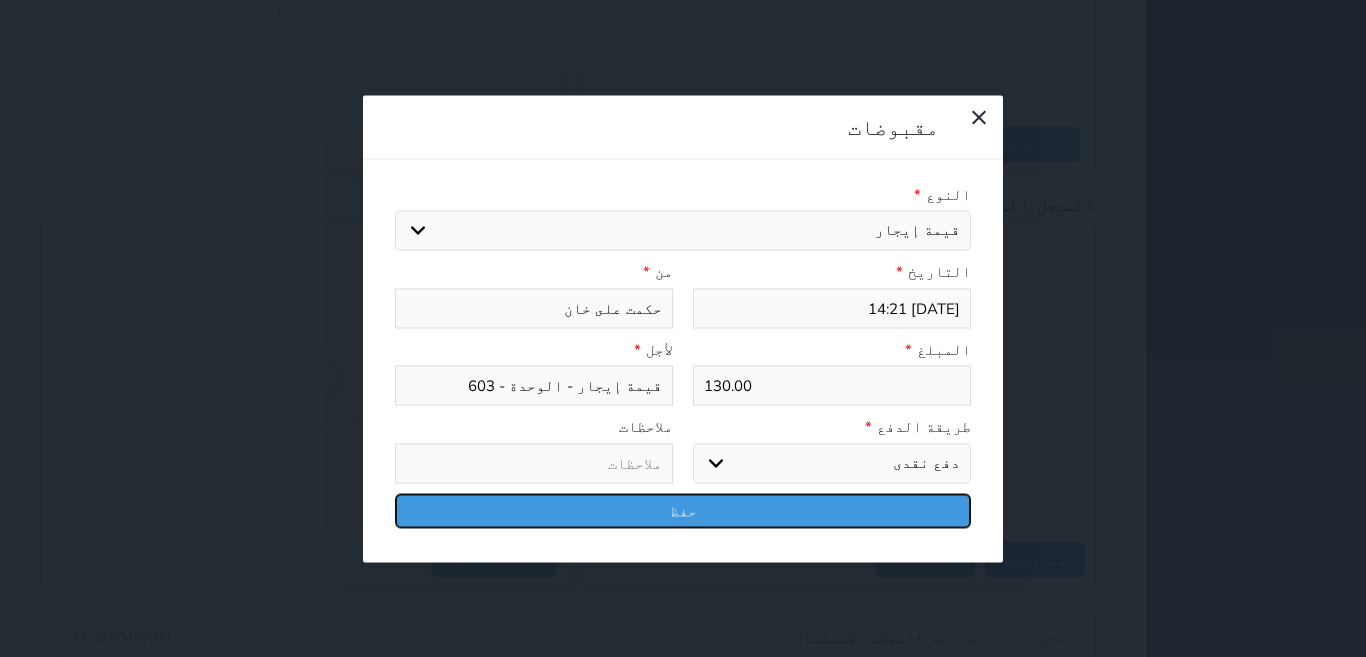 click on "حفظ" at bounding box center (683, 510) 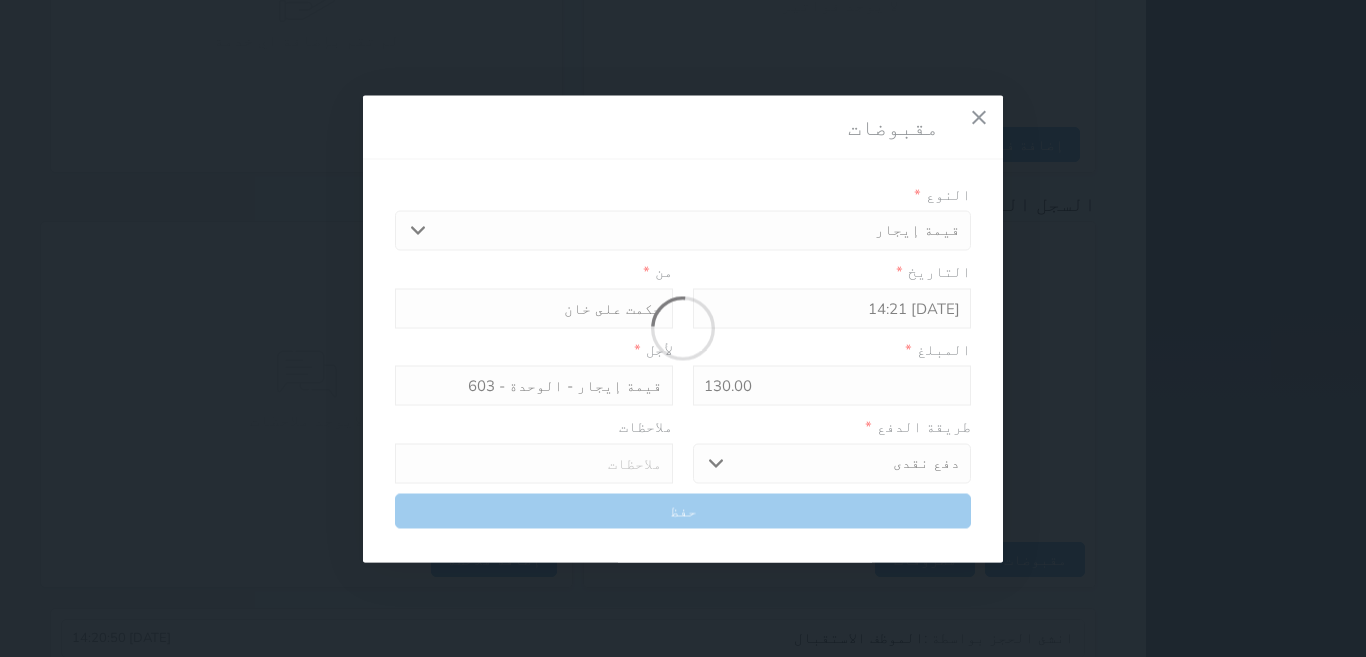 click at bounding box center [683, 328] 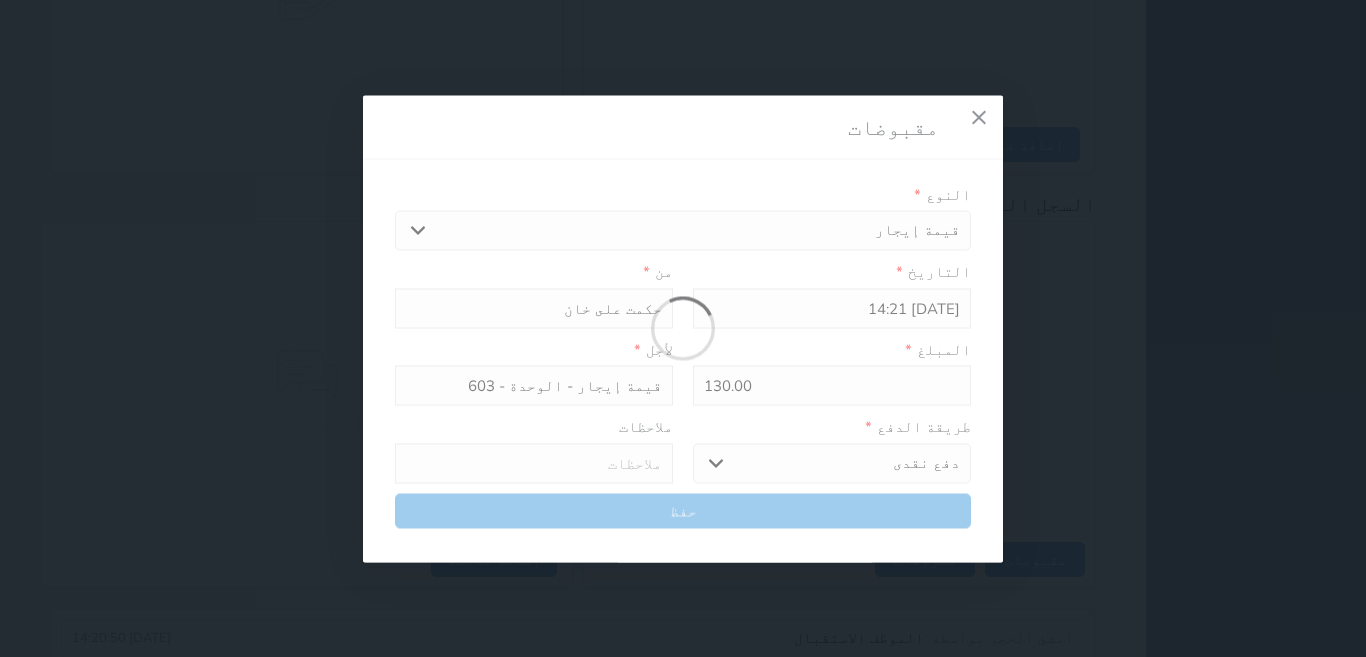 select 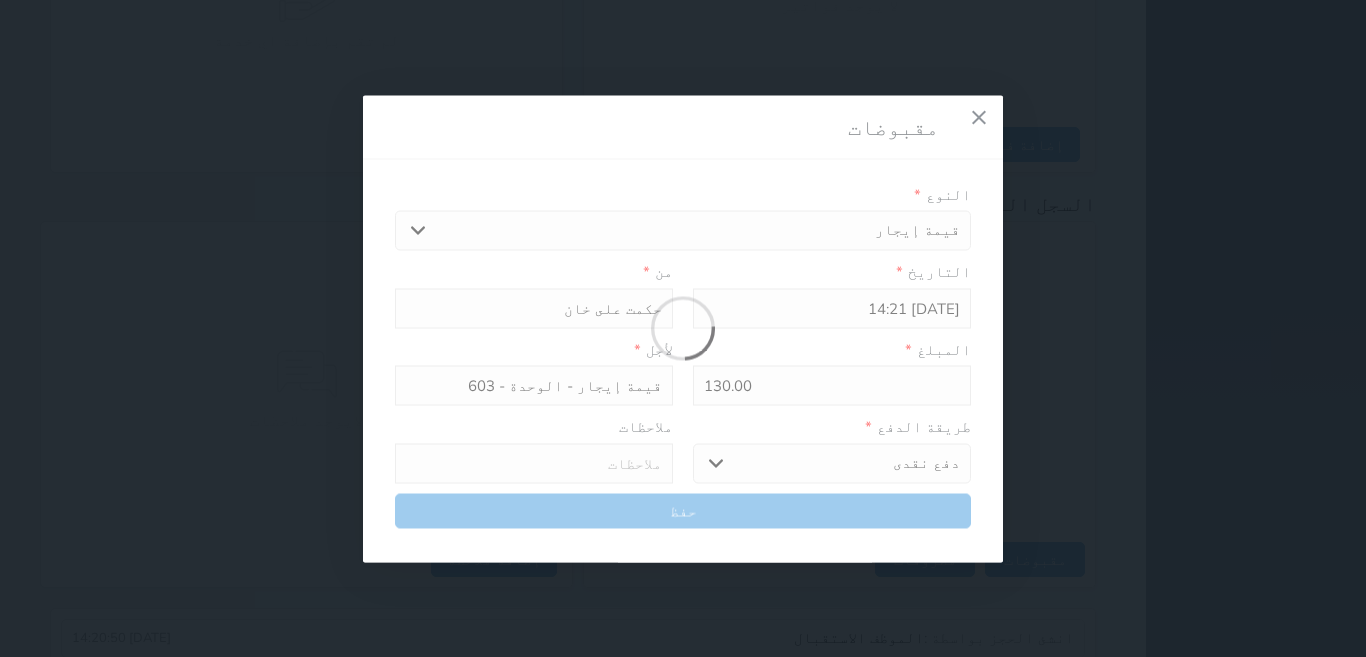 type 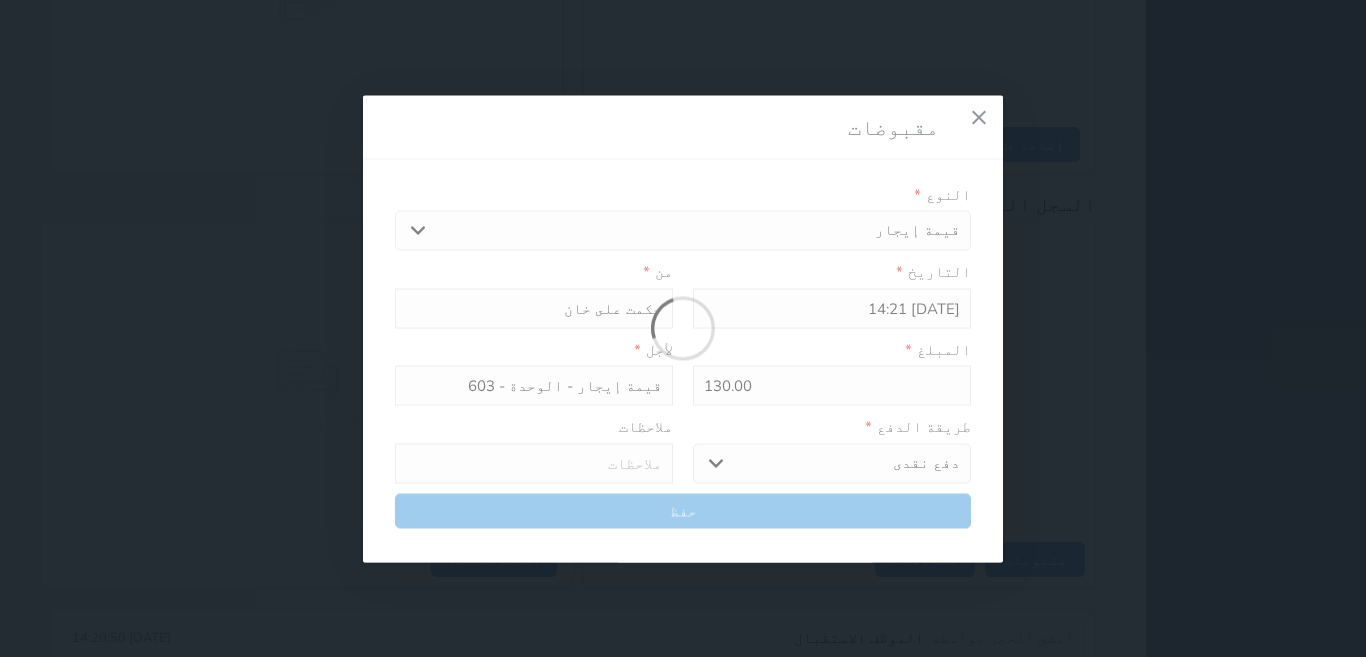 type on "0" 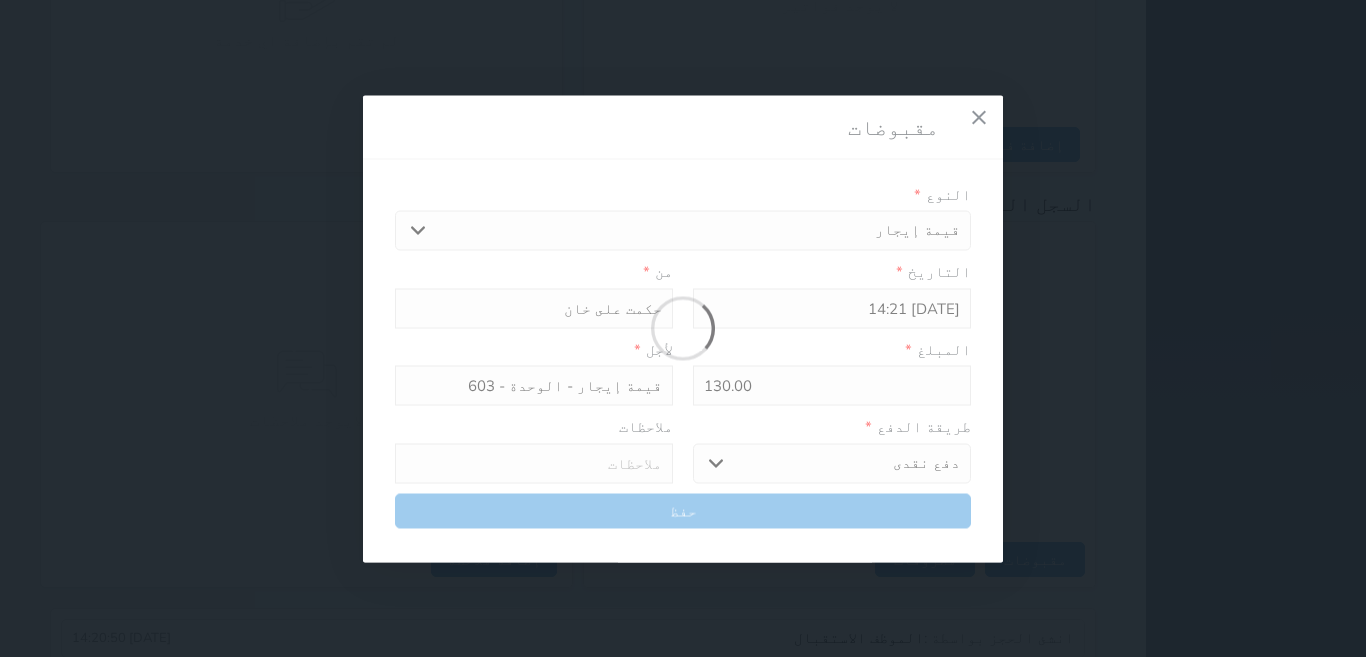 select 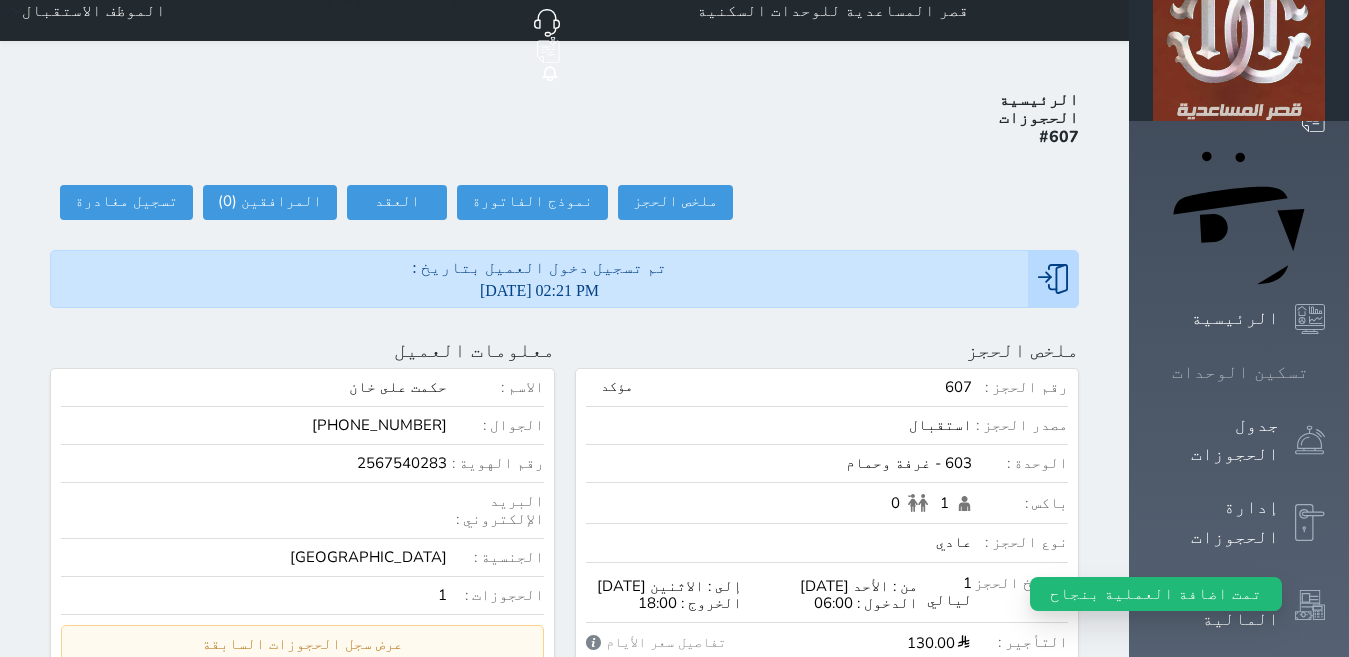click on "تسكين الوحدات" at bounding box center (1240, 372) 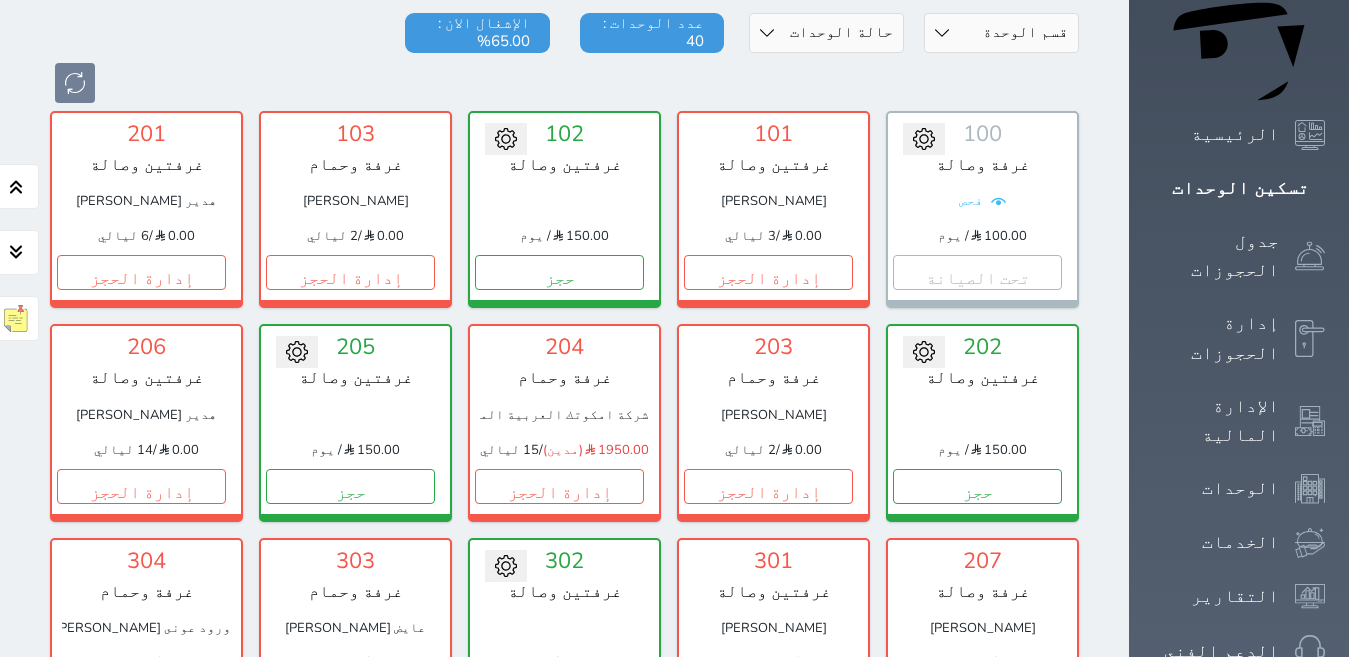 scroll, scrollTop: 260, scrollLeft: 0, axis: vertical 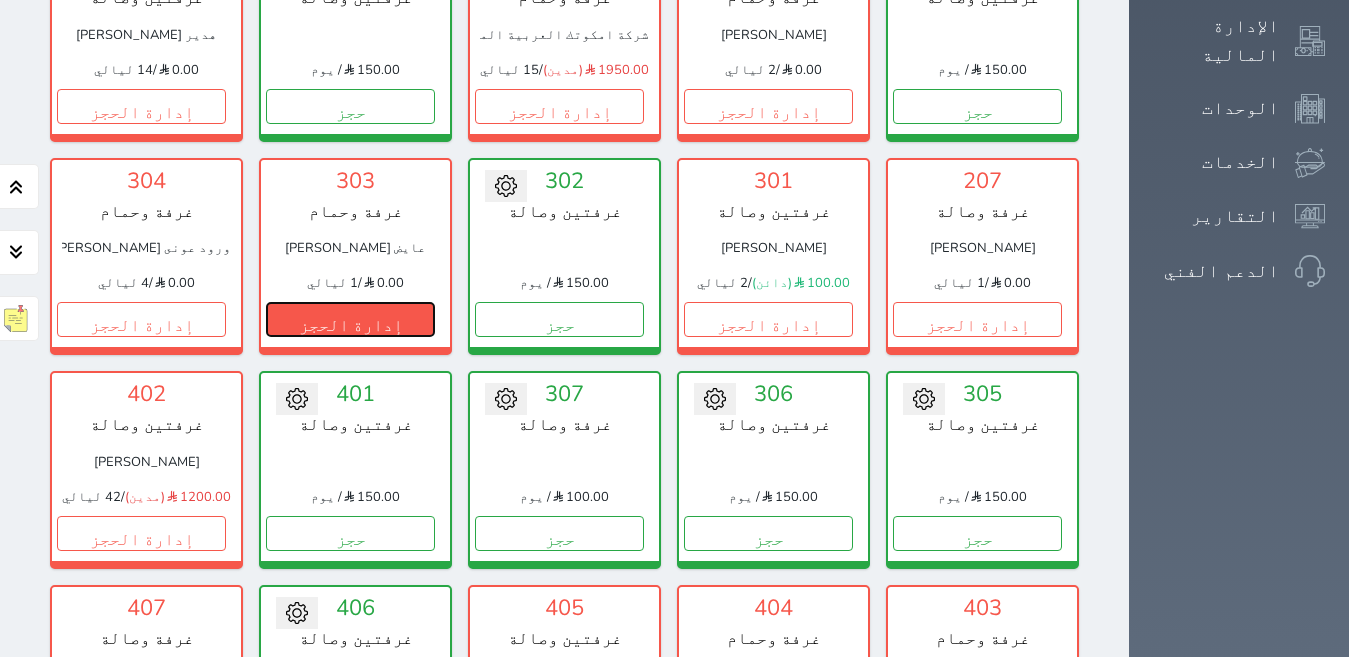 click on "إدارة الحجز" at bounding box center [350, 319] 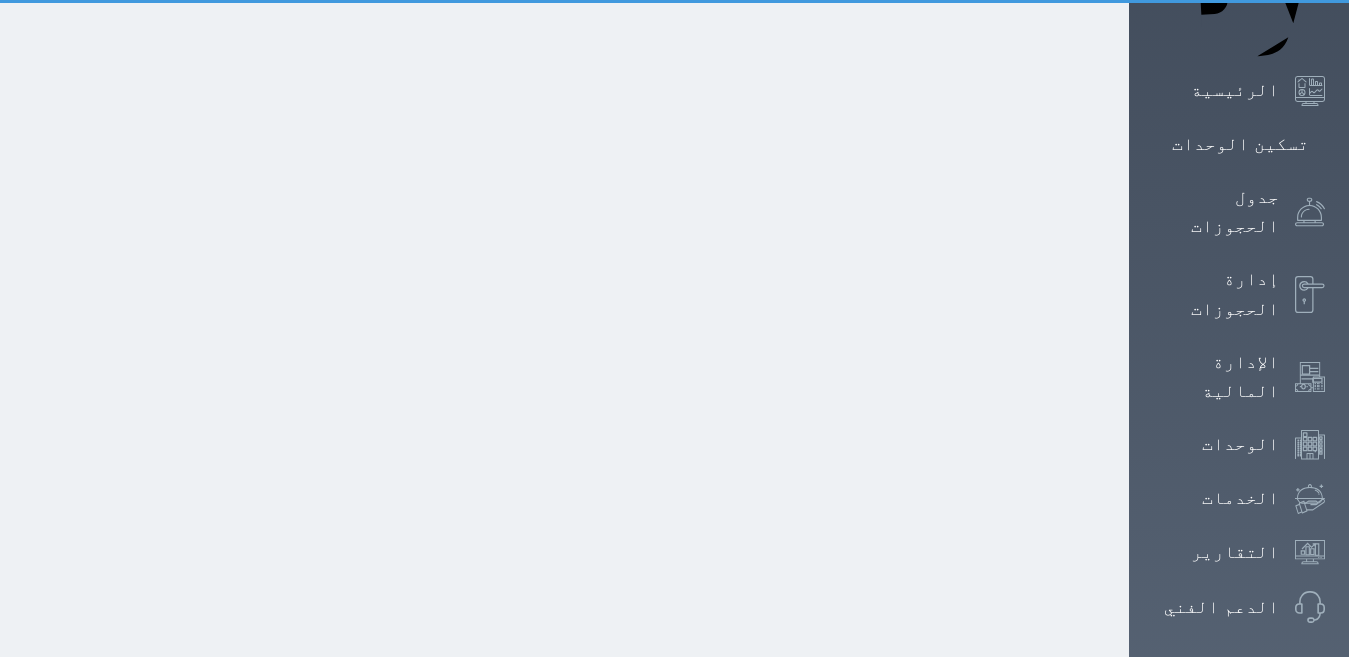 scroll, scrollTop: 0, scrollLeft: 0, axis: both 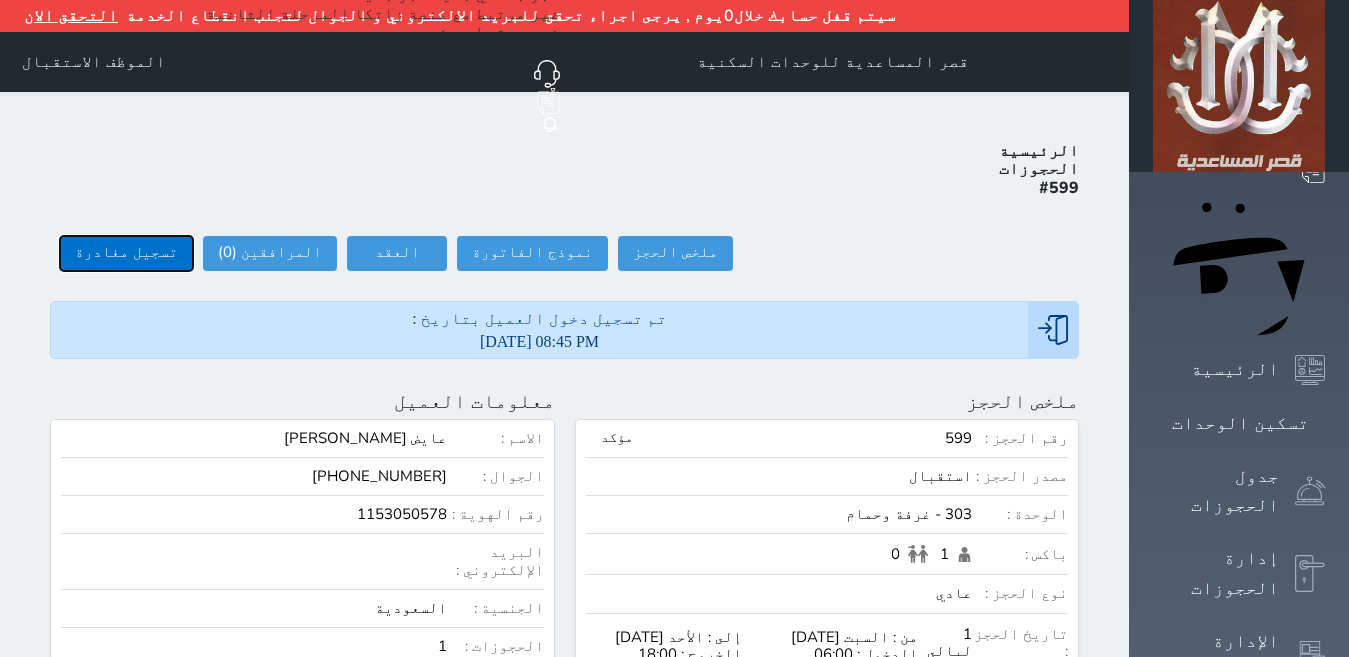 click on "تسجيل مغادرة" at bounding box center (126, 253) 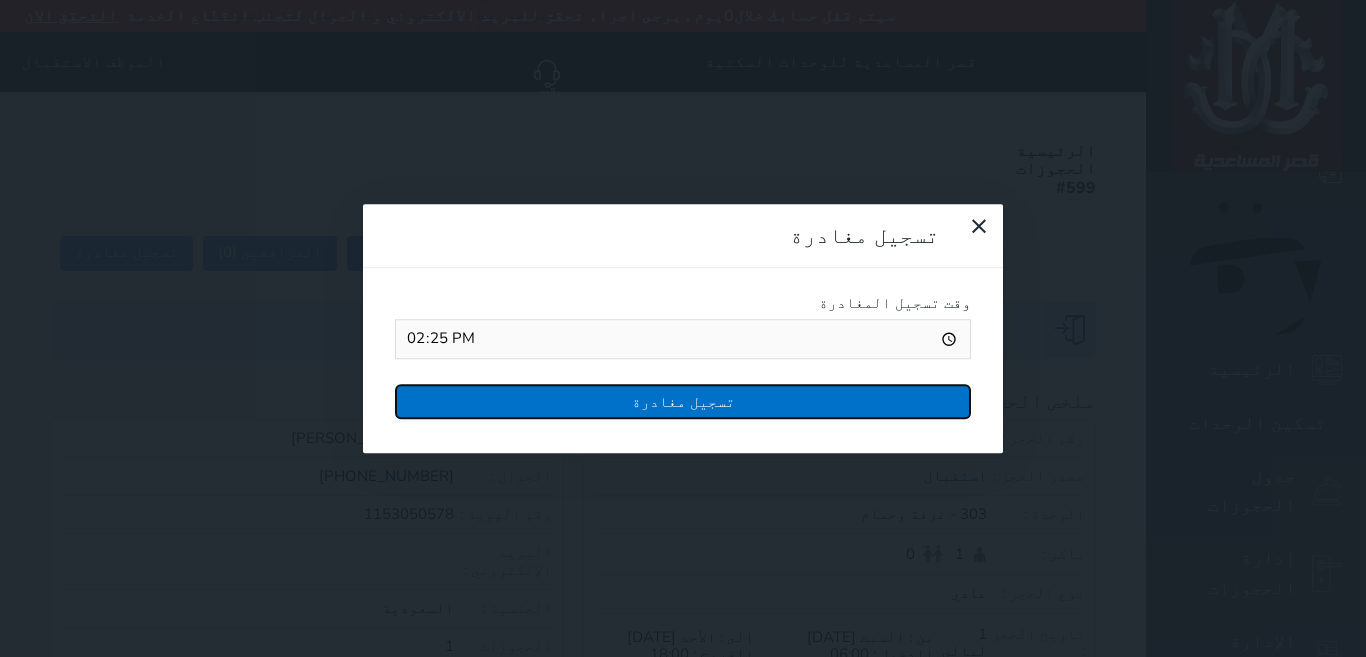 click on "تسجيل مغادرة" at bounding box center (683, 401) 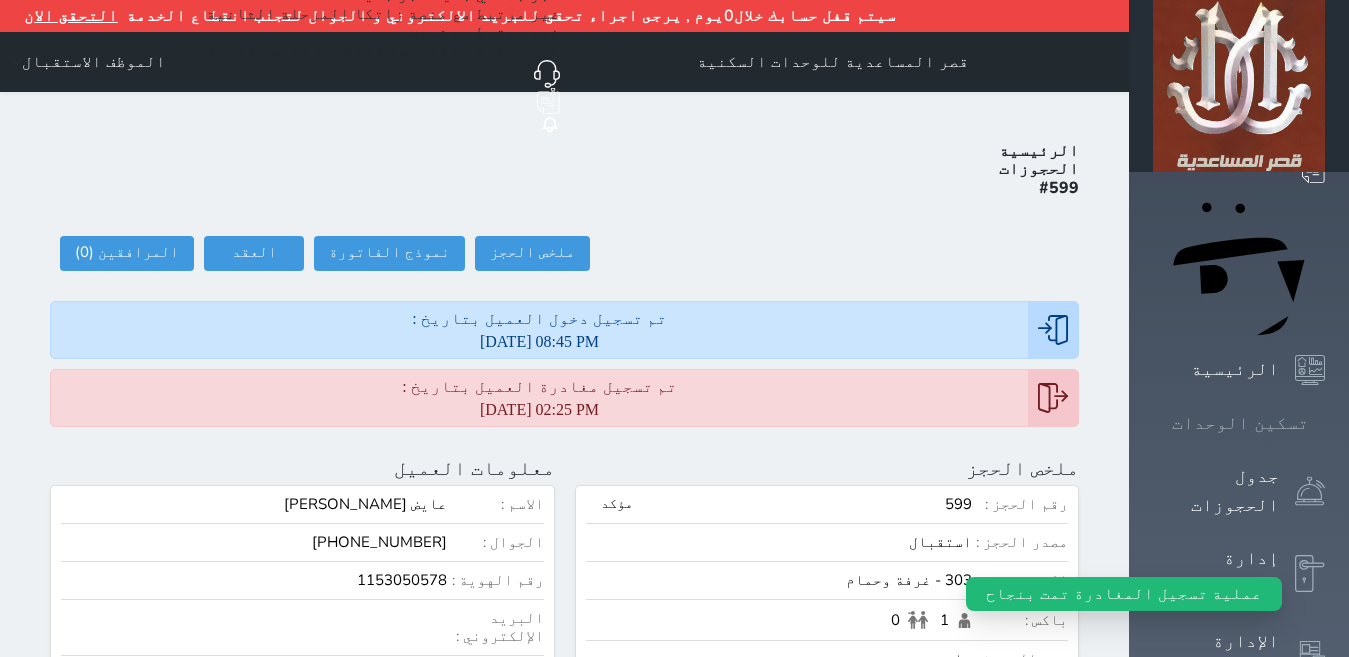 click 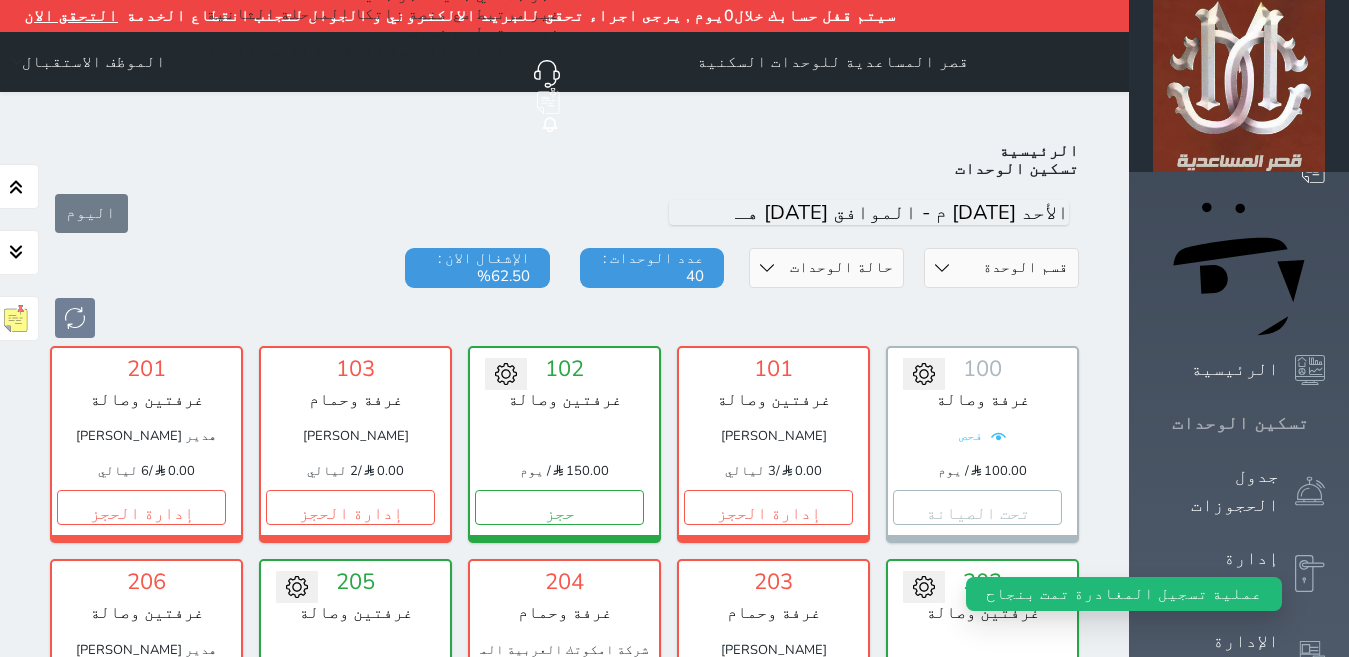scroll, scrollTop: 110, scrollLeft: 0, axis: vertical 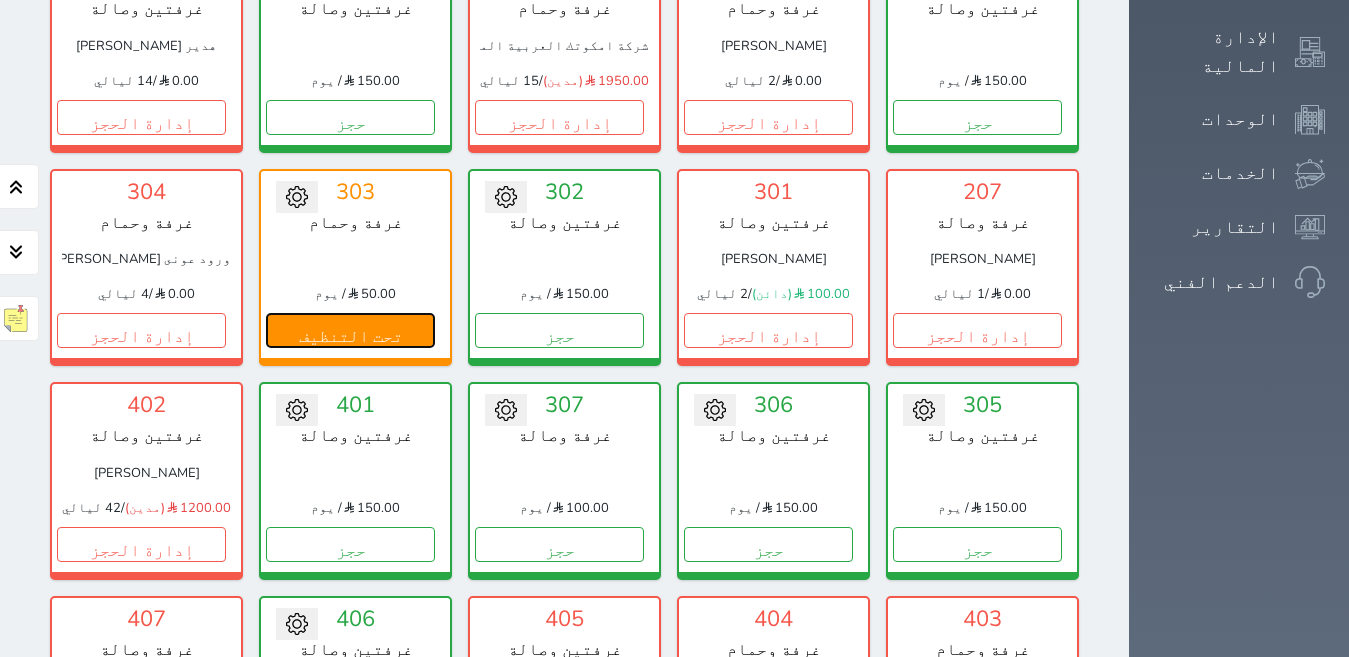 click on "تحت التنظيف" at bounding box center (350, 330) 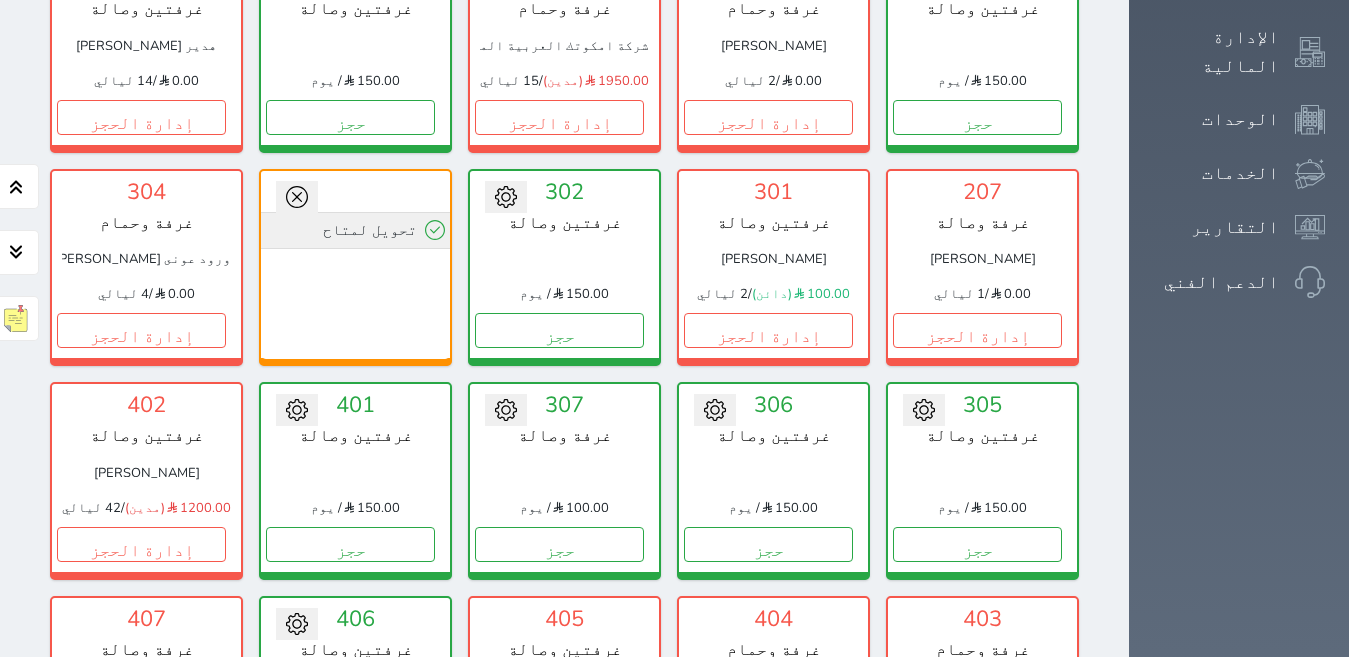 click 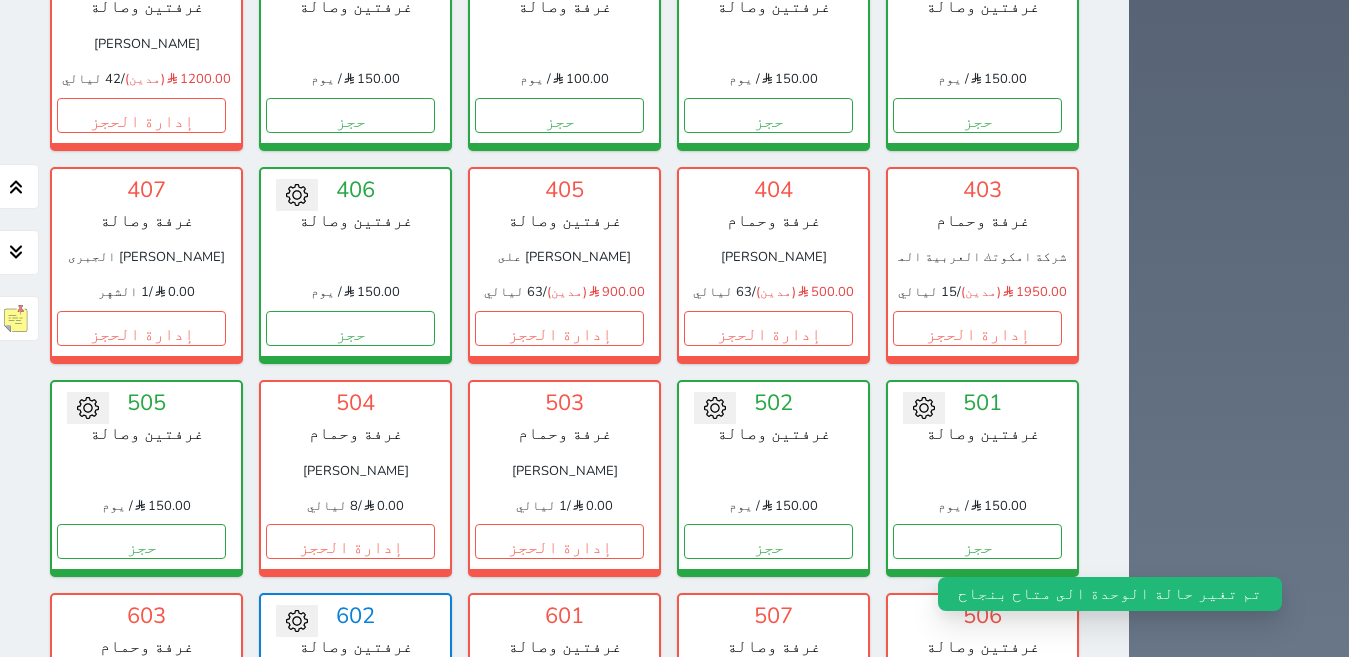 click on "إدارة الحجز" at bounding box center (768, 755) 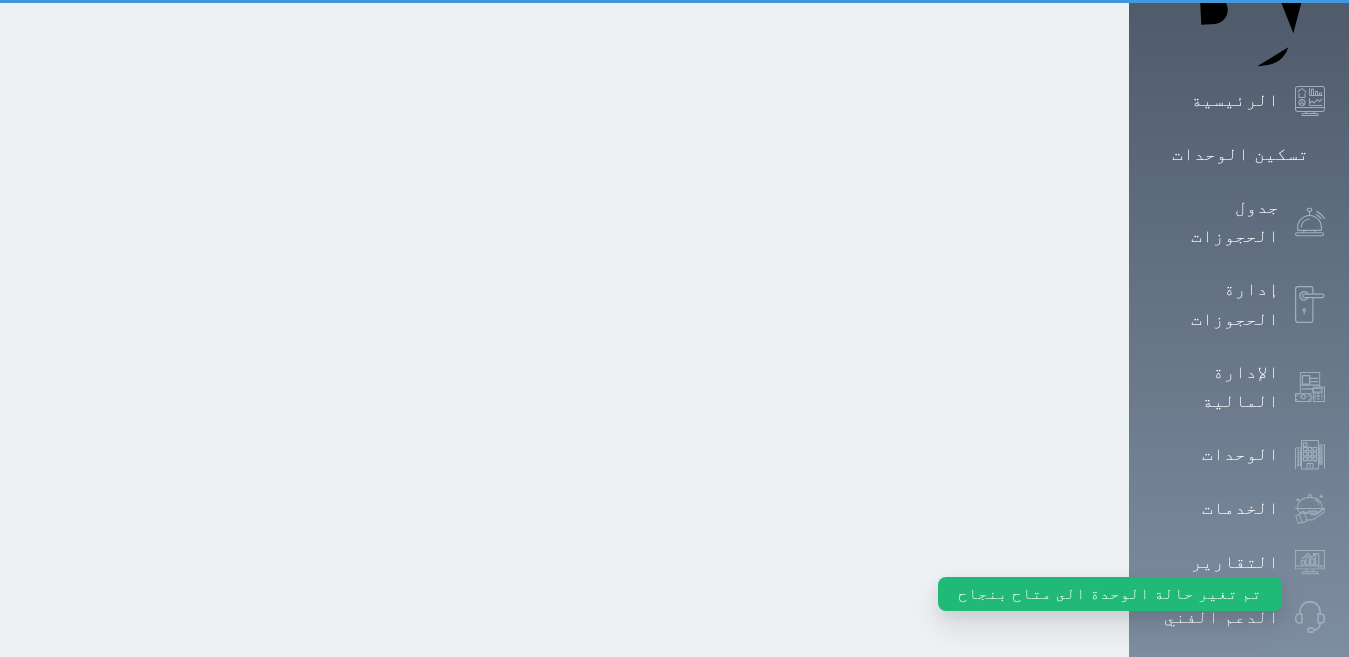 scroll, scrollTop: 0, scrollLeft: 0, axis: both 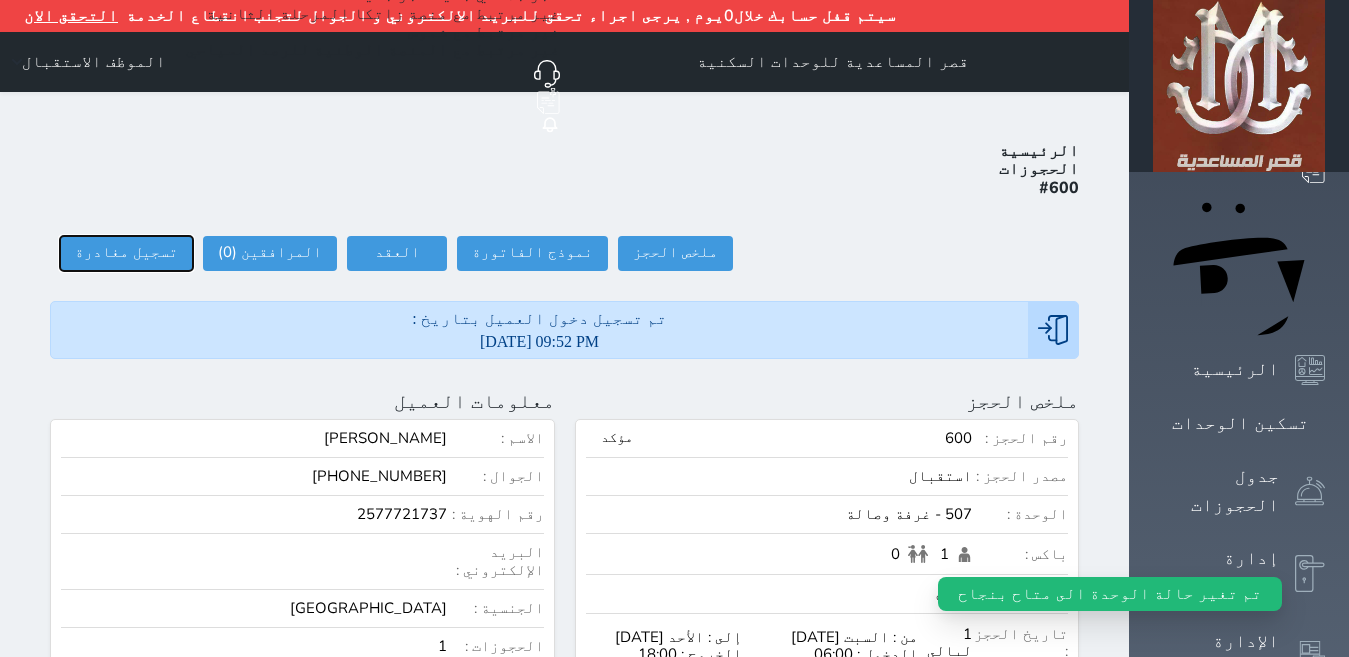 click on "تسجيل مغادرة" at bounding box center (126, 253) 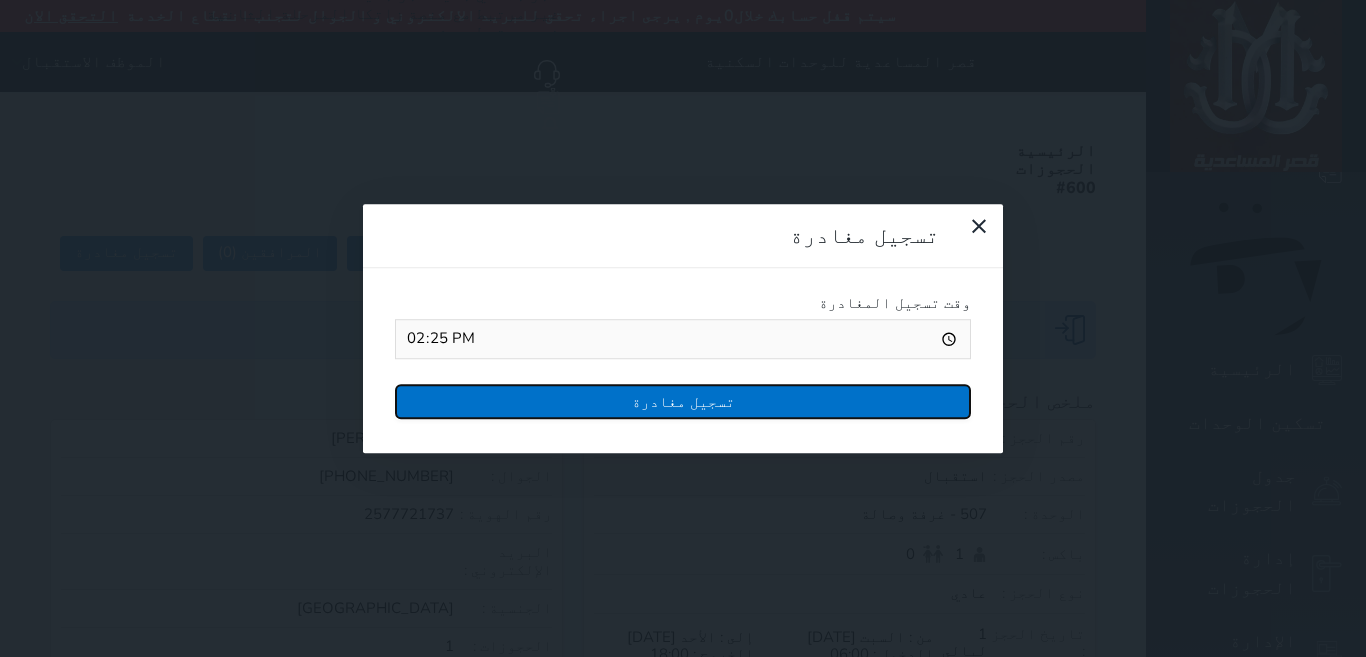 click on "تسجيل مغادرة" at bounding box center (683, 401) 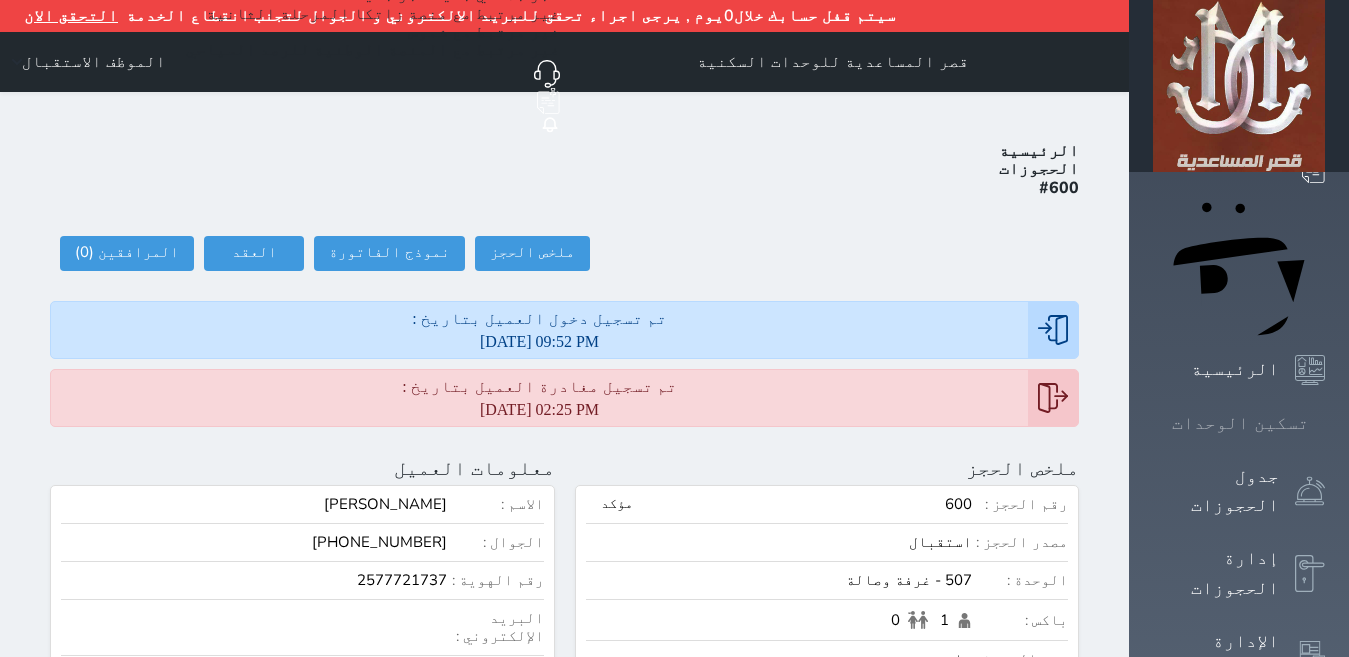 click on "تسكين الوحدات" at bounding box center (1240, 423) 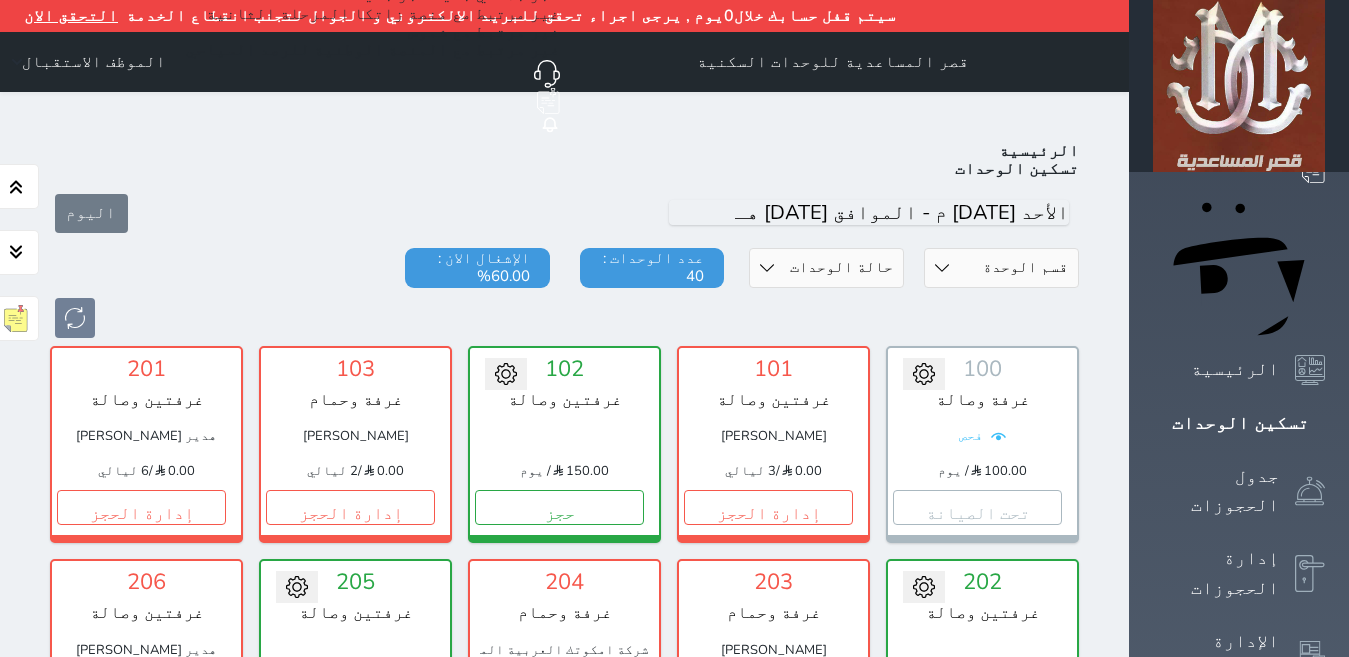 scroll, scrollTop: 110, scrollLeft: 0, axis: vertical 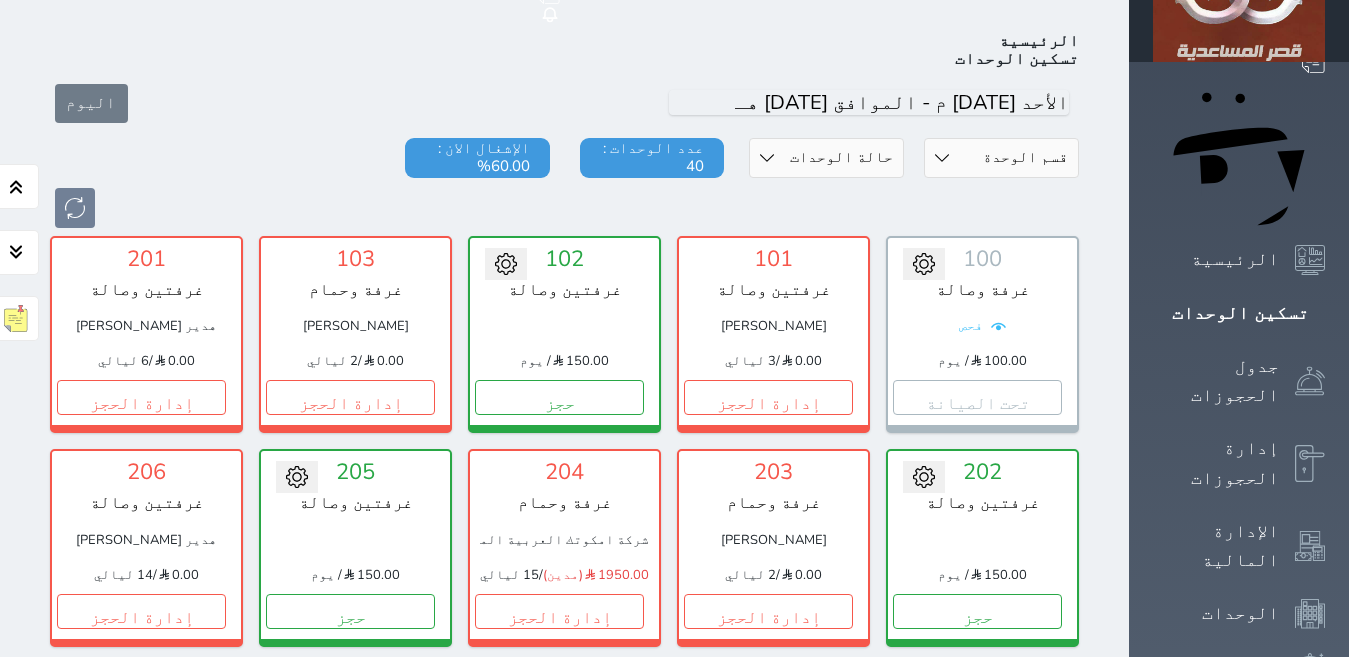 click on "إدارة الحجز" at bounding box center (977, 824) 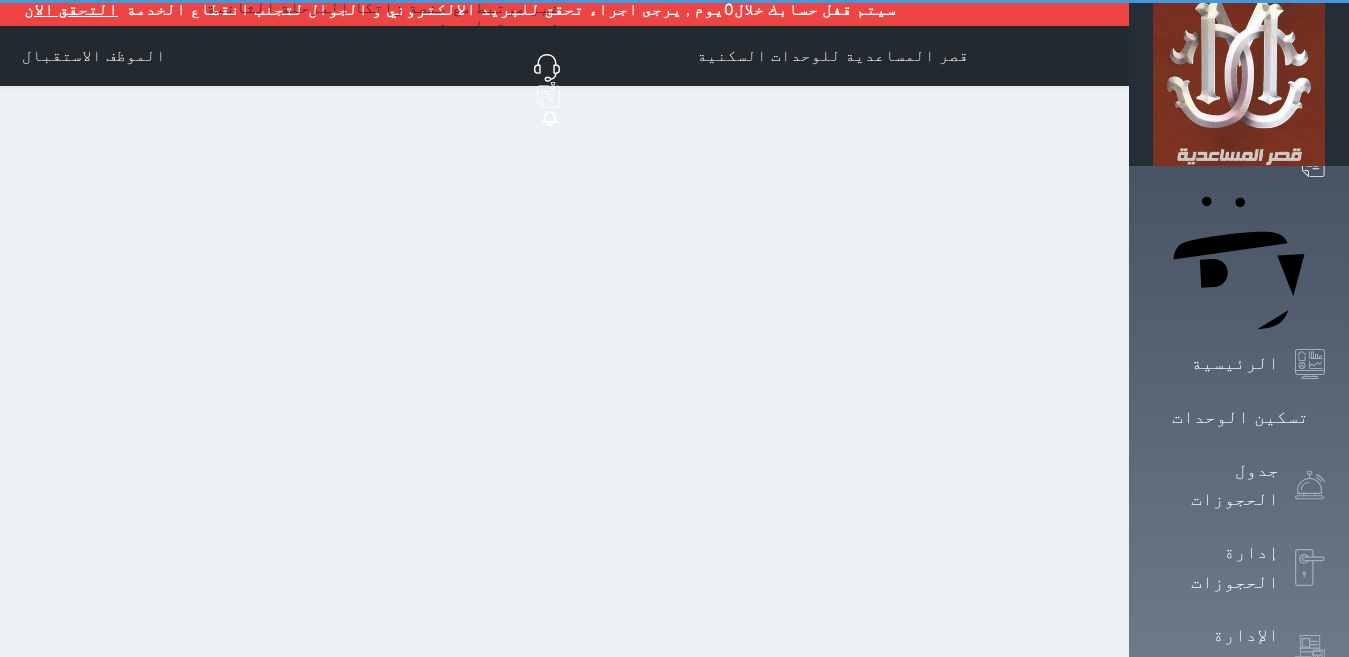 scroll, scrollTop: 0, scrollLeft: 0, axis: both 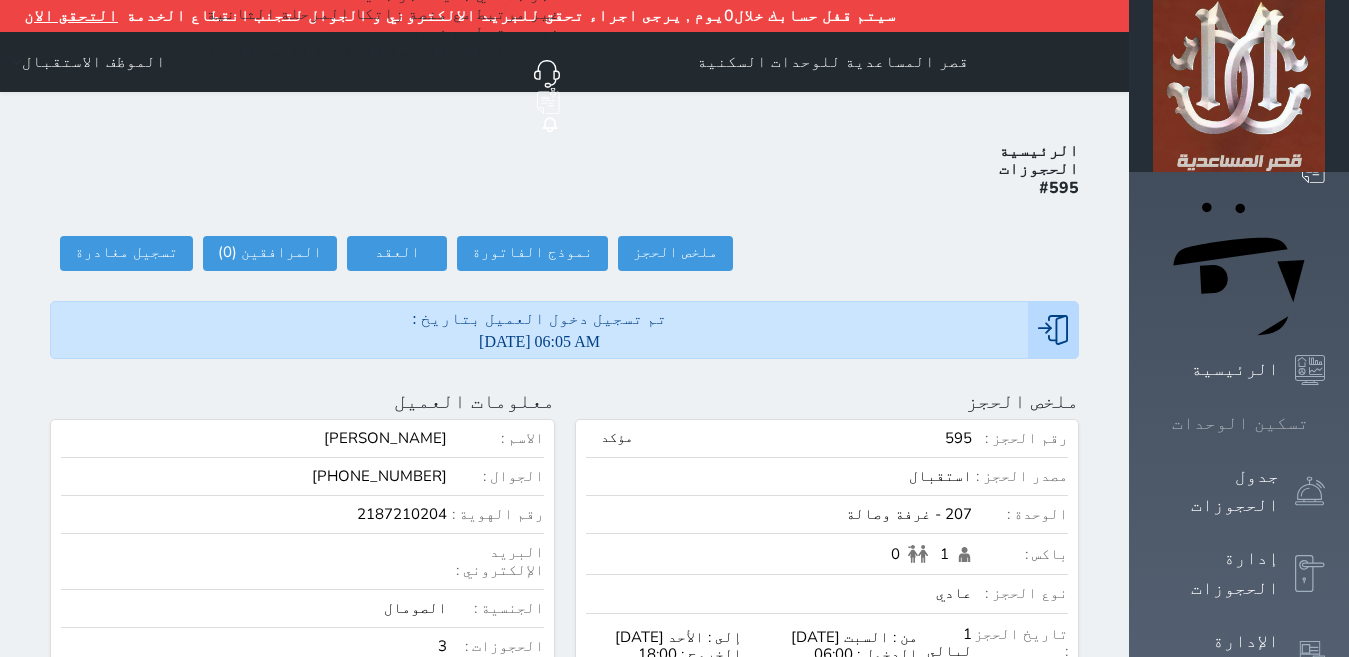 click at bounding box center (1325, 423) 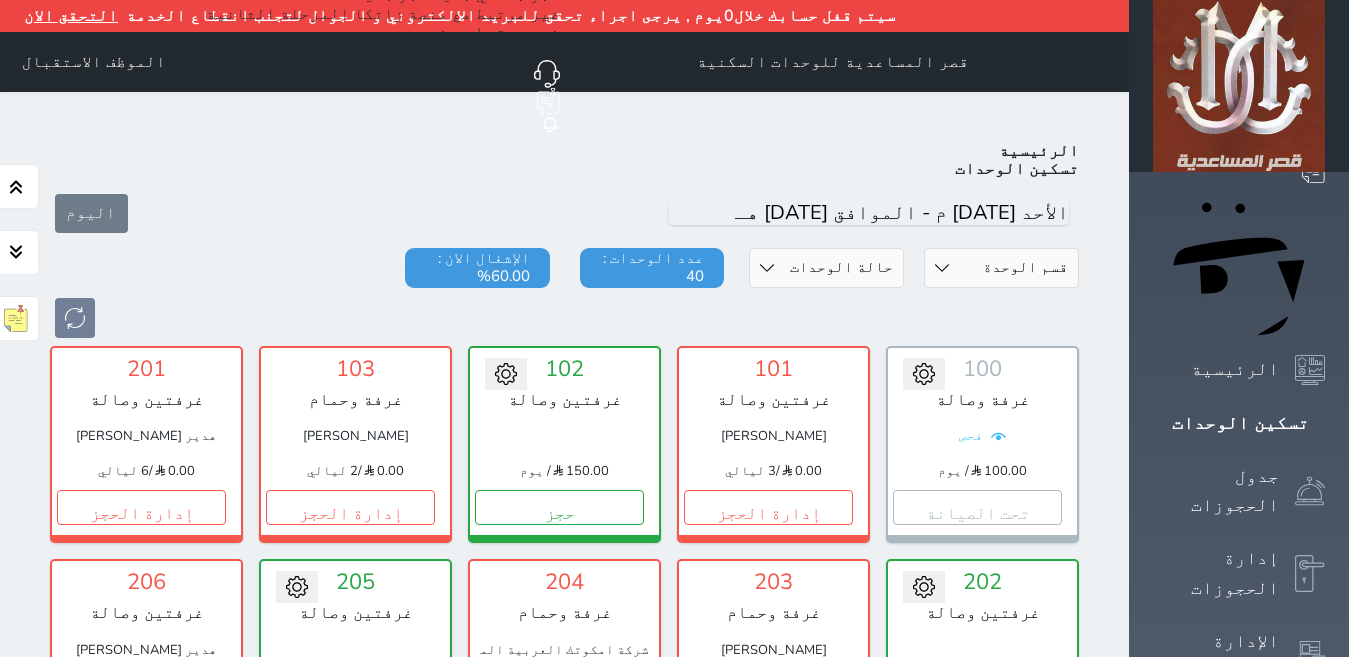 scroll, scrollTop: 110, scrollLeft: 0, axis: vertical 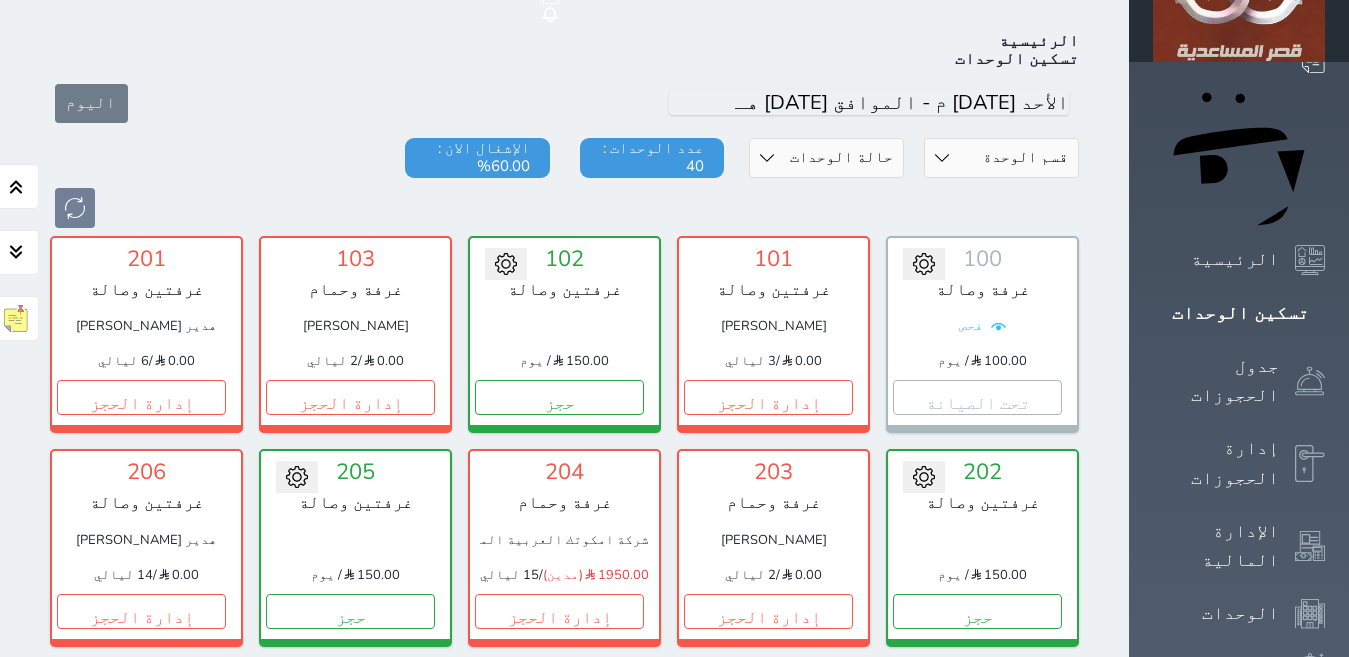 click on "إدارة الحجز" at bounding box center (977, 824) 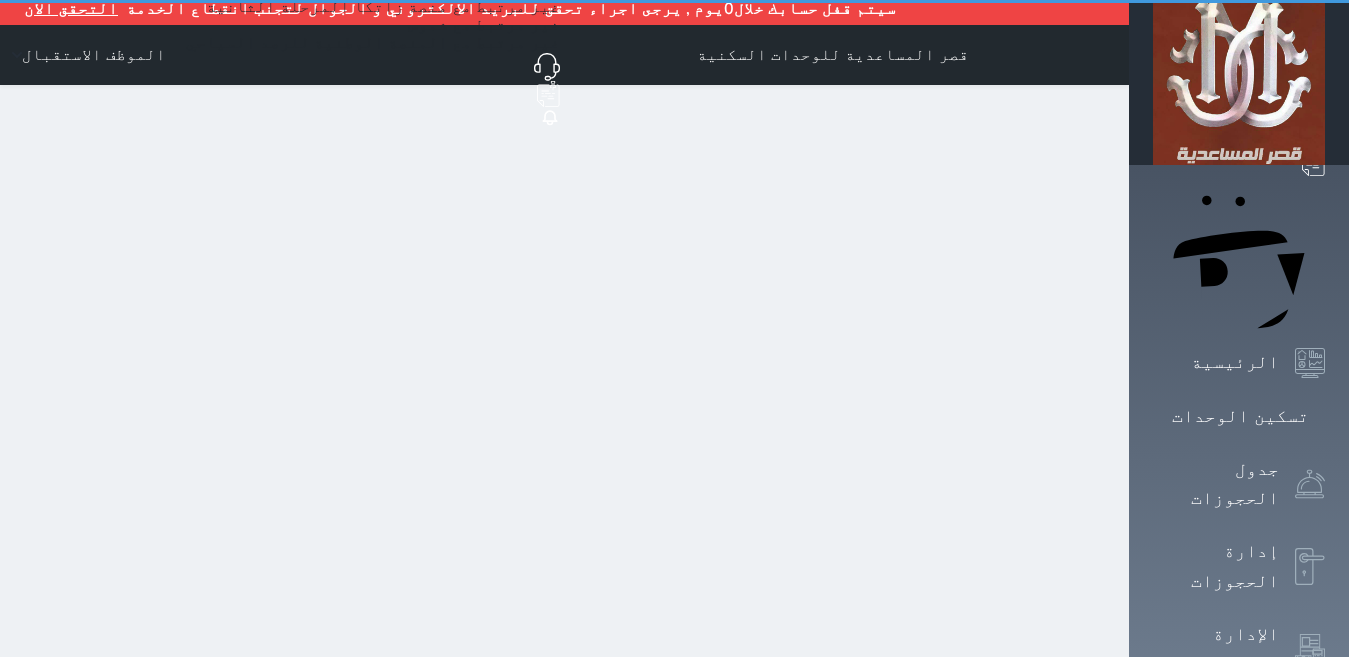 scroll, scrollTop: 0, scrollLeft: 0, axis: both 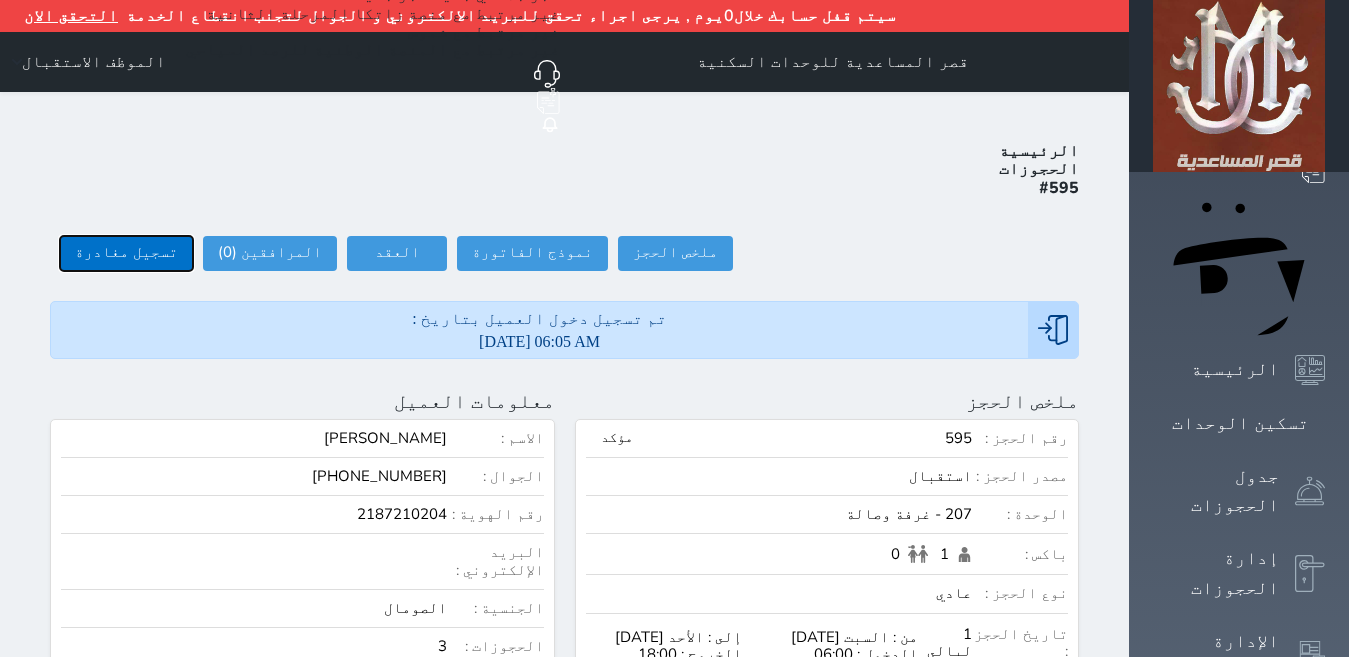 click on "تسجيل مغادرة" at bounding box center (126, 253) 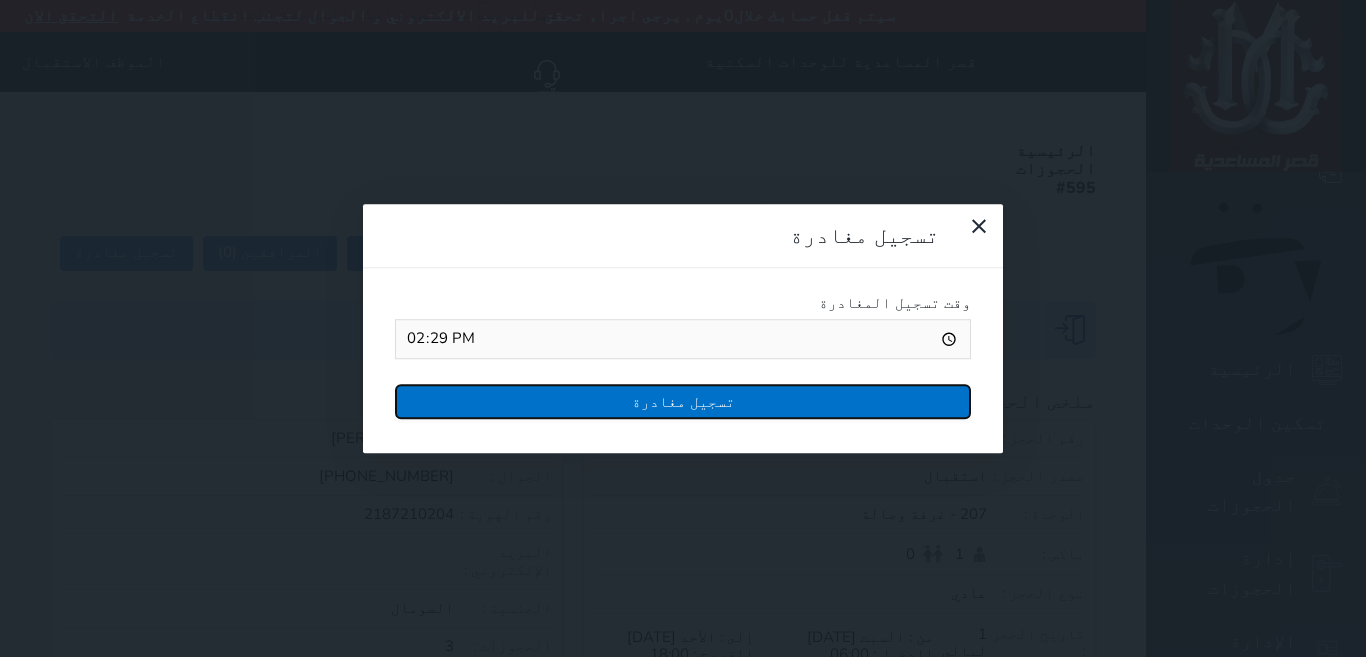 click on "تسجيل مغادرة" at bounding box center [683, 401] 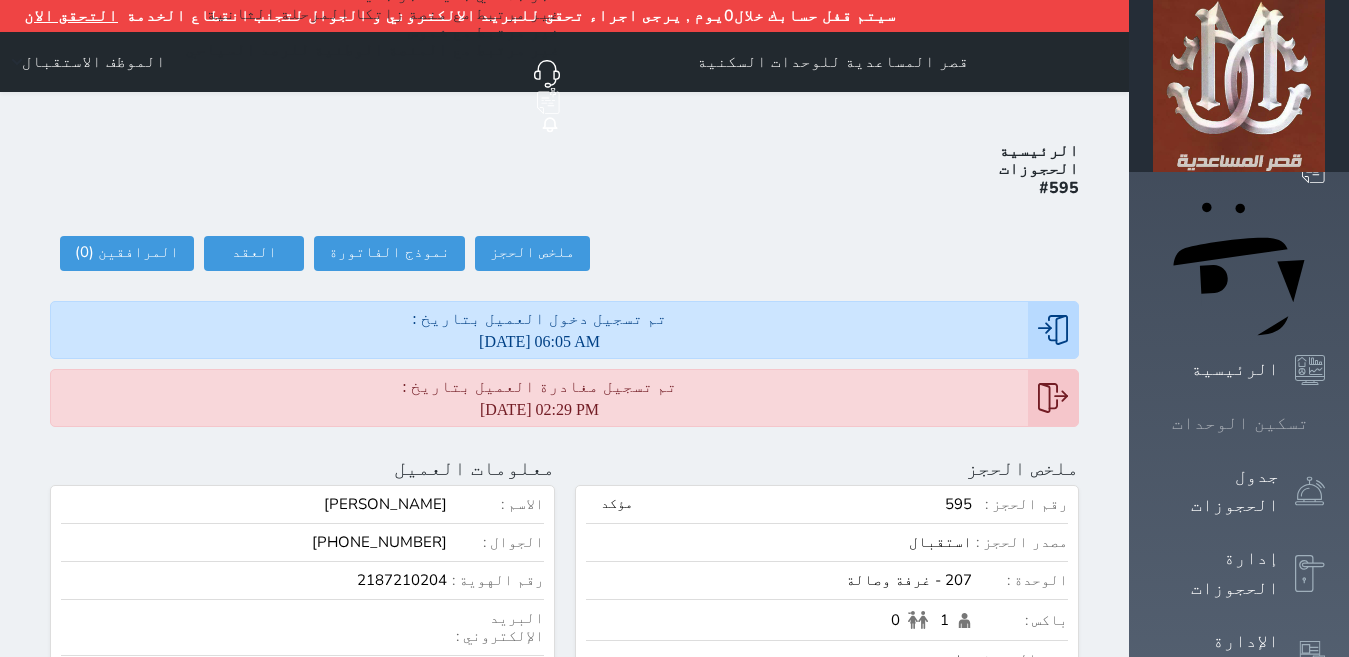 click on "تسكين الوحدات" at bounding box center (1240, 423) 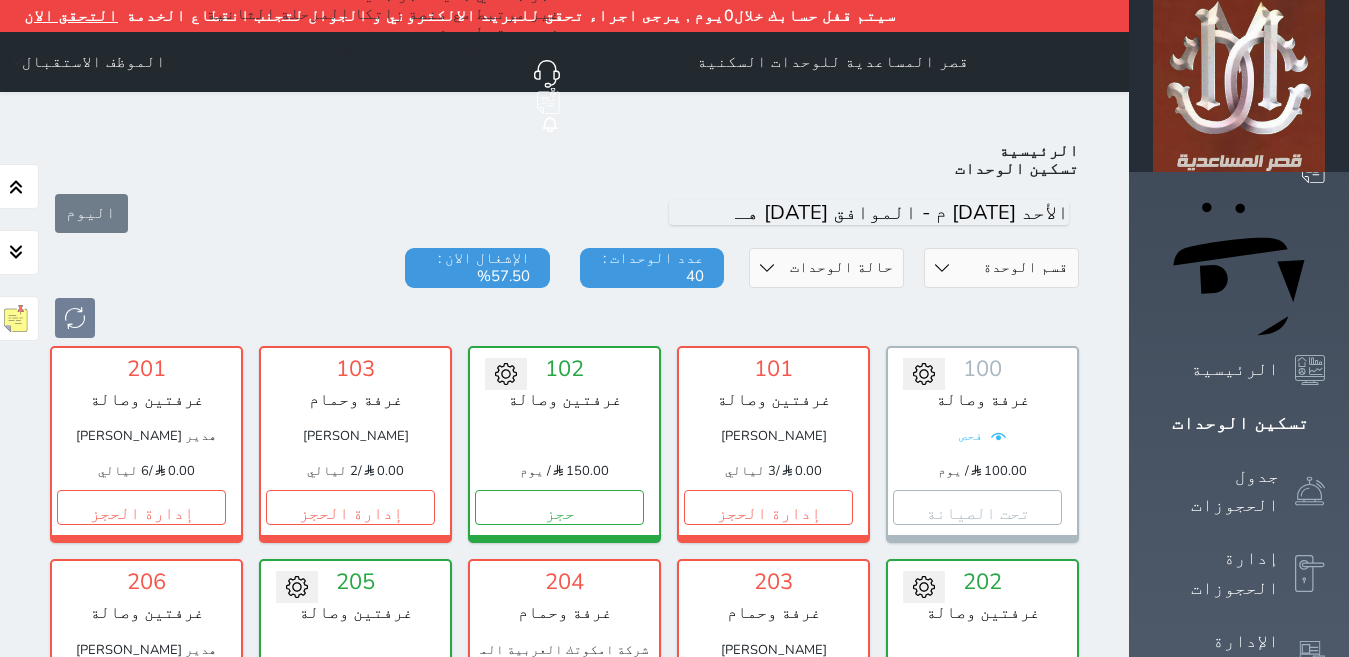 scroll, scrollTop: 110, scrollLeft: 0, axis: vertical 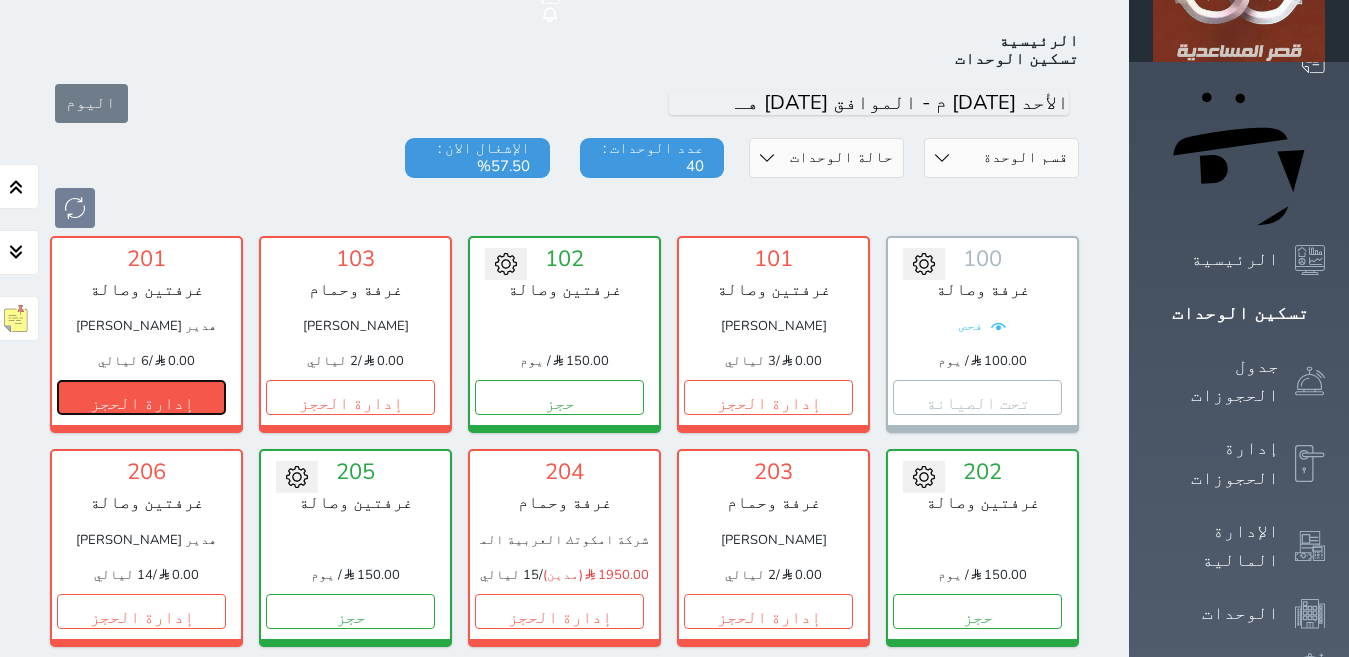 click on "إدارة الحجز" at bounding box center [141, 397] 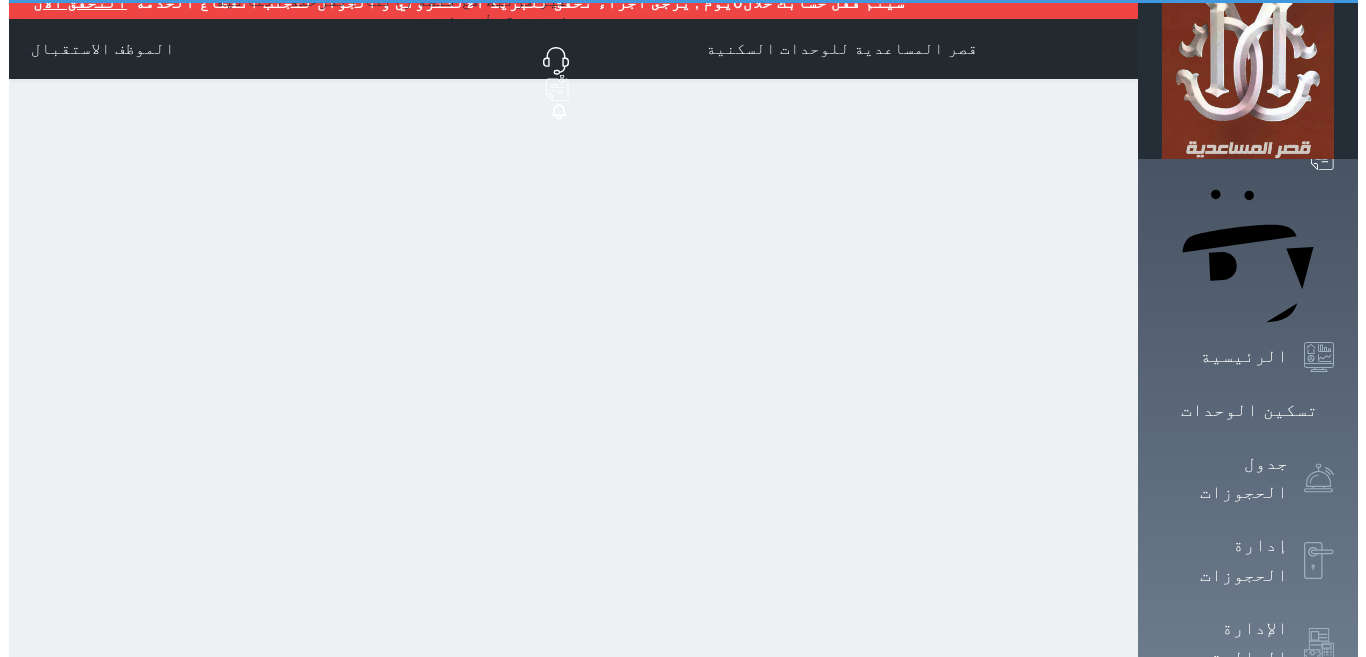 scroll, scrollTop: 0, scrollLeft: 0, axis: both 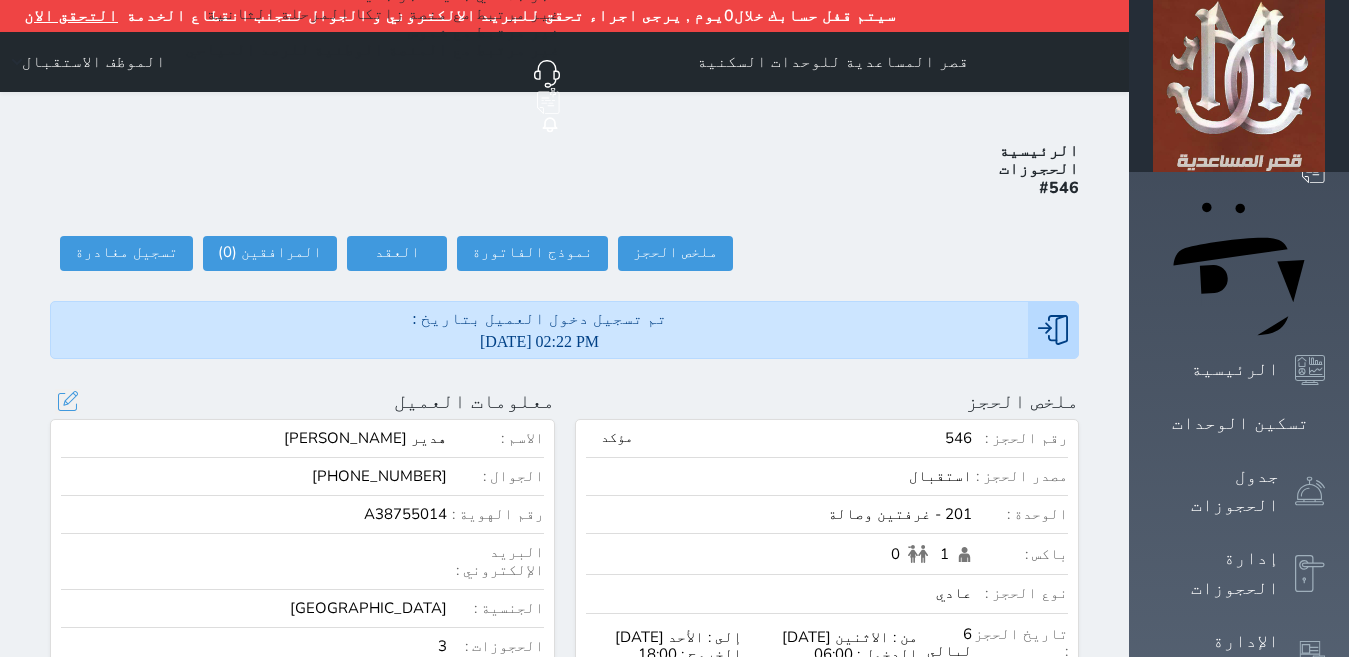 select 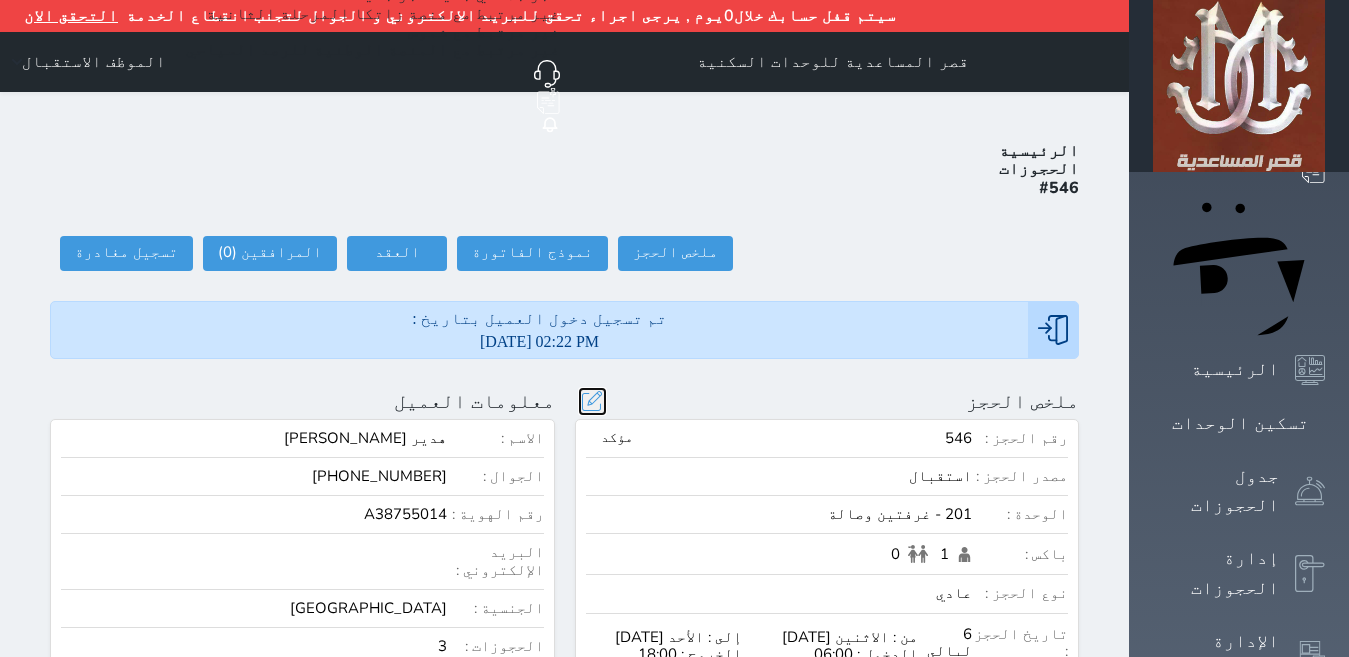click at bounding box center [592, 401] 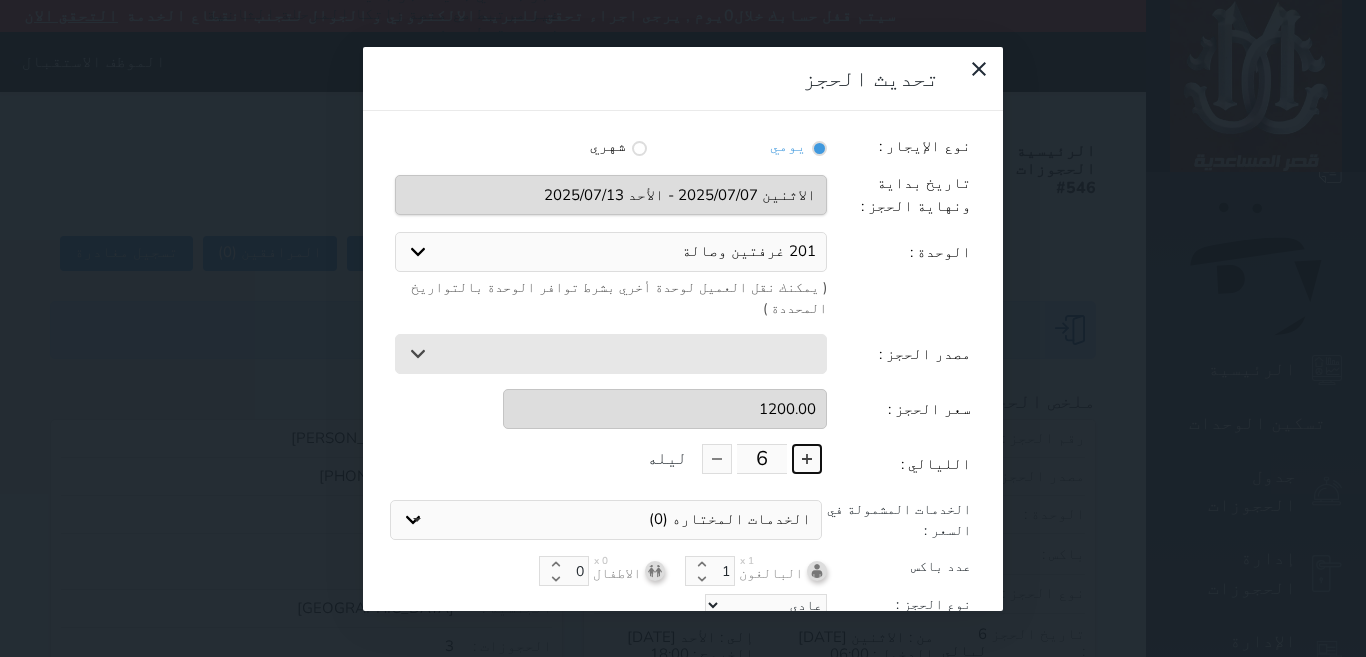 click at bounding box center [807, 459] 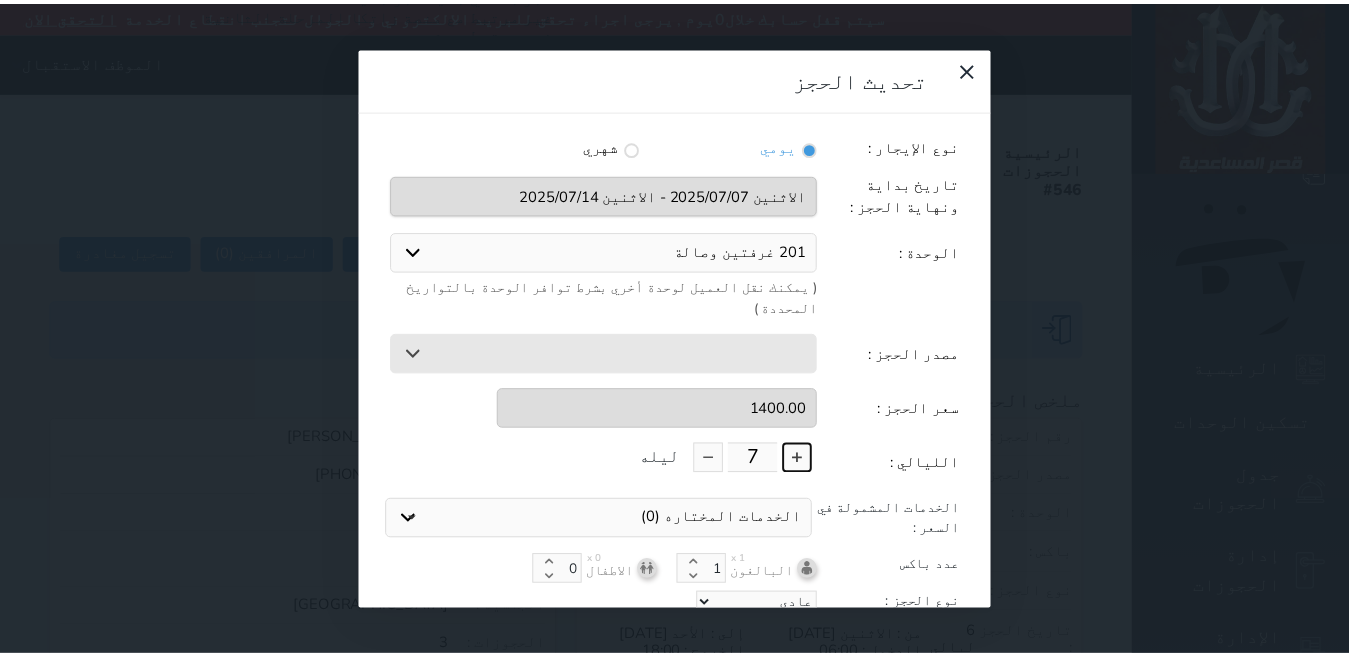 scroll, scrollTop: 45, scrollLeft: 0, axis: vertical 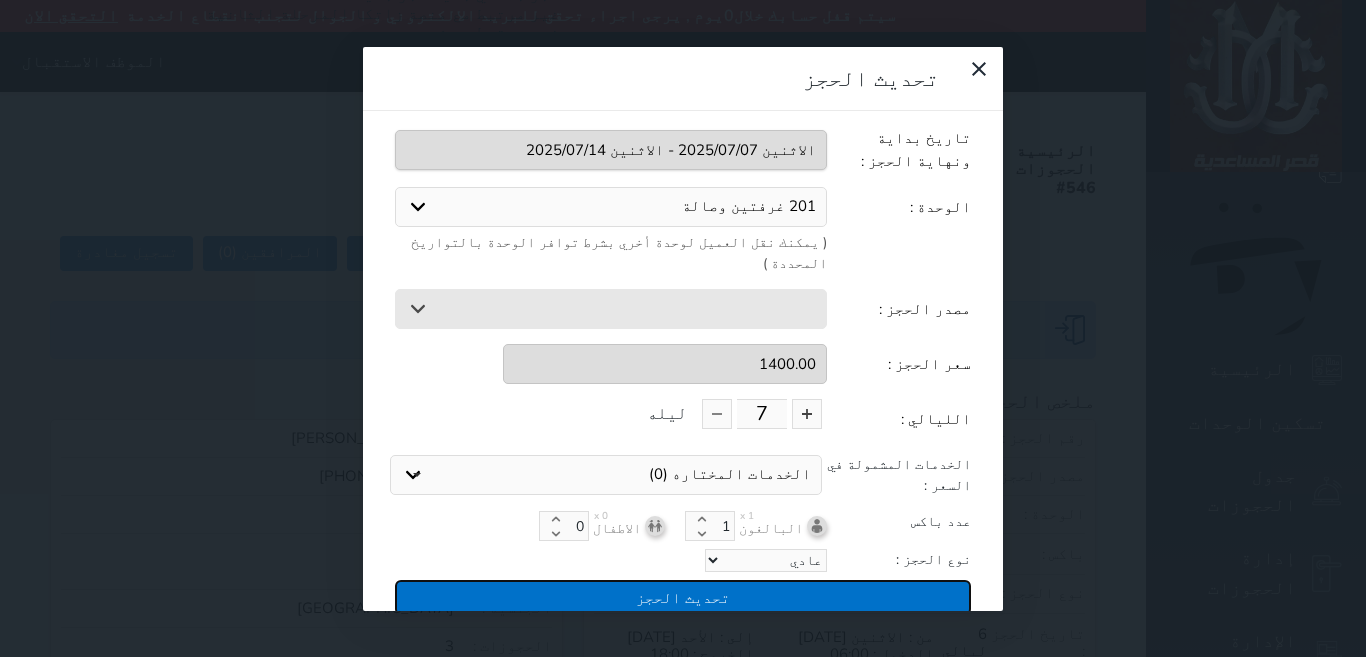 click on "تحديث الحجز" at bounding box center (683, 597) 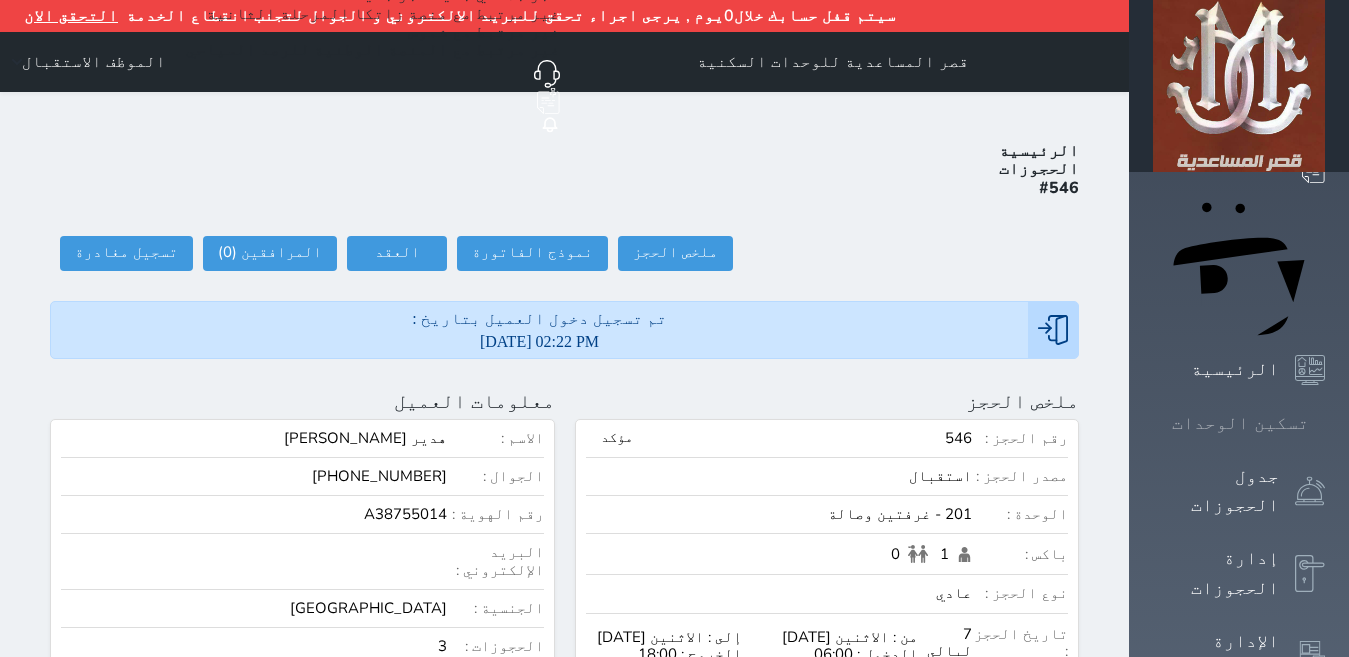 click on "تسكين الوحدات" at bounding box center [1240, 423] 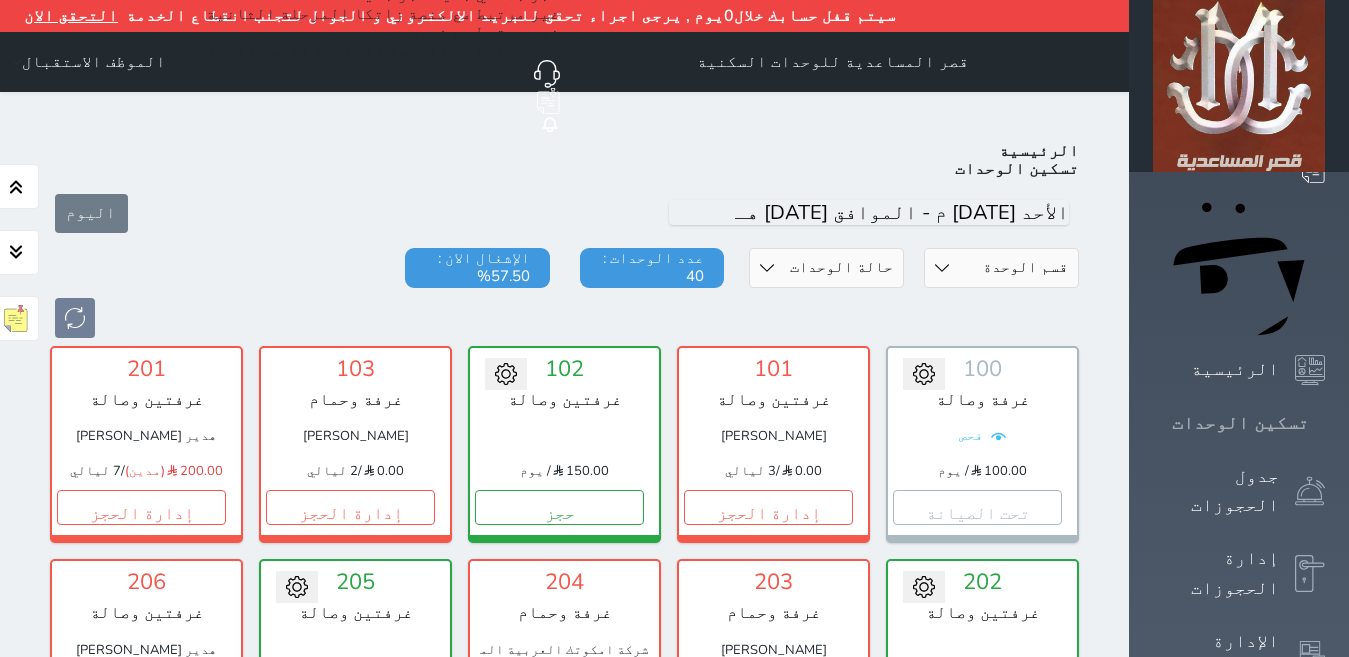scroll, scrollTop: 110, scrollLeft: 0, axis: vertical 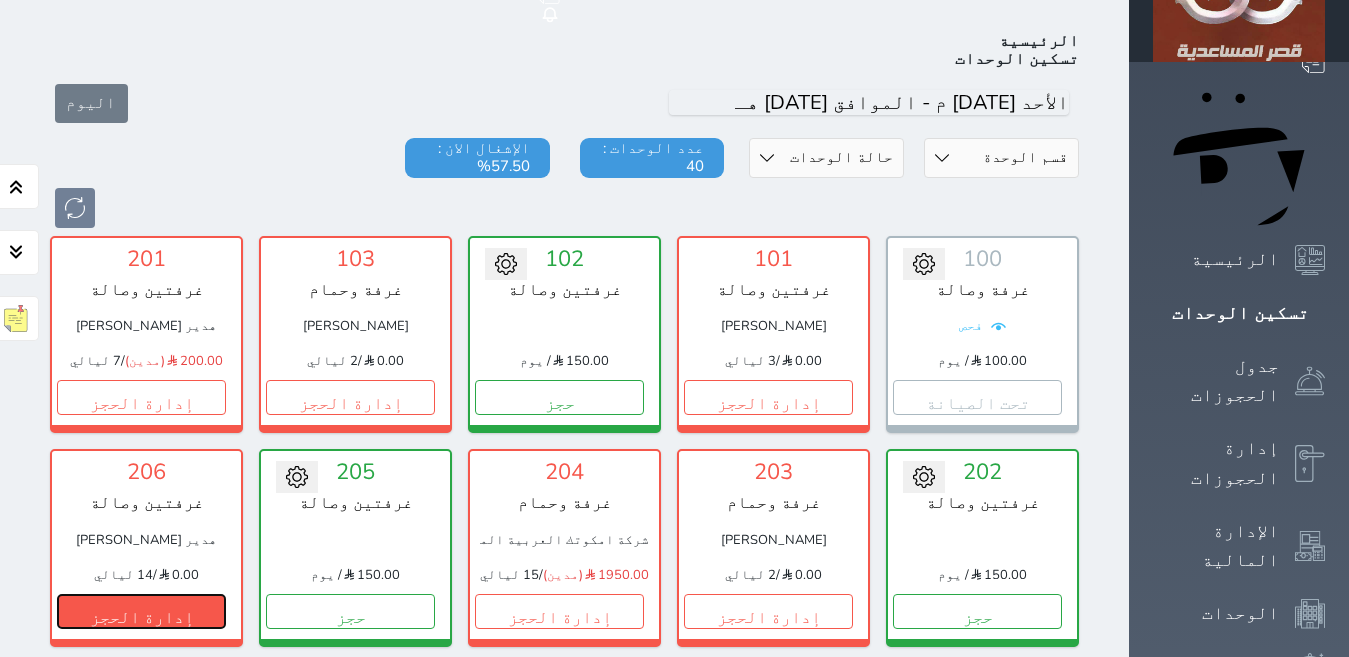 click on "إدارة الحجز" at bounding box center [141, 611] 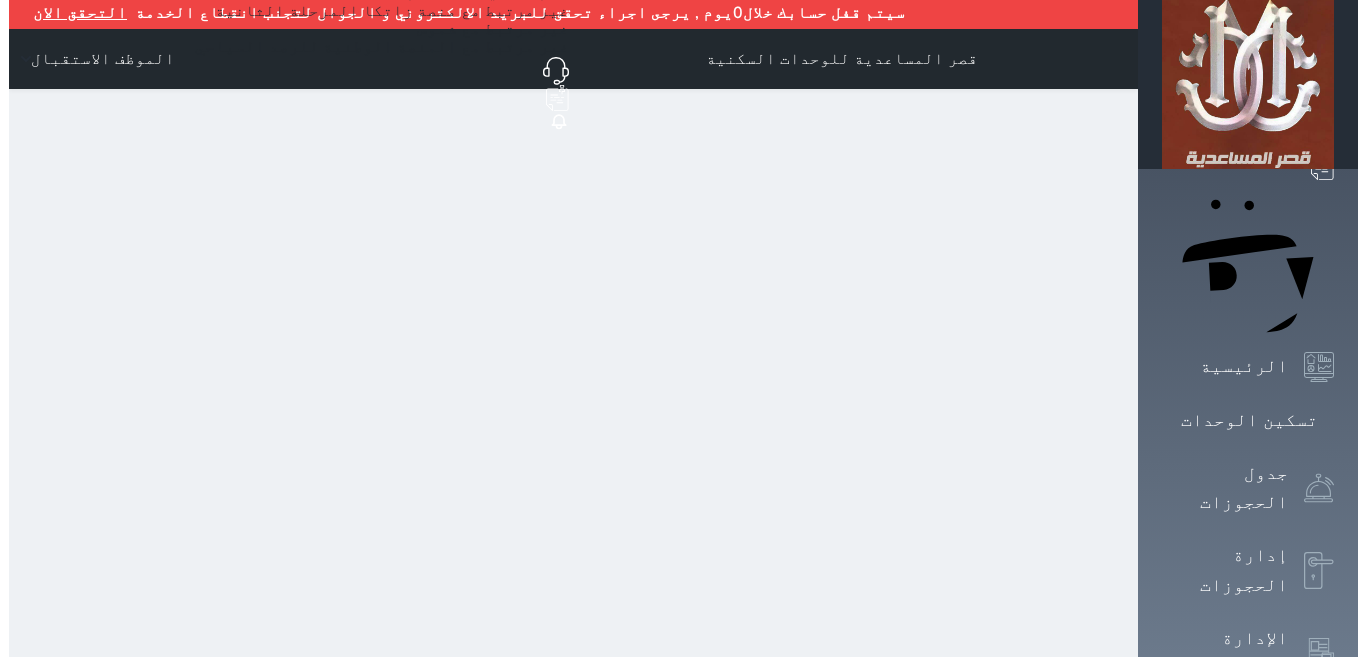 scroll, scrollTop: 0, scrollLeft: 0, axis: both 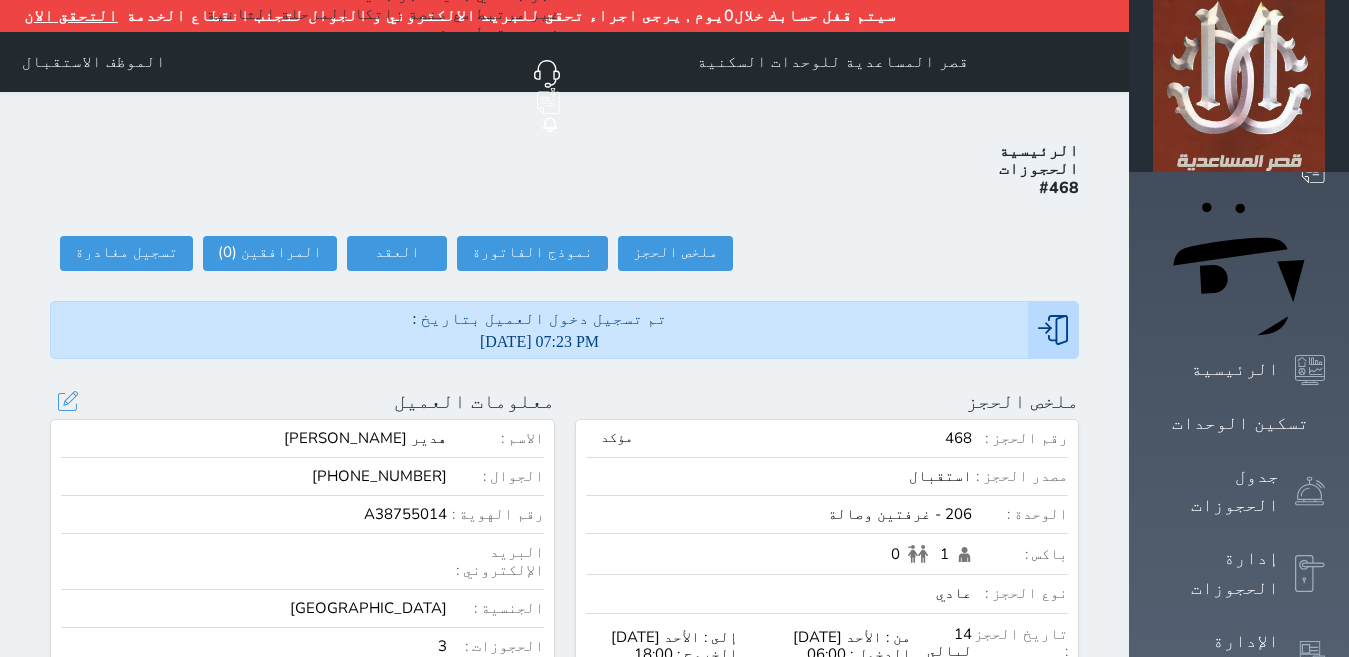 select 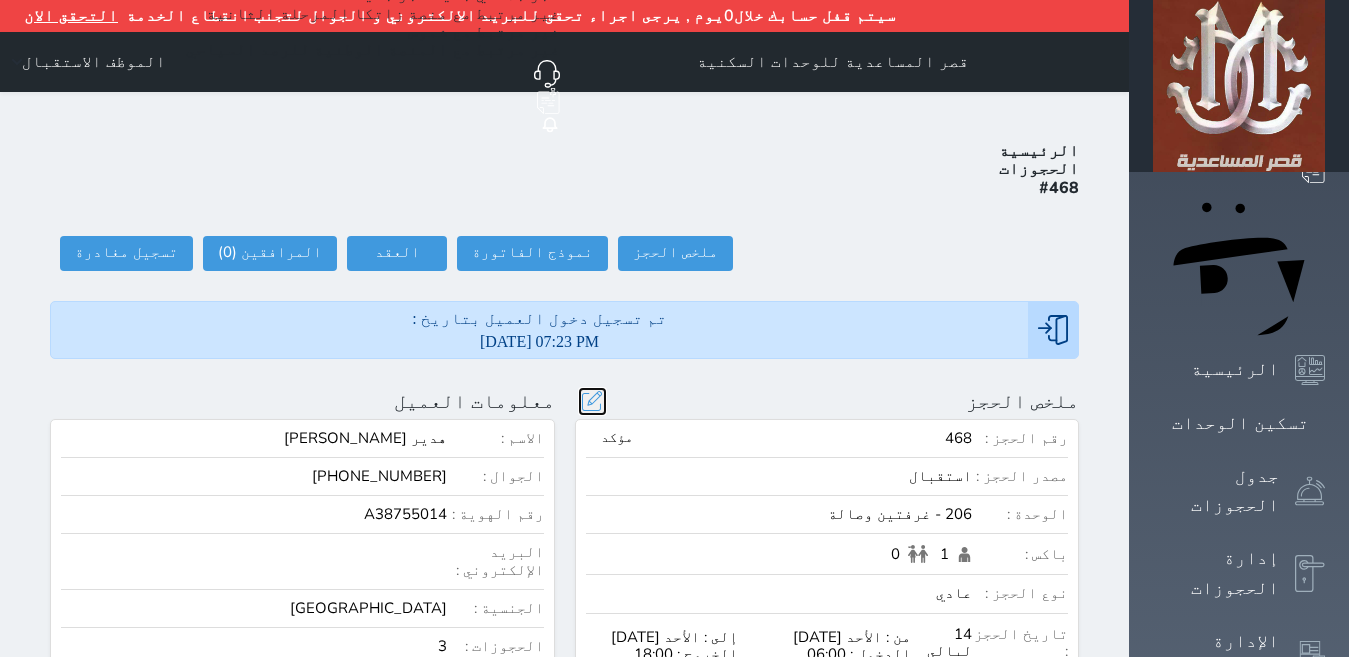 click at bounding box center [592, 401] 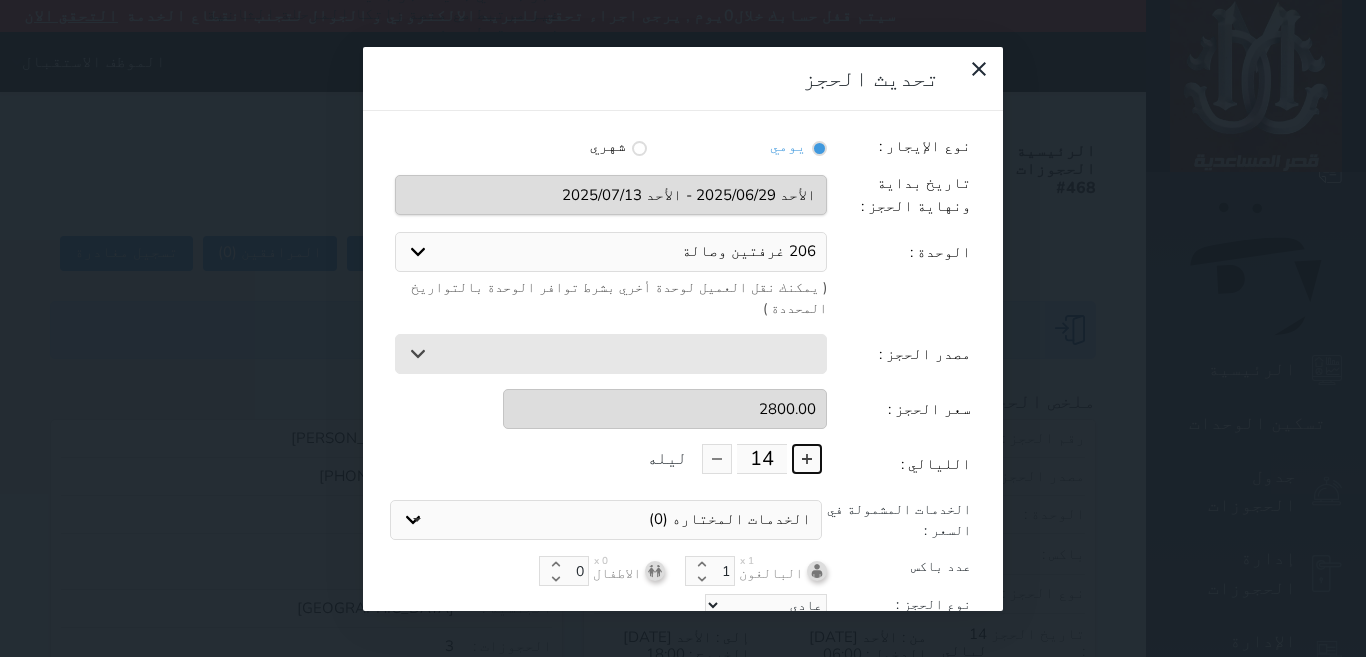 click at bounding box center (807, 459) 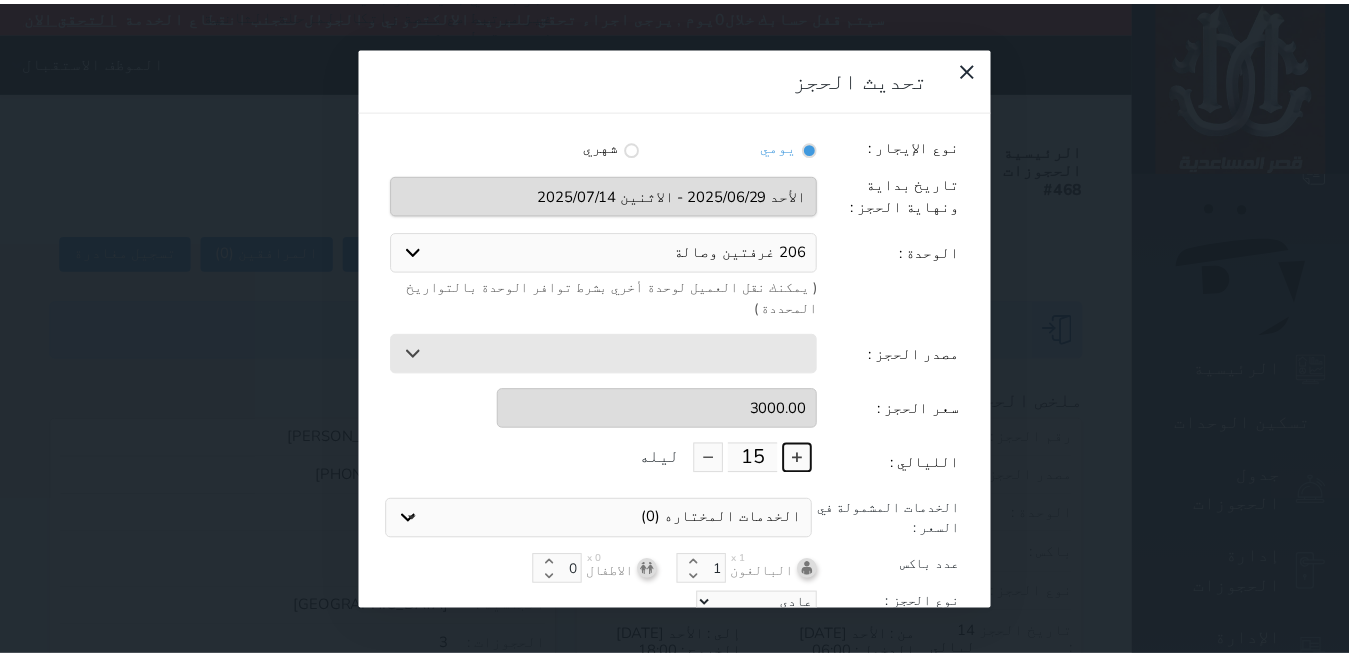 scroll, scrollTop: 45, scrollLeft: 0, axis: vertical 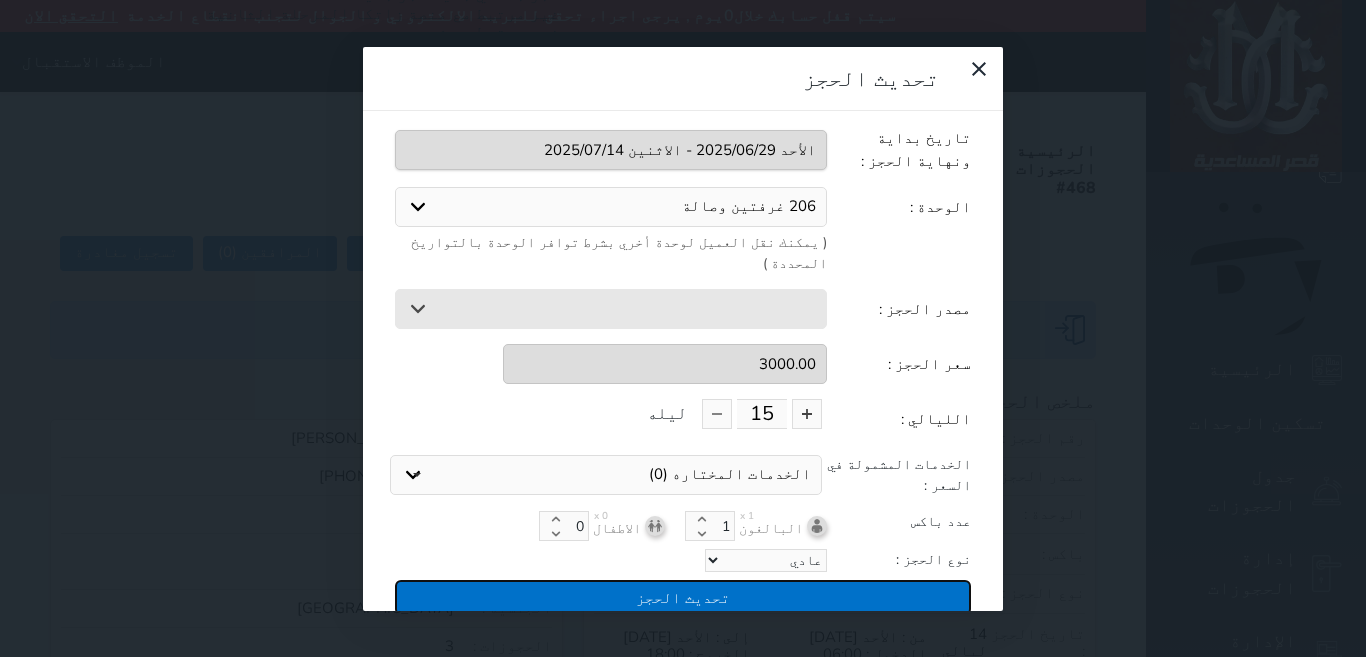 click on "تحديث الحجز" at bounding box center (683, 597) 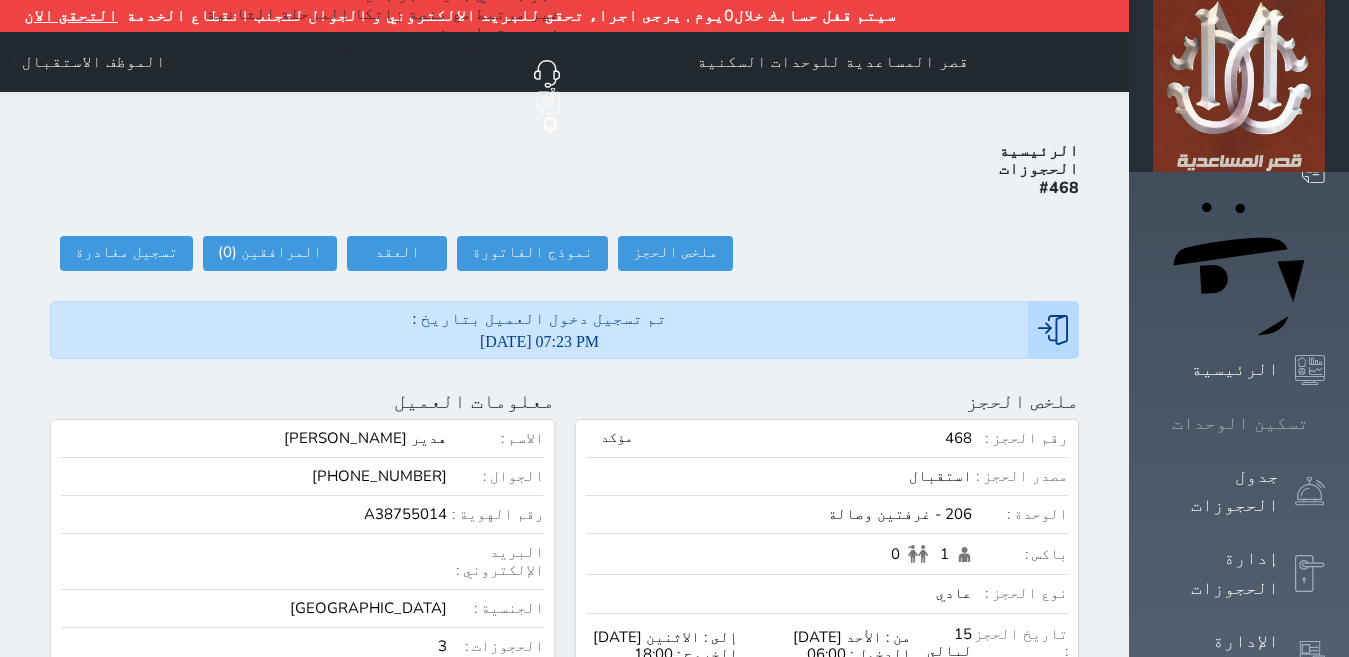 click on "تسكين الوحدات" at bounding box center (1240, 423) 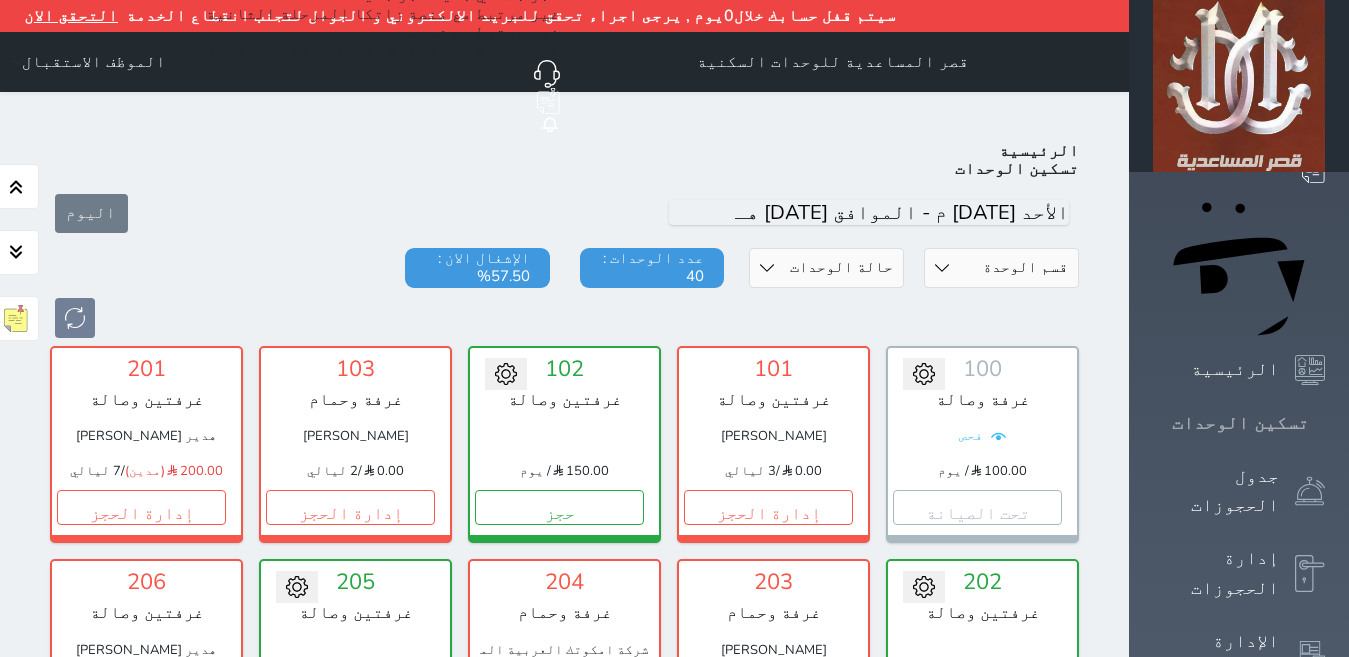 scroll, scrollTop: 110, scrollLeft: 0, axis: vertical 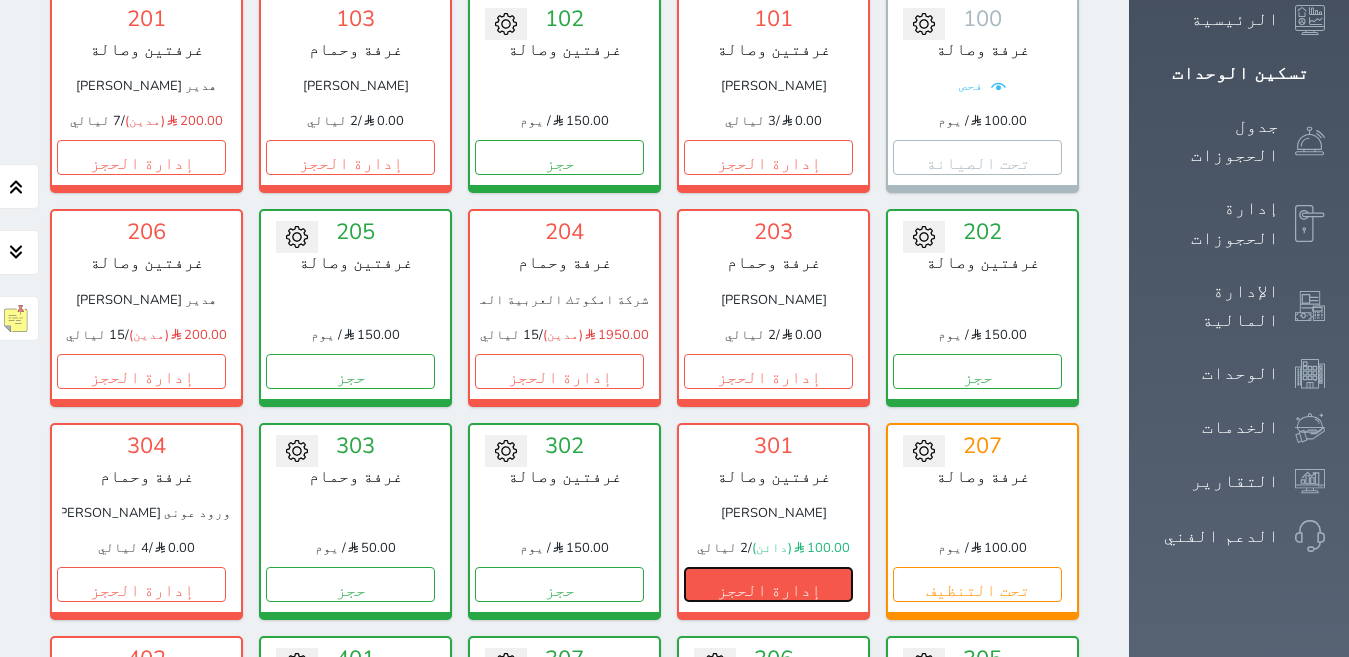 click on "إدارة الحجز" at bounding box center [768, 584] 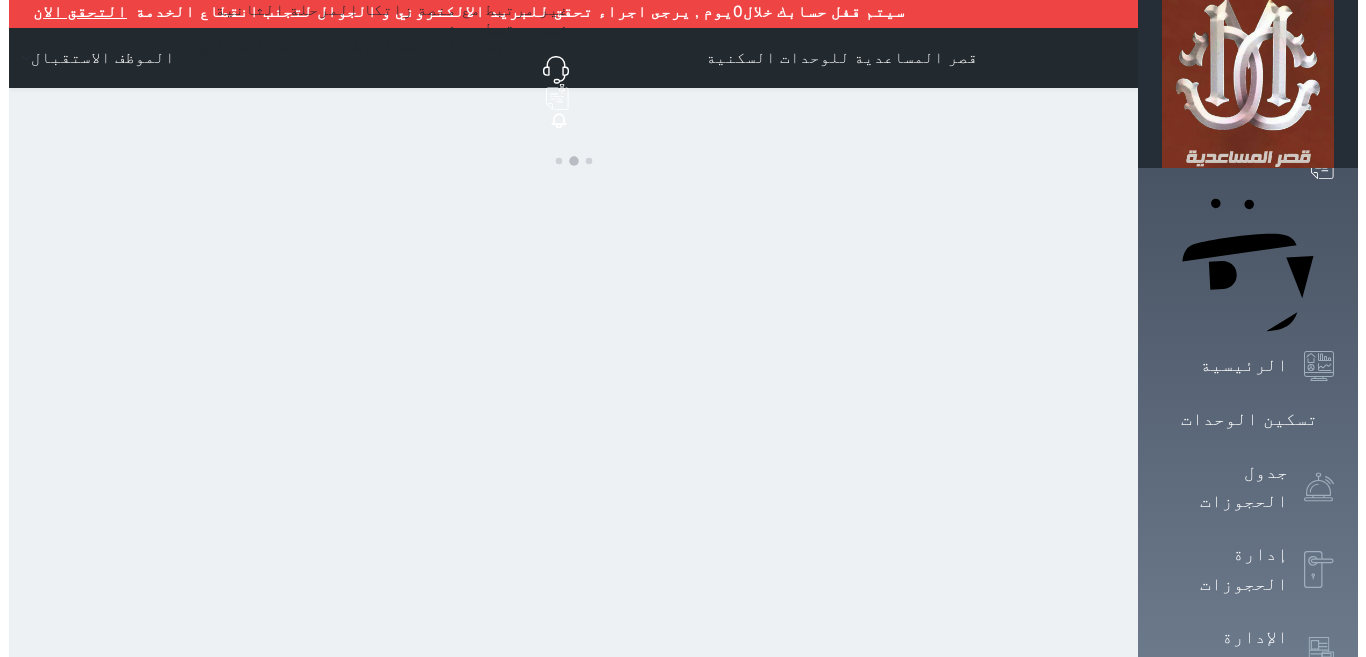 scroll, scrollTop: 0, scrollLeft: 0, axis: both 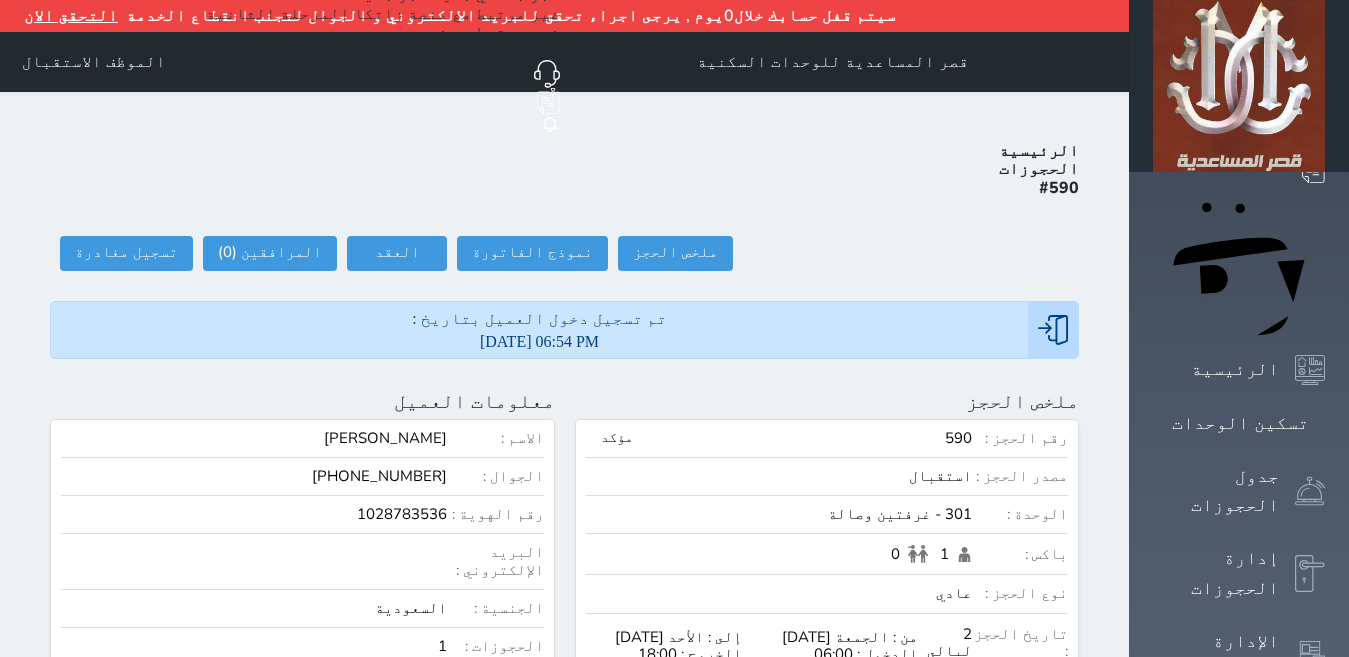 select 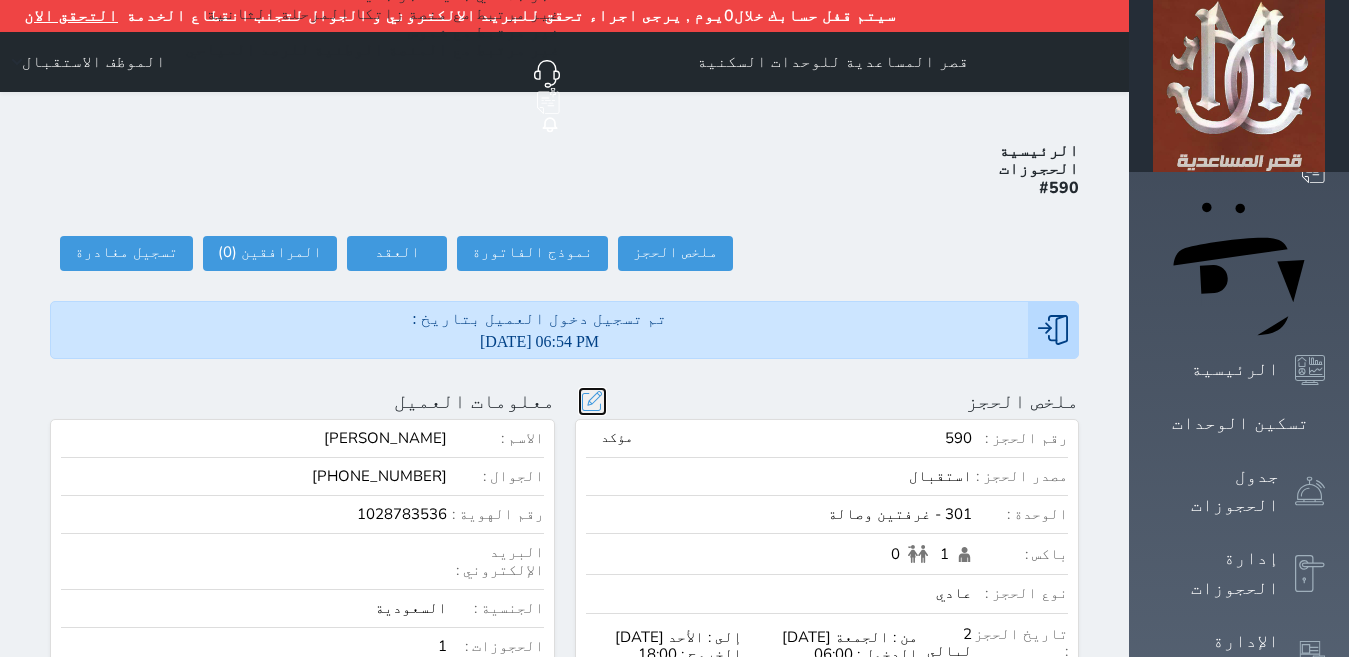 click at bounding box center [592, 401] 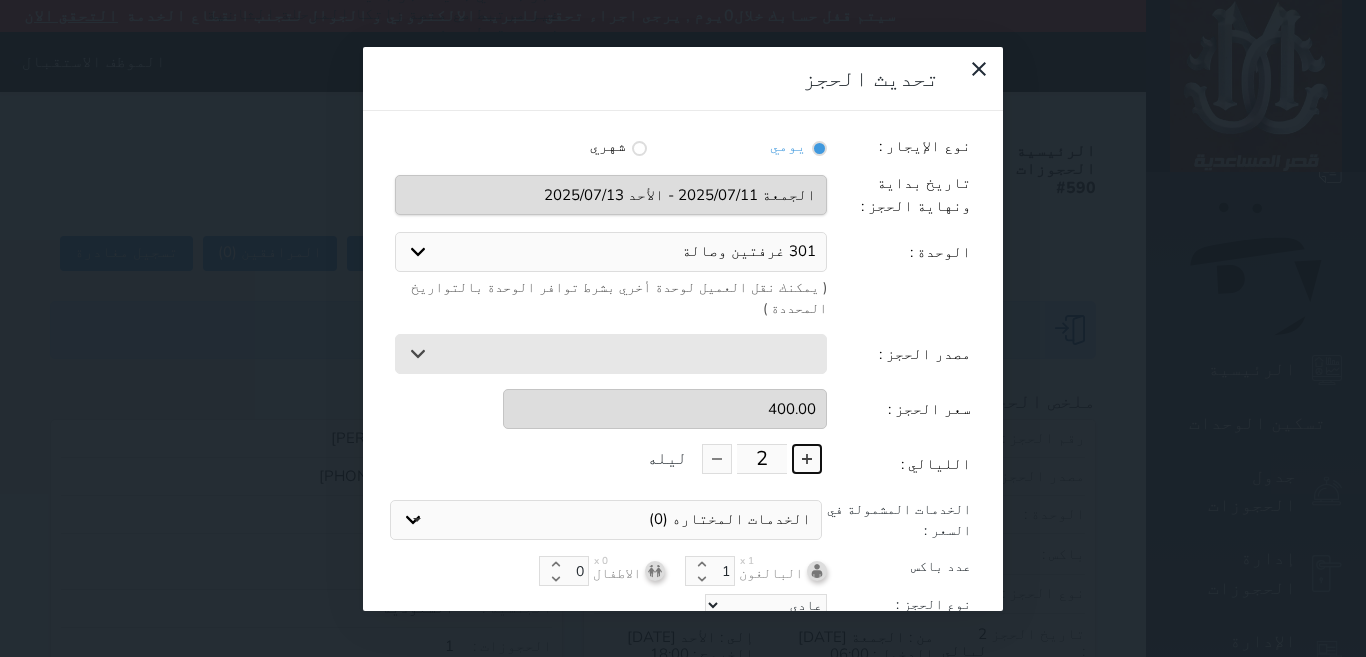 click at bounding box center [807, 459] 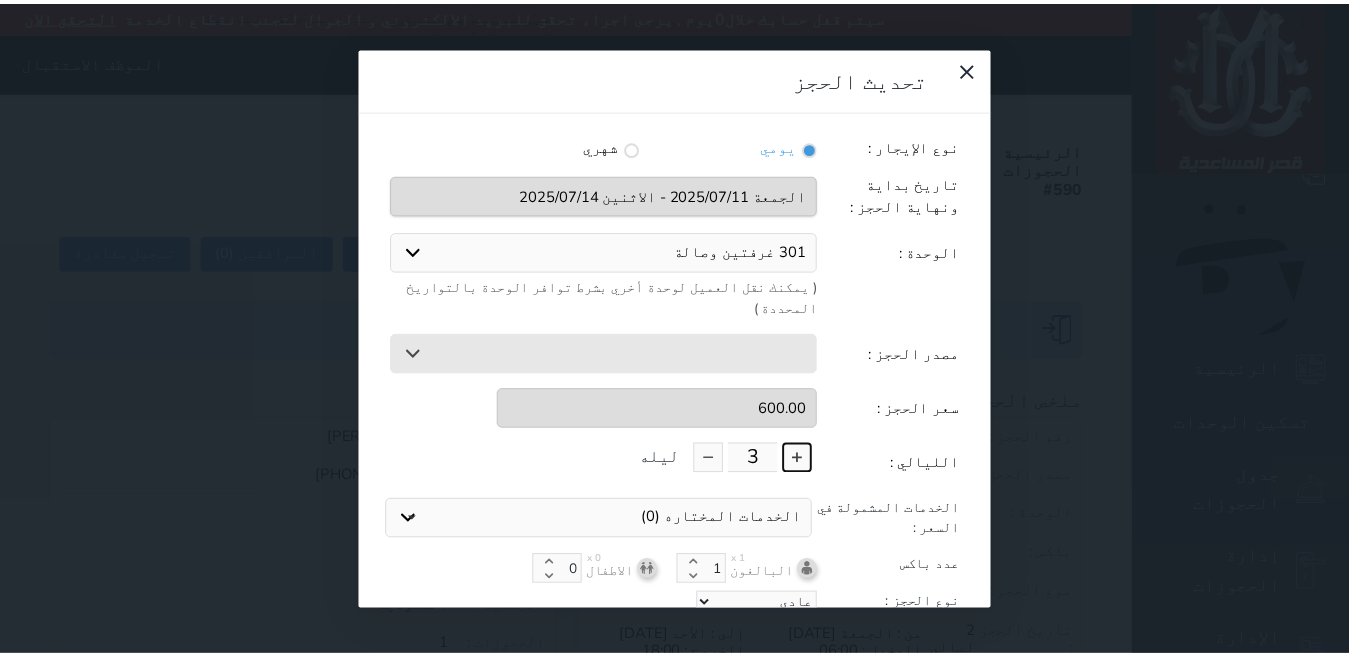 scroll, scrollTop: 45, scrollLeft: 0, axis: vertical 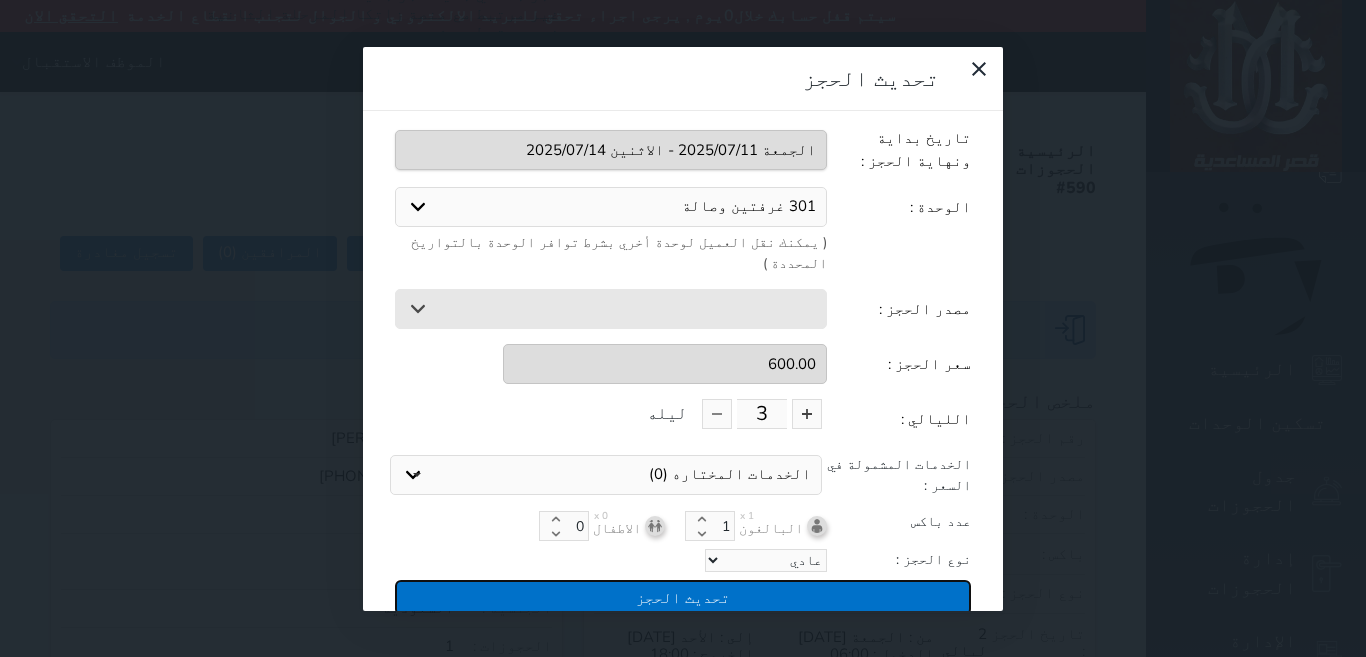 click on "تحديث الحجز" at bounding box center (683, 597) 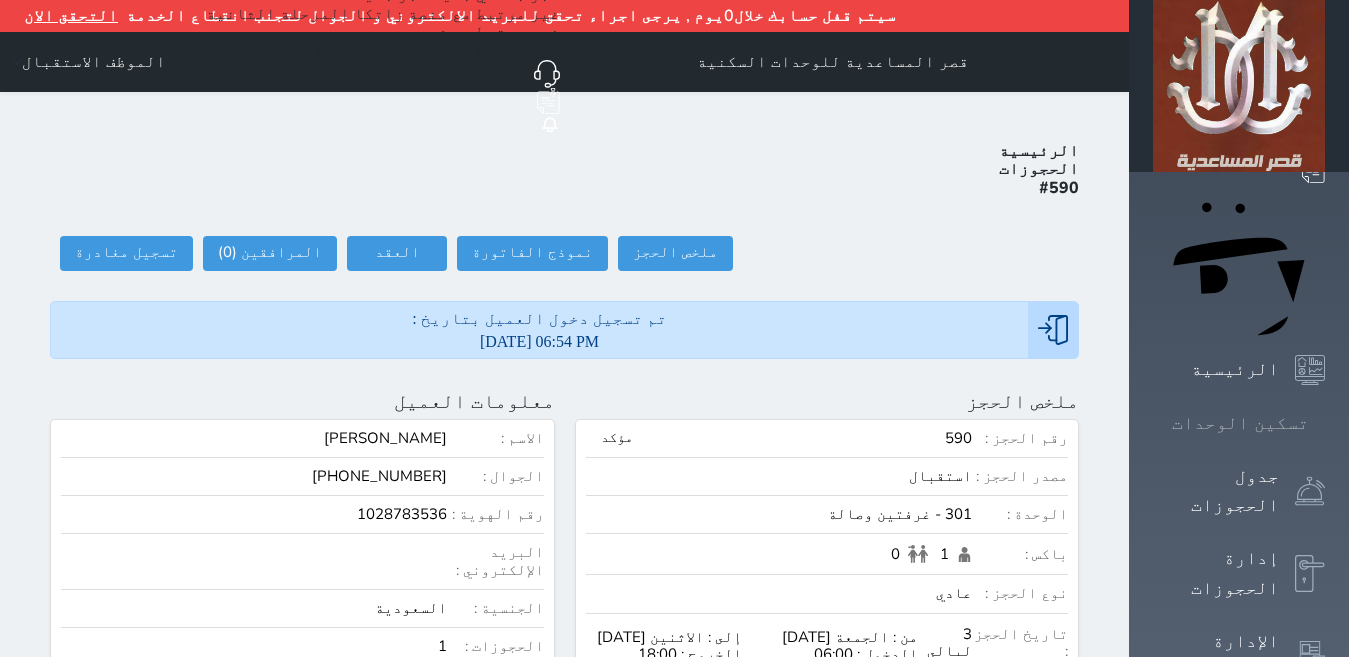 click at bounding box center [1325, 423] 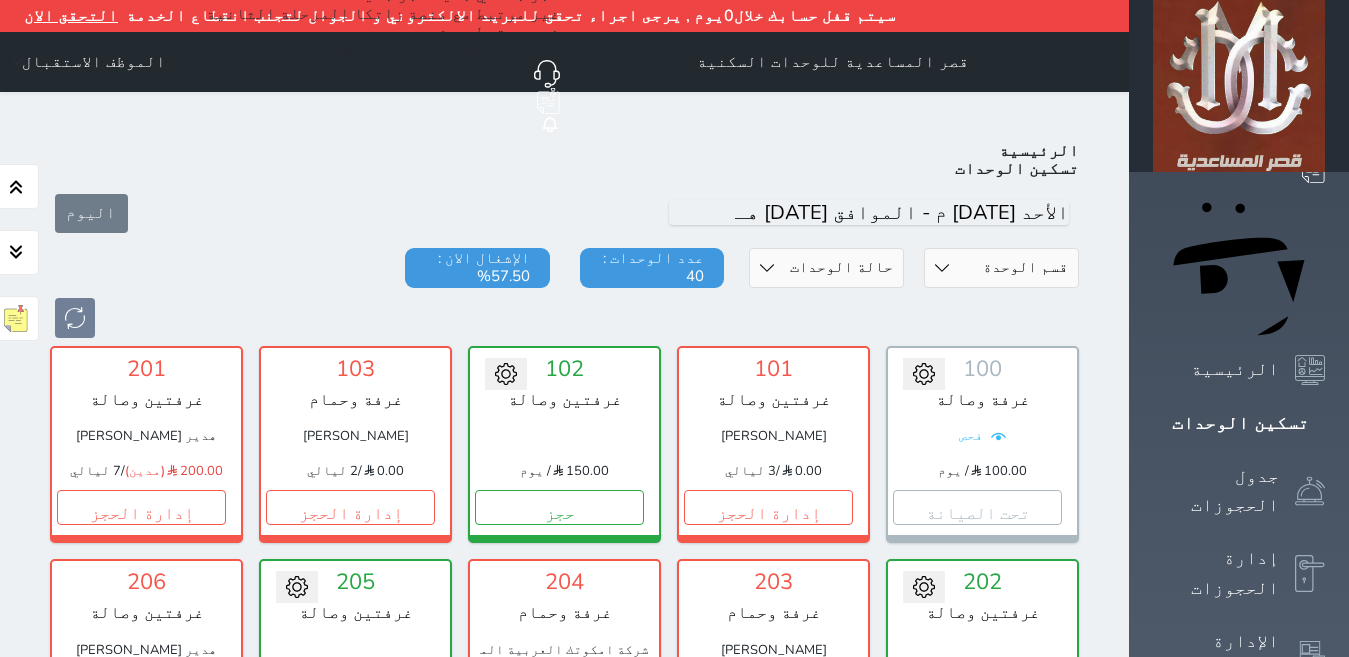 scroll, scrollTop: 110, scrollLeft: 0, axis: vertical 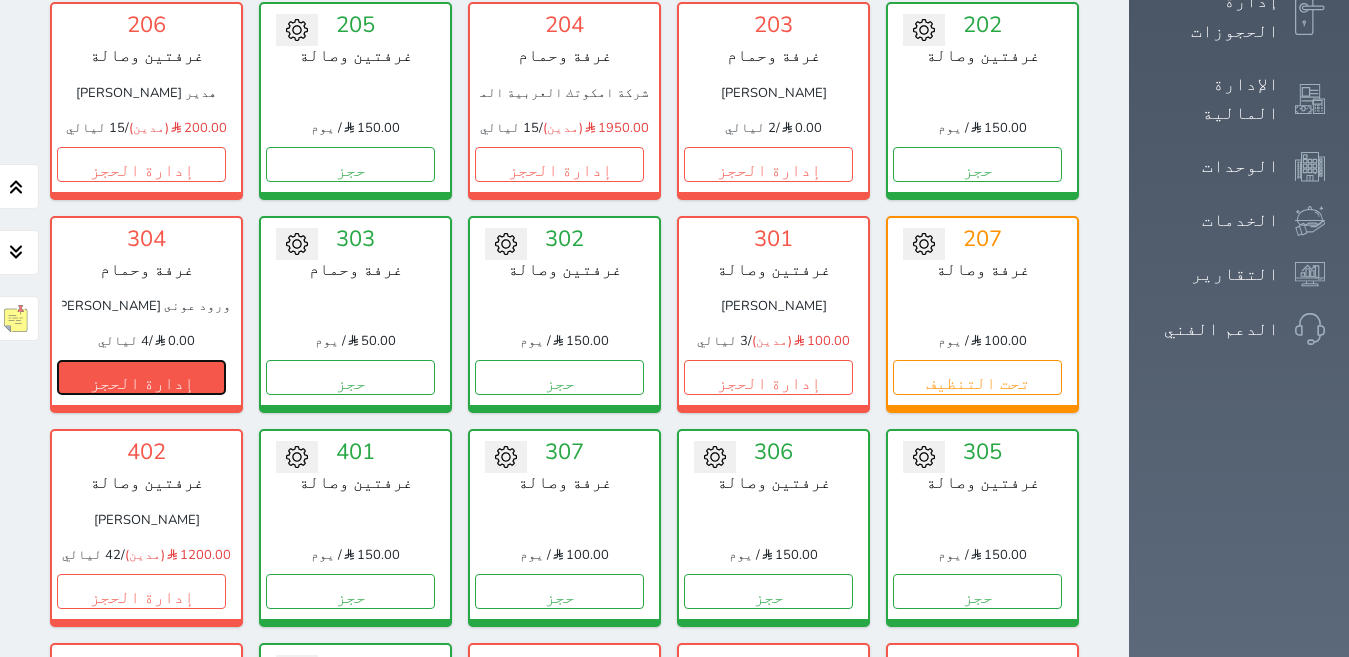 click on "إدارة الحجز" at bounding box center [141, 377] 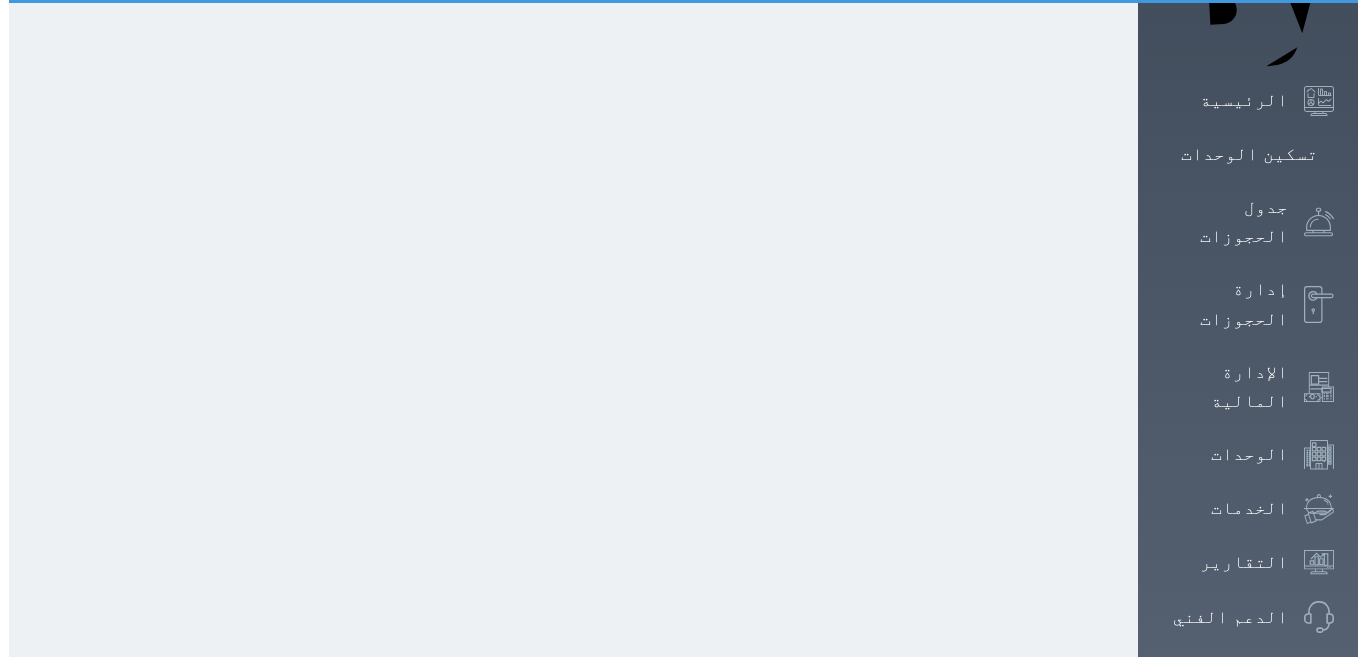 scroll, scrollTop: 0, scrollLeft: 0, axis: both 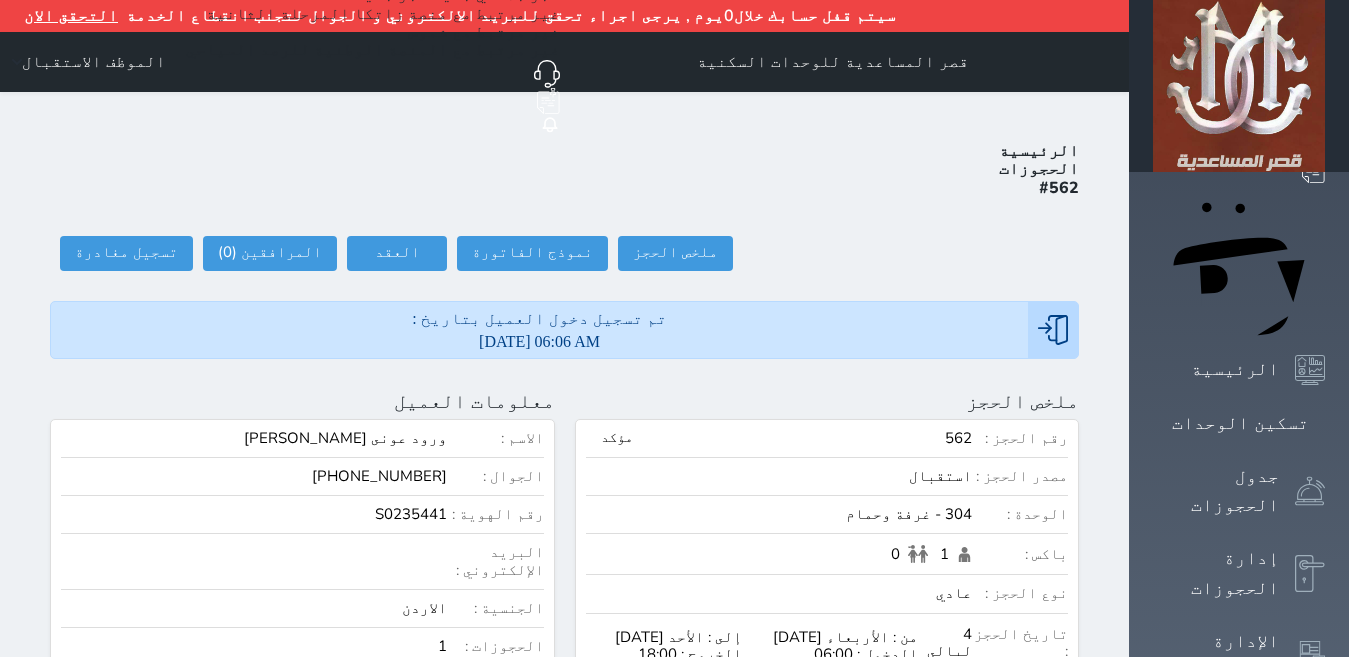 select 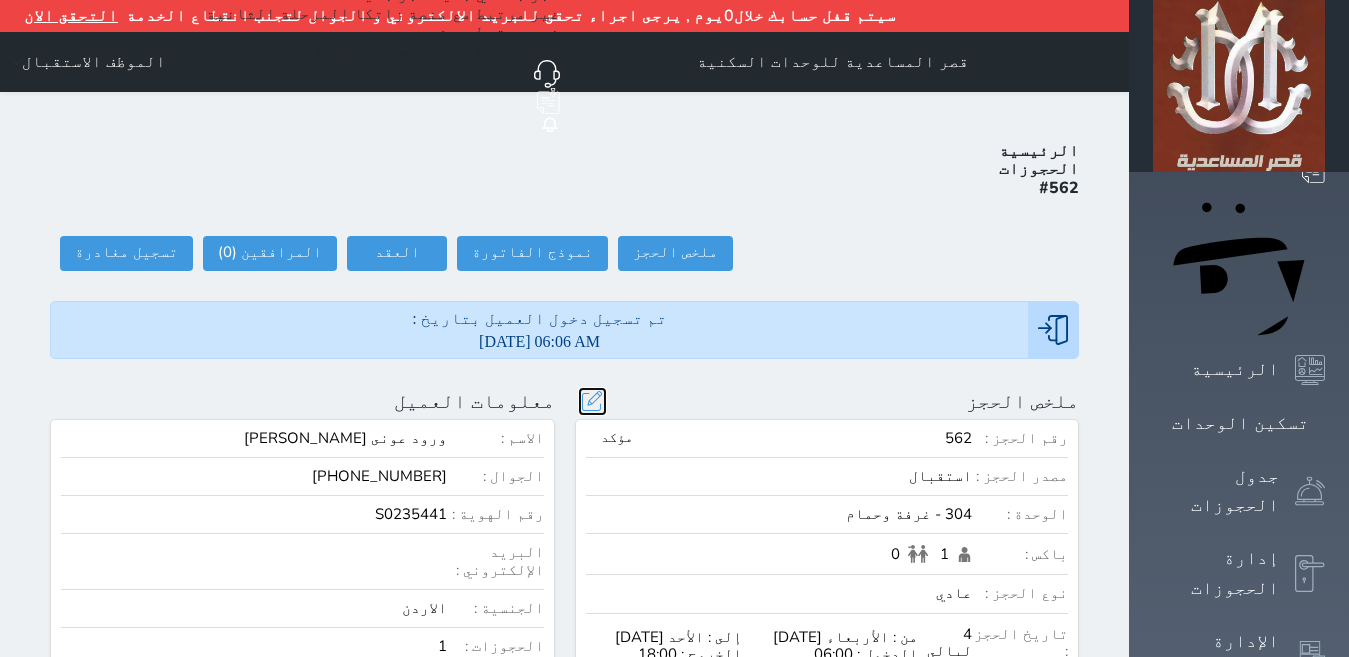 click at bounding box center (592, 401) 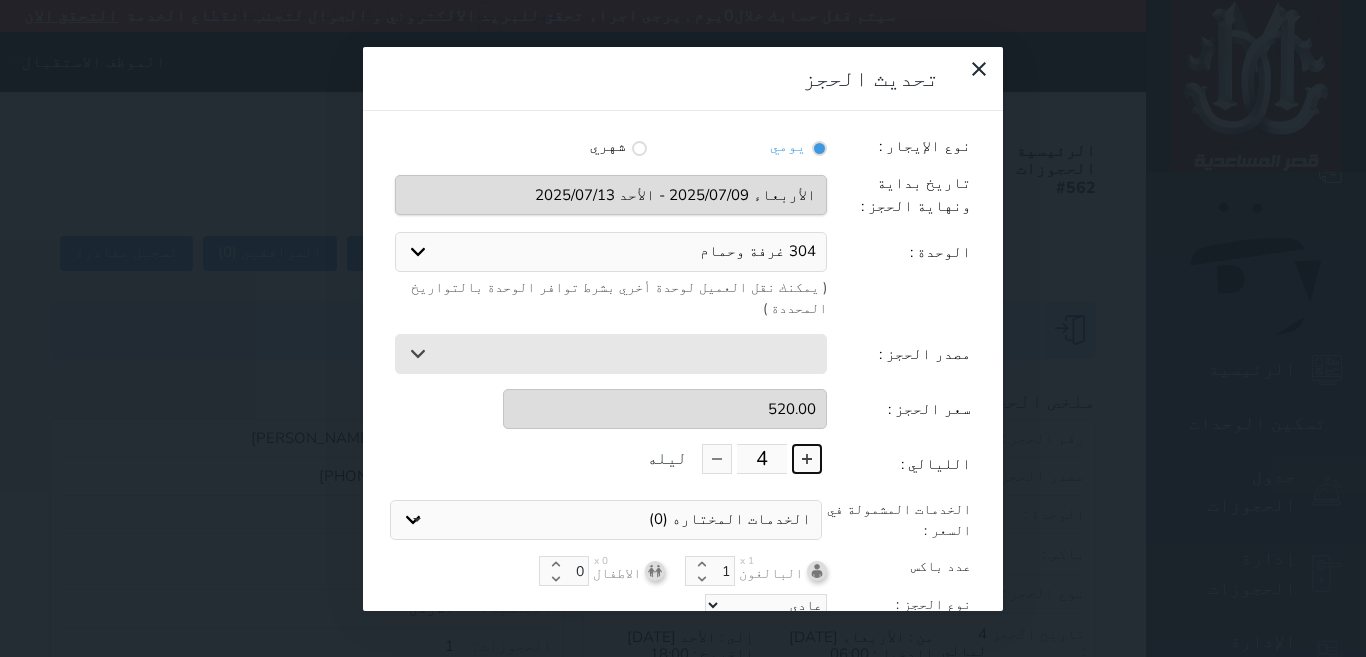 click at bounding box center (807, 459) 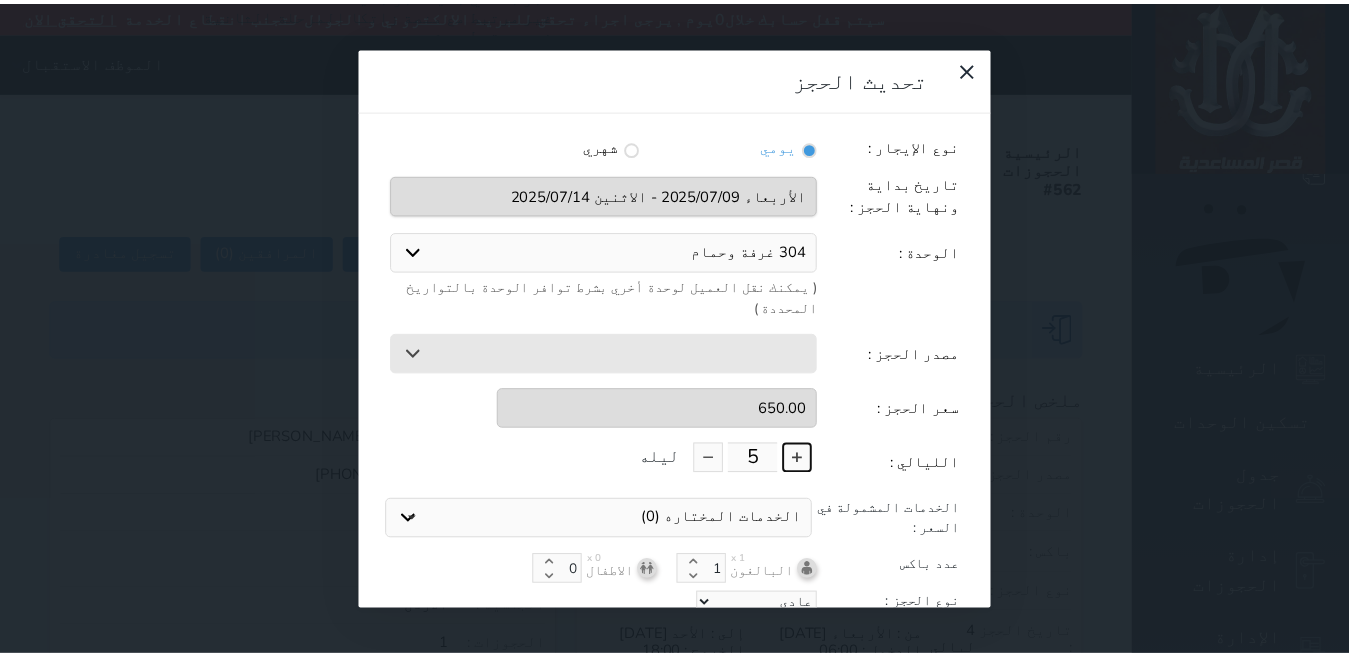 scroll, scrollTop: 45, scrollLeft: 0, axis: vertical 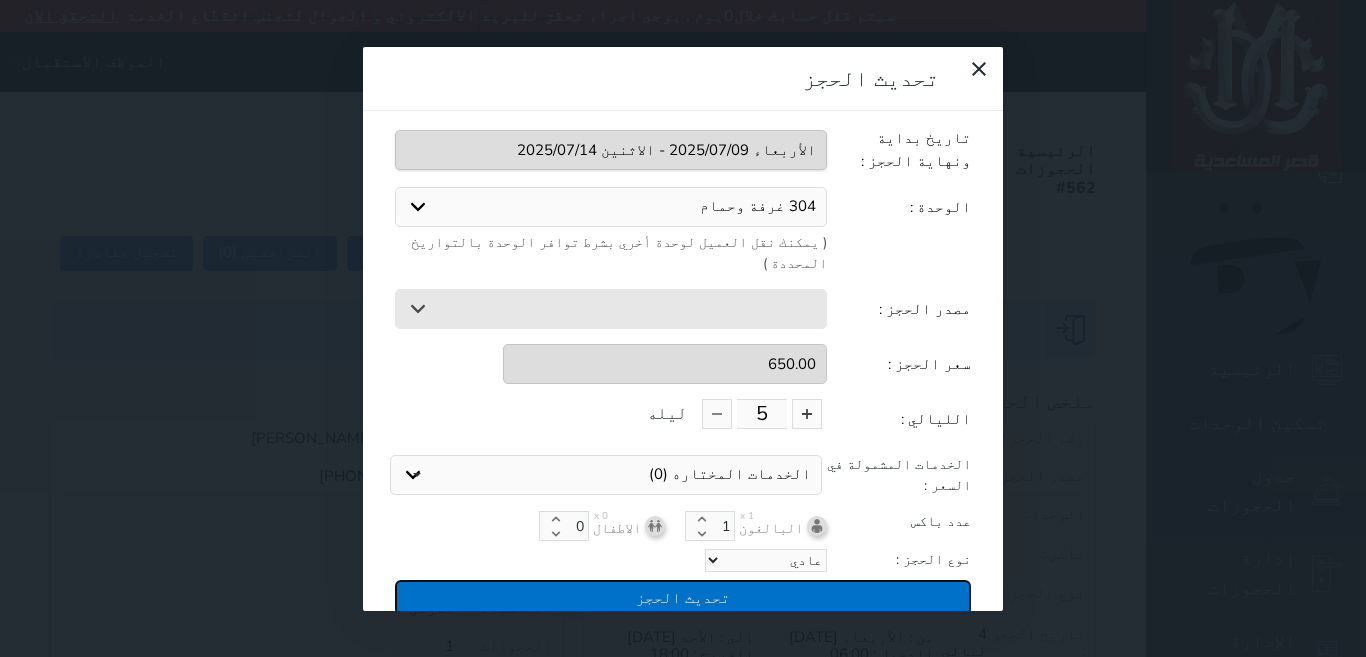 click on "تحديث الحجز" at bounding box center [683, 597] 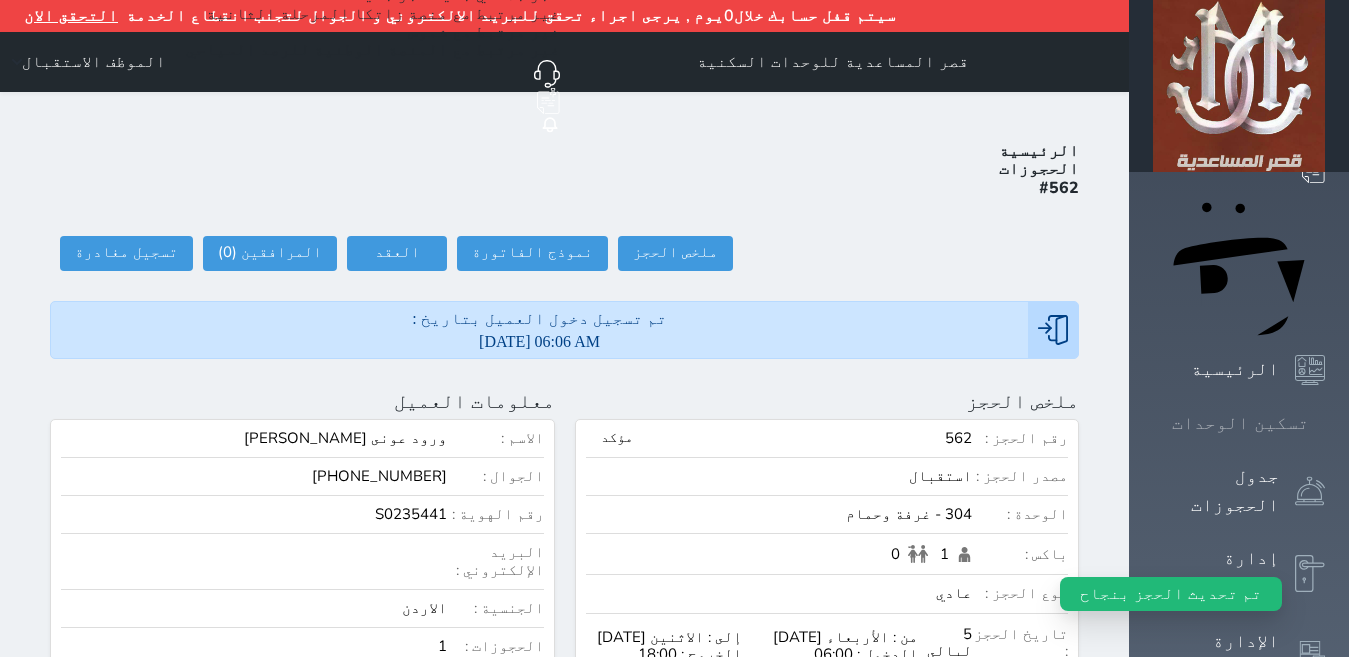 click on "تسكين الوحدات" at bounding box center [1240, 423] 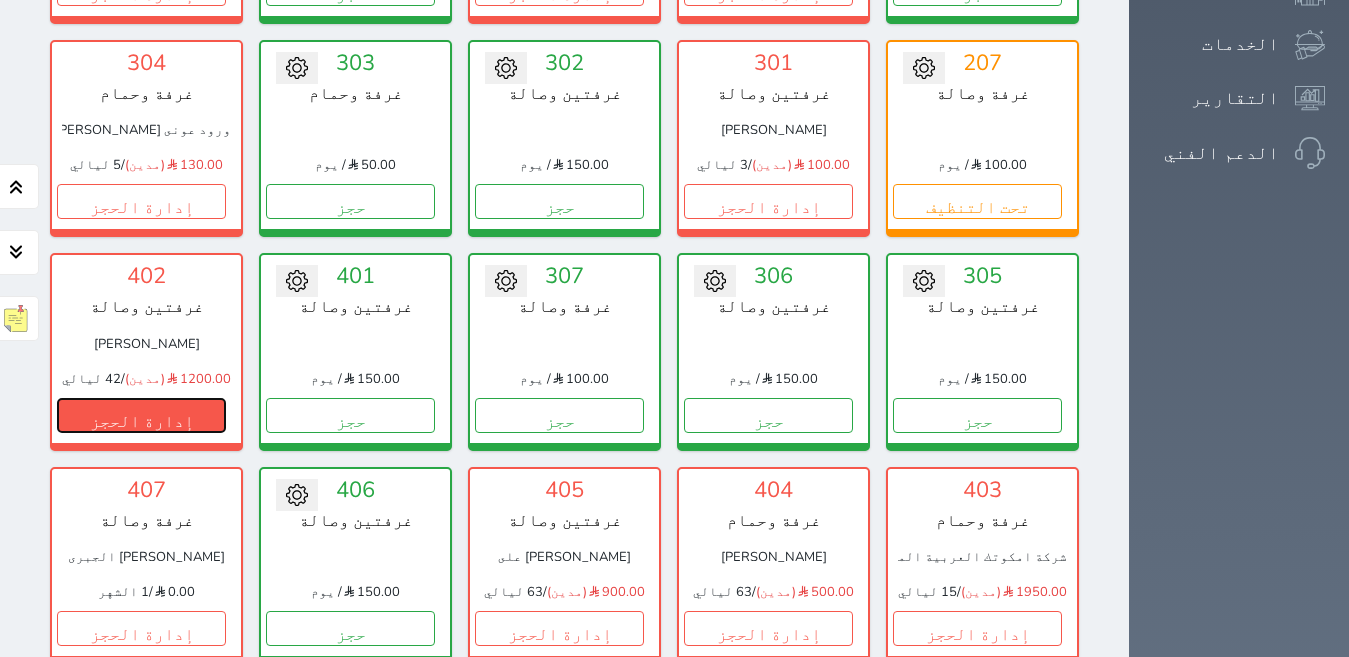 click on "إدارة الحجز" at bounding box center (141, 415) 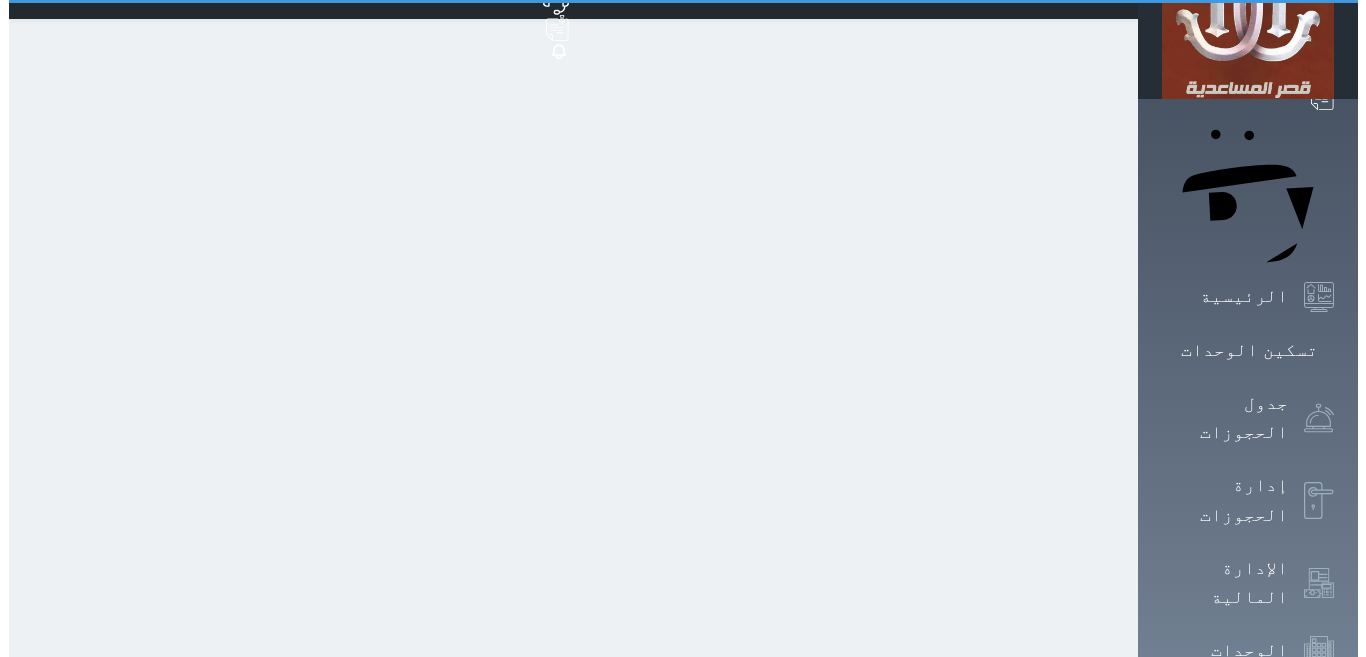 scroll, scrollTop: 0, scrollLeft: 0, axis: both 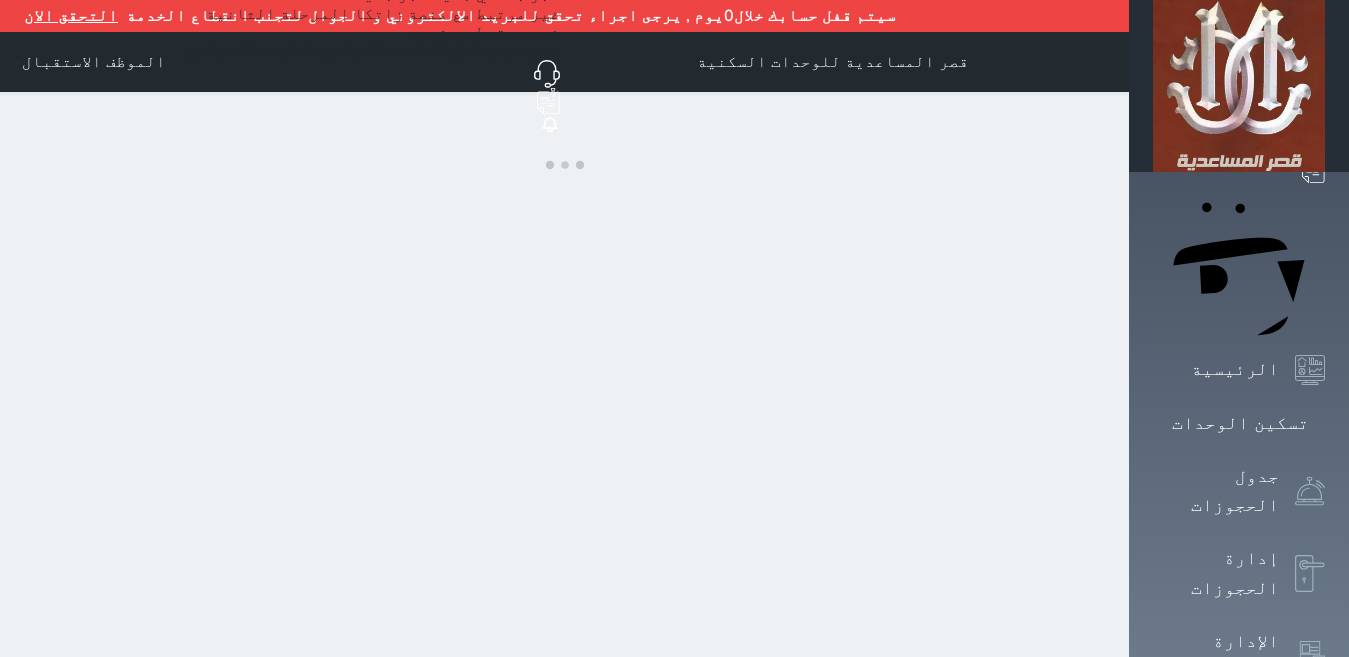 select 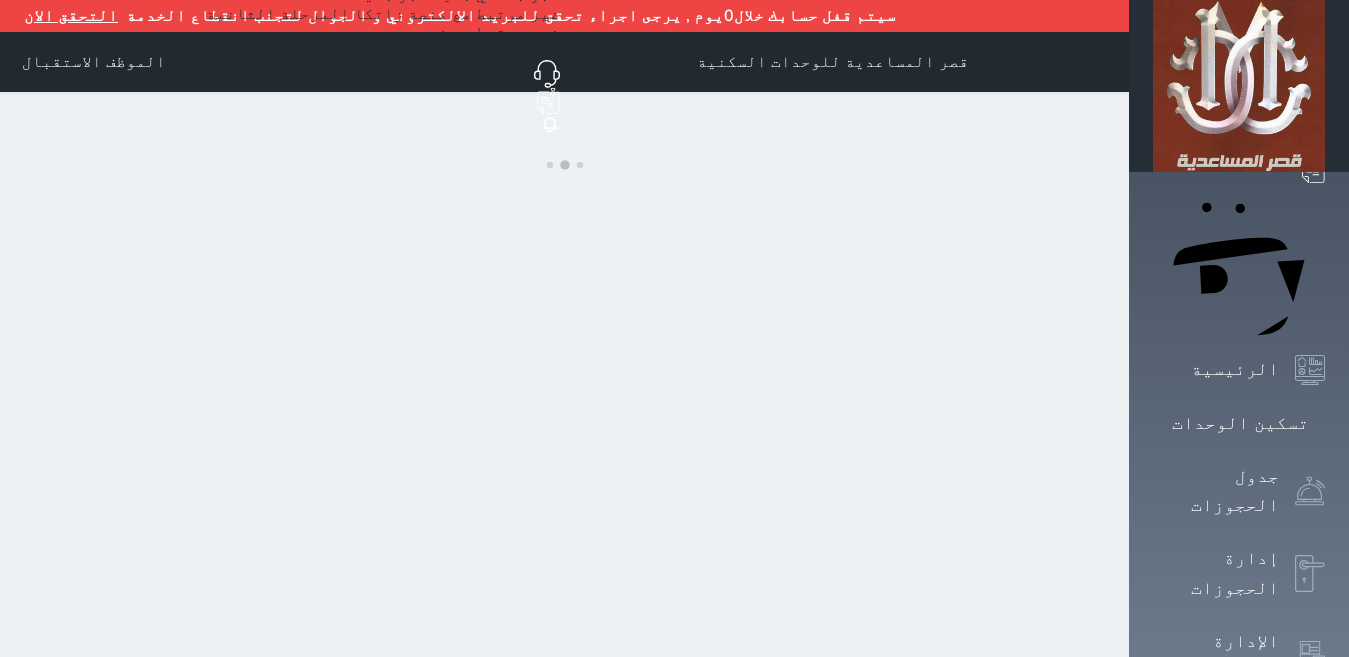 select 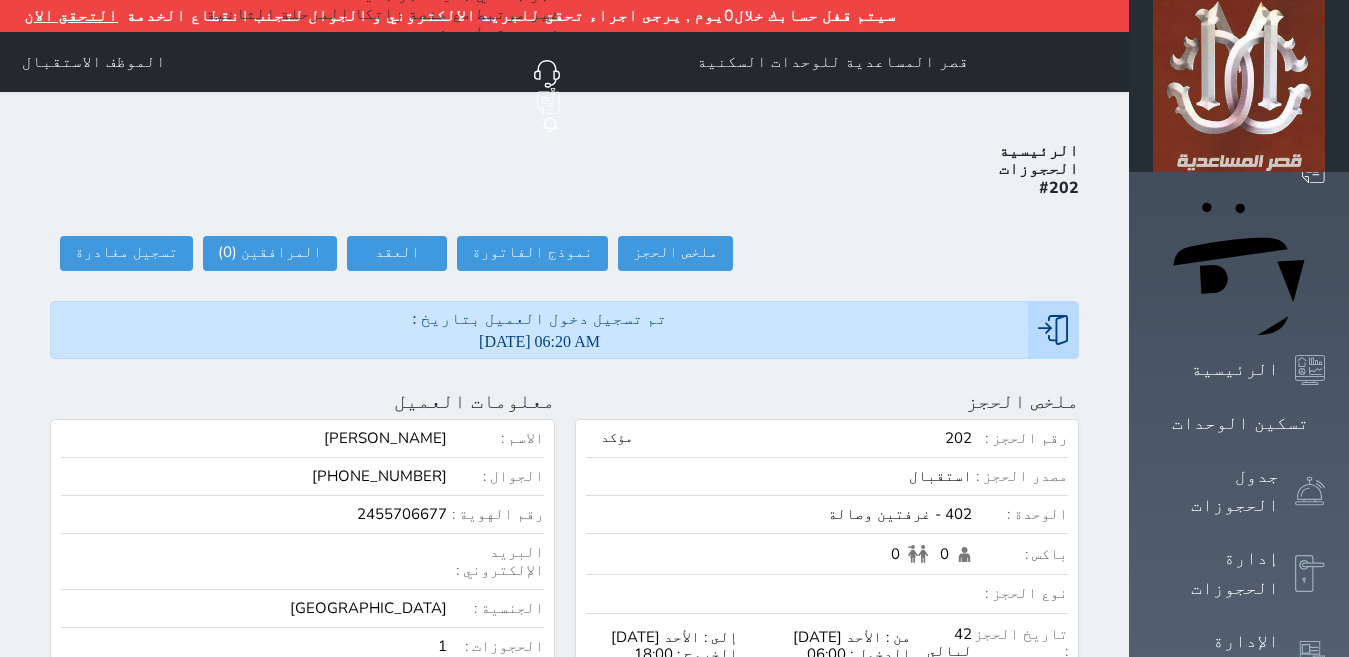 select 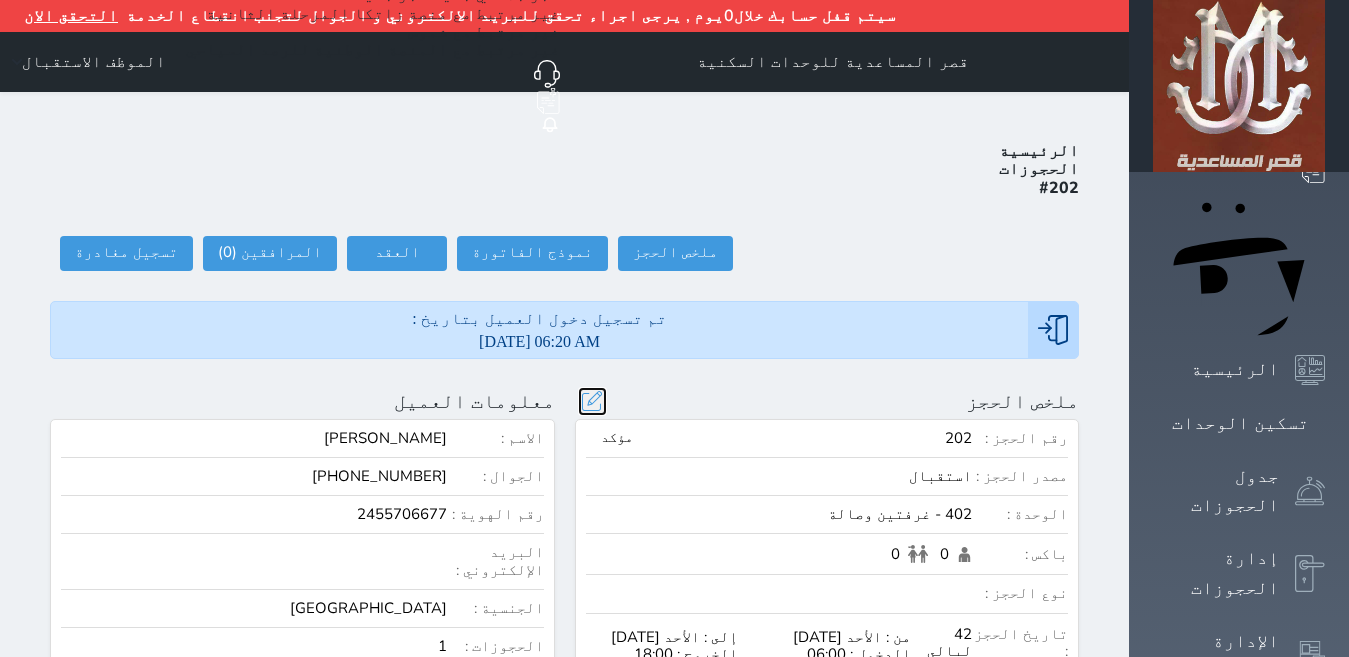 click at bounding box center [592, 401] 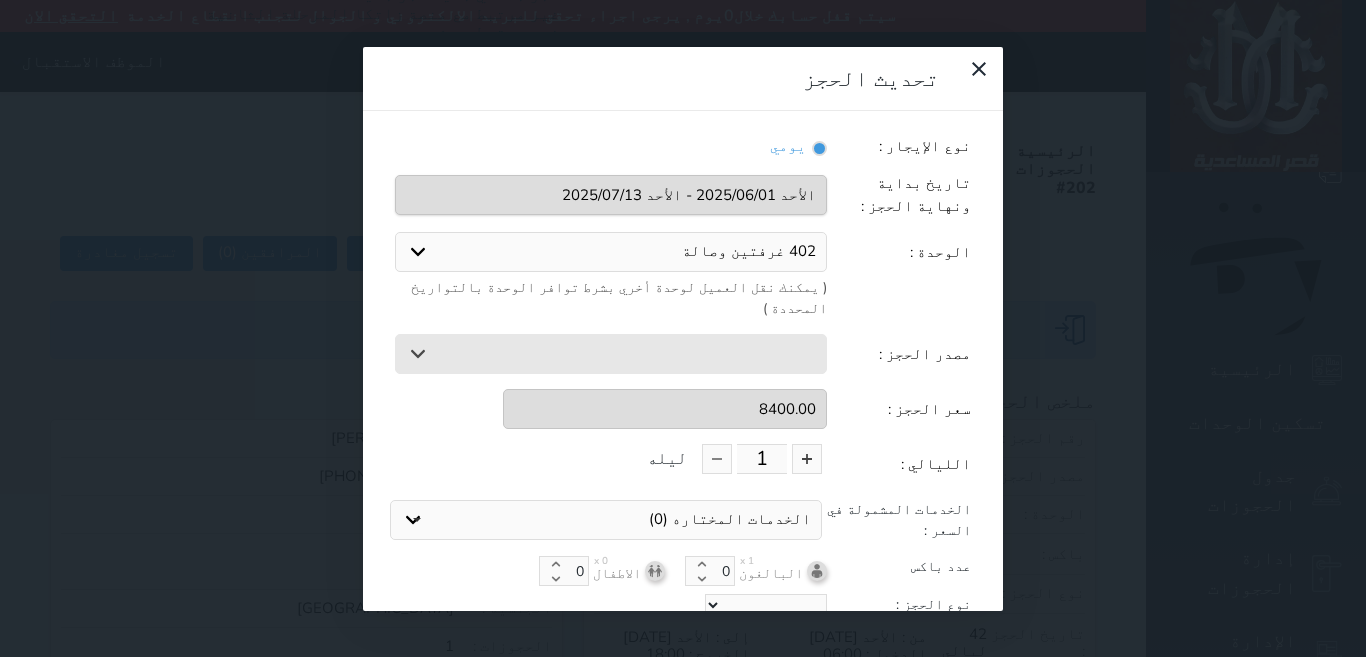 select 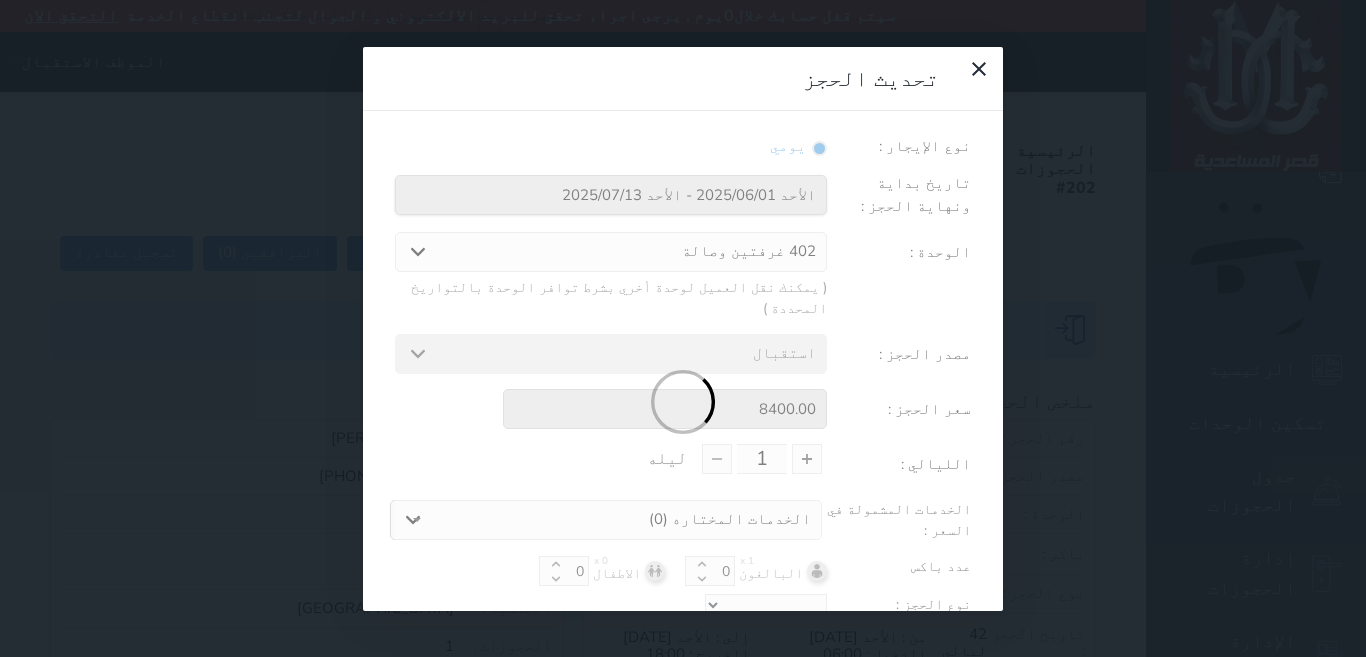 type on "42" 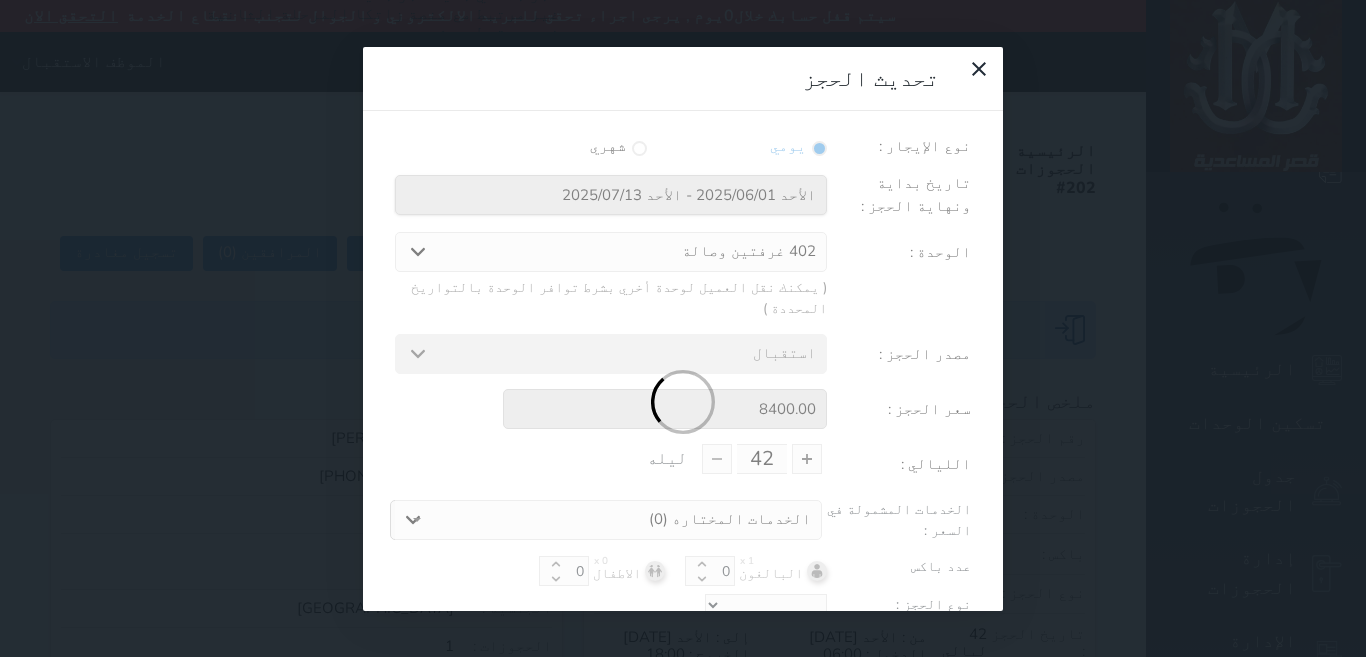 select 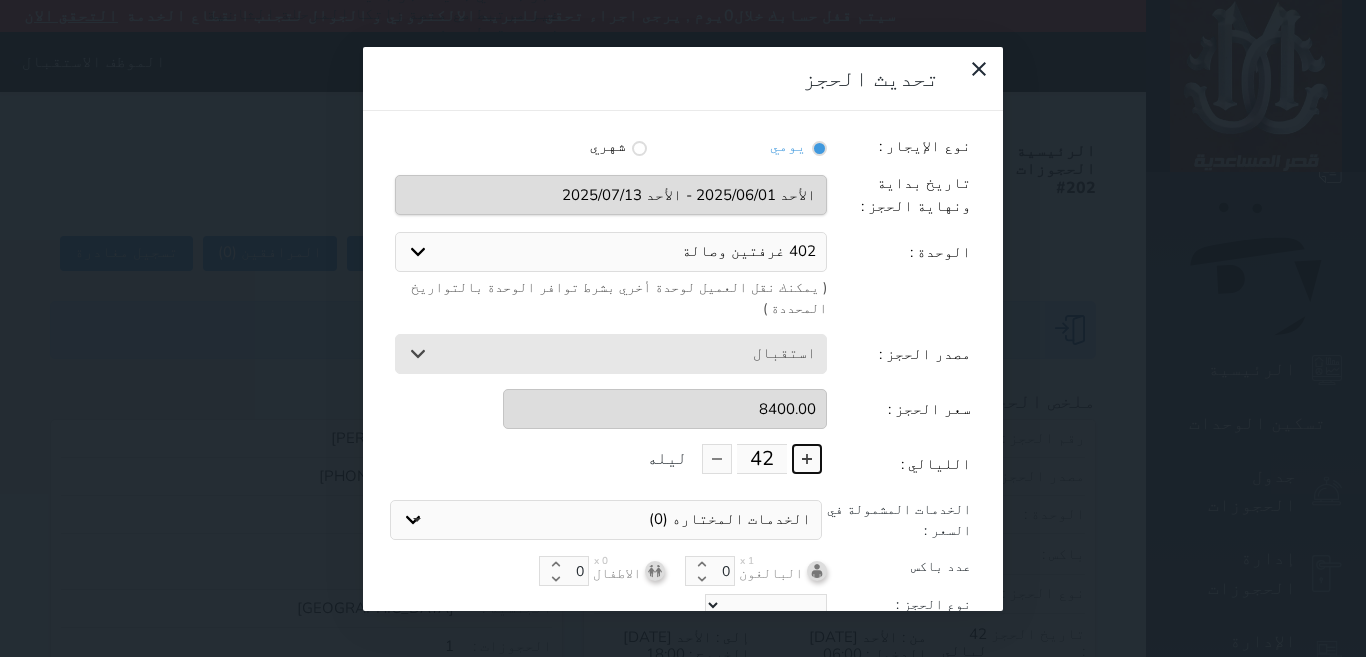 click at bounding box center [807, 459] 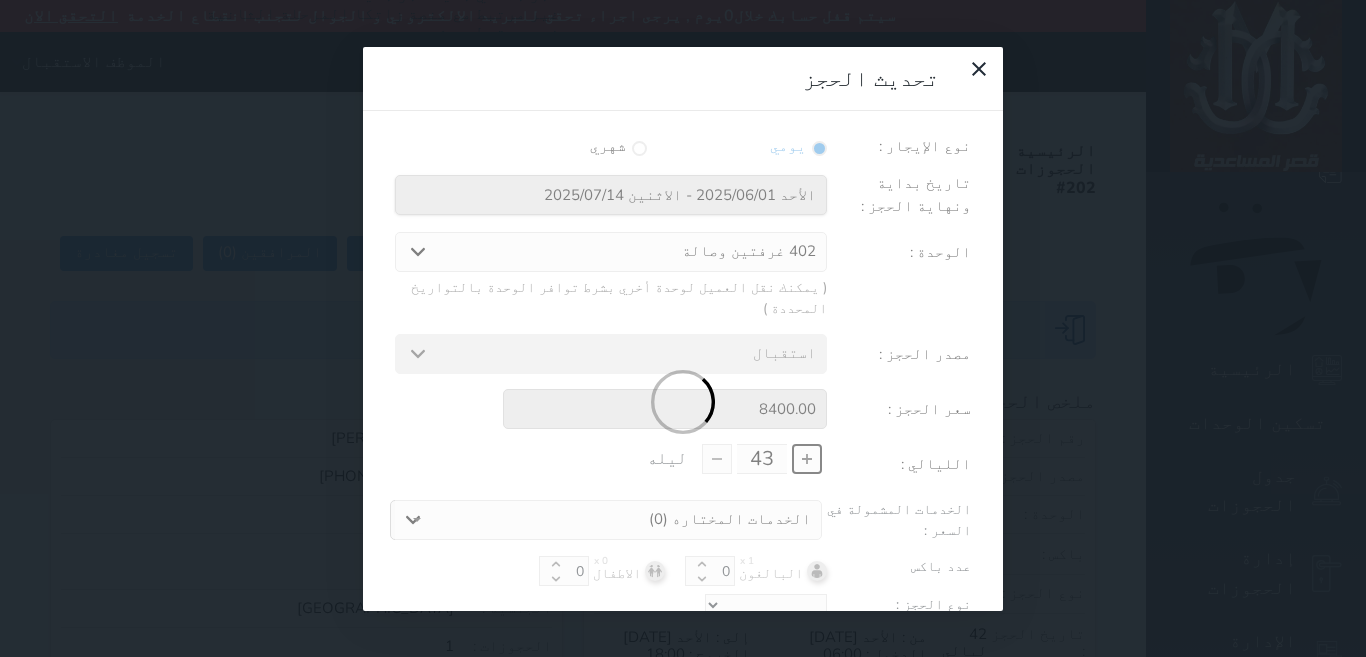 select 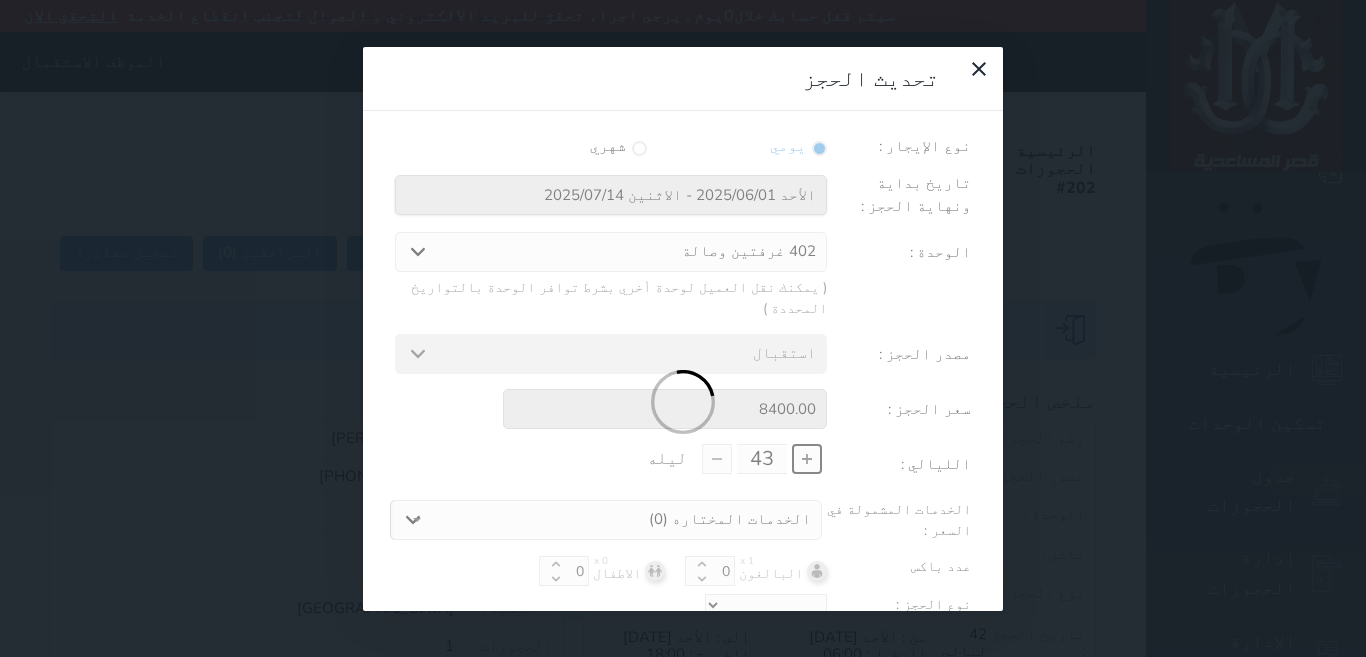 type on "8600.00" 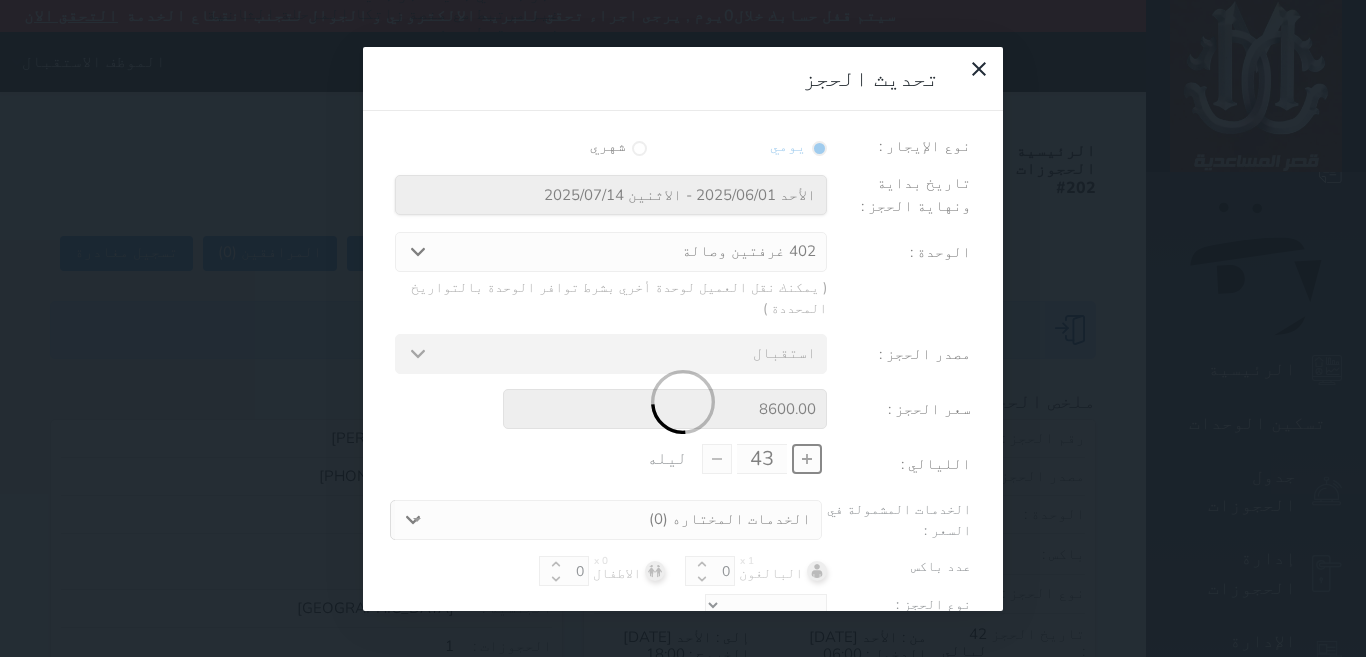 select 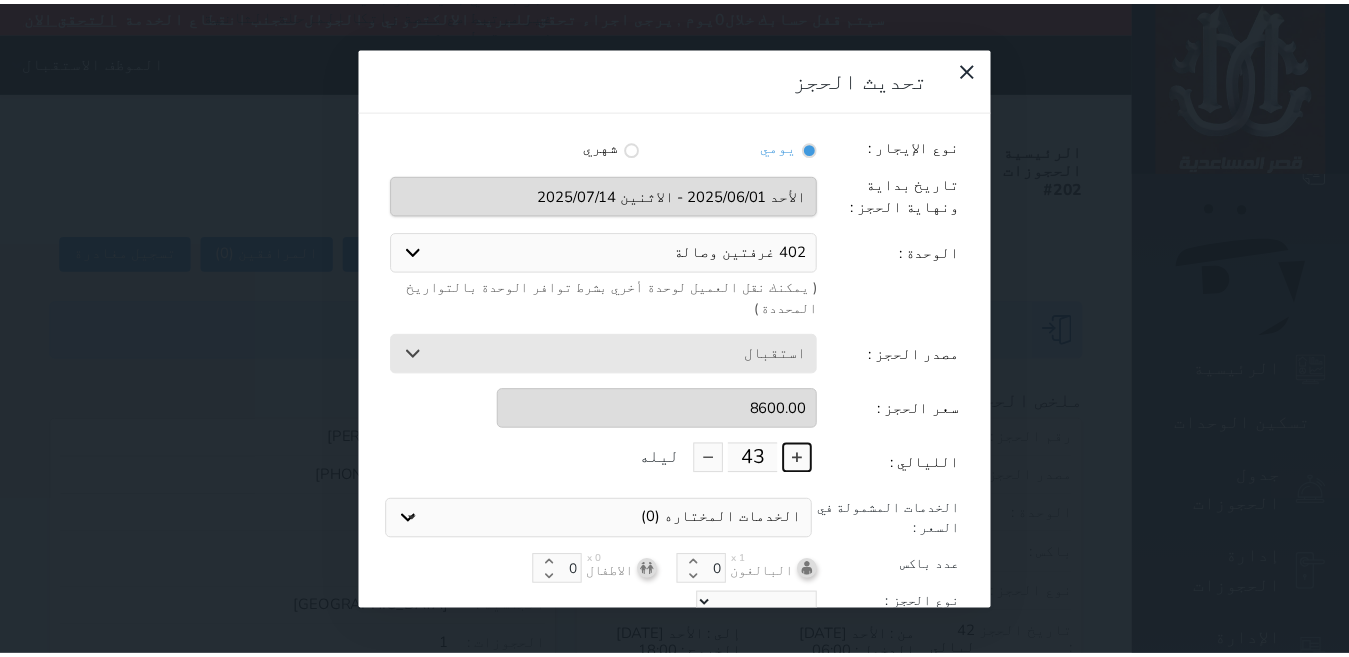 scroll, scrollTop: 45, scrollLeft: 0, axis: vertical 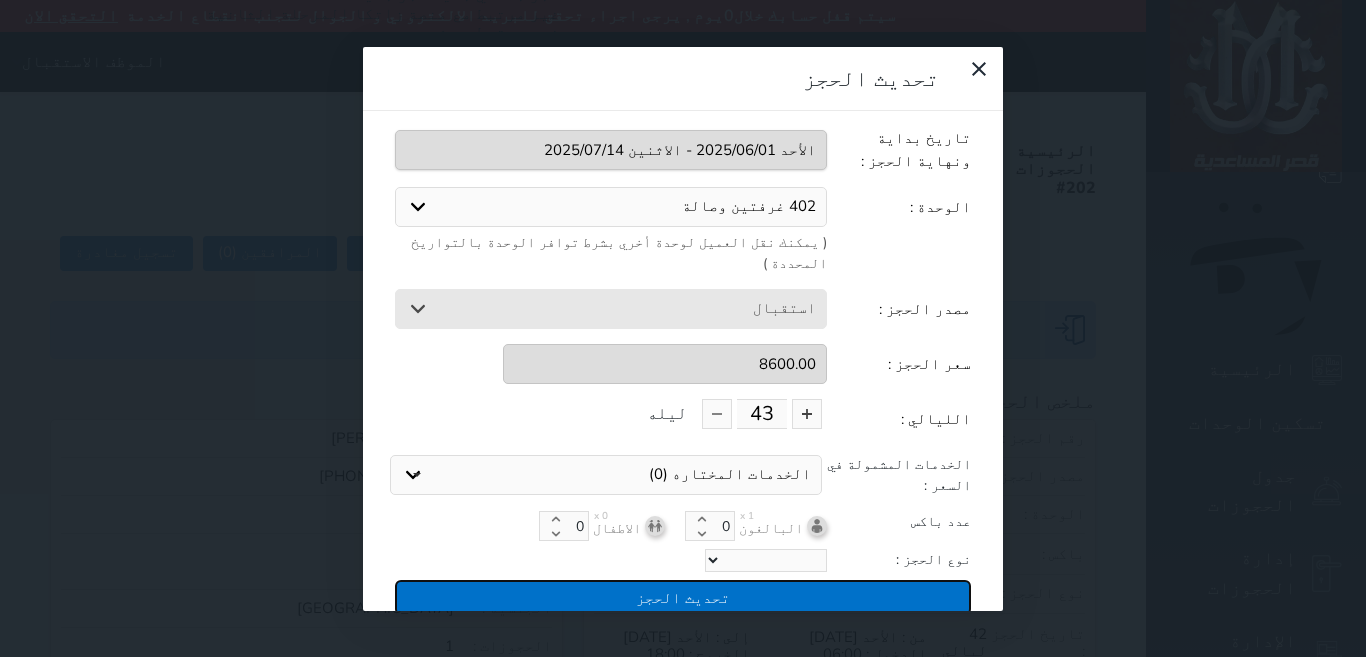 click on "تحديث الحجز" at bounding box center (683, 597) 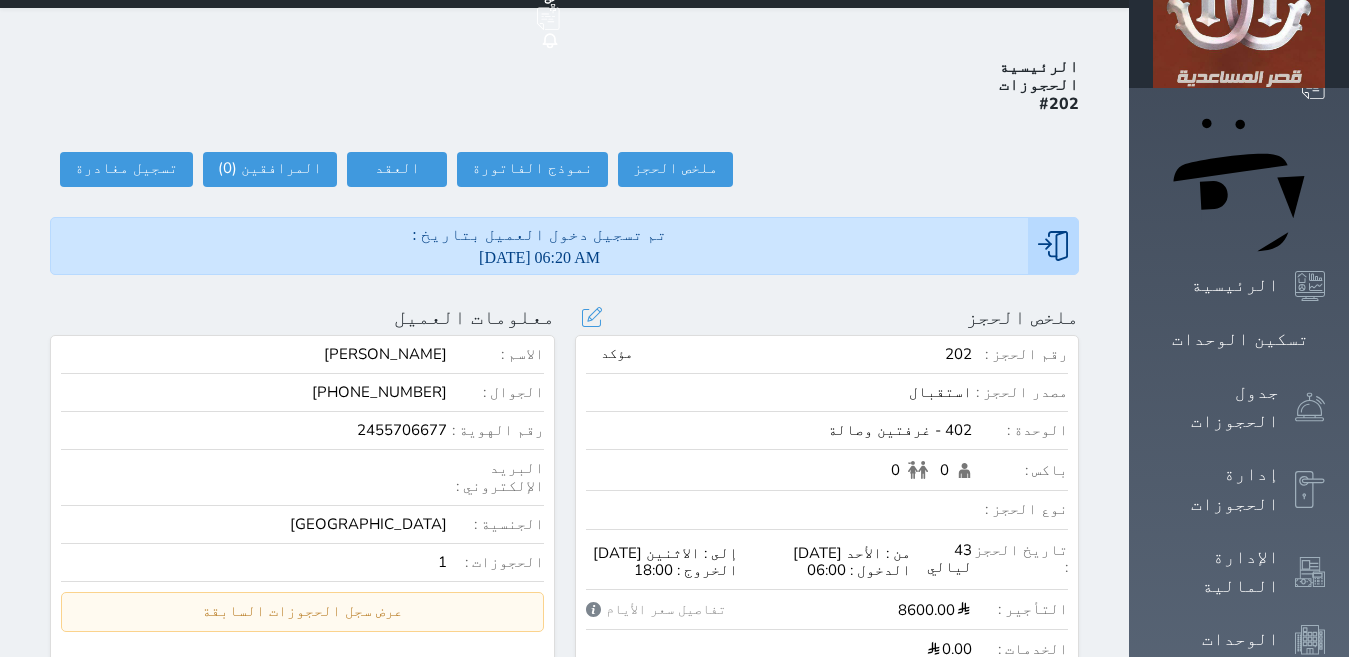 scroll, scrollTop: 200, scrollLeft: 0, axis: vertical 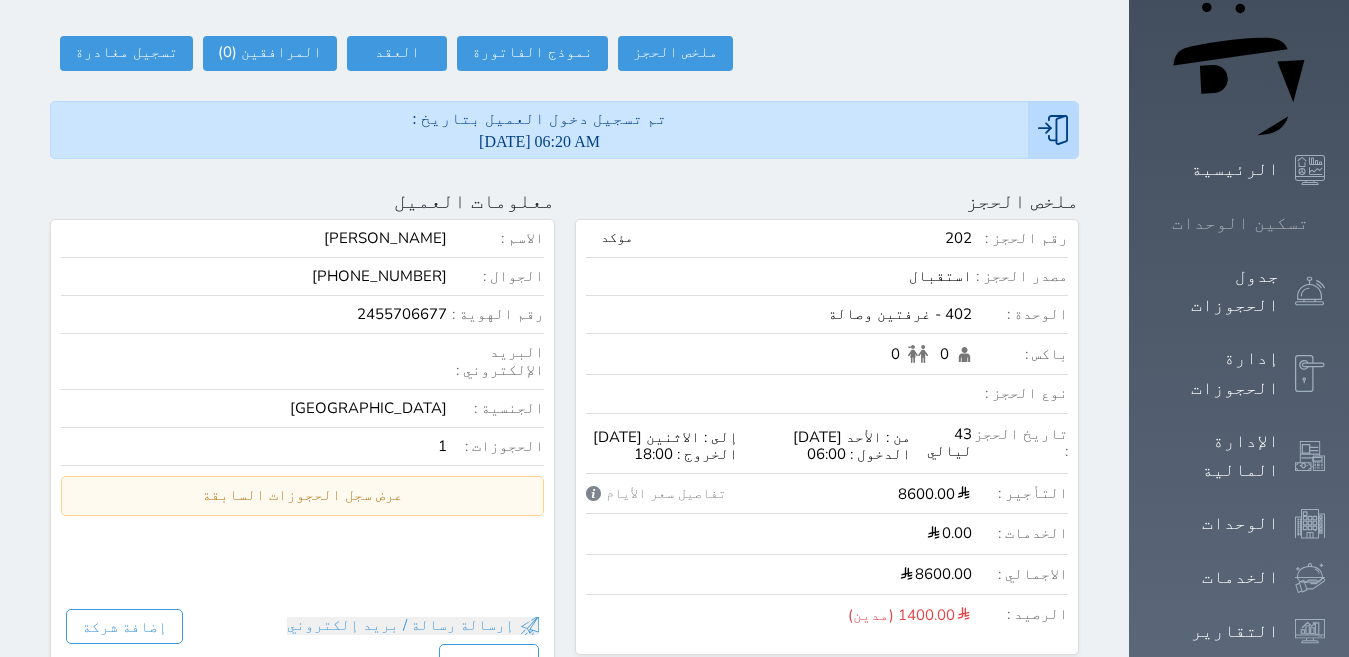 click on "تسكين الوحدات" at bounding box center (1240, 223) 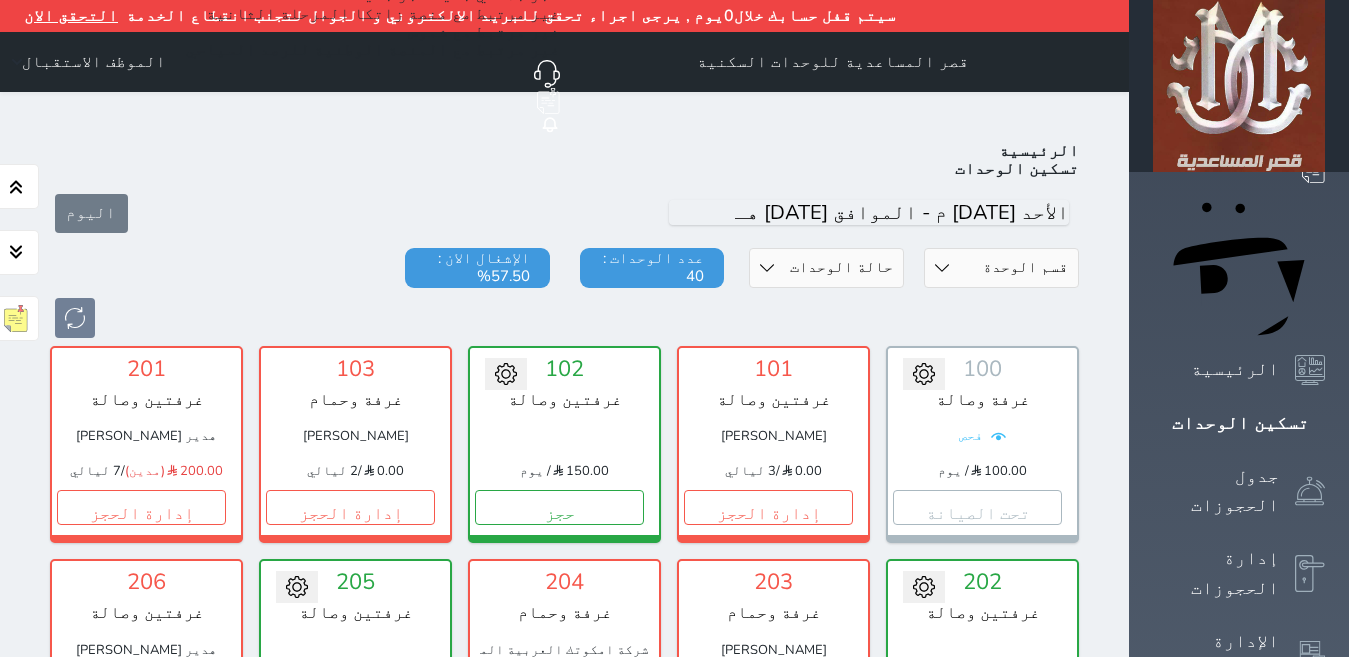 scroll, scrollTop: 110, scrollLeft: 0, axis: vertical 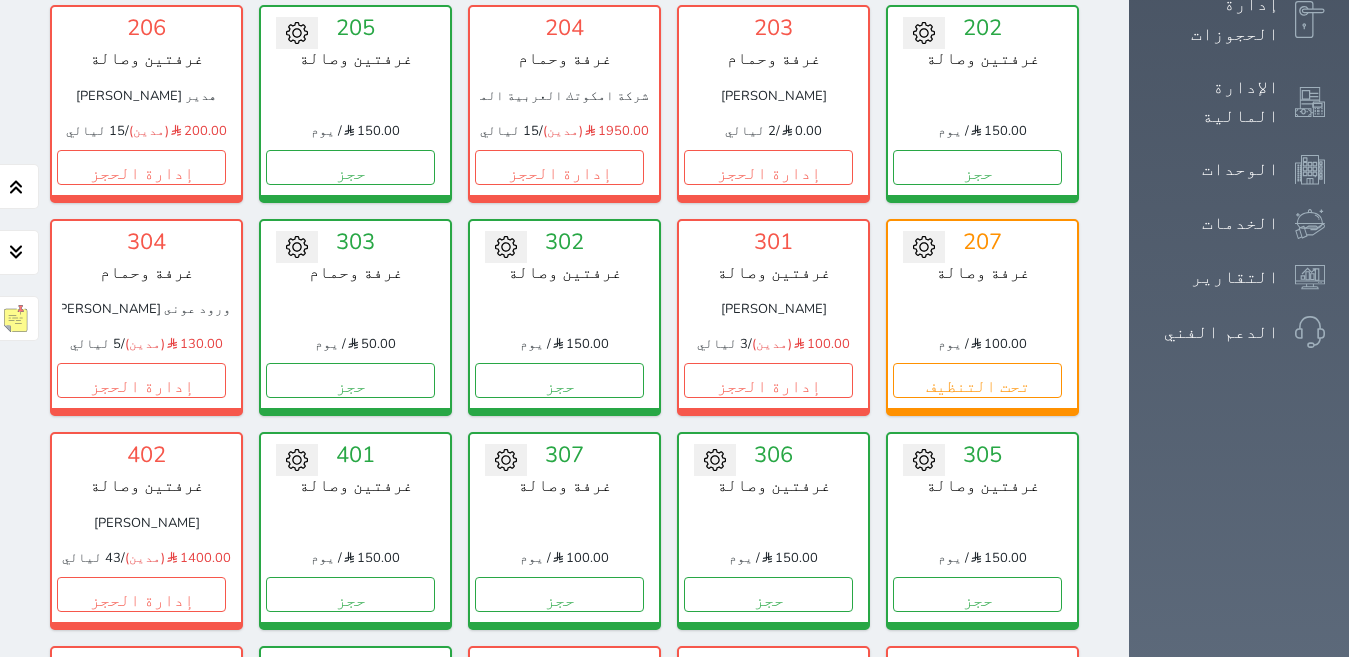 click on "إدارة الحجز" at bounding box center [768, 807] 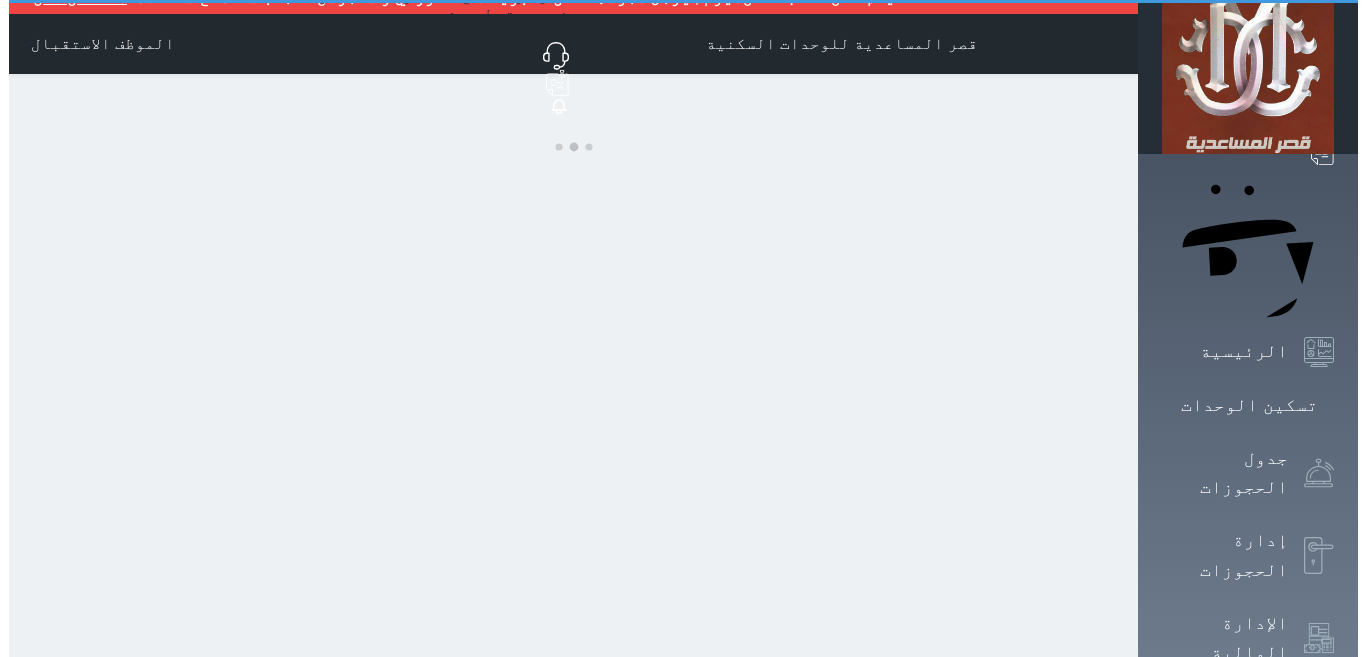 scroll, scrollTop: 0, scrollLeft: 0, axis: both 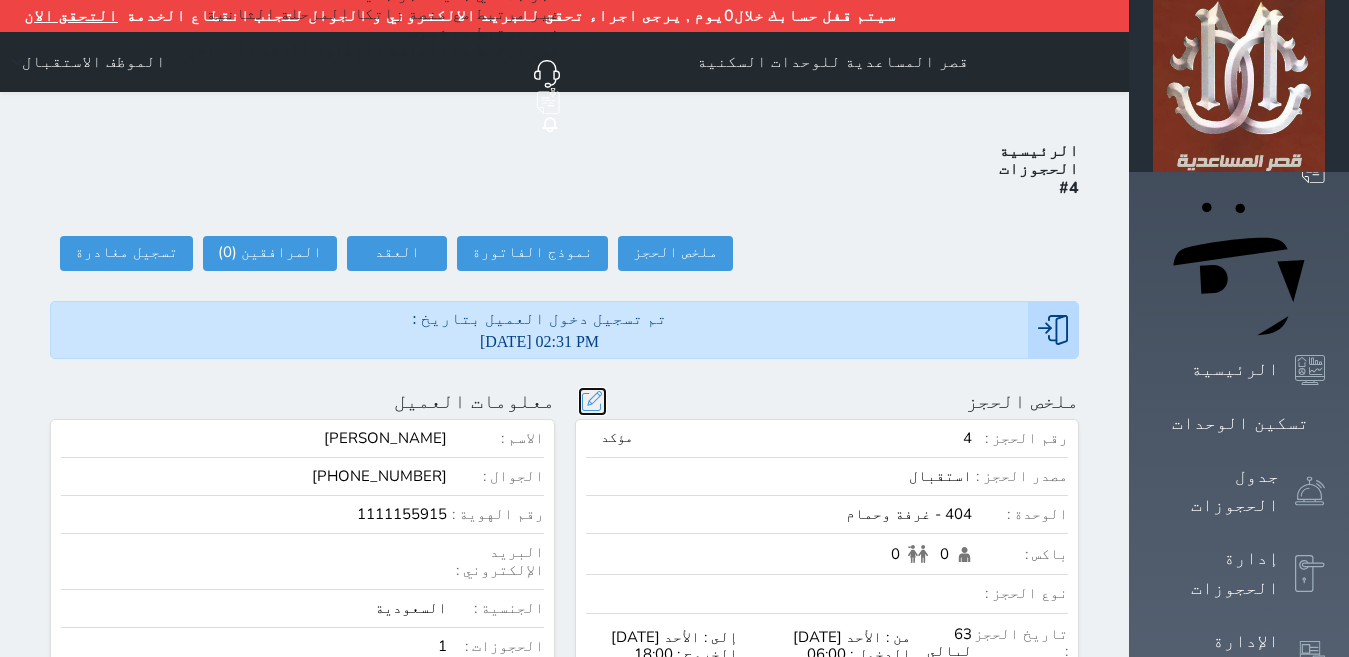 click at bounding box center [592, 401] 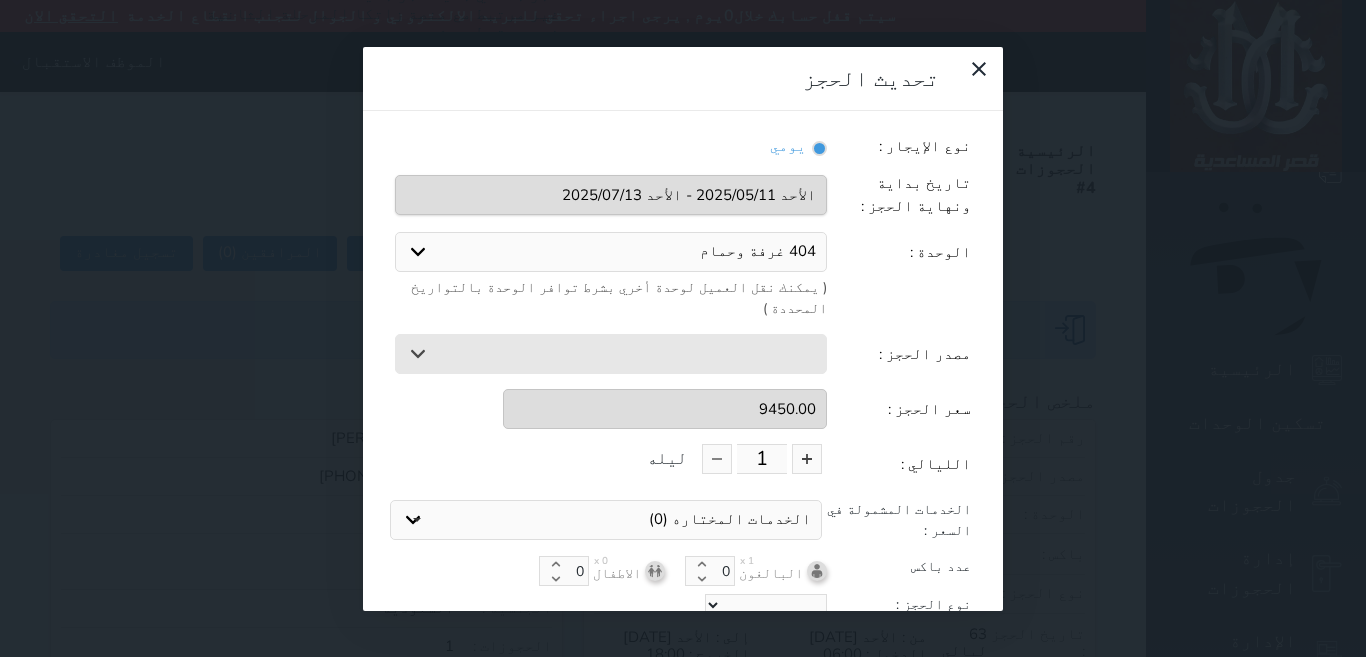 select 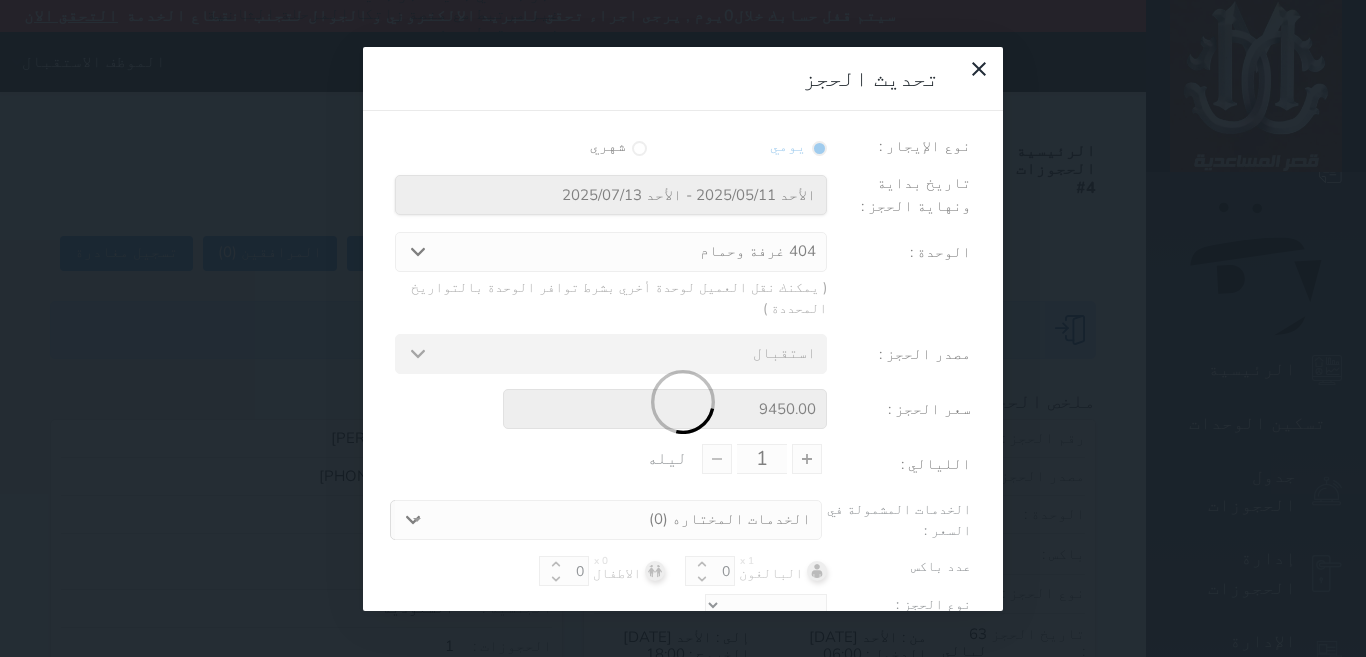 type on "63" 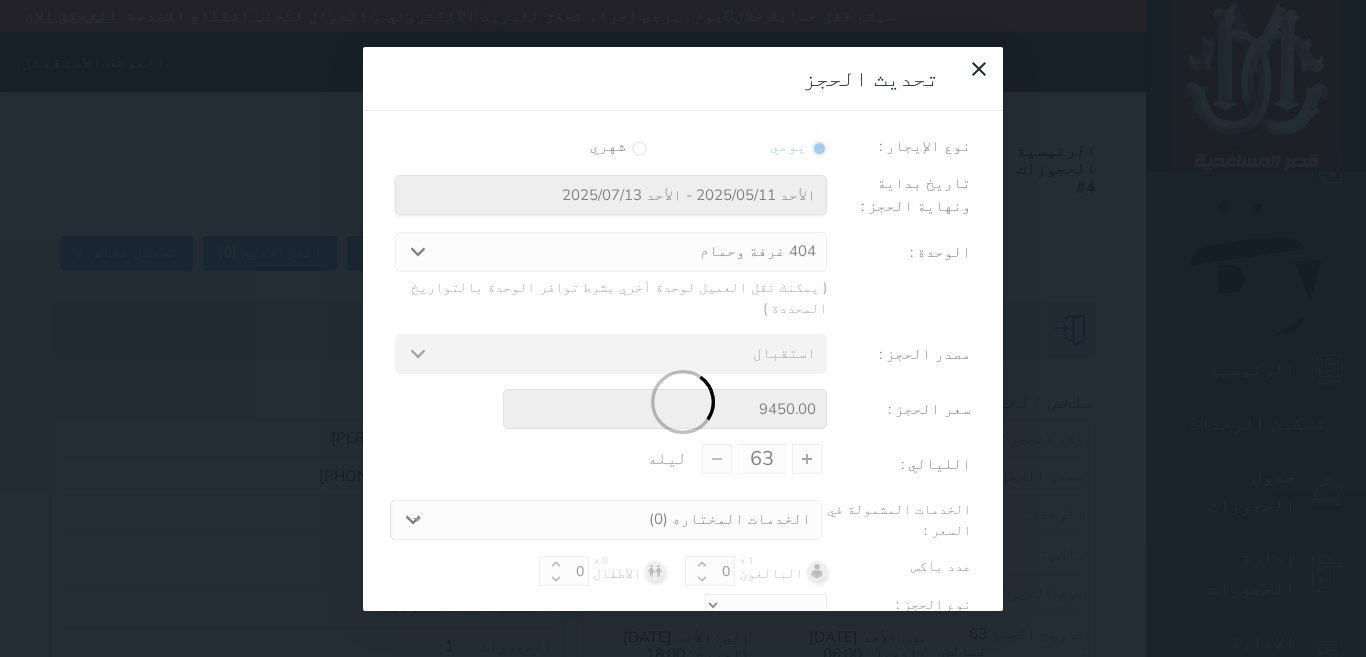 select 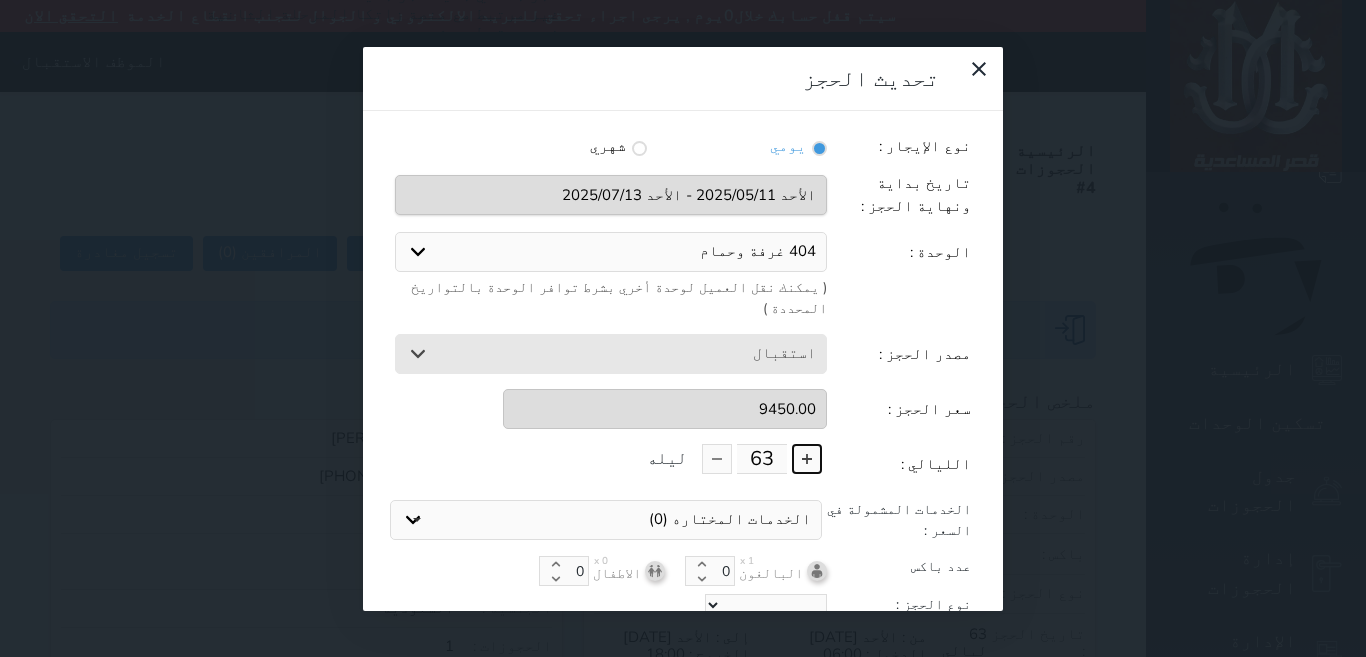 click at bounding box center [807, 459] 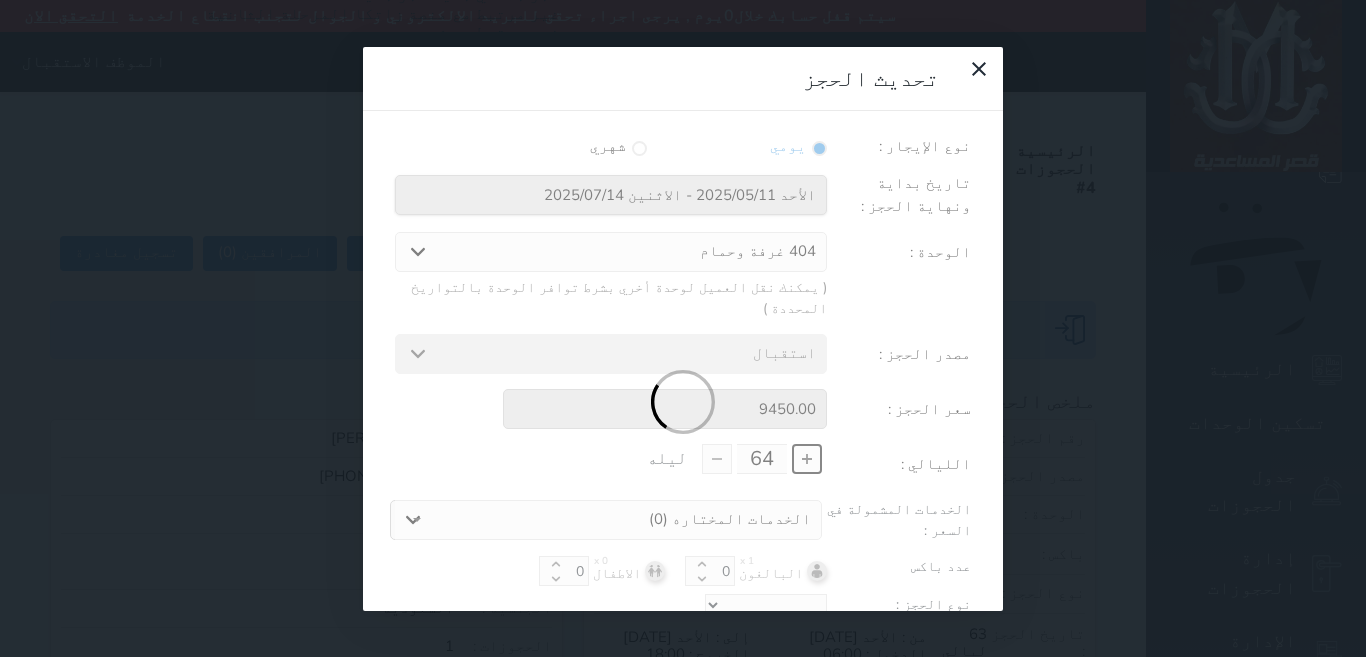 select 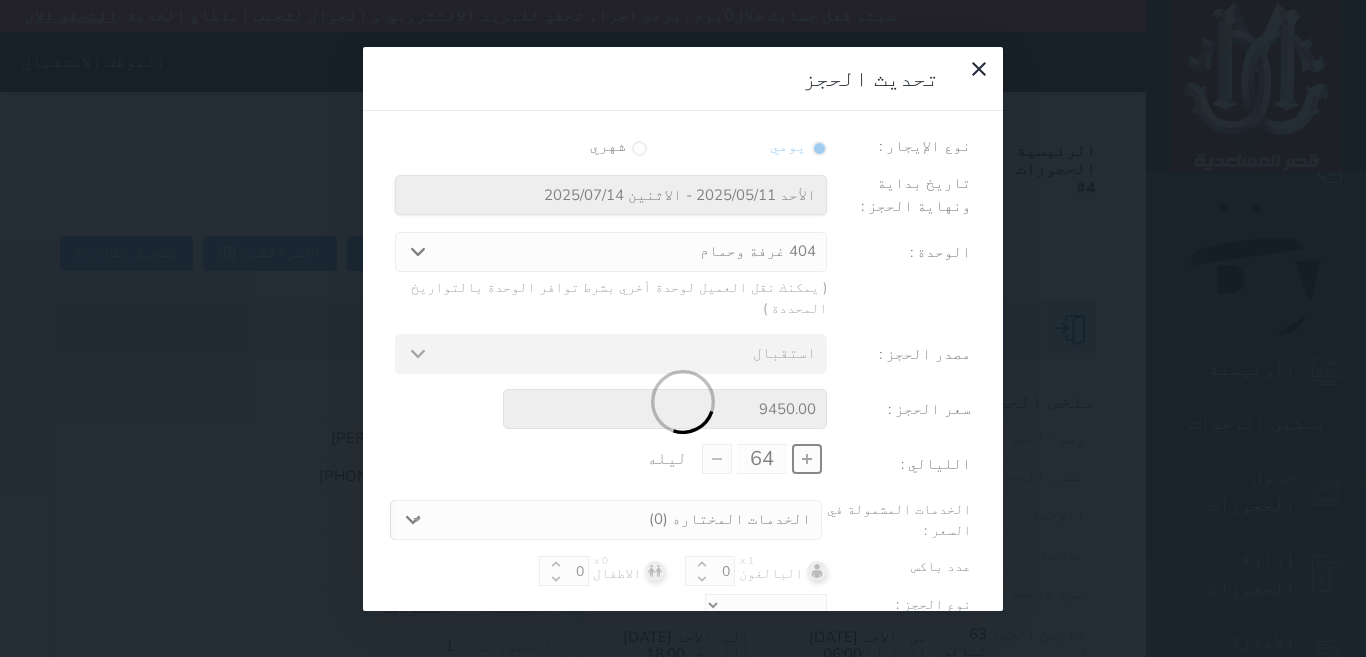 type on "9600.00" 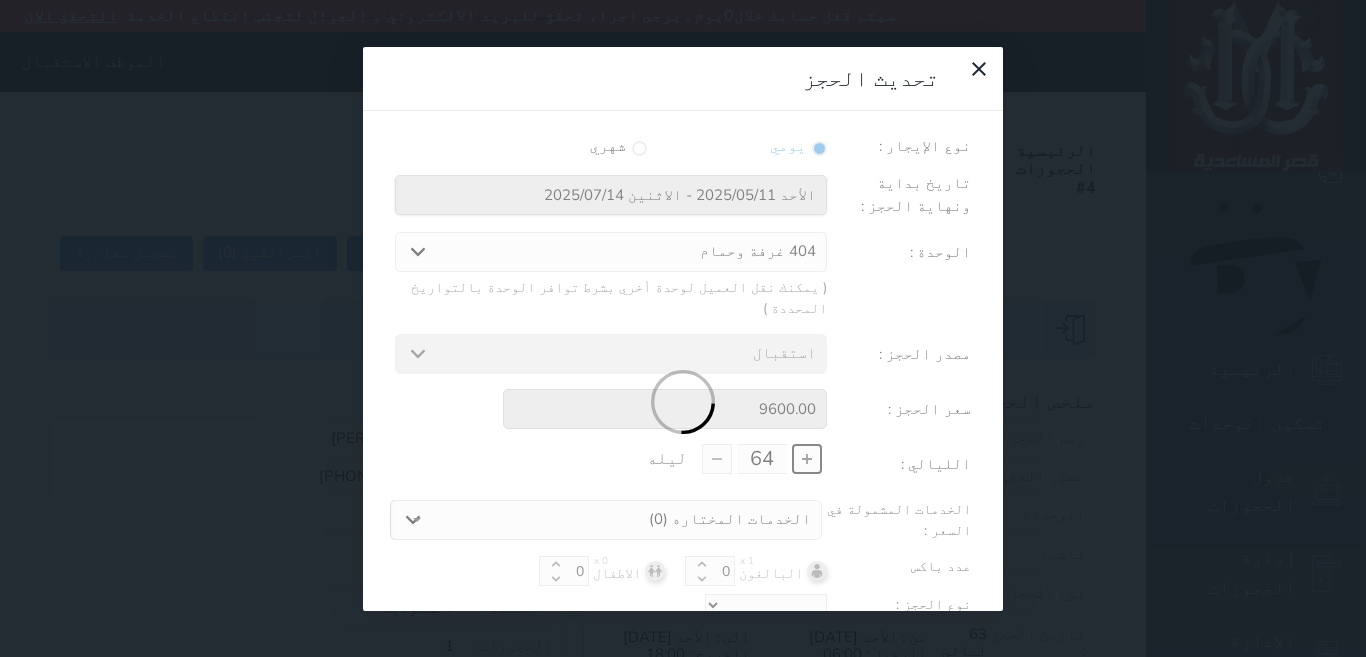 select 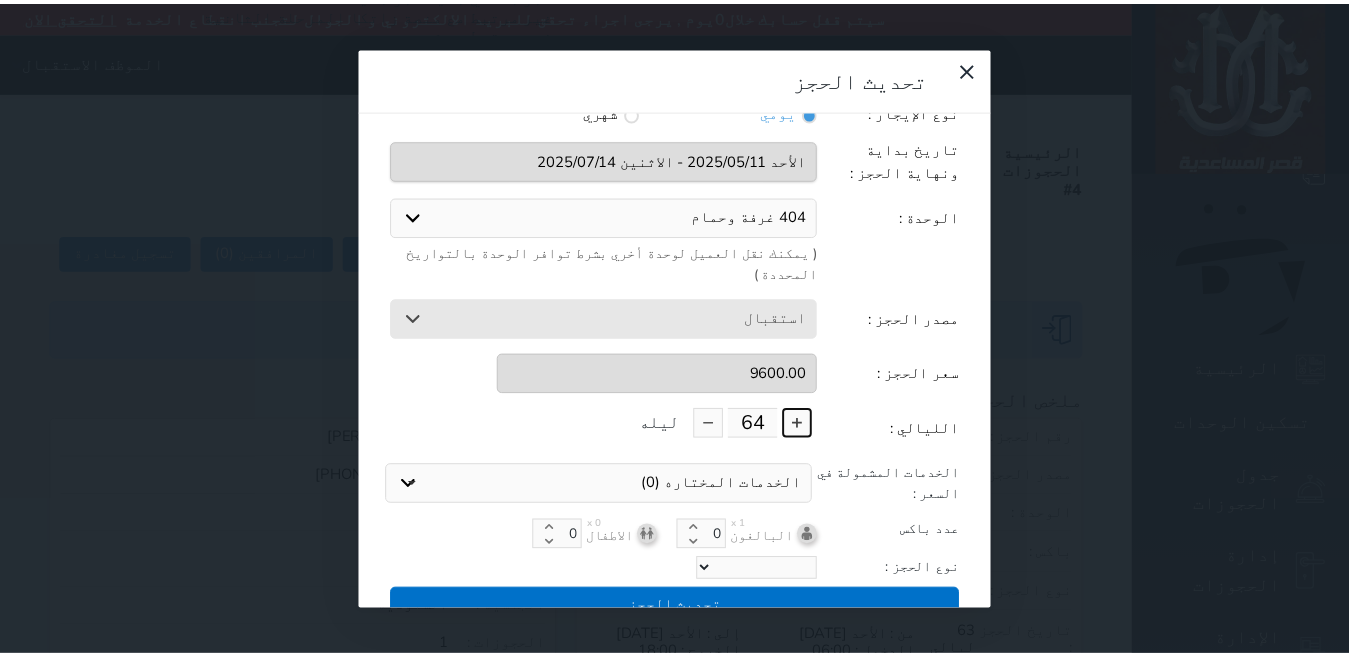 scroll, scrollTop: 45, scrollLeft: 0, axis: vertical 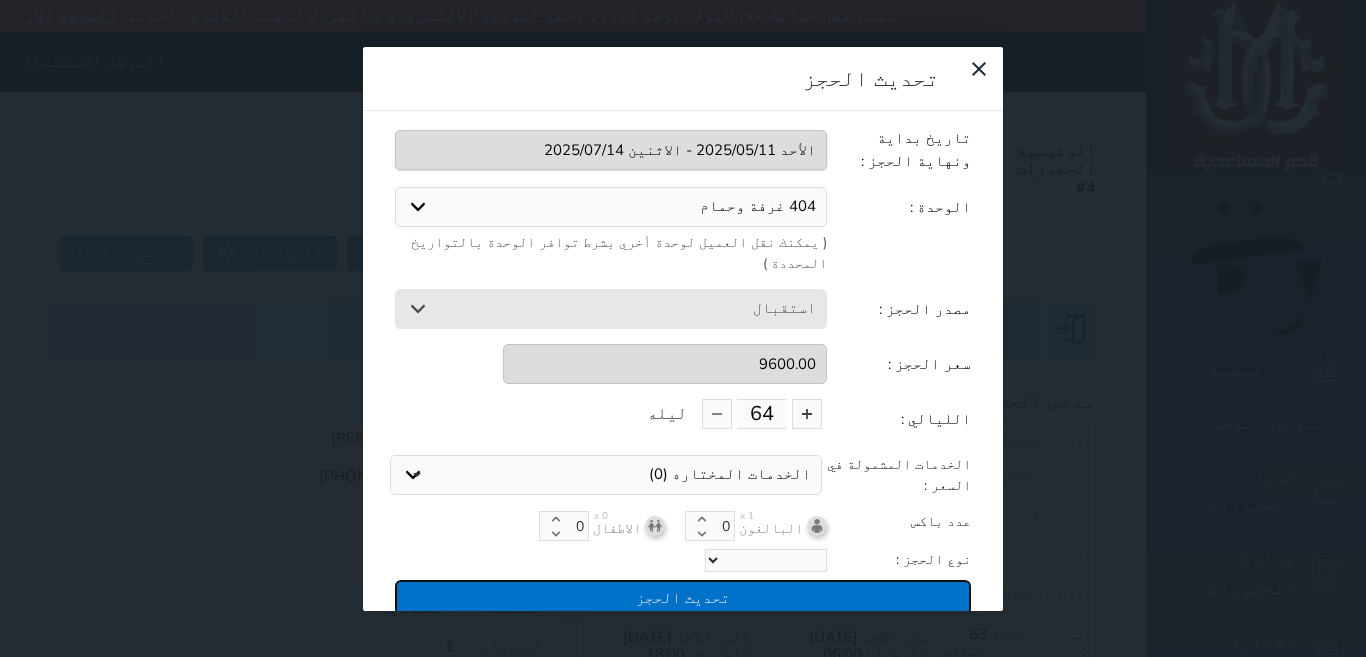 click on "تحديث الحجز" at bounding box center (683, 597) 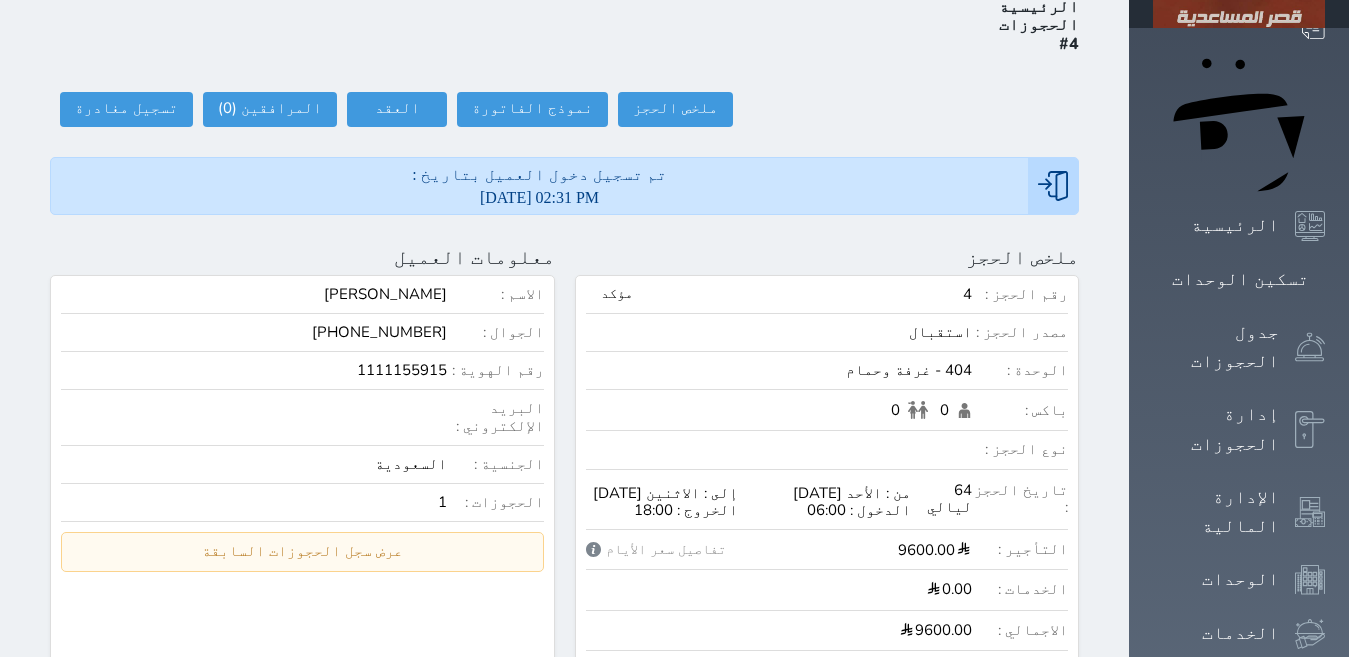 scroll, scrollTop: 76, scrollLeft: 0, axis: vertical 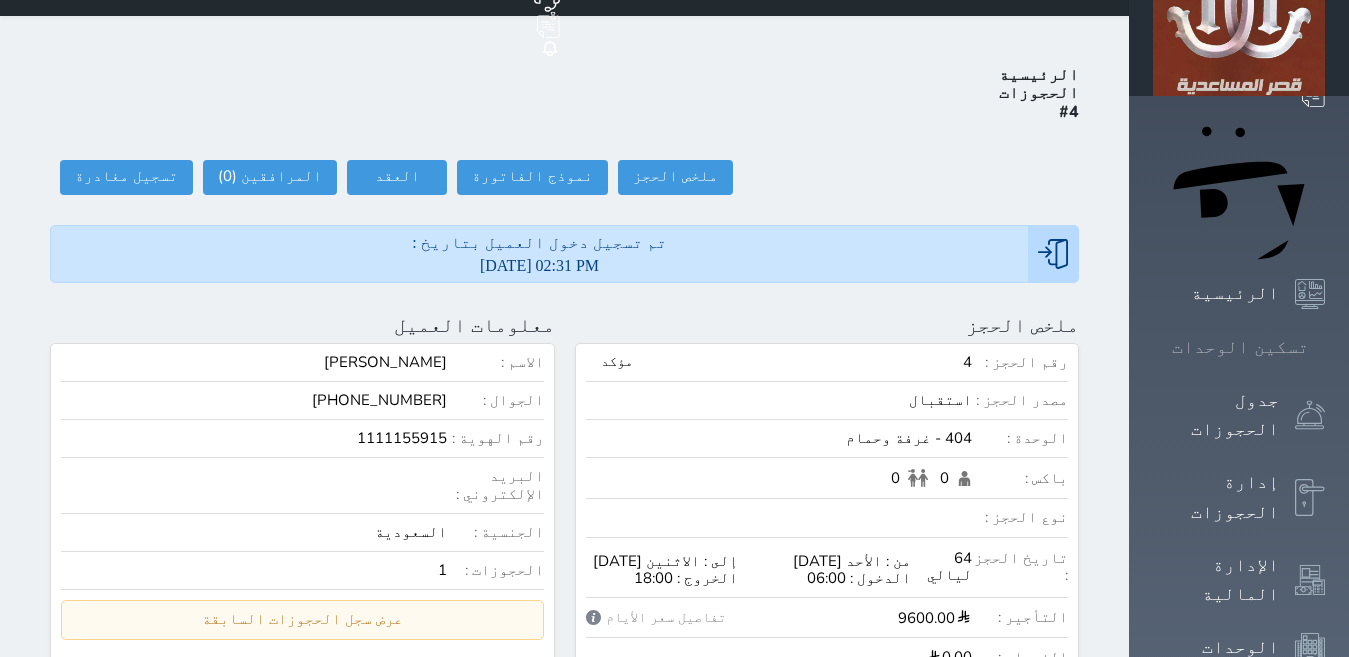 click on "تسكين الوحدات" at bounding box center (1240, 347) 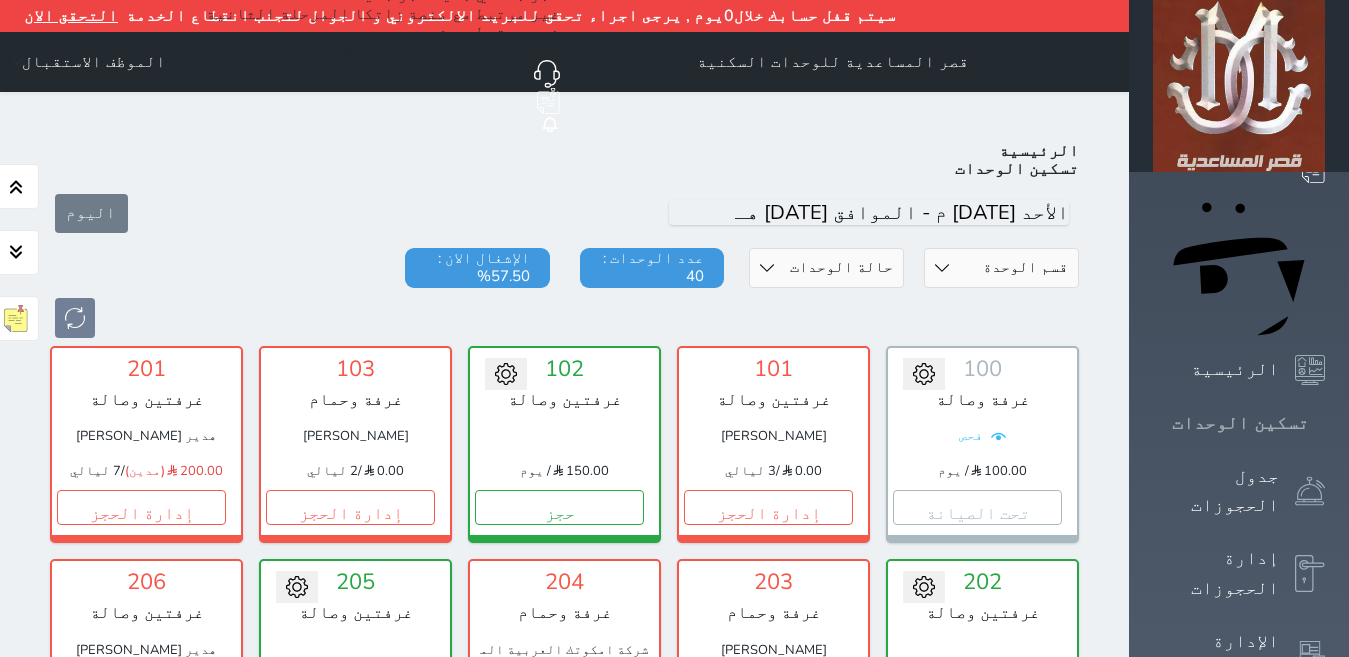 scroll, scrollTop: 110, scrollLeft: 0, axis: vertical 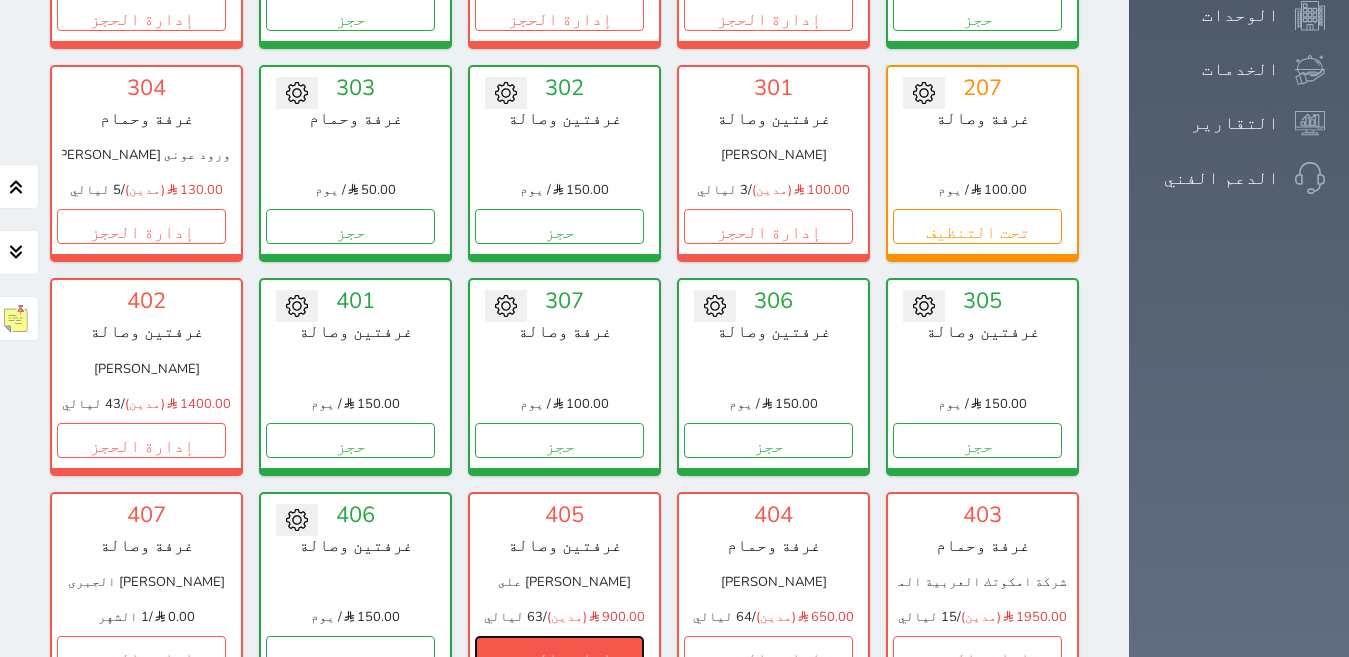 click on "إدارة الحجز" at bounding box center [559, 653] 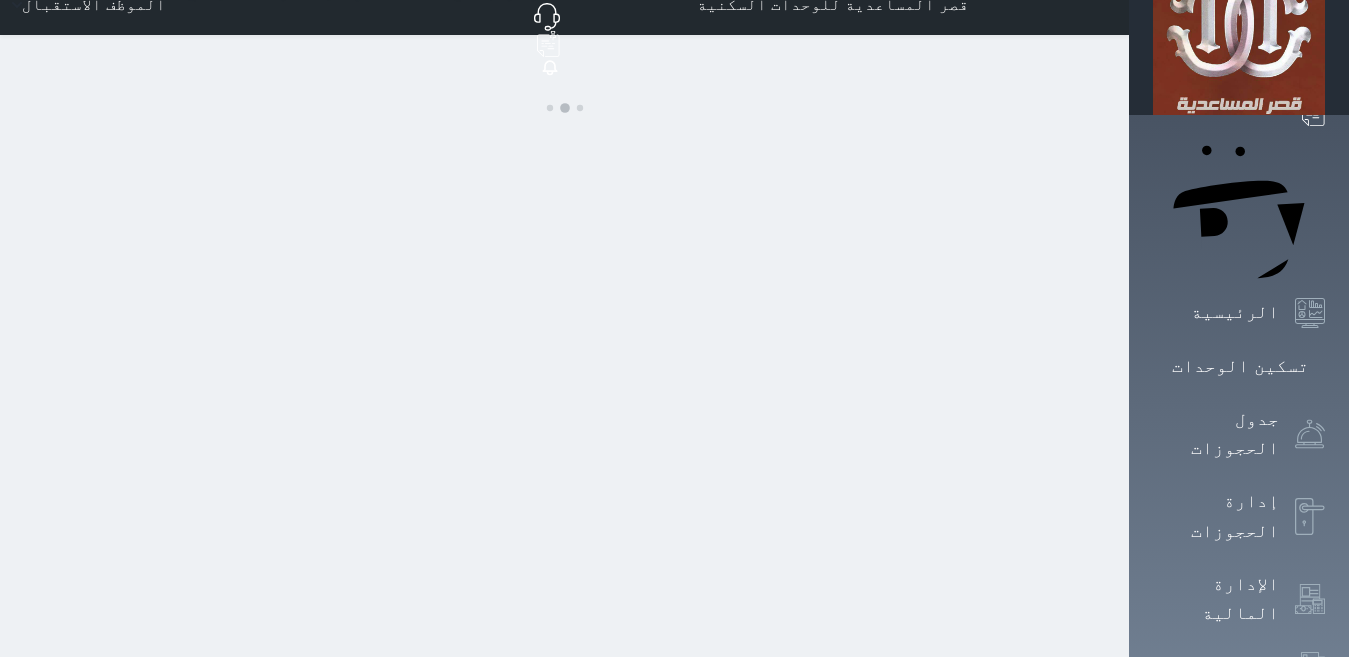 scroll, scrollTop: 0, scrollLeft: 0, axis: both 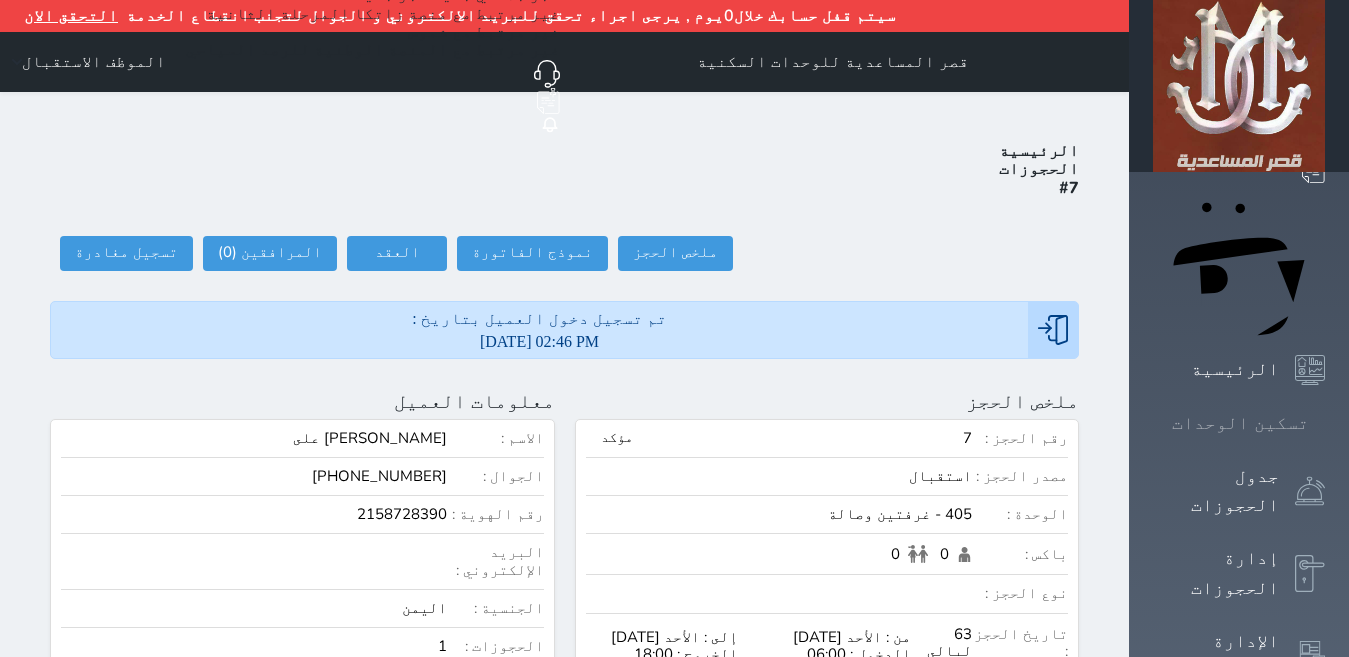 click 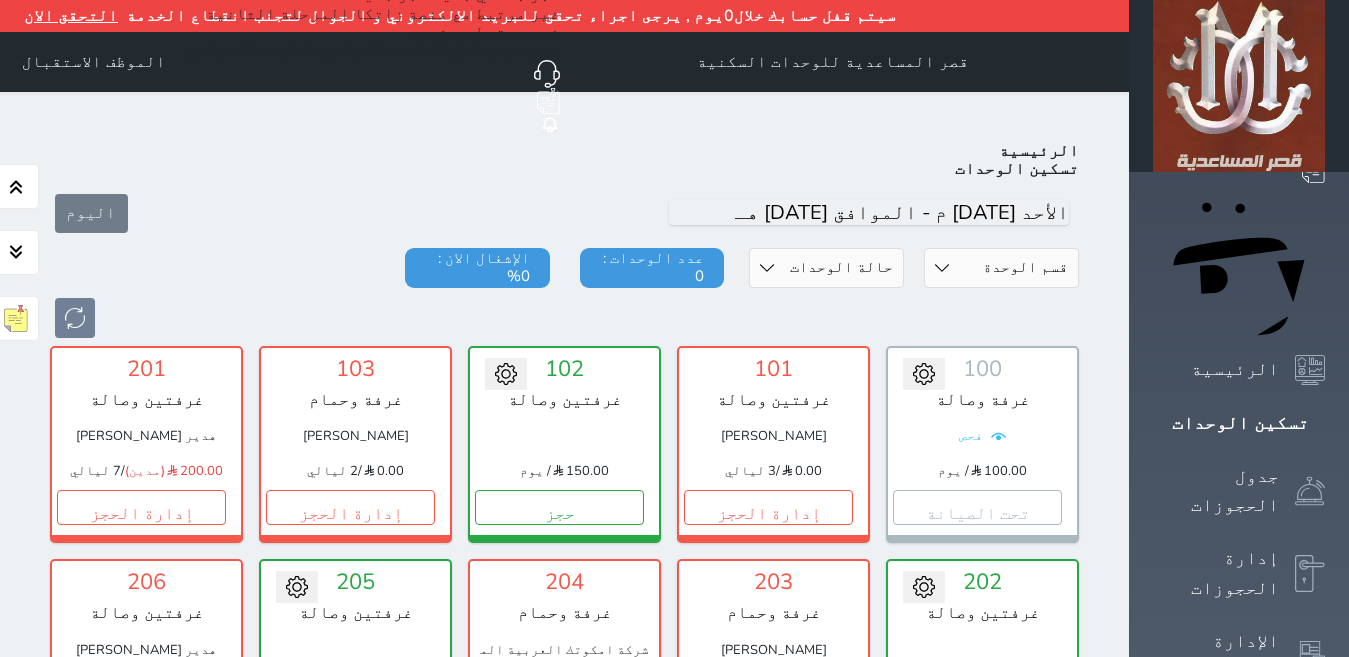 scroll, scrollTop: 110, scrollLeft: 0, axis: vertical 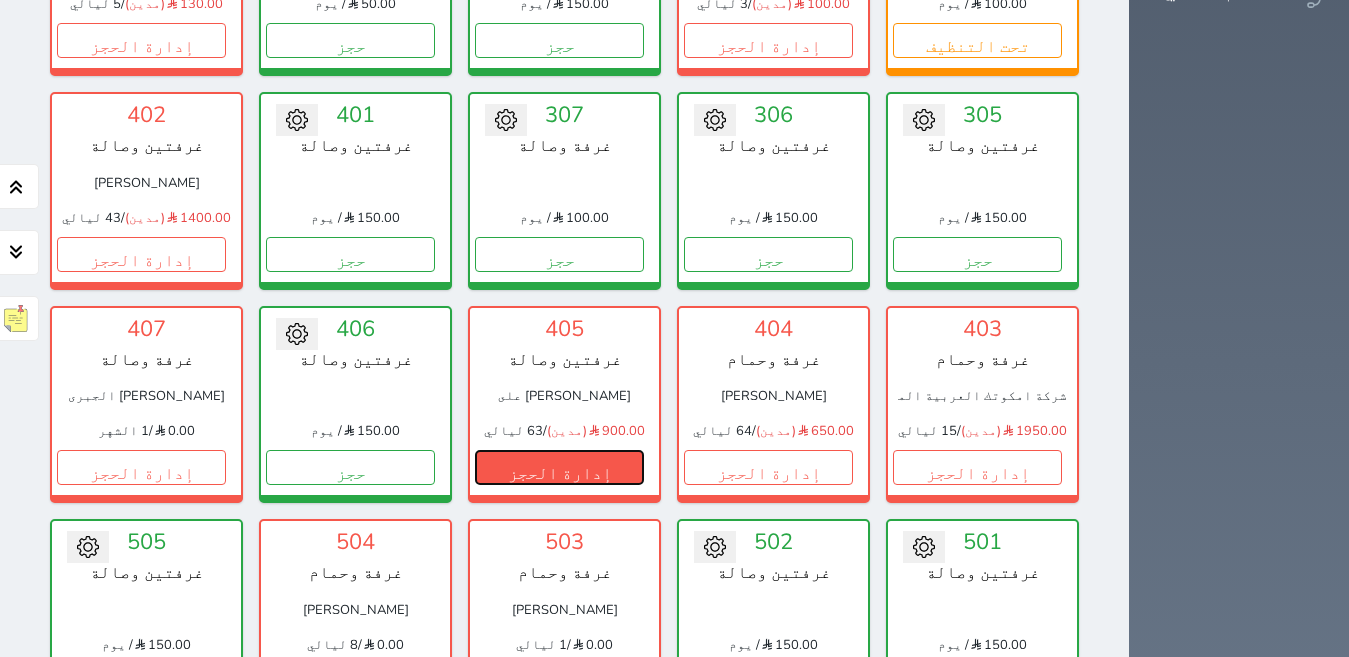click on "إدارة الحجز" at bounding box center (559, 467) 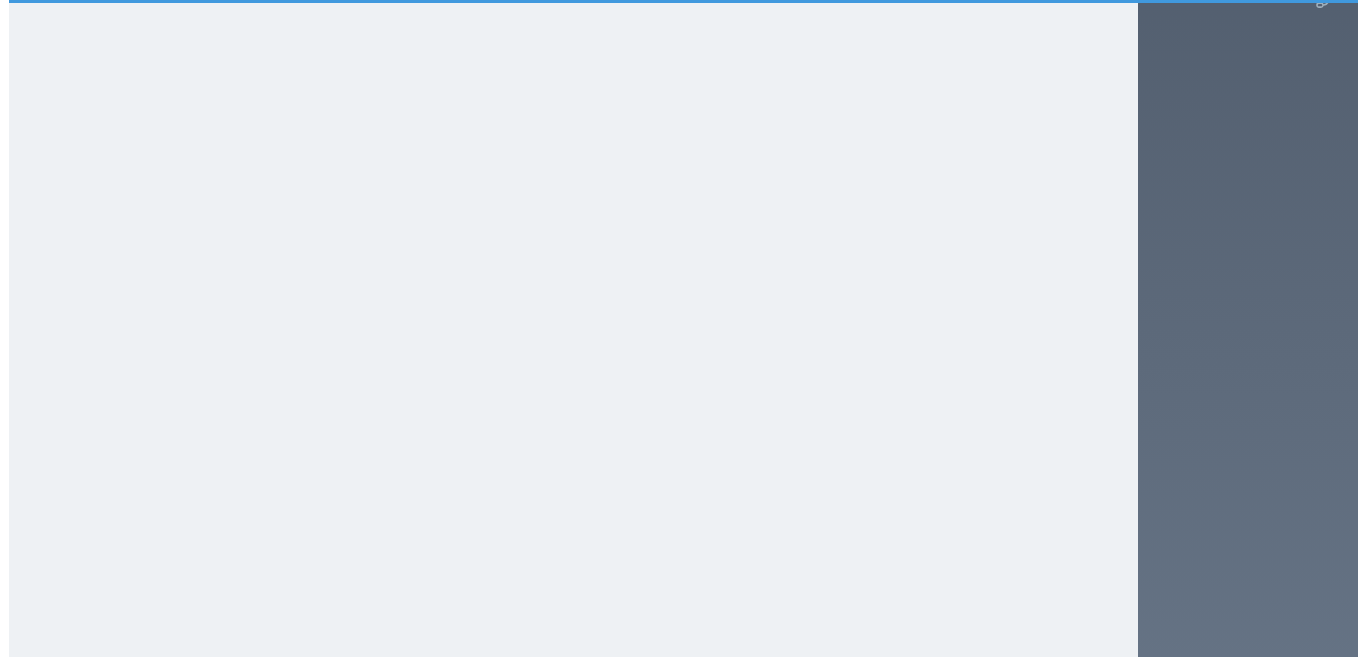 scroll, scrollTop: 0, scrollLeft: 0, axis: both 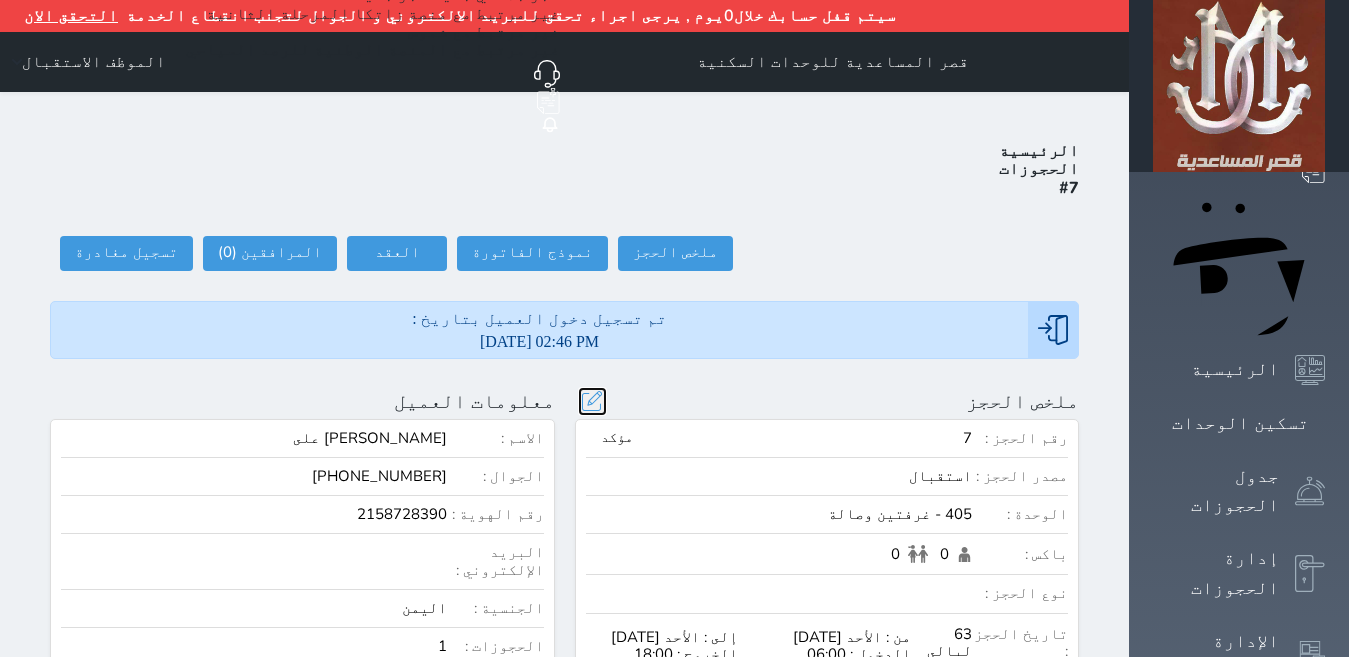 click at bounding box center [592, 401] 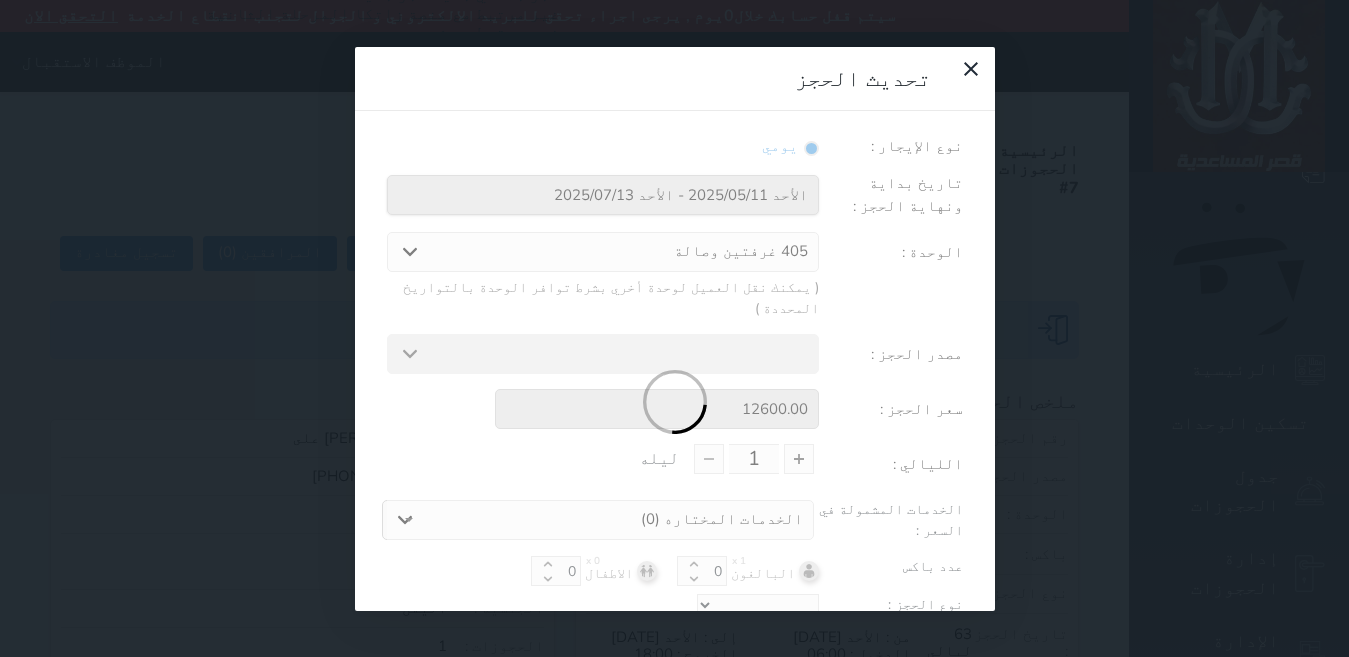 select 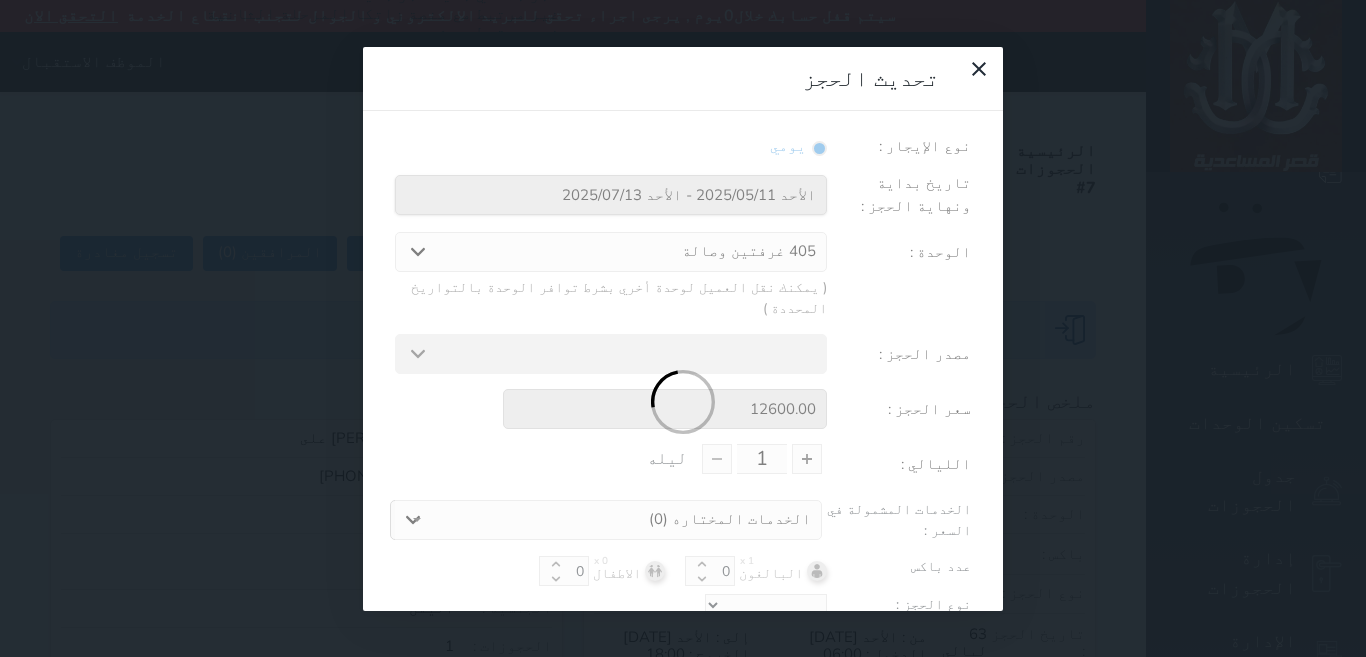 type on "63" 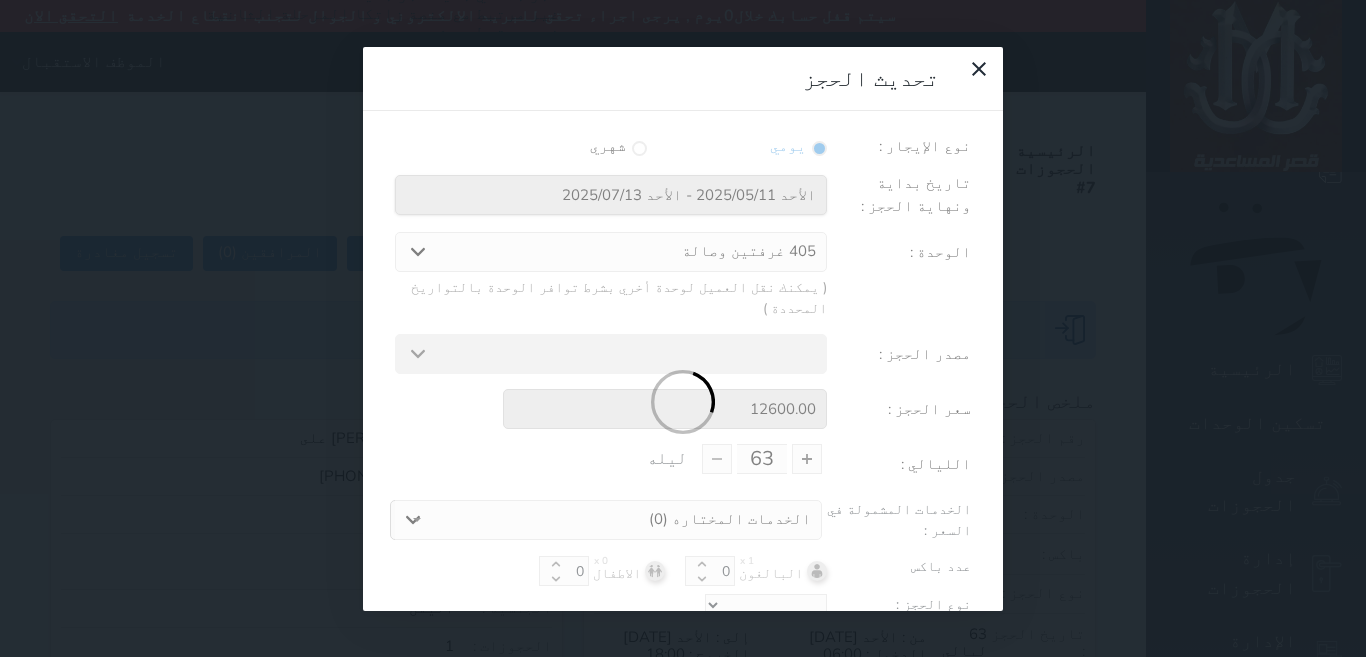 select 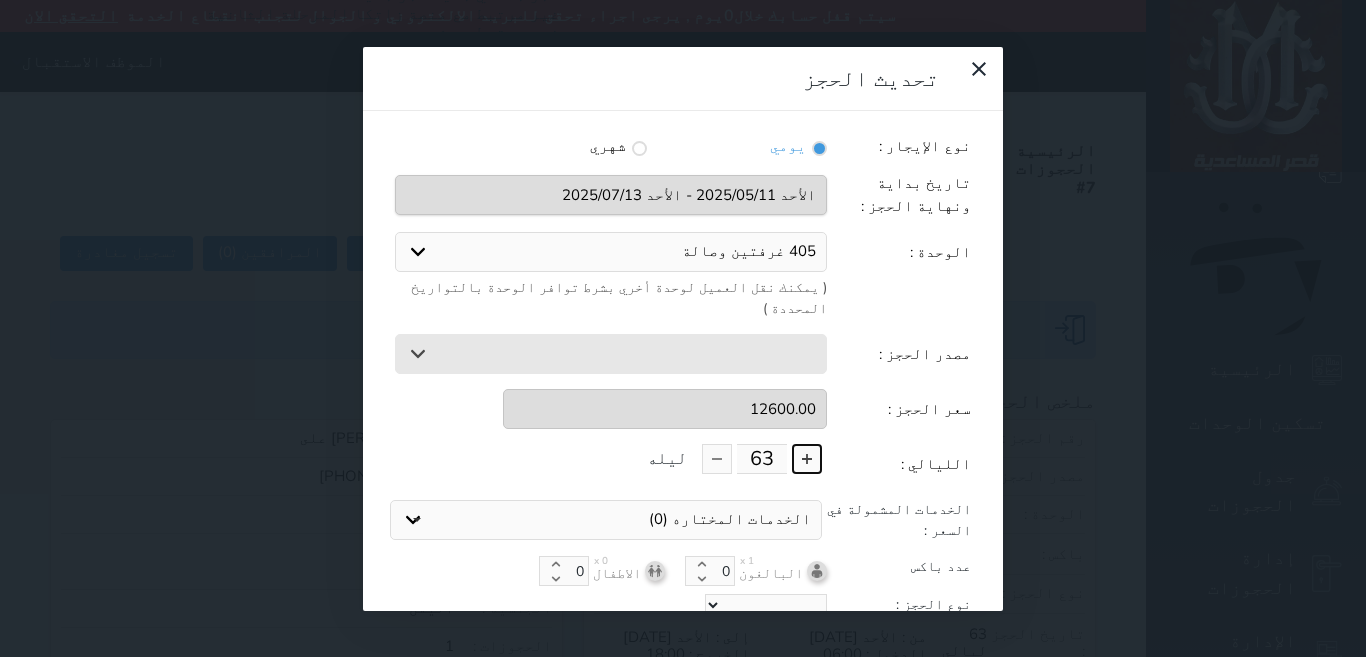 click at bounding box center [807, 459] 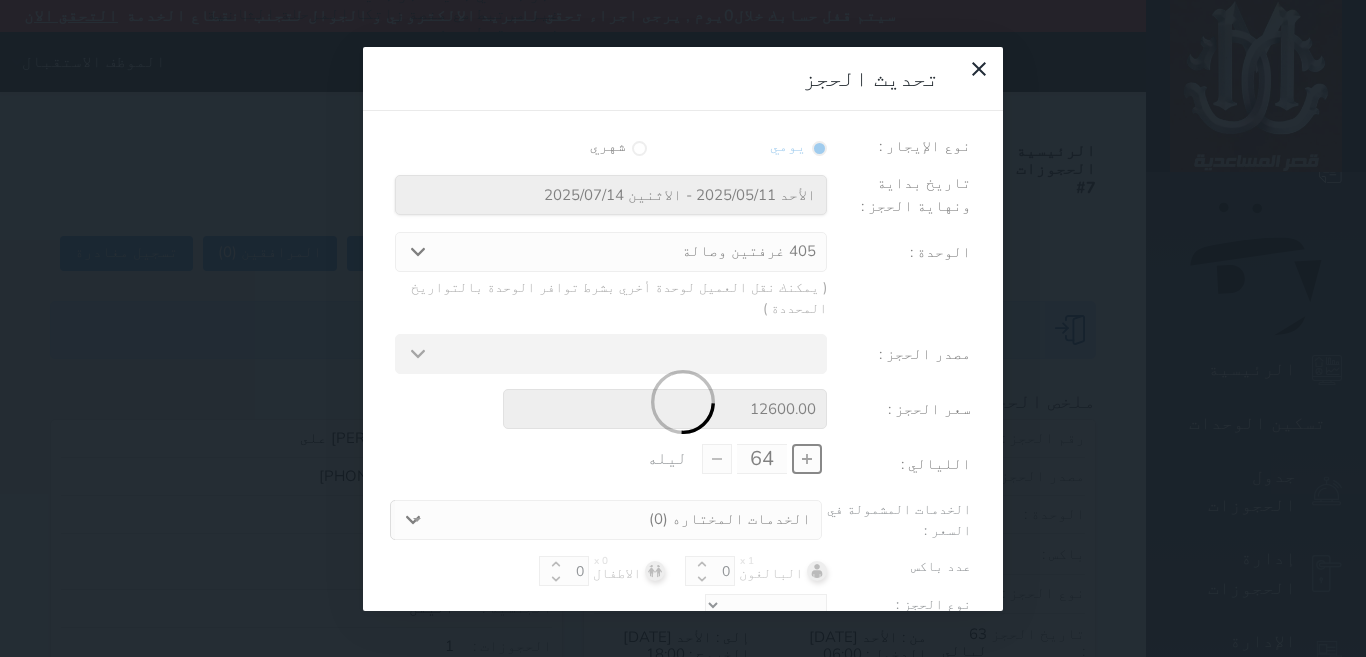 select 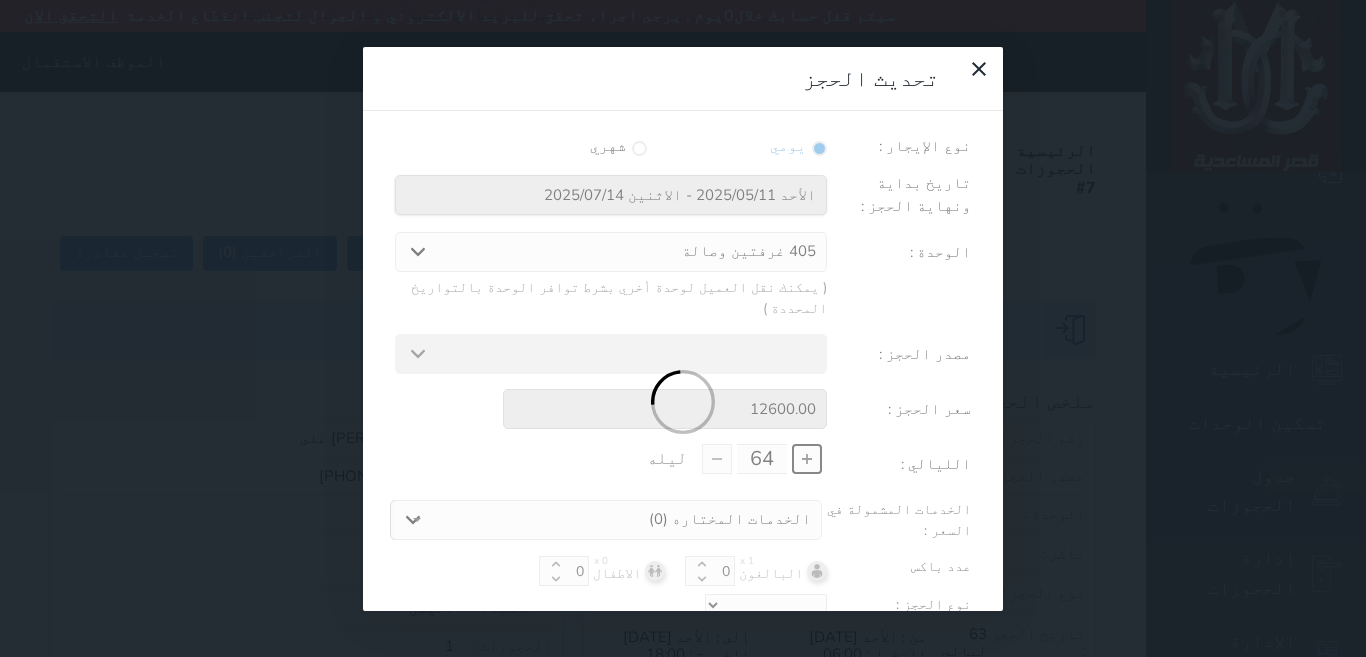 type on "12800.00" 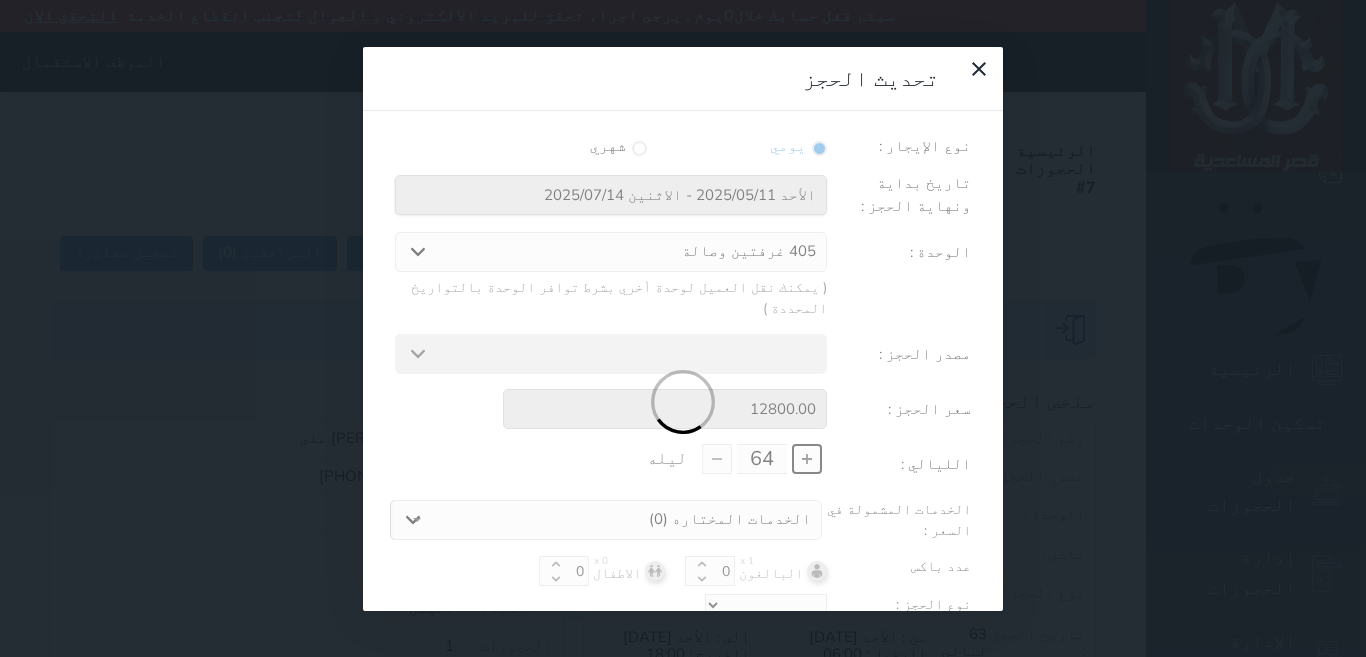select 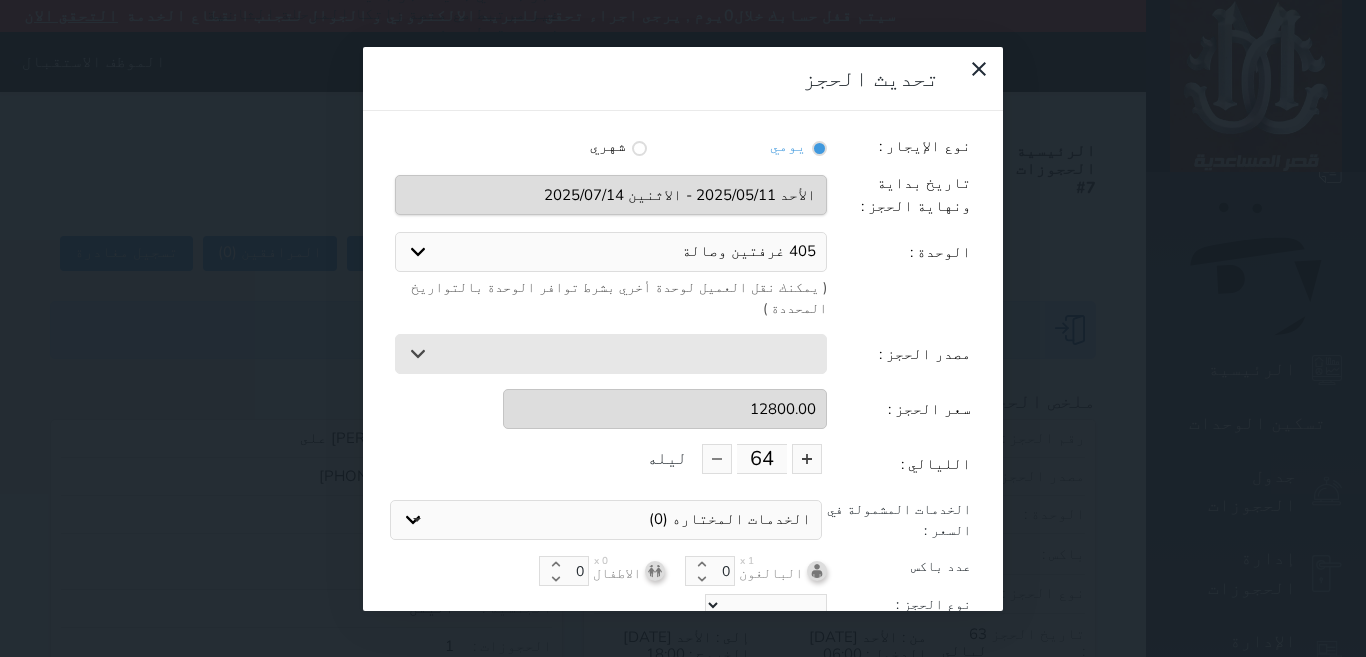 click on "سعر الحجز :   12800.00" at bounding box center [683, 409] 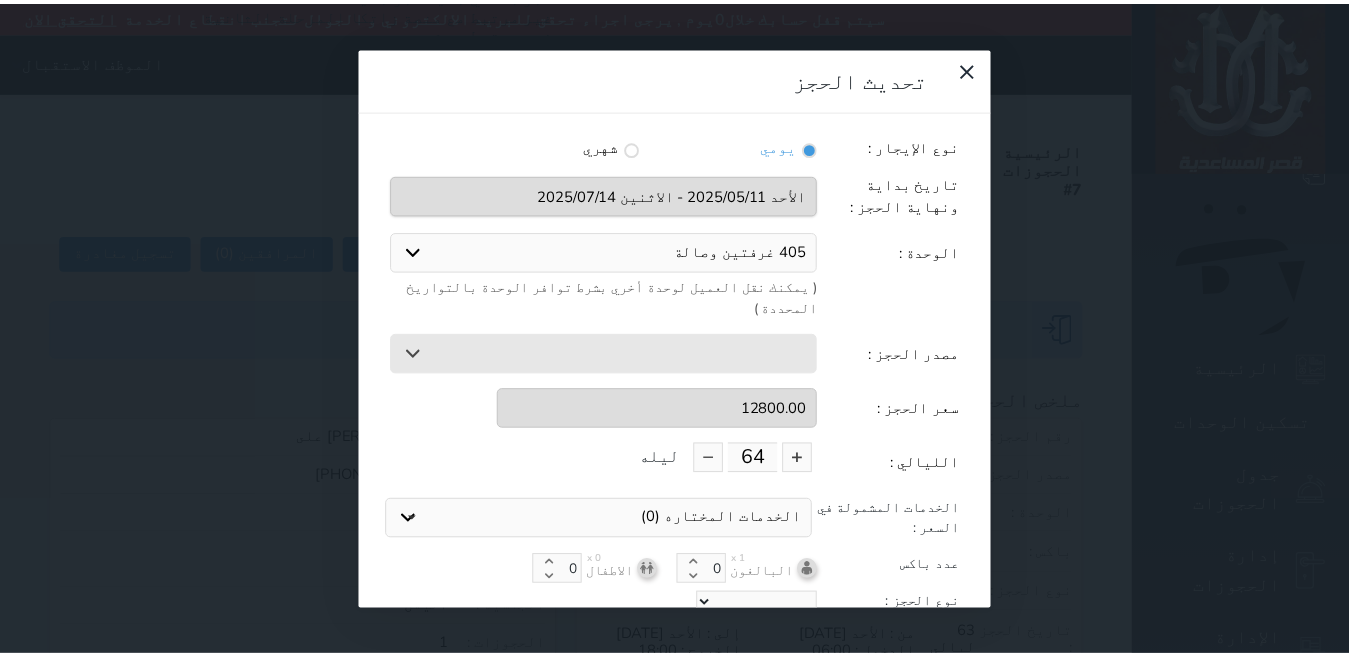 scroll, scrollTop: 45, scrollLeft: 0, axis: vertical 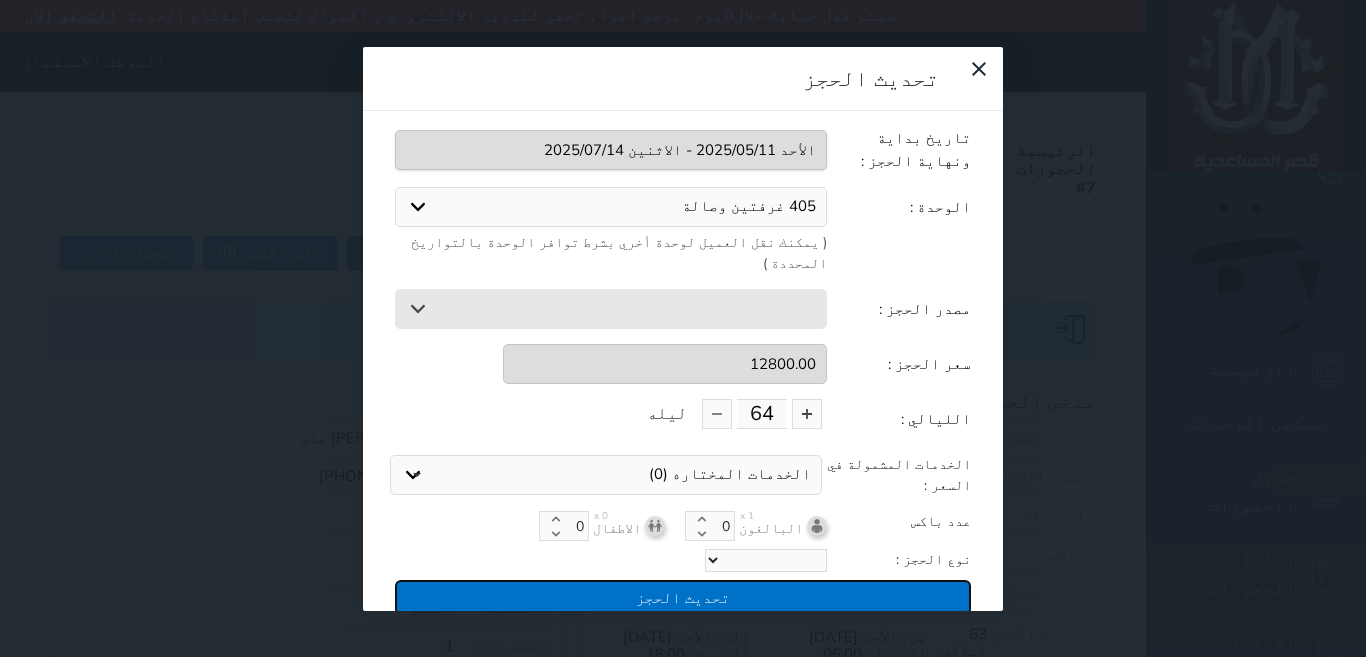 click on "تحديث الحجز" at bounding box center [683, 597] 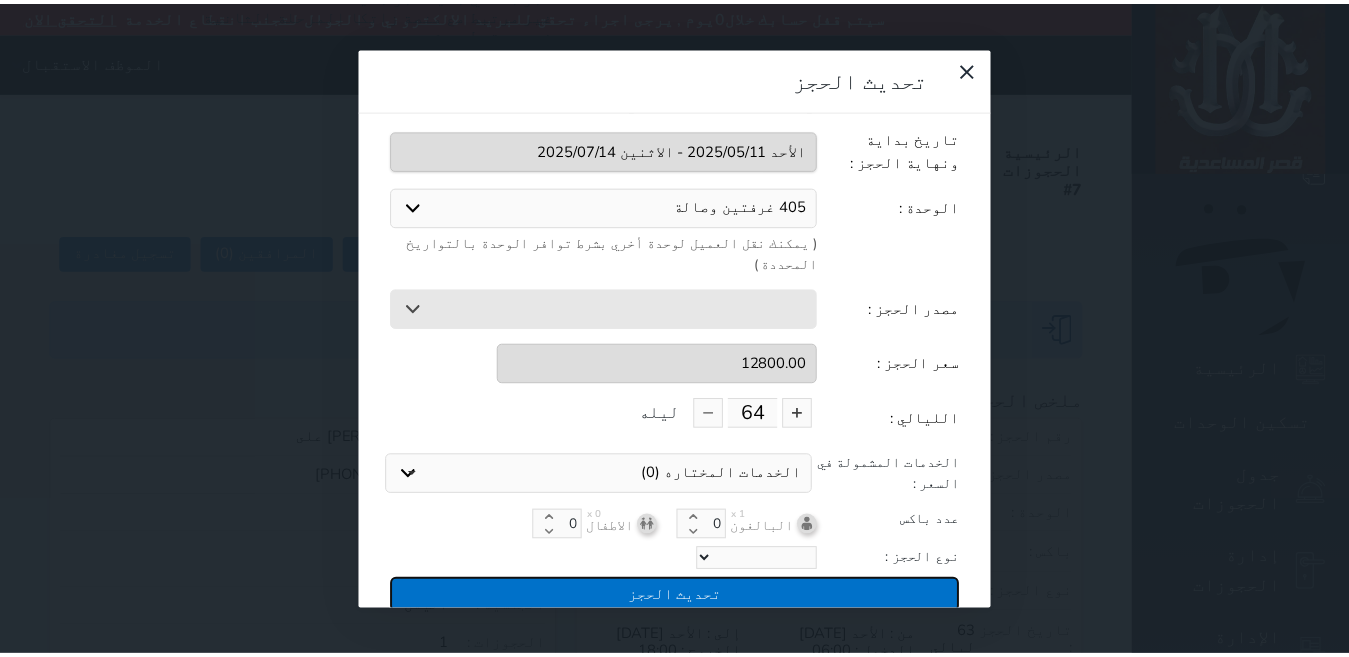 type 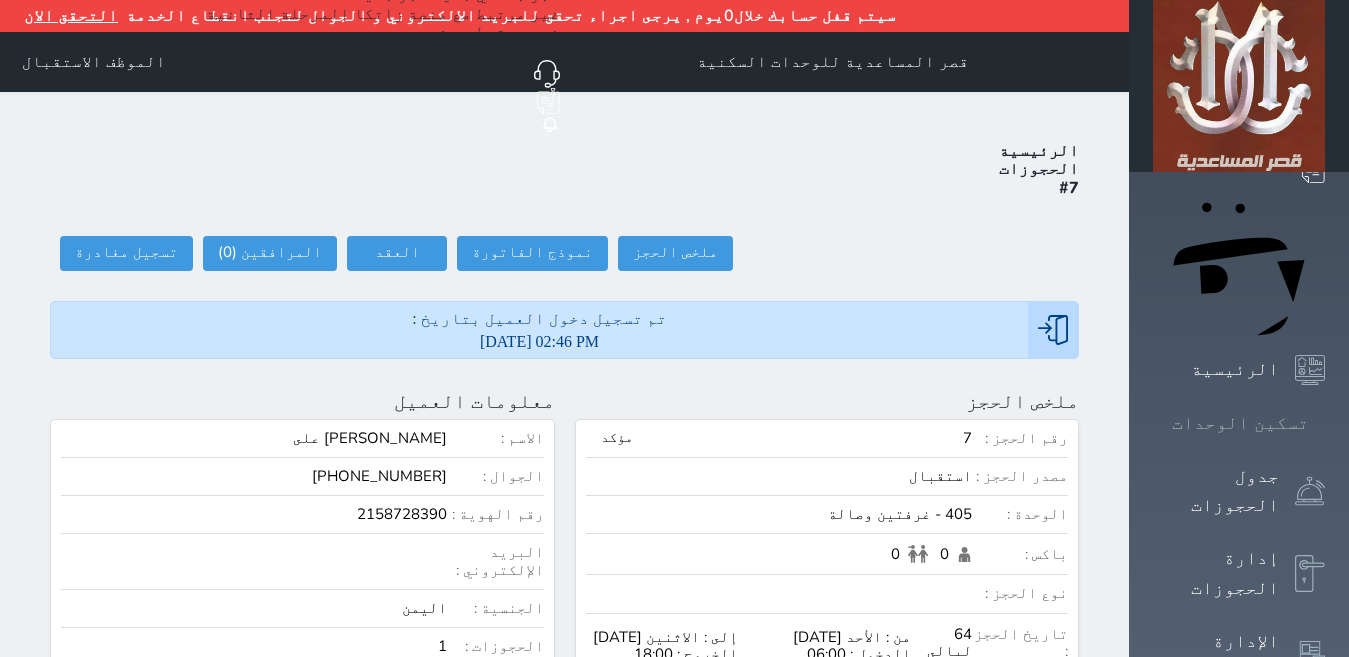 click on "تسكين الوحدات" at bounding box center [1240, 423] 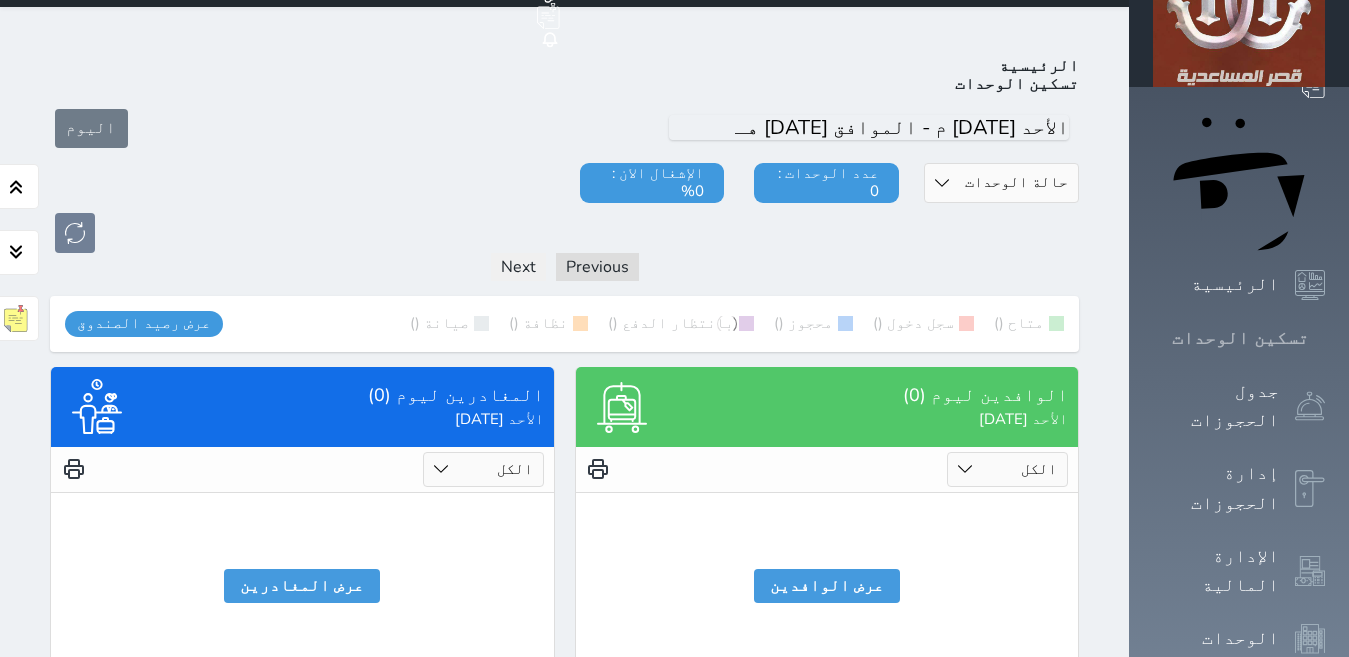 scroll, scrollTop: 110, scrollLeft: 0, axis: vertical 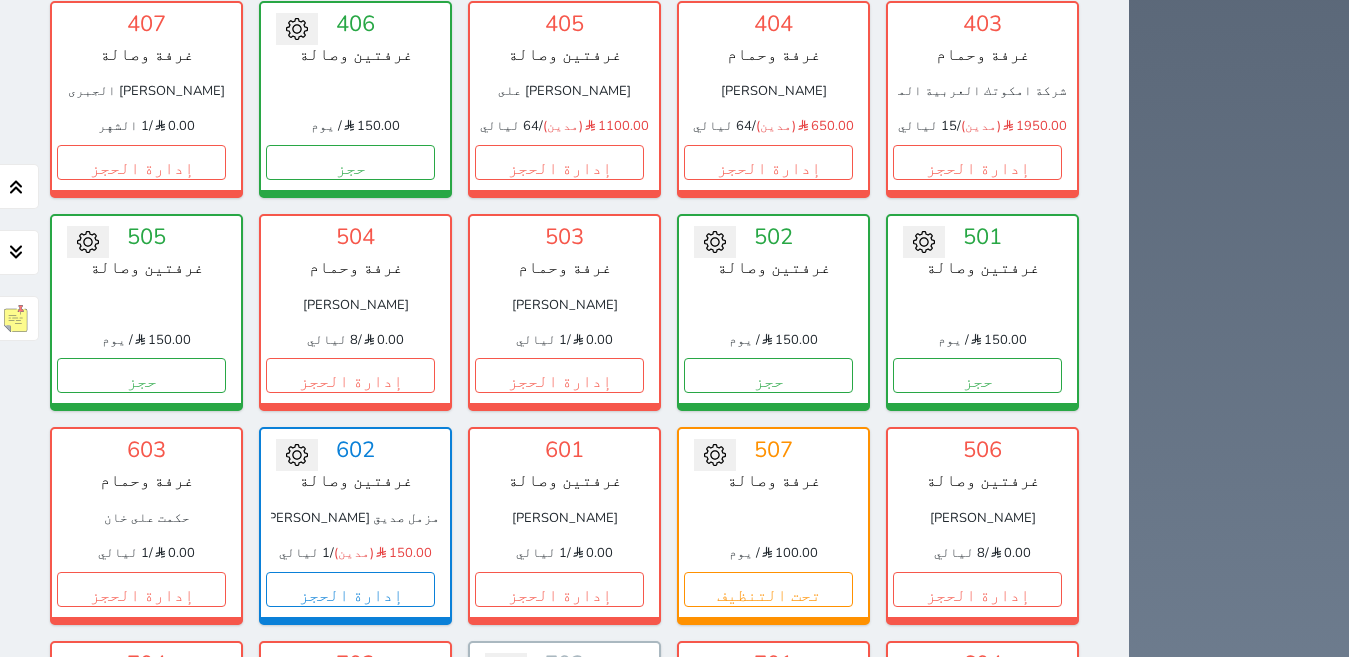 click on "إدارة الحجز" at bounding box center (141, 802) 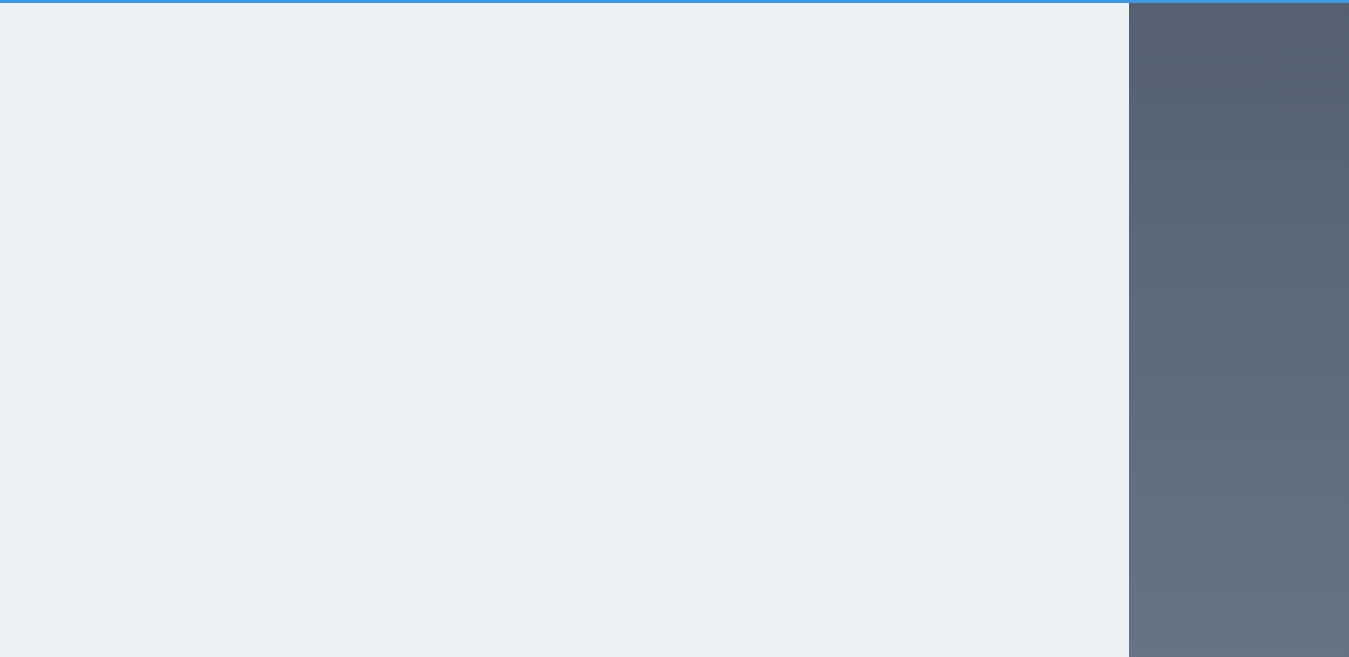scroll, scrollTop: 0, scrollLeft: 0, axis: both 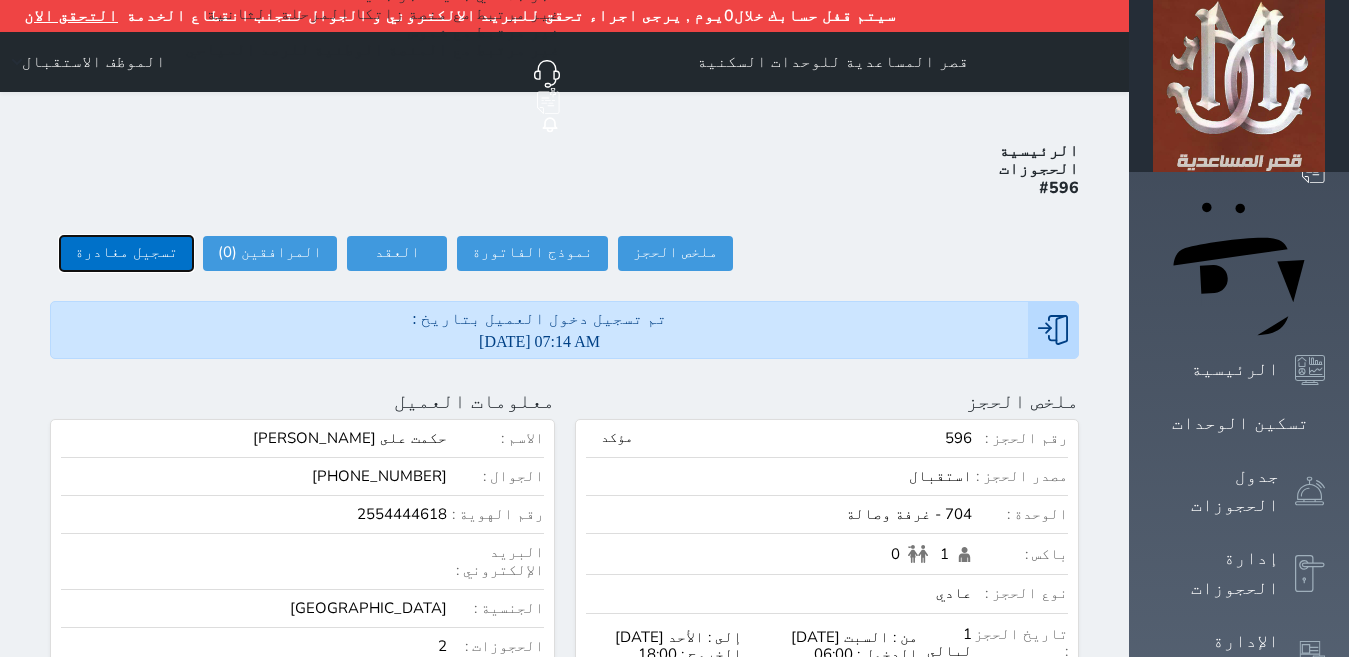click on "تسجيل مغادرة" at bounding box center [126, 253] 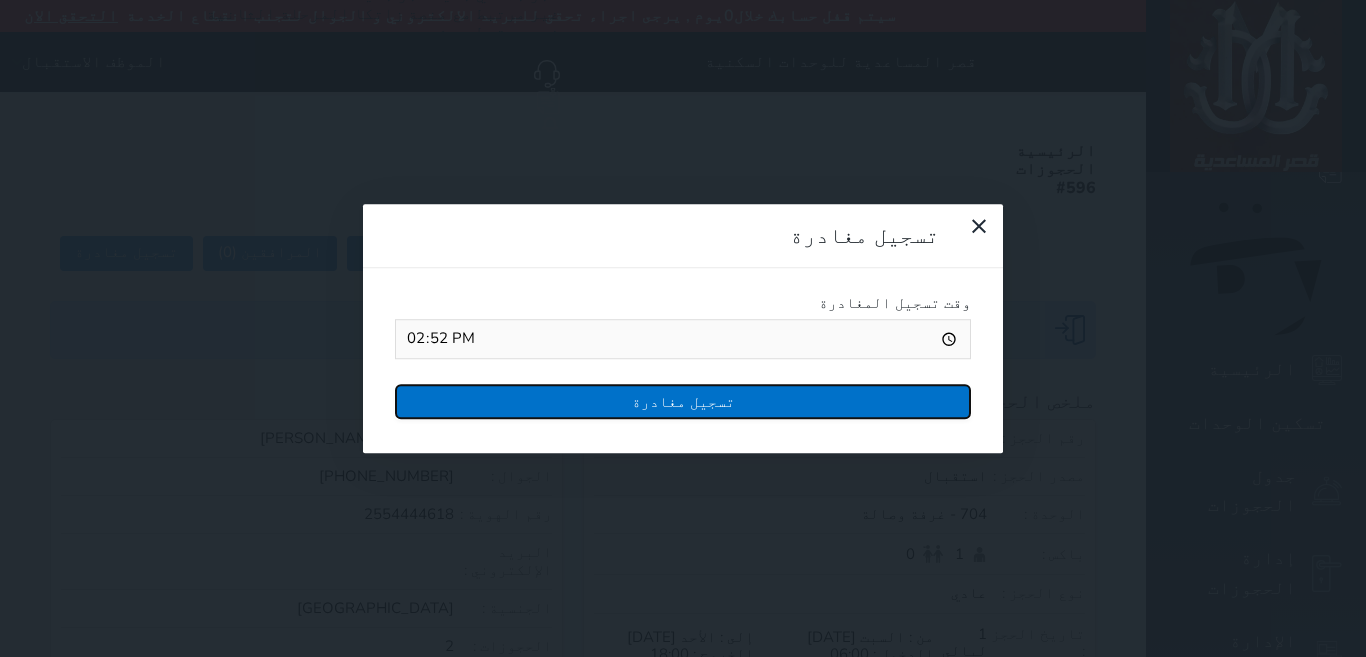 click on "تسجيل مغادرة" at bounding box center [683, 401] 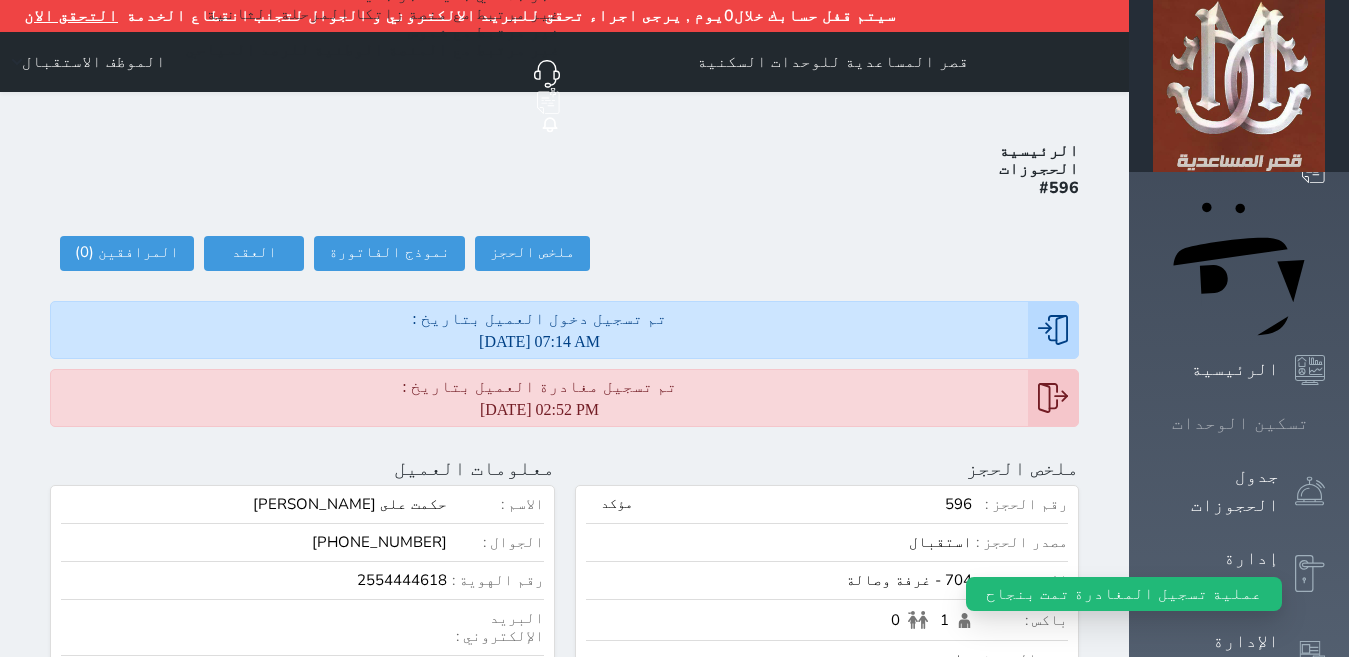 click on "تسكين الوحدات" at bounding box center (1240, 423) 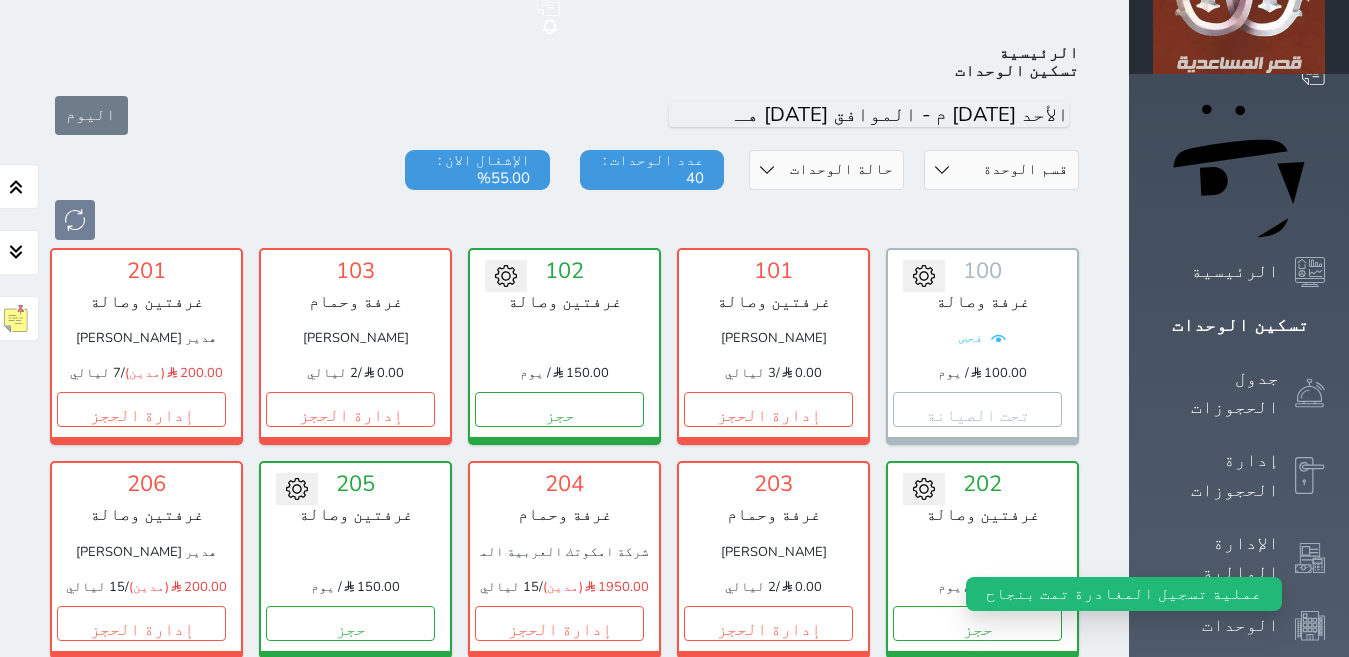 scroll, scrollTop: 110, scrollLeft: 0, axis: vertical 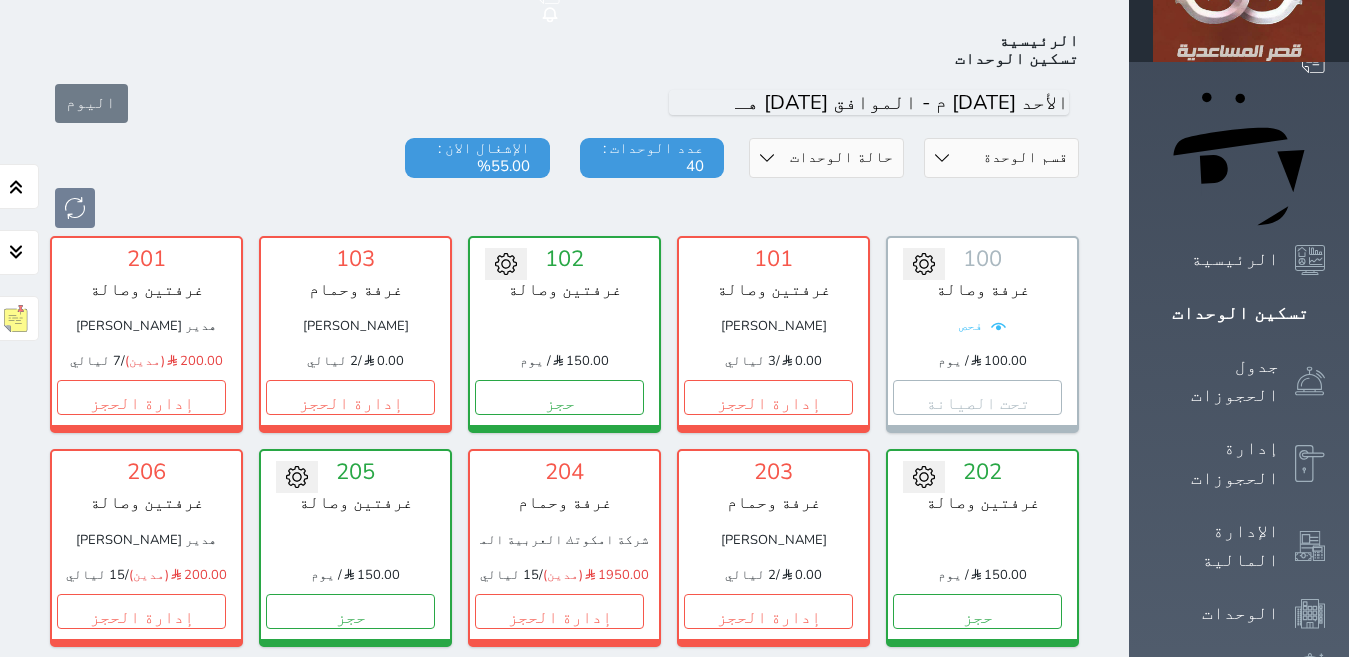click on "تحت التنظيف" at bounding box center (977, 824) 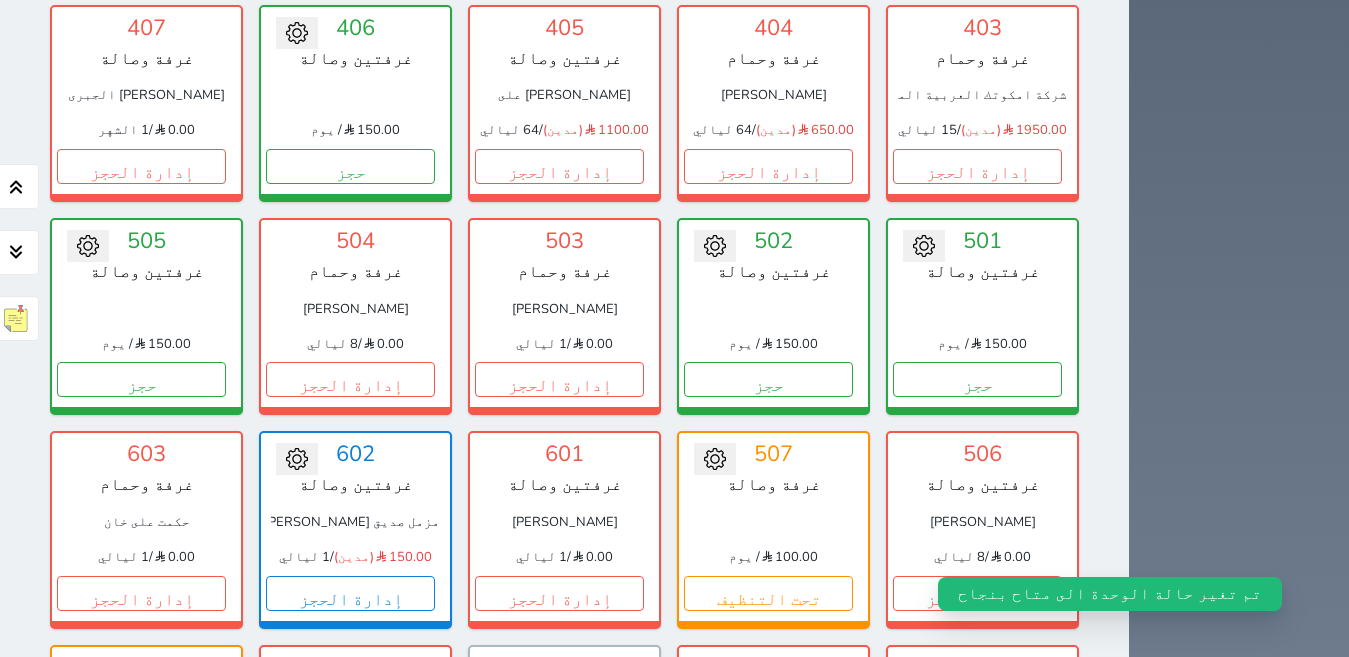 scroll, scrollTop: 1202, scrollLeft: 0, axis: vertical 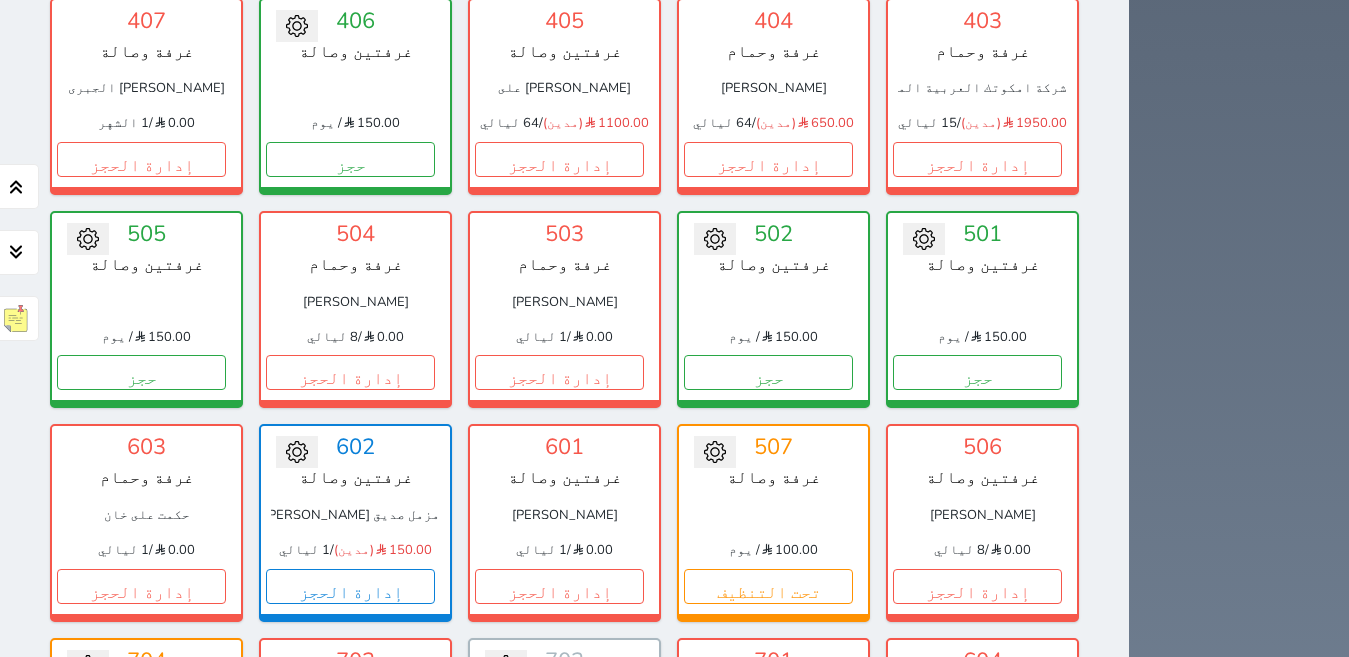 click on "إدارة الحجز" at bounding box center [768, 799] 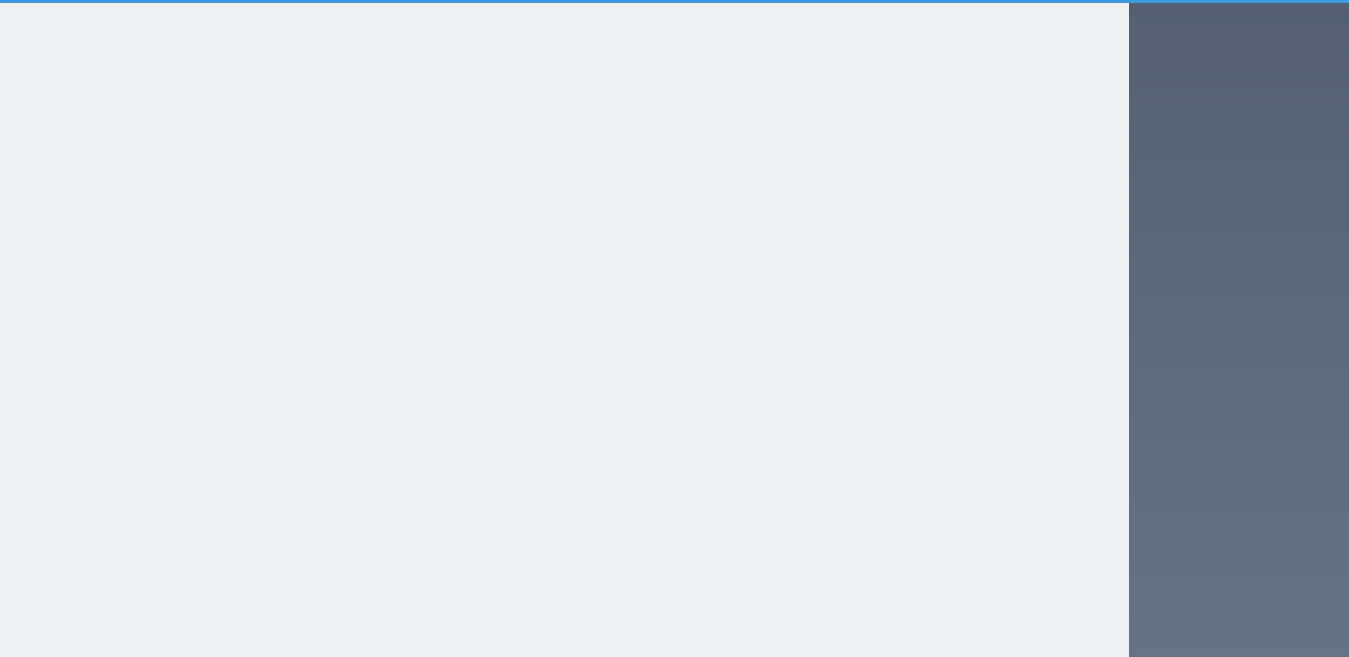 scroll, scrollTop: 0, scrollLeft: 0, axis: both 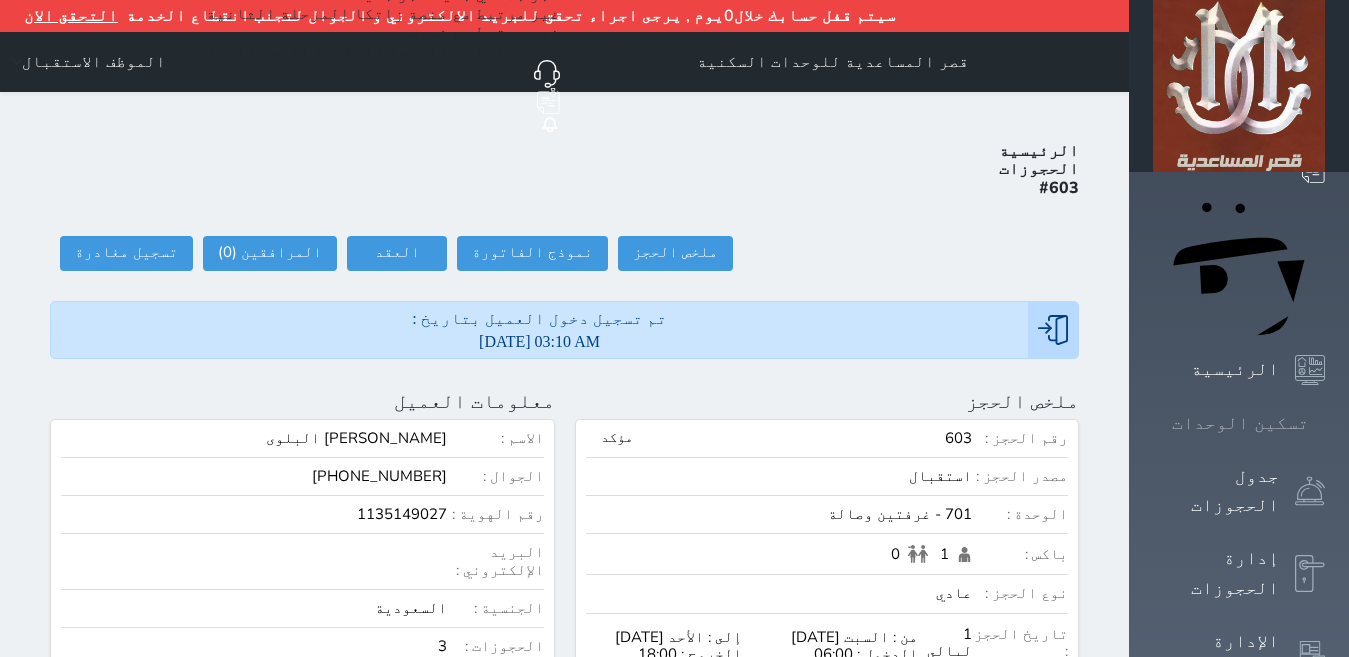 click on "تسكين الوحدات" at bounding box center [1239, 423] 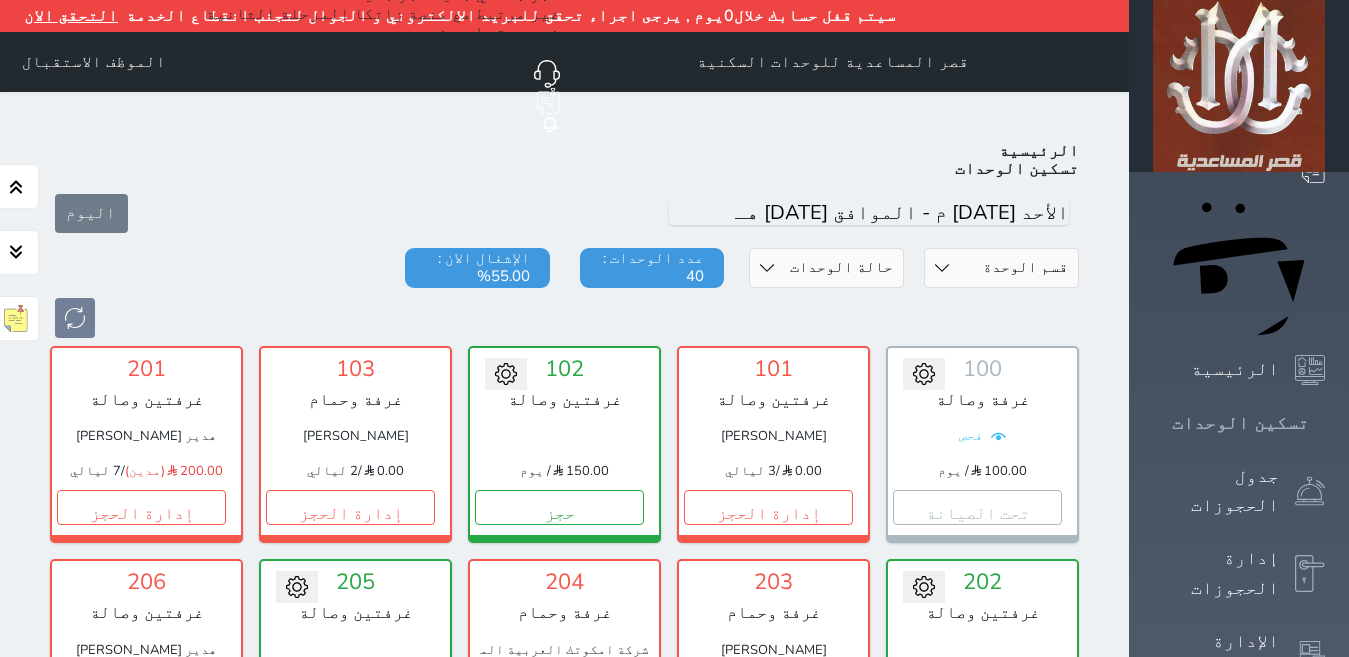 scroll, scrollTop: 110, scrollLeft: 0, axis: vertical 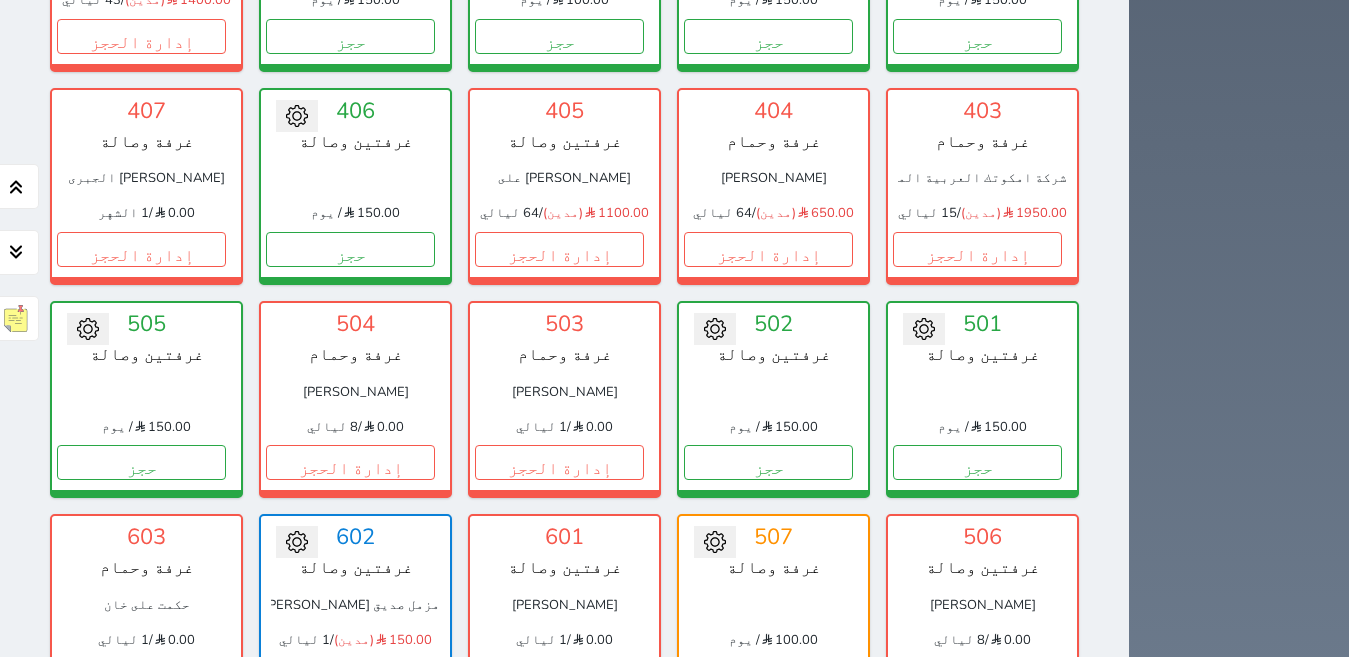 click on "إدارة الحجز" at bounding box center [977, 676] 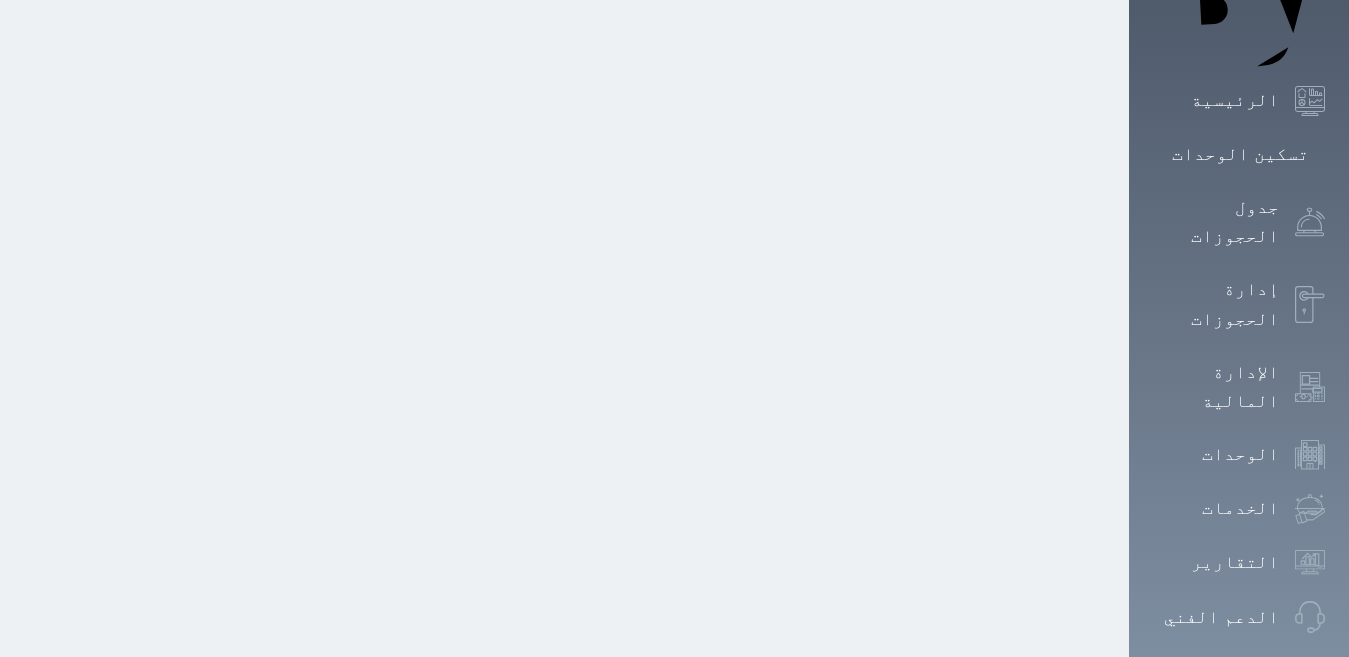 scroll, scrollTop: 0, scrollLeft: 0, axis: both 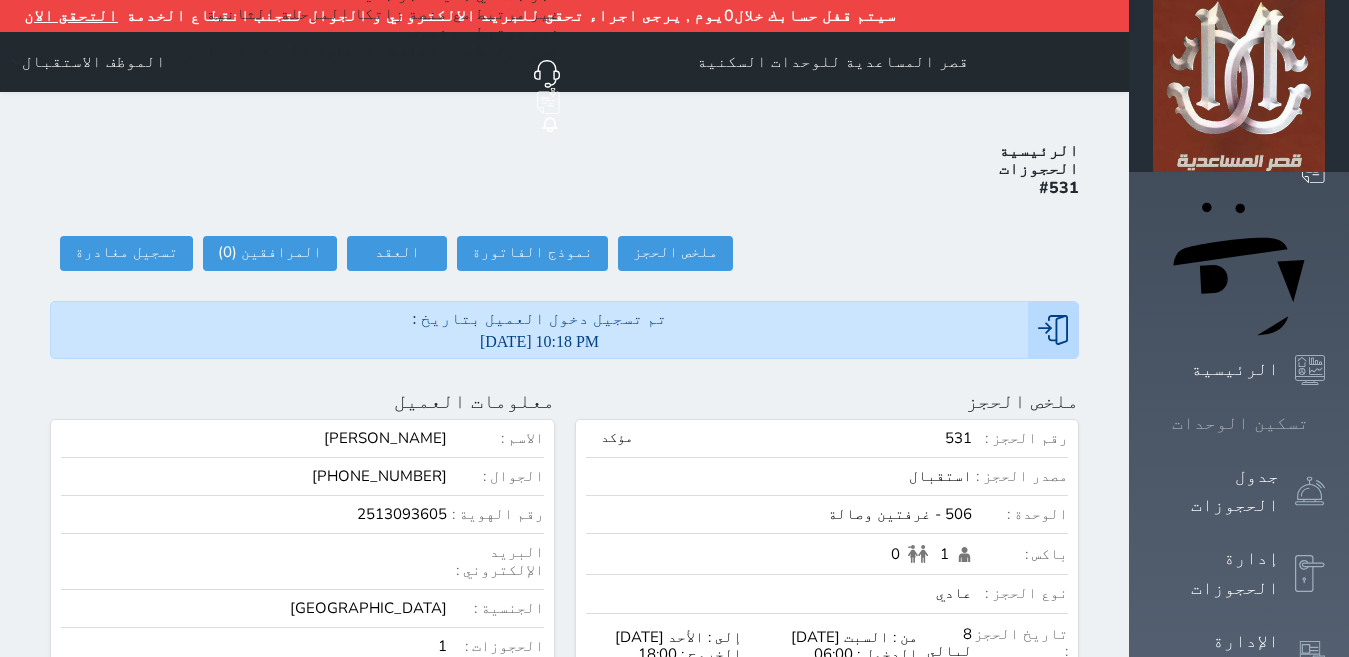 click on "تسكين الوحدات" at bounding box center [1240, 423] 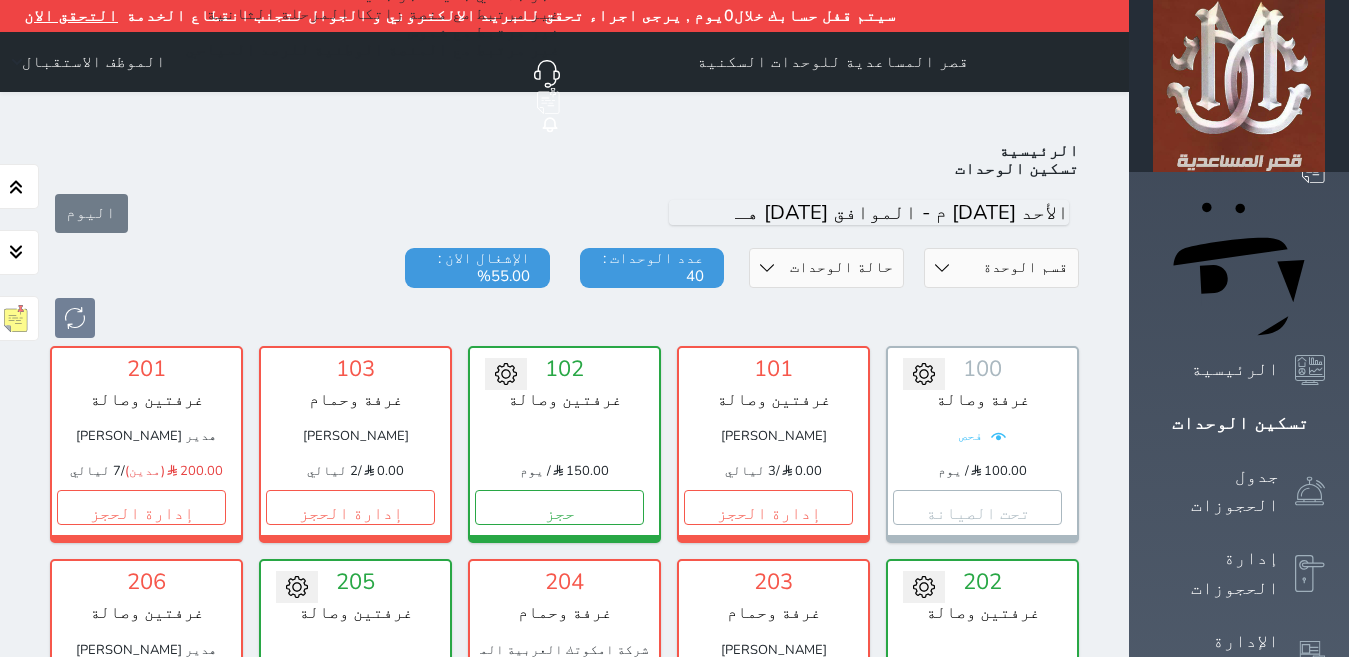 scroll, scrollTop: 110, scrollLeft: 0, axis: vertical 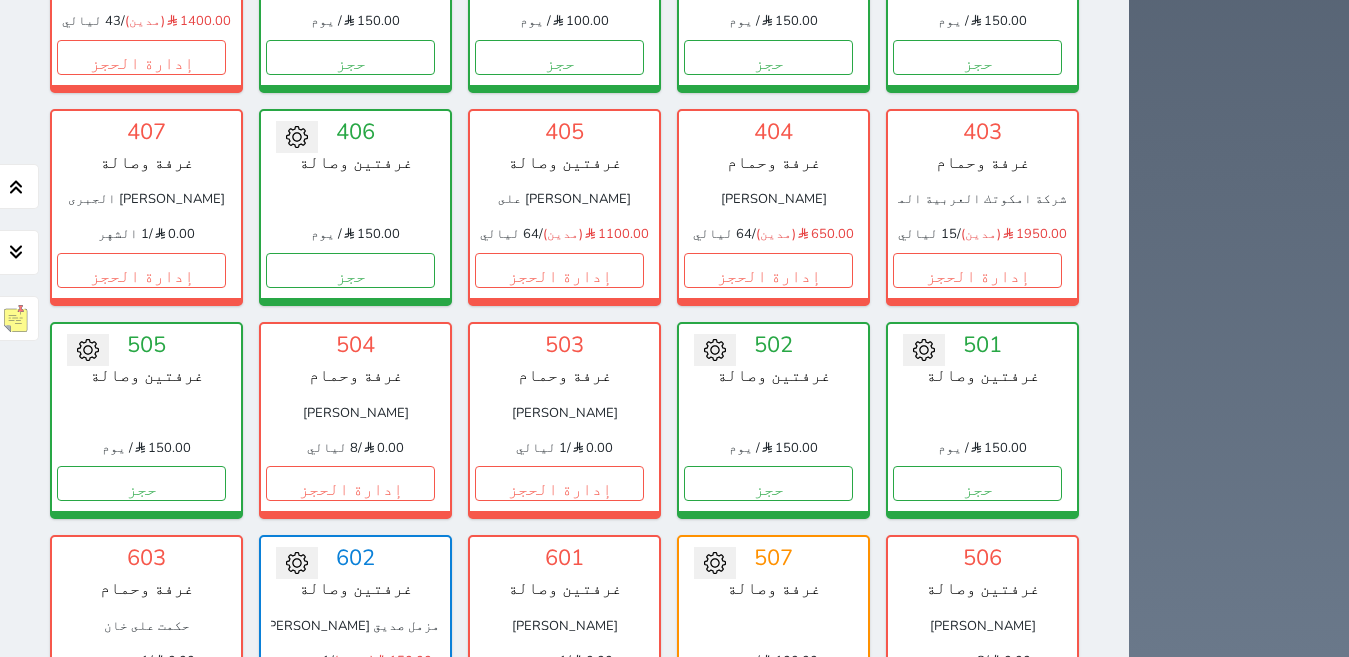 click on "إدارة الحجز" at bounding box center (559, 697) 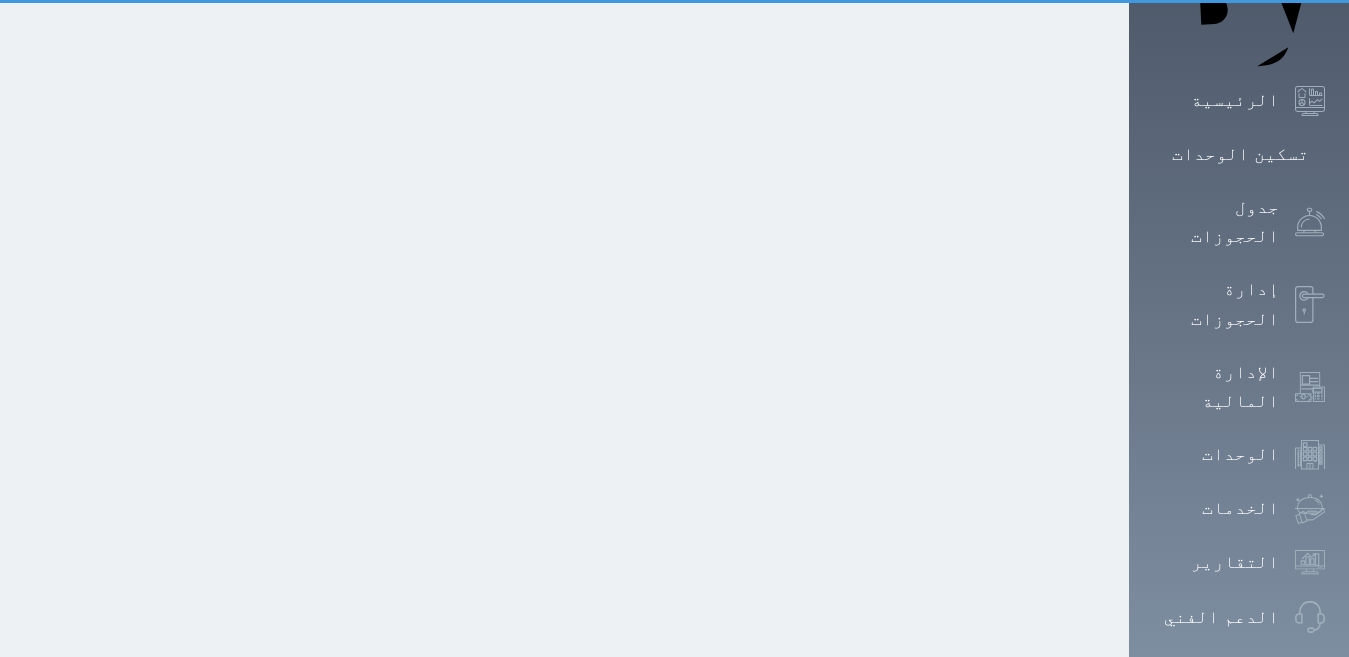 scroll, scrollTop: 0, scrollLeft: 0, axis: both 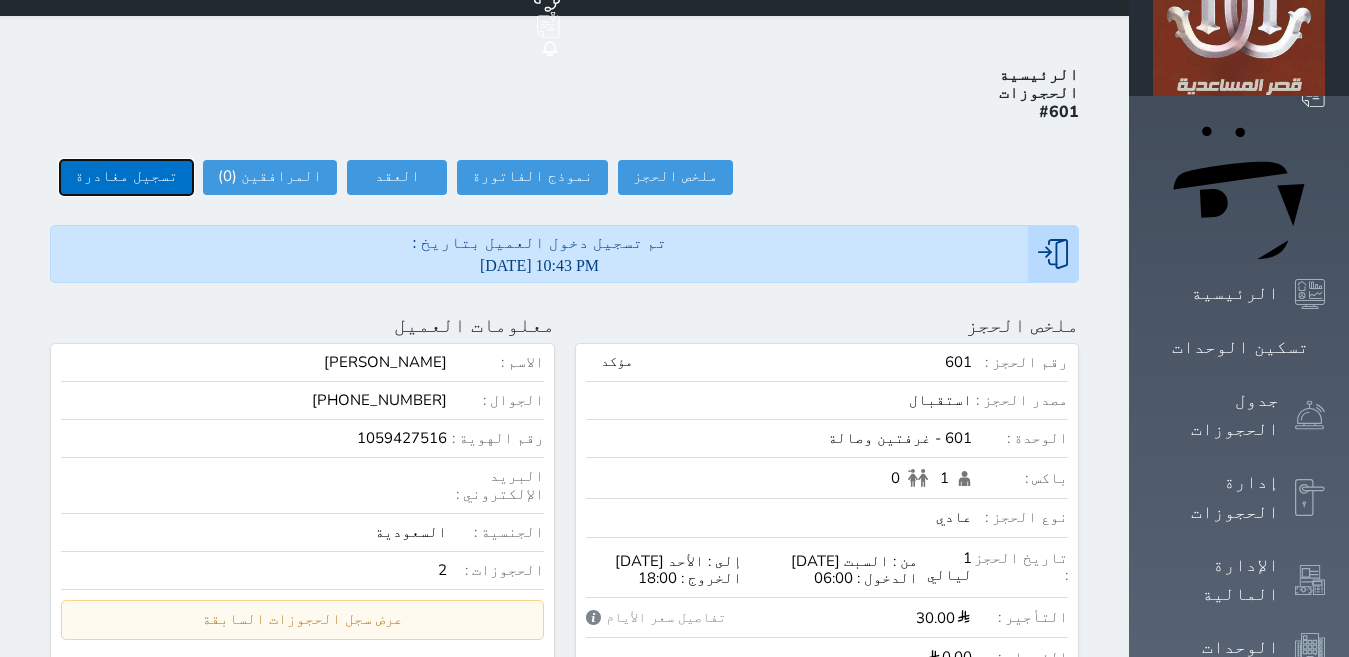 click on "تسجيل مغادرة" at bounding box center [126, 177] 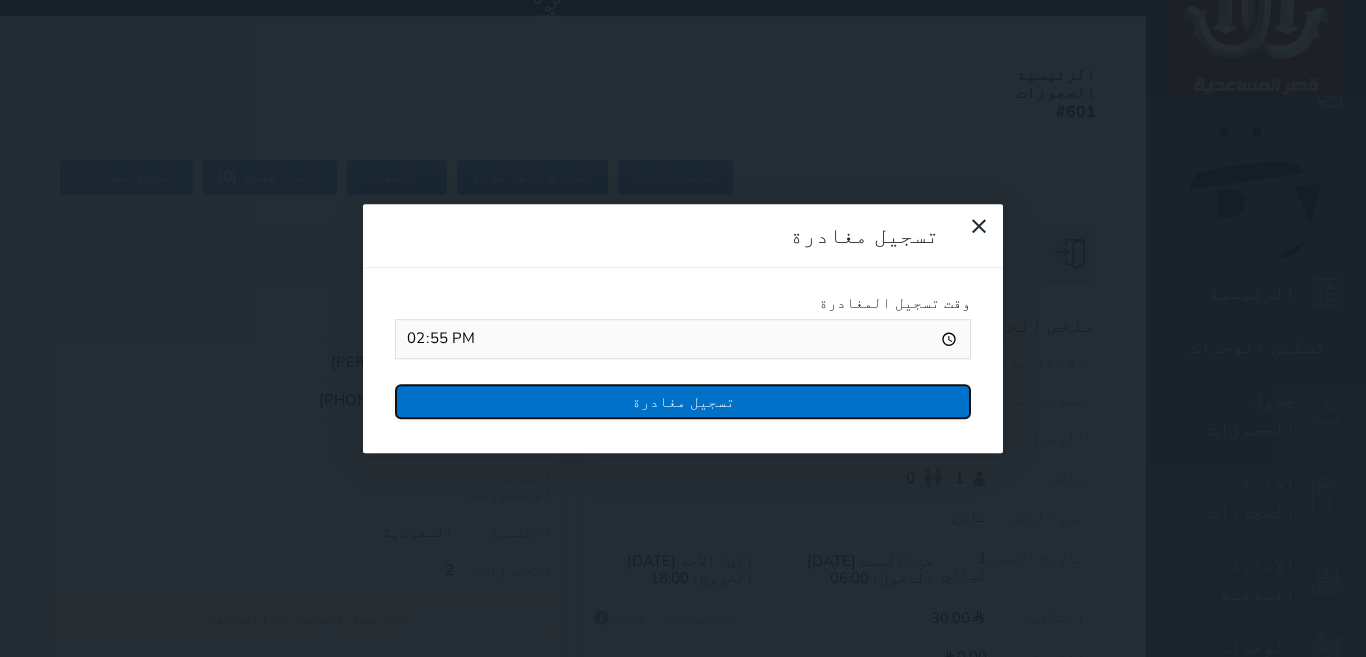 click on "تسجيل مغادرة" at bounding box center (683, 401) 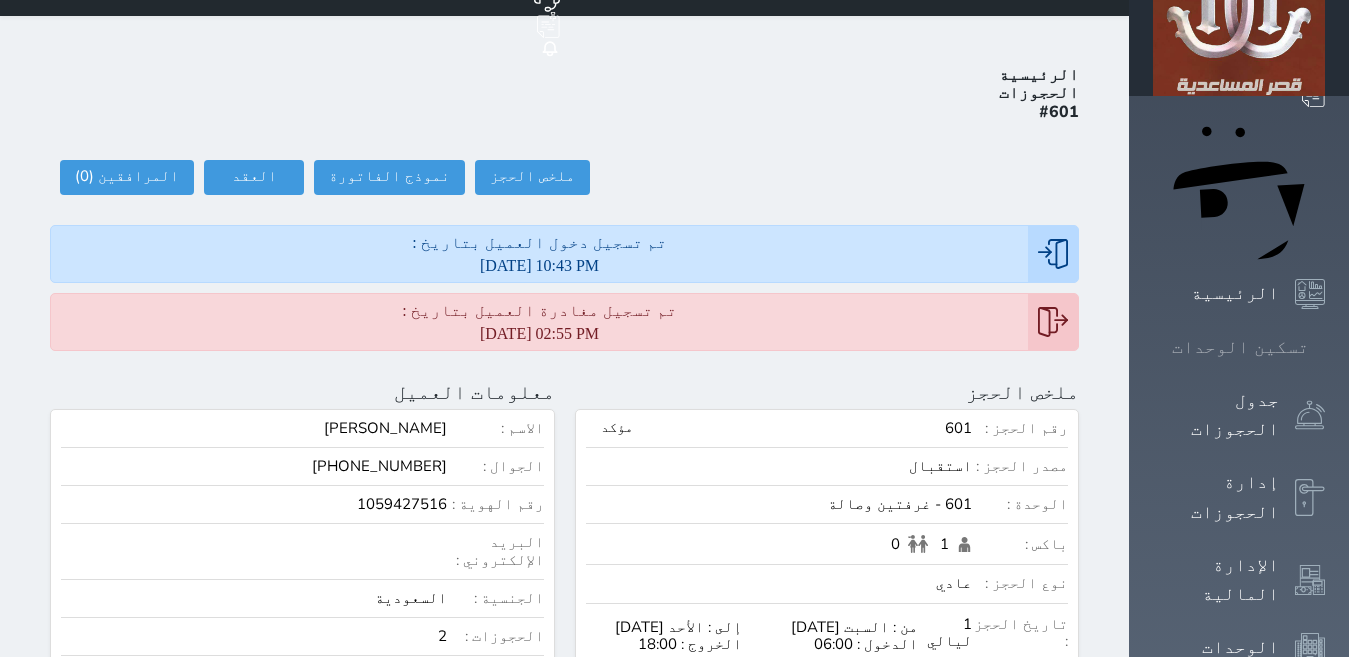 click on "تسكين الوحدات" at bounding box center (1240, 347) 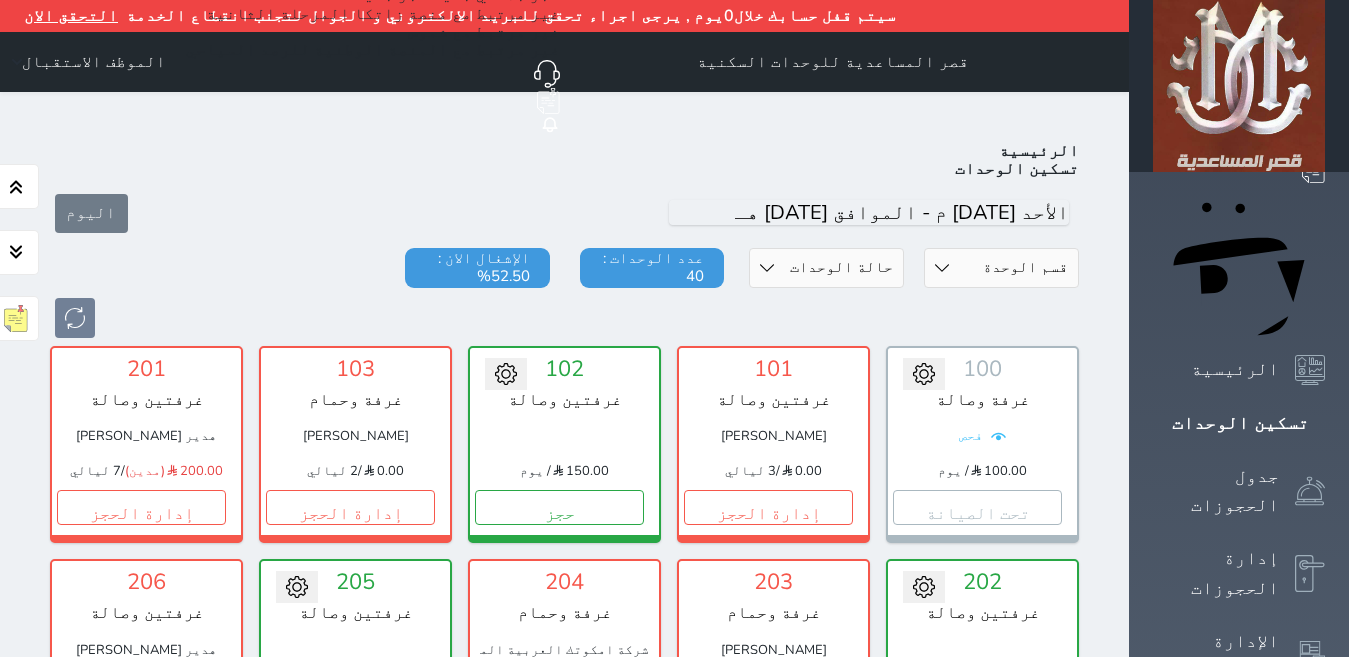 scroll, scrollTop: 110, scrollLeft: 0, axis: vertical 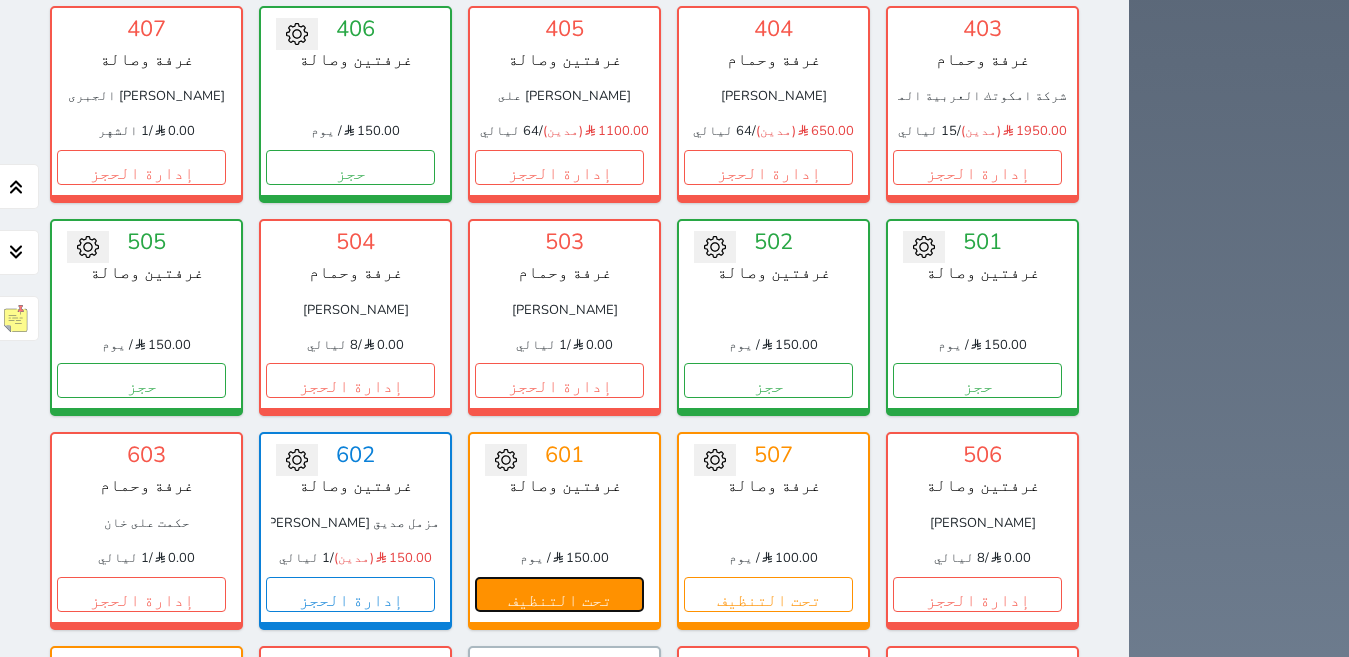 click on "تحت التنظيف" at bounding box center [559, 594] 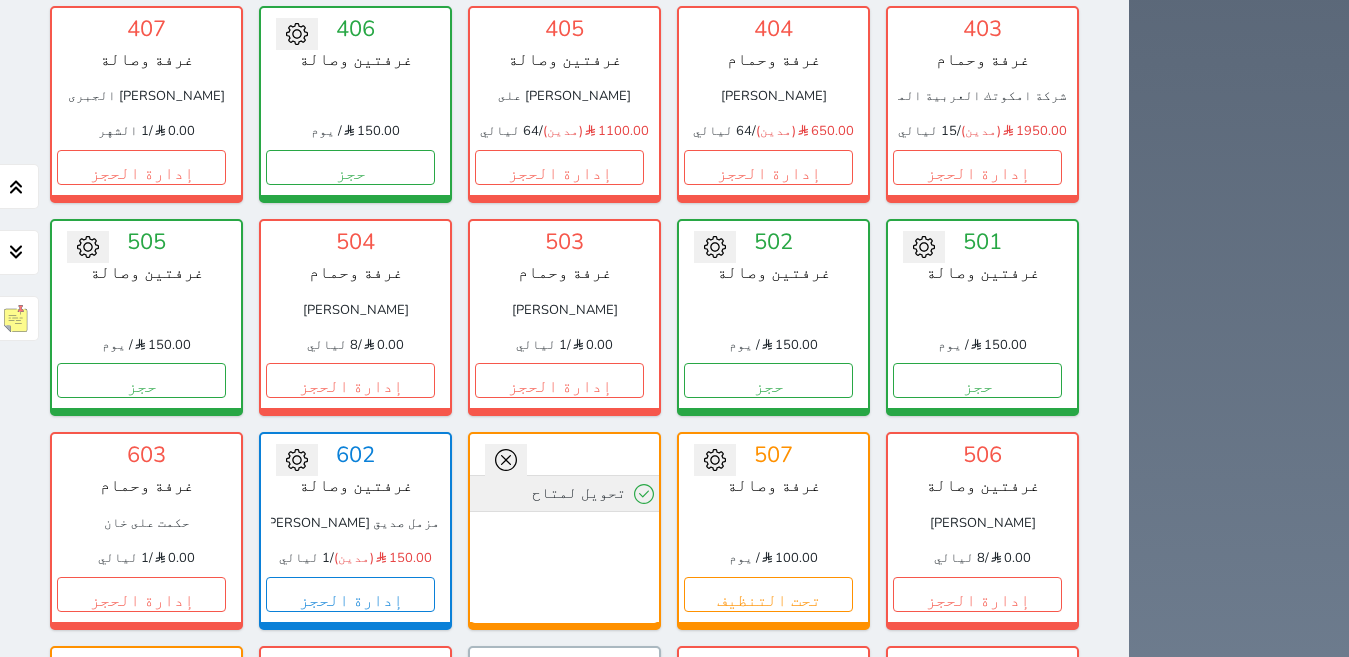 click on "تحويل لمتاح" at bounding box center [564, 493] 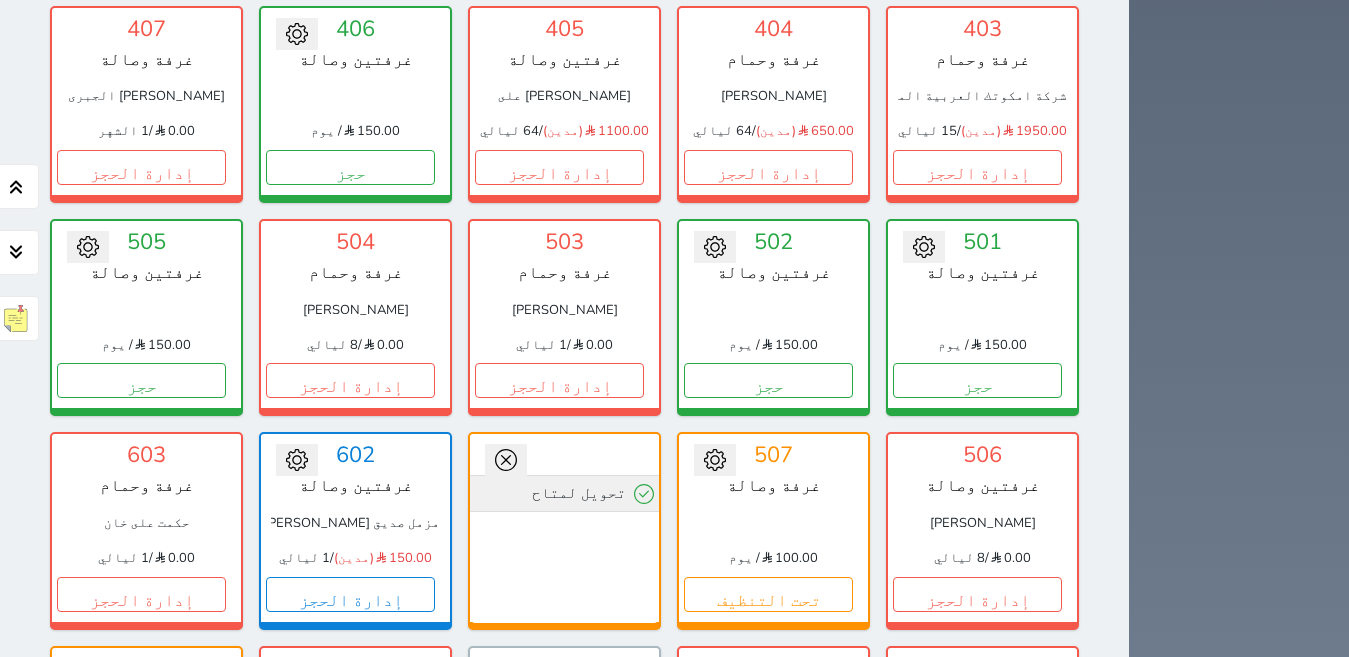 click on "تحويل لمتاح" at bounding box center [564, 493] 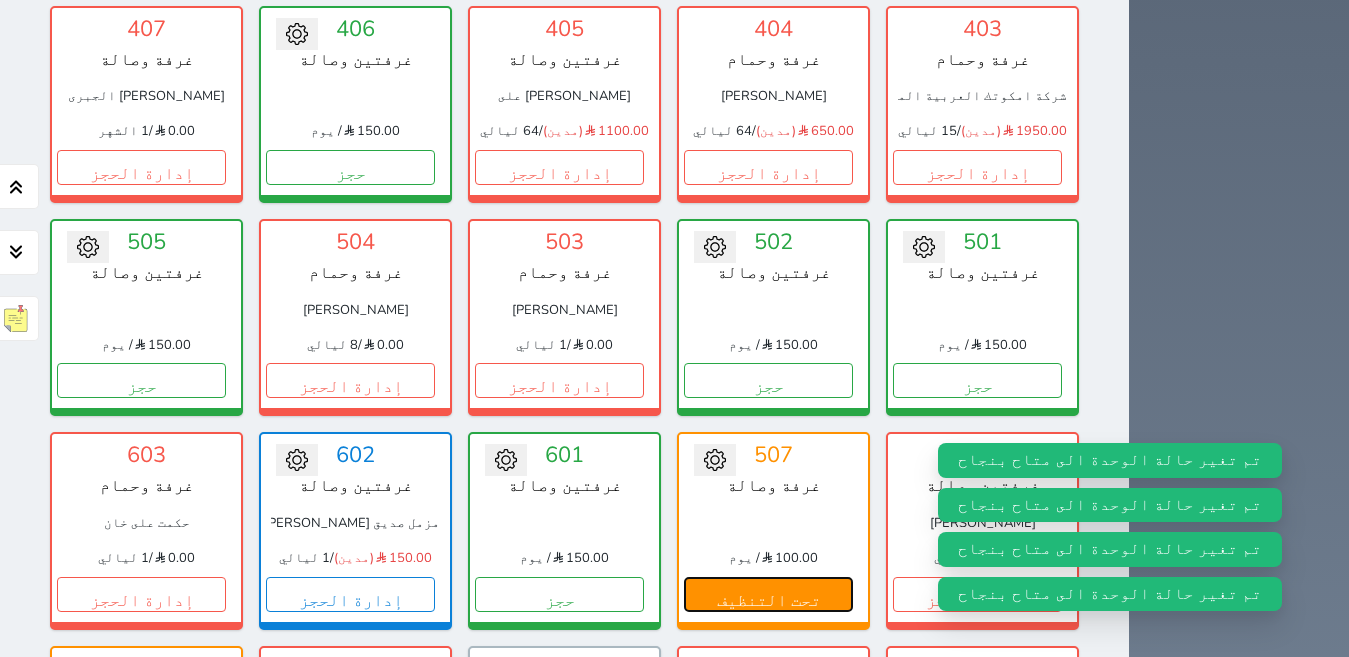 click on "تحت التنظيف" at bounding box center (768, 594) 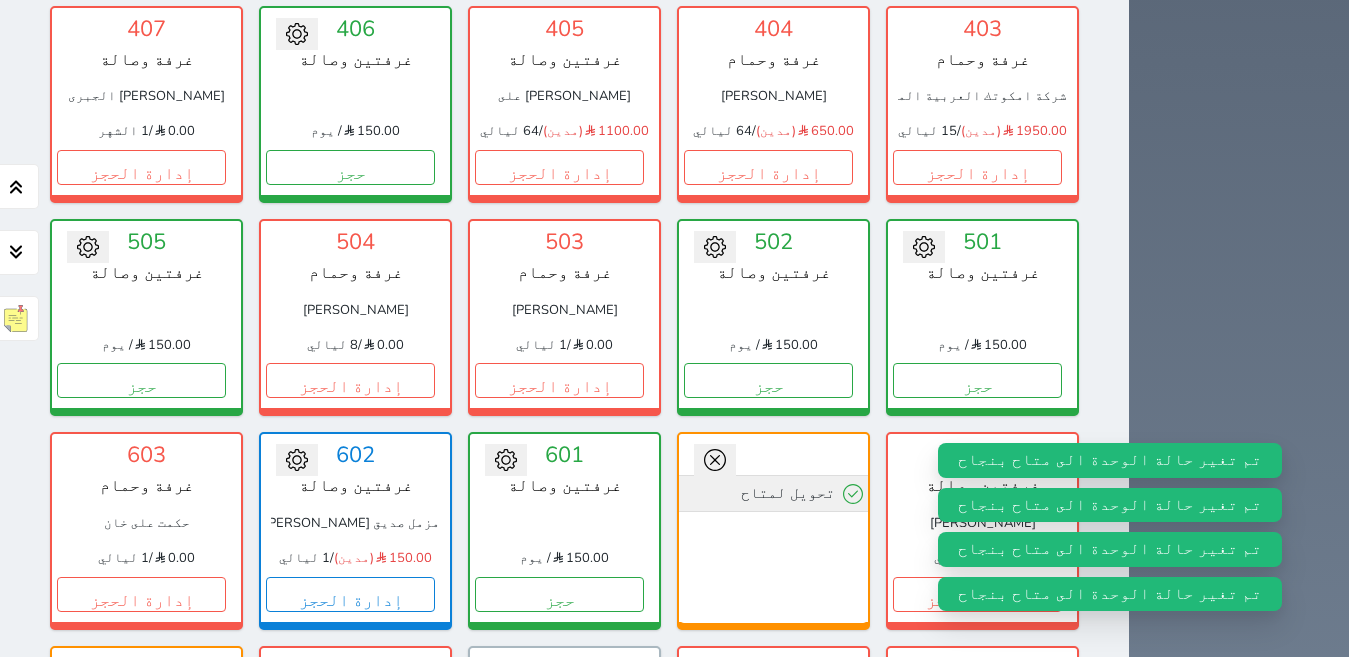 click on "تحويل لمتاح" at bounding box center (773, 493) 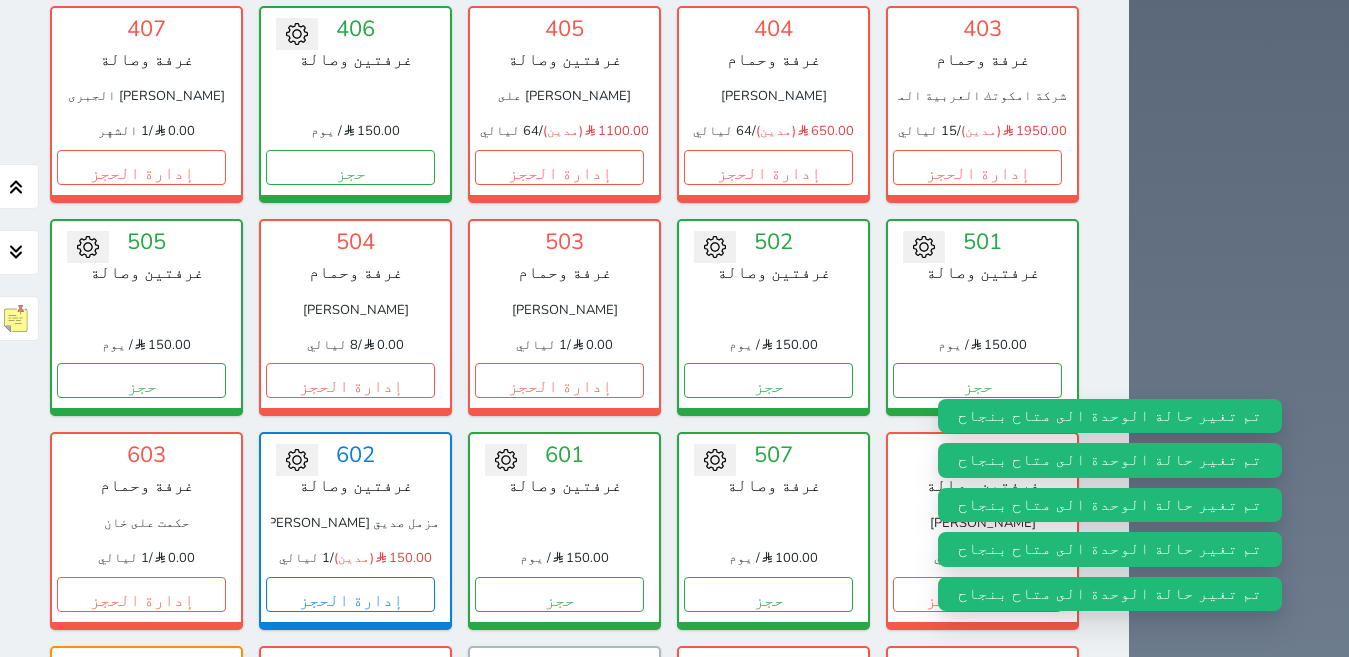 click on "تحويل لمتاح
100   غرفة وصالة         فحص
100.00
/ يوم            تحت الصيانة           تغيير الحالة الى صيانة                   التاريخ المتوقع للانتهاء       حفظ                   101   غرفتين وصالة
[PERSON_NAME]
0.00
/   3 ليالي           إدارة الحجز               تغيير الحالة الى صيانة                   التاريخ المتوقع للانتهاء       حفظ
تحويل لتحت الصيانة
تحويل لتحت التنظيف
102   غرفتين وصالة
150.00
/ يوم       حجز                   تغيير الحالة الى صيانة                         حفظ                   103" at bounding box center [564, -2] 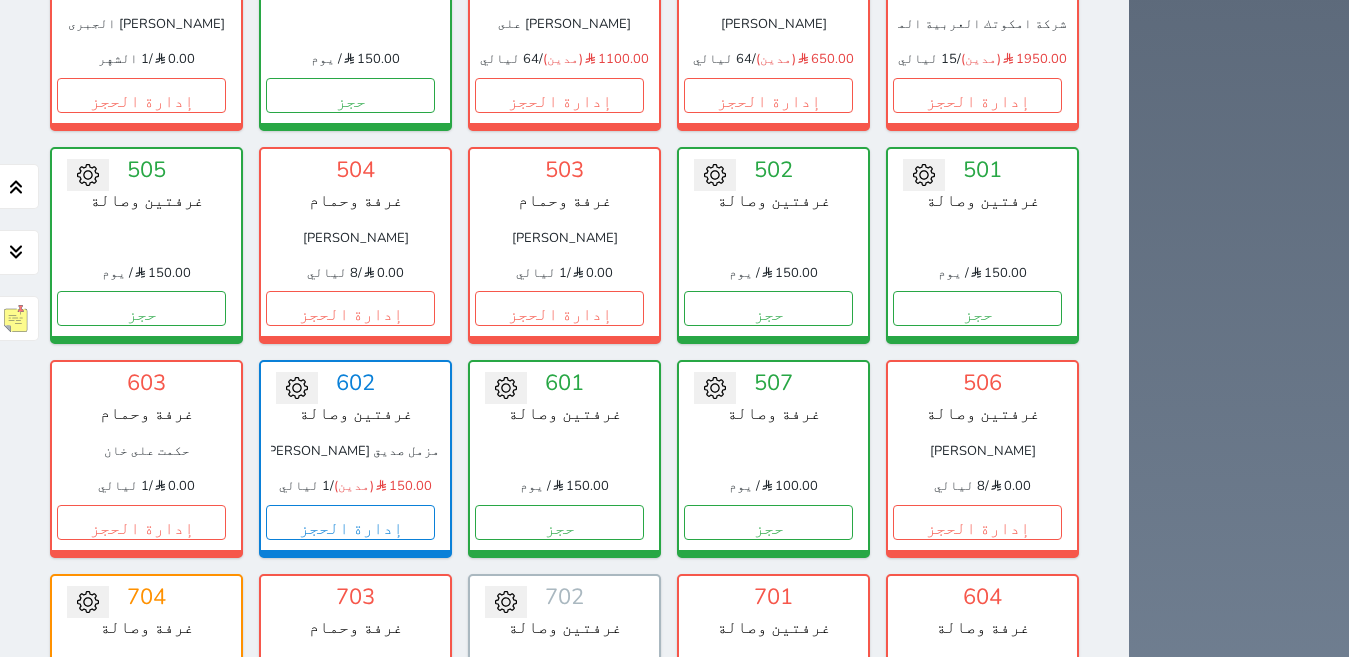 scroll, scrollTop: 1395, scrollLeft: 0, axis: vertical 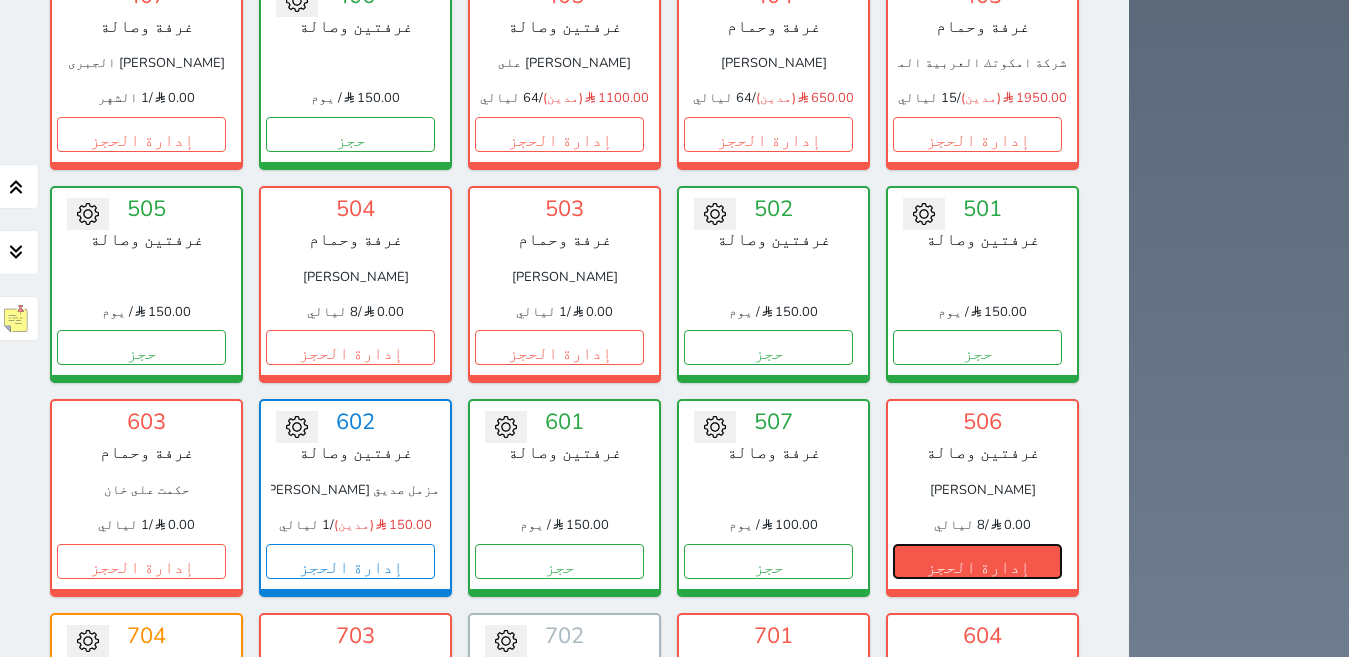 click on "إدارة الحجز" at bounding box center [977, 561] 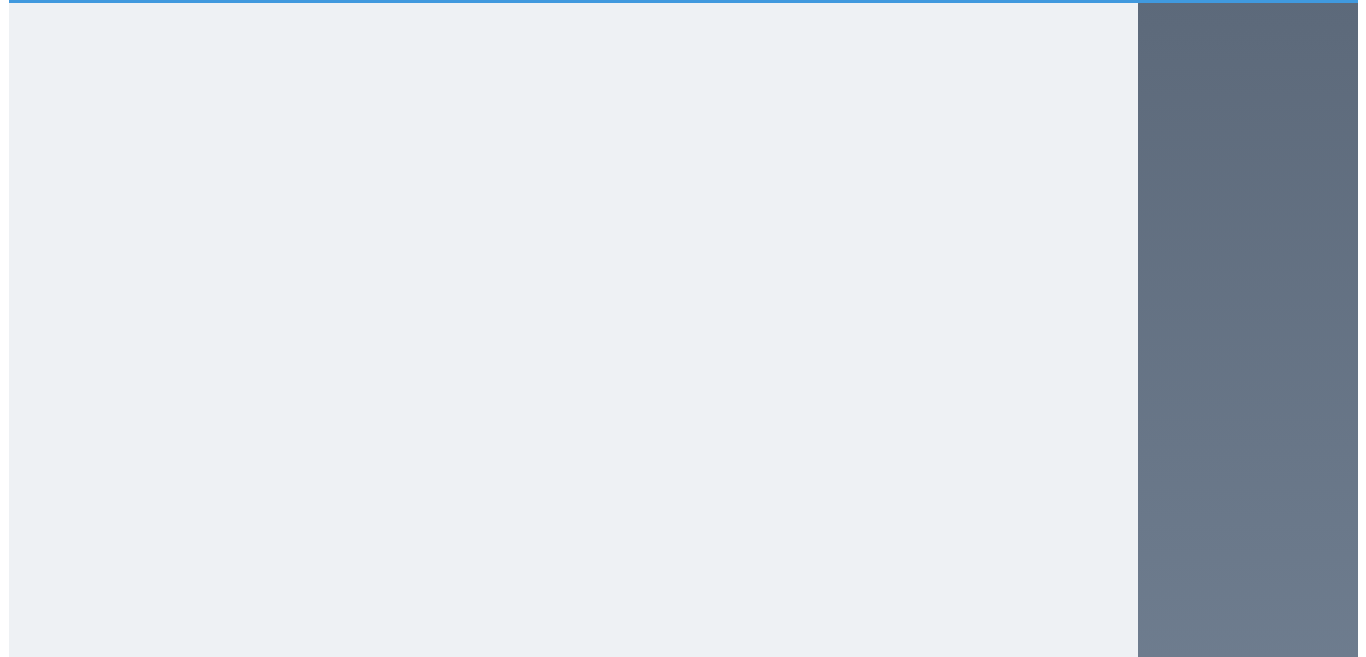 scroll, scrollTop: 0, scrollLeft: 0, axis: both 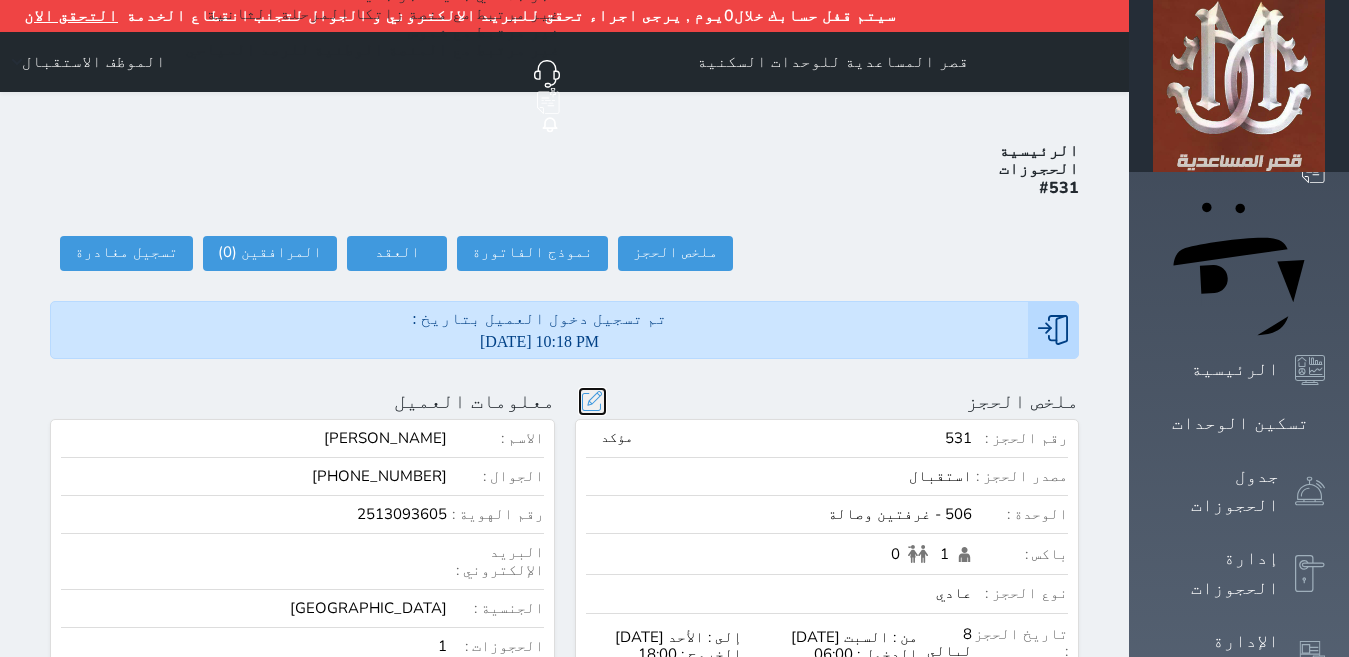 click at bounding box center (592, 401) 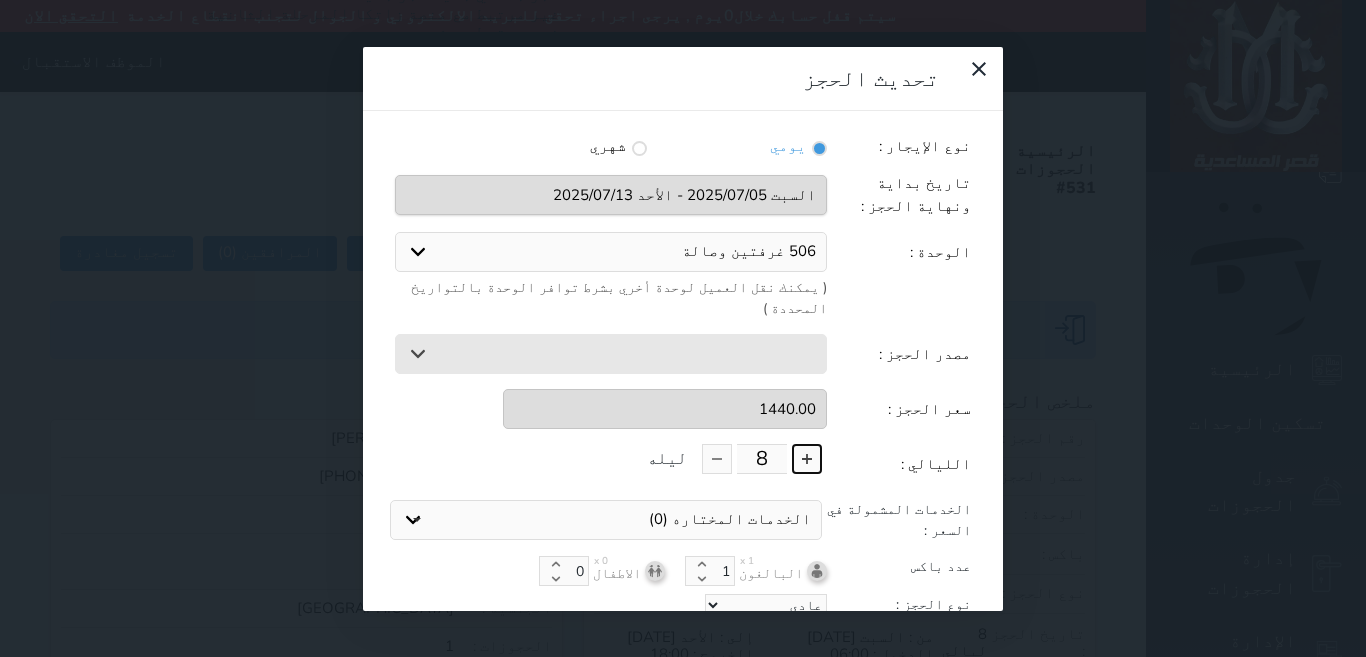click at bounding box center (807, 459) 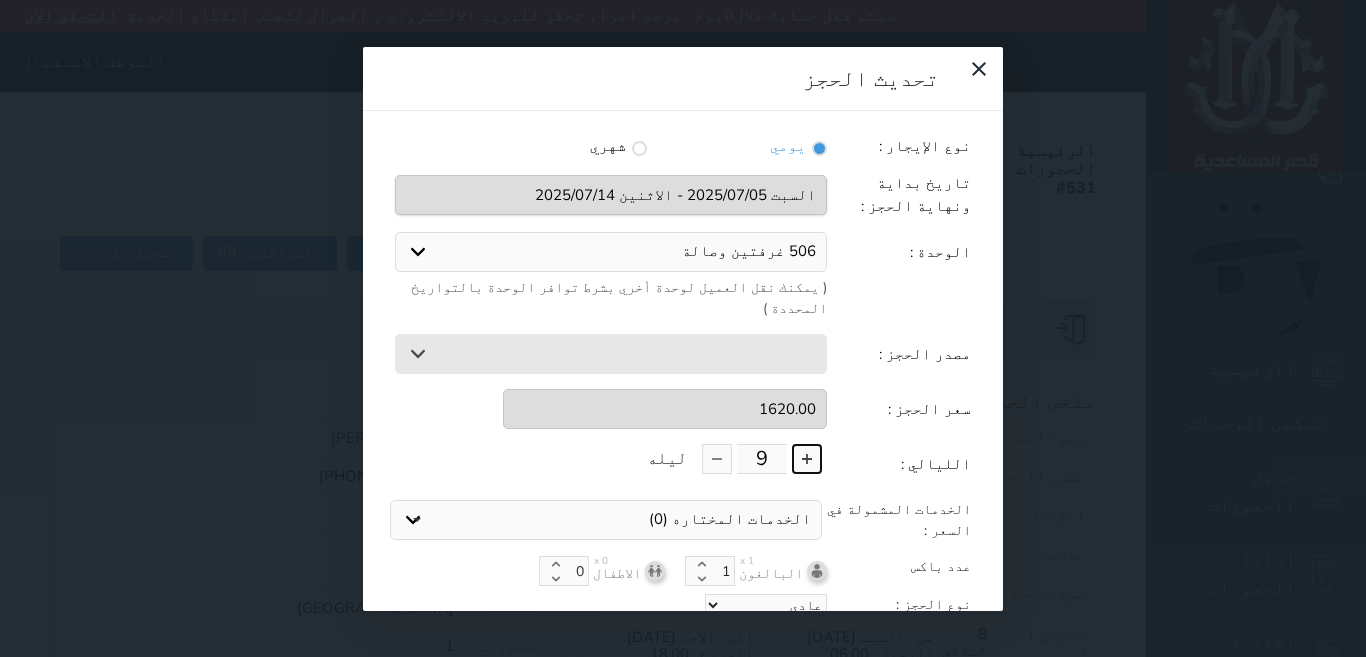 click at bounding box center (807, 459) 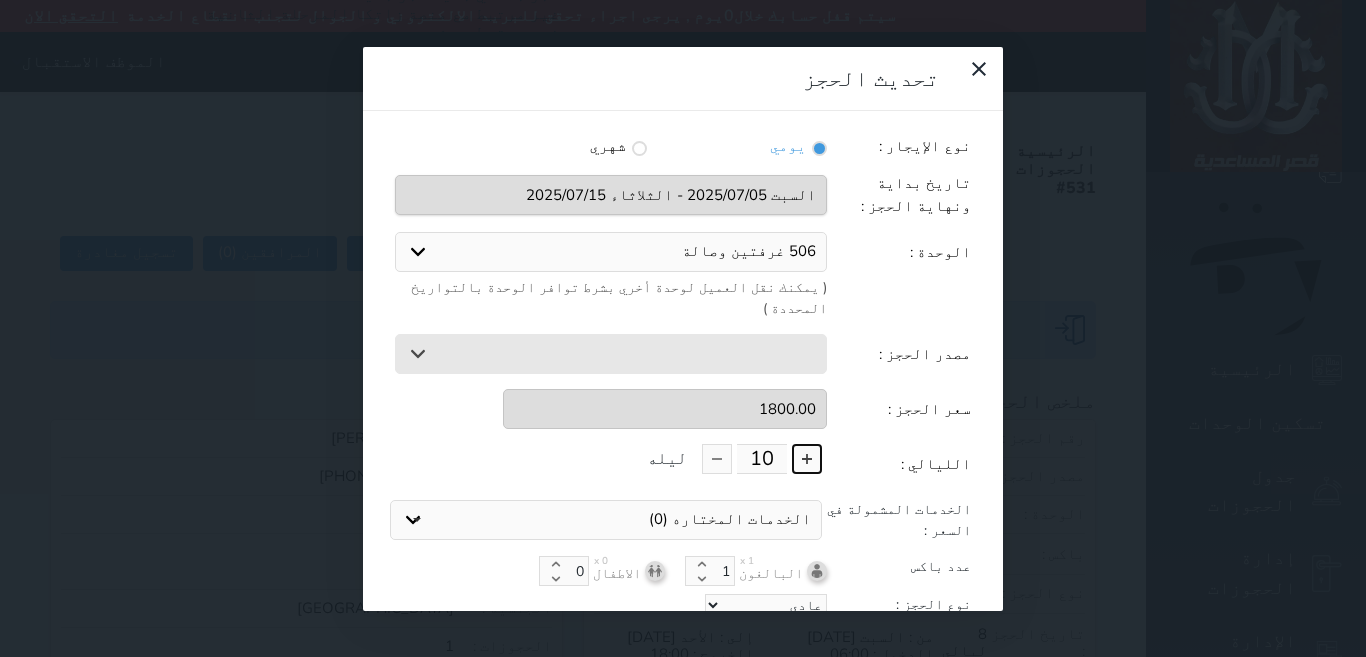 click at bounding box center [807, 459] 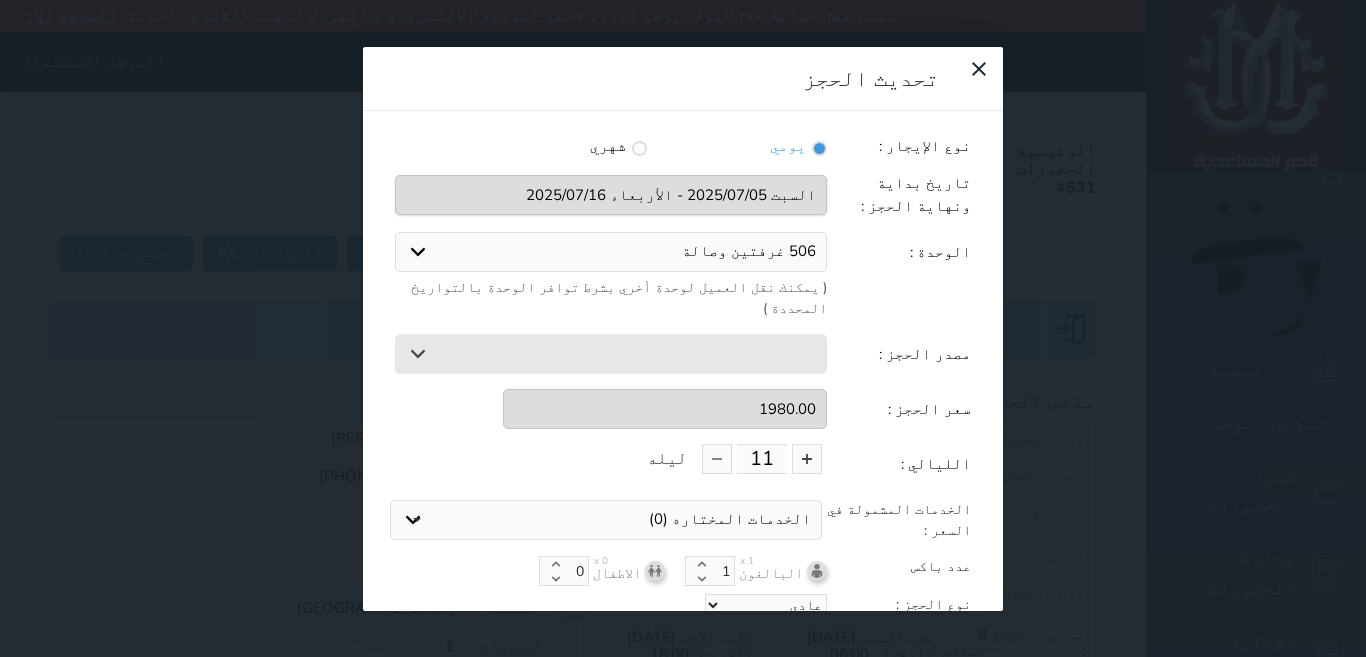 click on "نوع الإيجار :     يومي     شهري   تاريخ بداية ونهاية الحجز :     الوحدة :   506 غرفتين وصالة   207 غرفة وصالة 307 غرفة وصالة 507 غرفة وصالة 306 غرفتين وصالة 401 غرفتين وصالة 406 غرفتين وصالة 501 غرفتين وصالة 502 غرفتين وصالة 505 غرفتين وصالة 102 غرفتين وصالة 202 غرفتين وصالة 205 غرفتين وصالة 302 غرفتين وصالة 305 غرفتين وصالة 601 غرفتين وصالة 303 غرفة وحمام   ( يمكنك نقل العميل لوحدة أخري بشرط توافر الوحدة بالتواريخ المحددة )   مصدر الحجز :   استقبال الموقع الإلكتروني بوكينج المسافر اكسبيديا مواقع التواصل الإجتماعي اويو اخرى     سعر الحجز :   1980.00         الليالي :     11     ليله      الخدمات المختاره (0) ×" at bounding box center (683, 403) 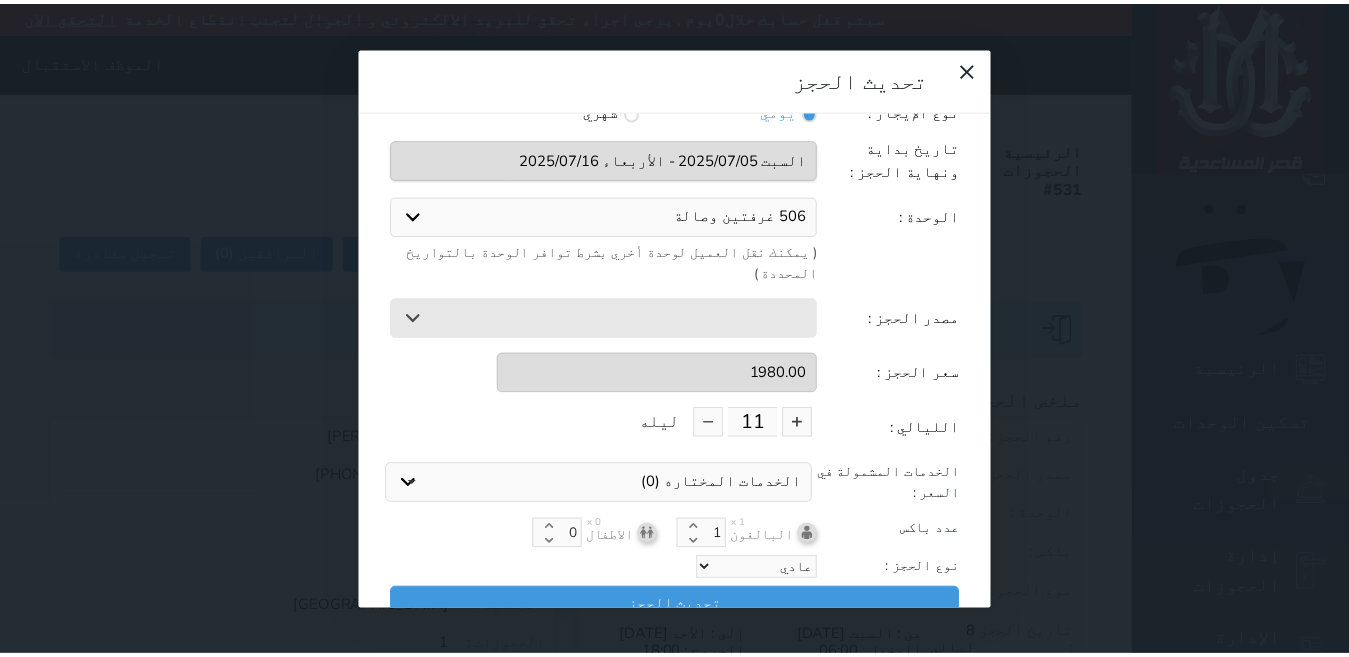 scroll, scrollTop: 45, scrollLeft: 0, axis: vertical 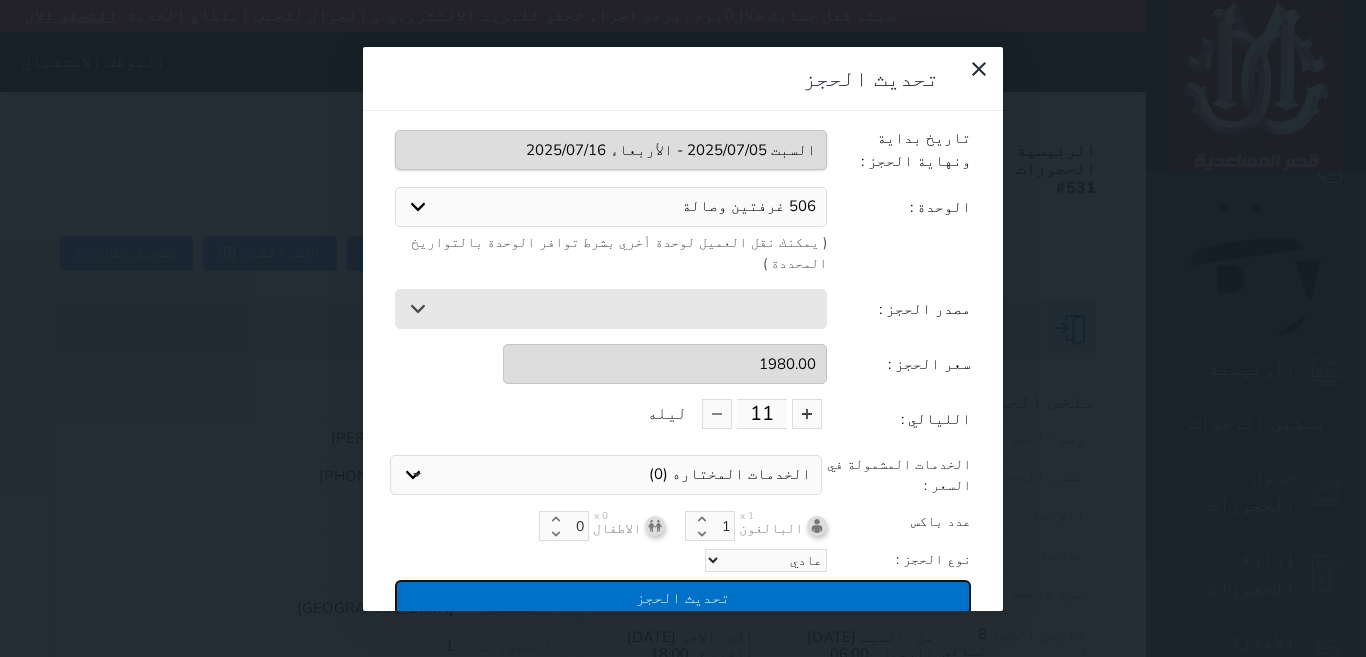 click on "تحديث الحجز" at bounding box center [683, 597] 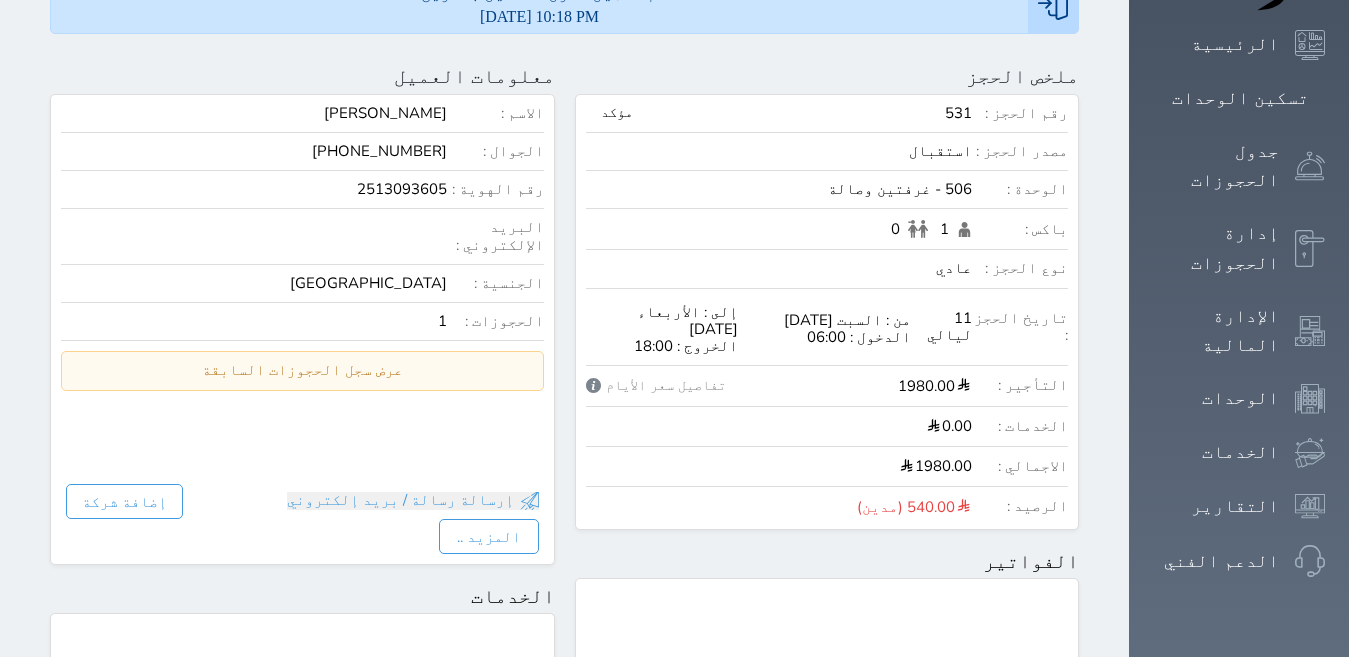 scroll, scrollTop: 34, scrollLeft: 0, axis: vertical 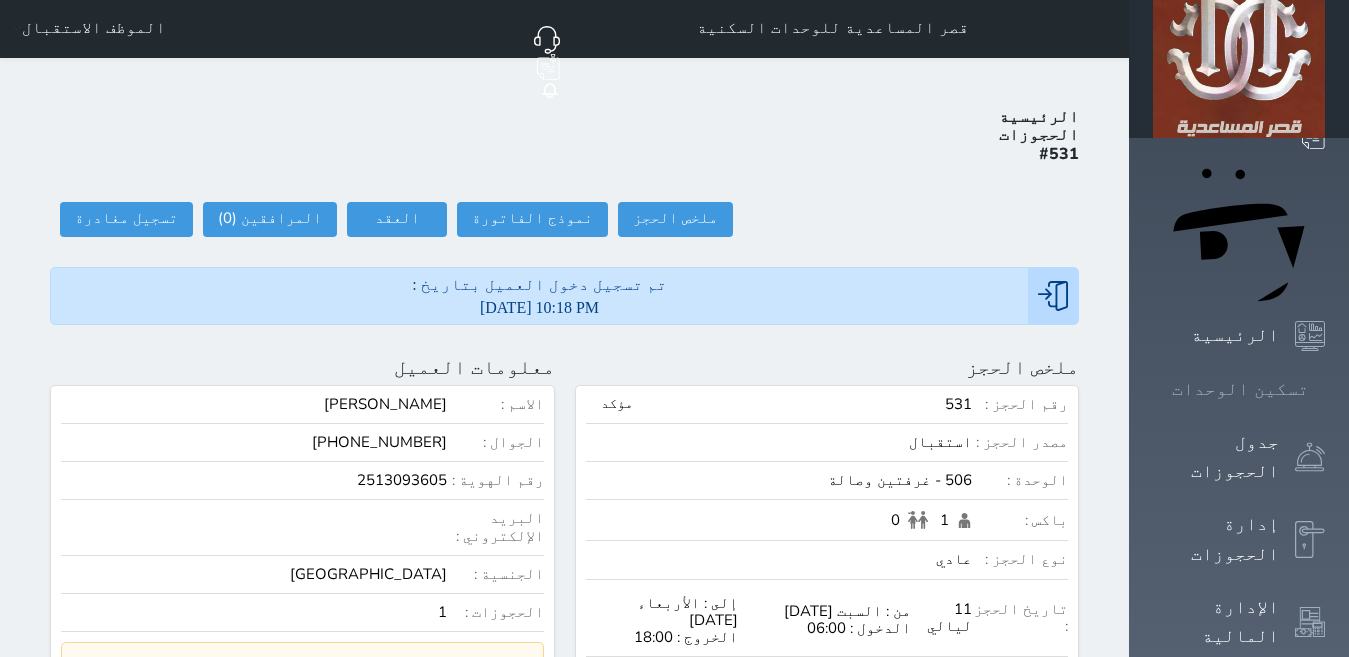 click on "تسكين الوحدات" at bounding box center [1240, 389] 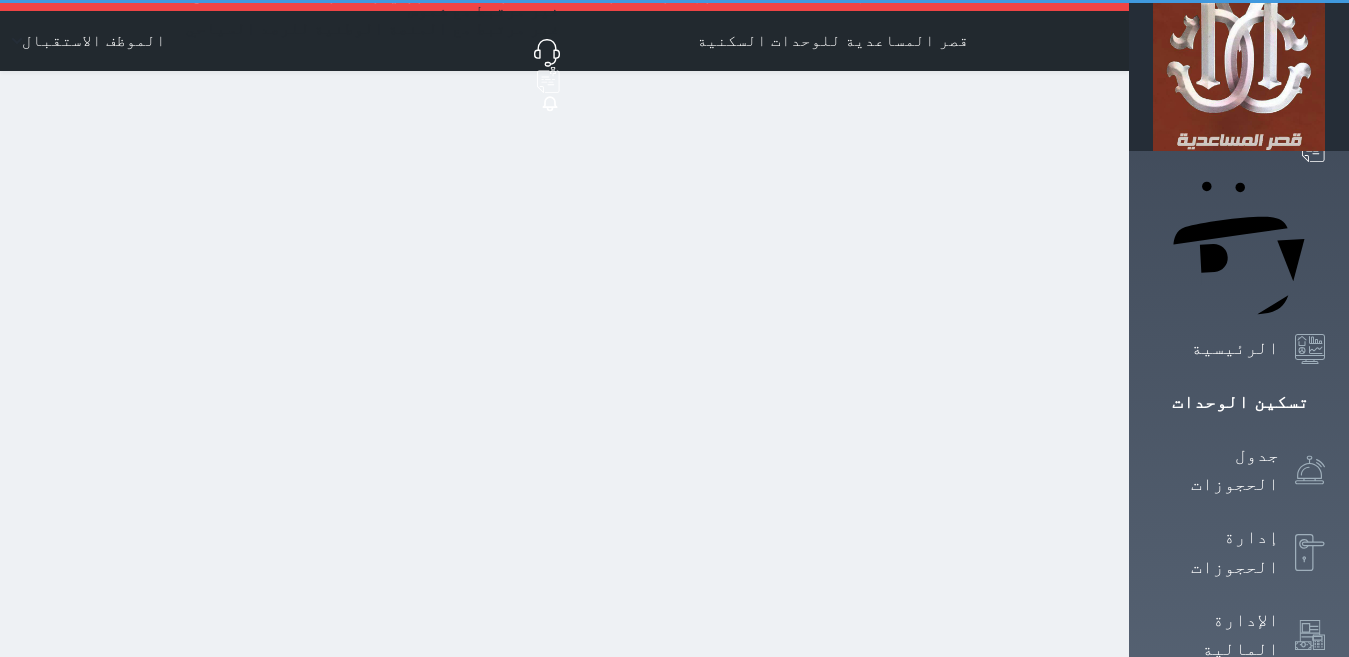 scroll, scrollTop: 4, scrollLeft: 0, axis: vertical 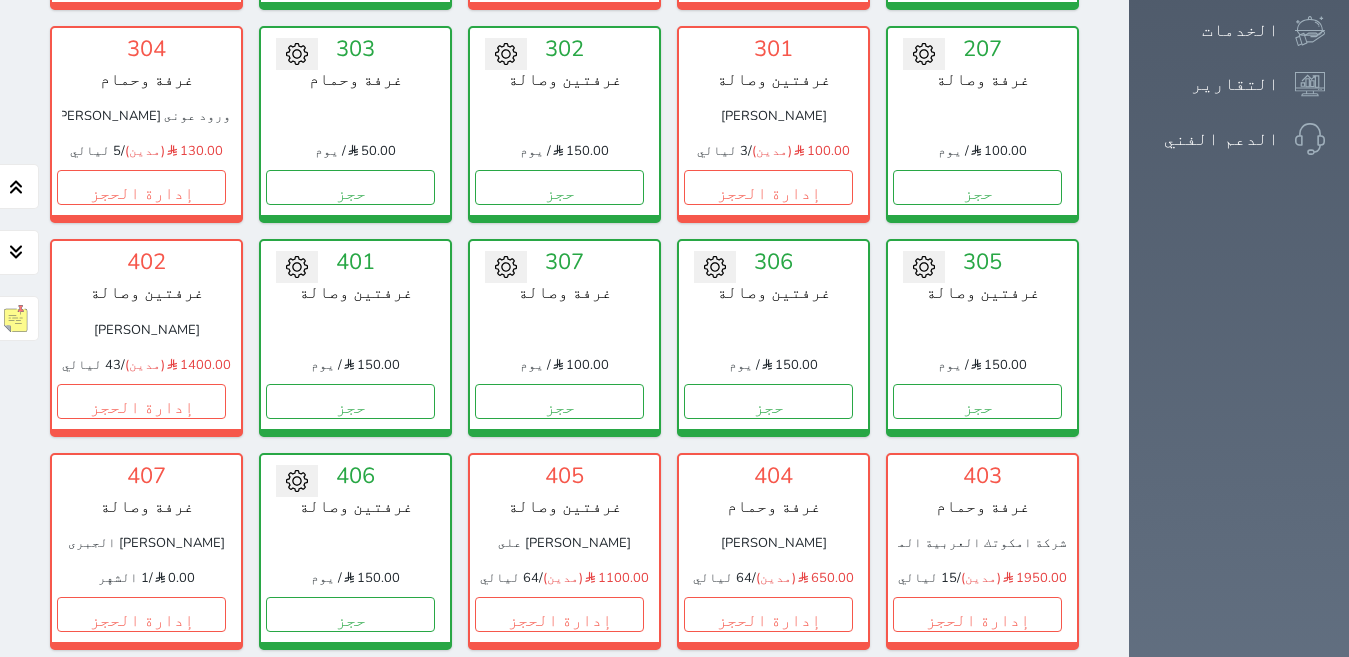 click on "إدارة الحجز" at bounding box center (350, 827) 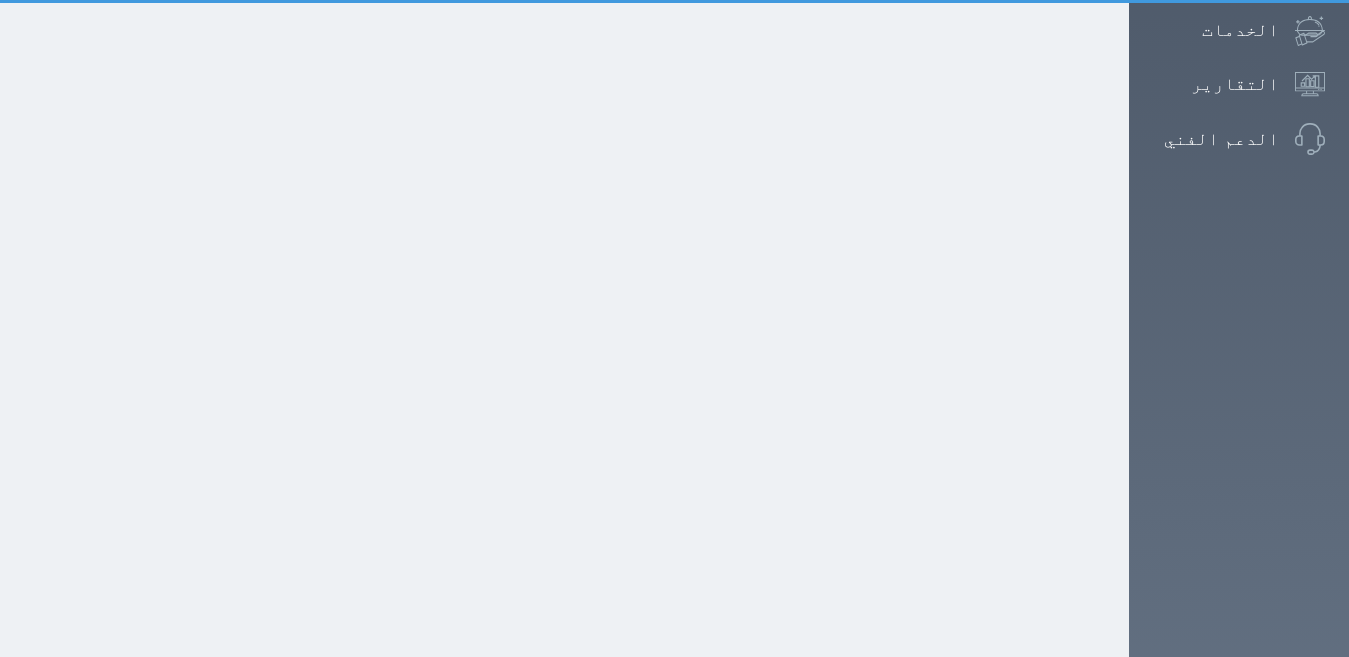 scroll, scrollTop: 0, scrollLeft: 0, axis: both 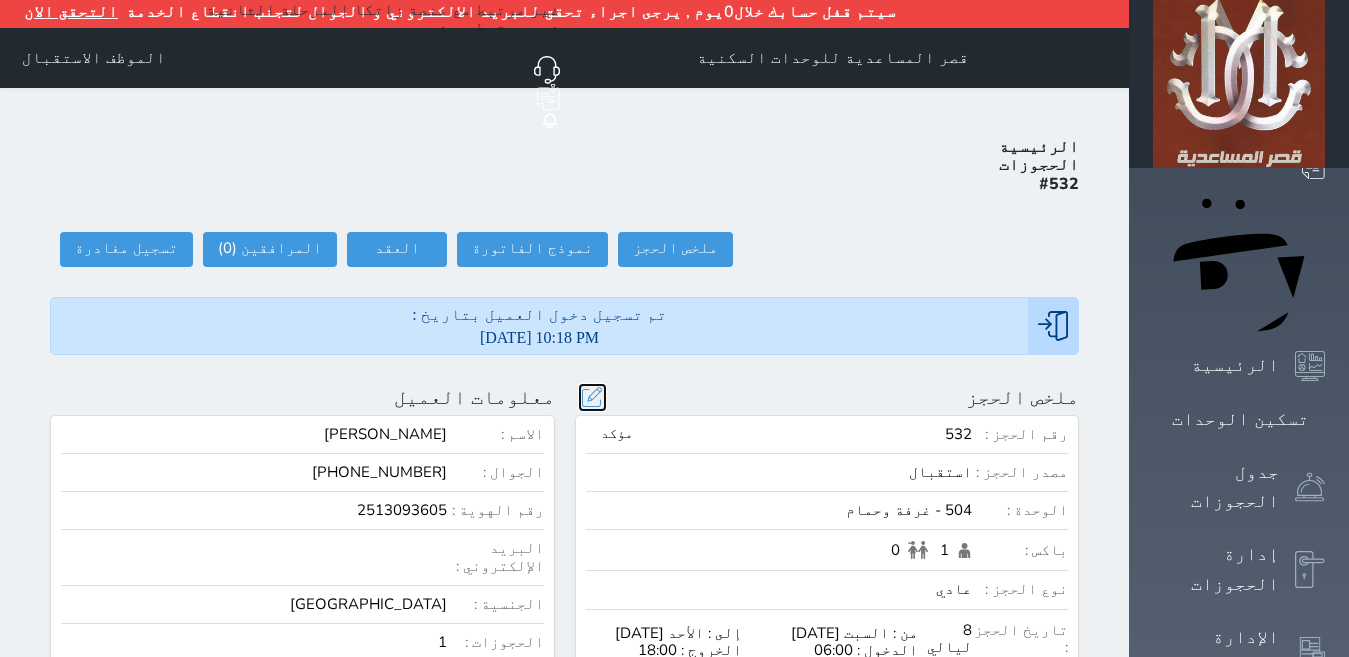 click at bounding box center (592, 397) 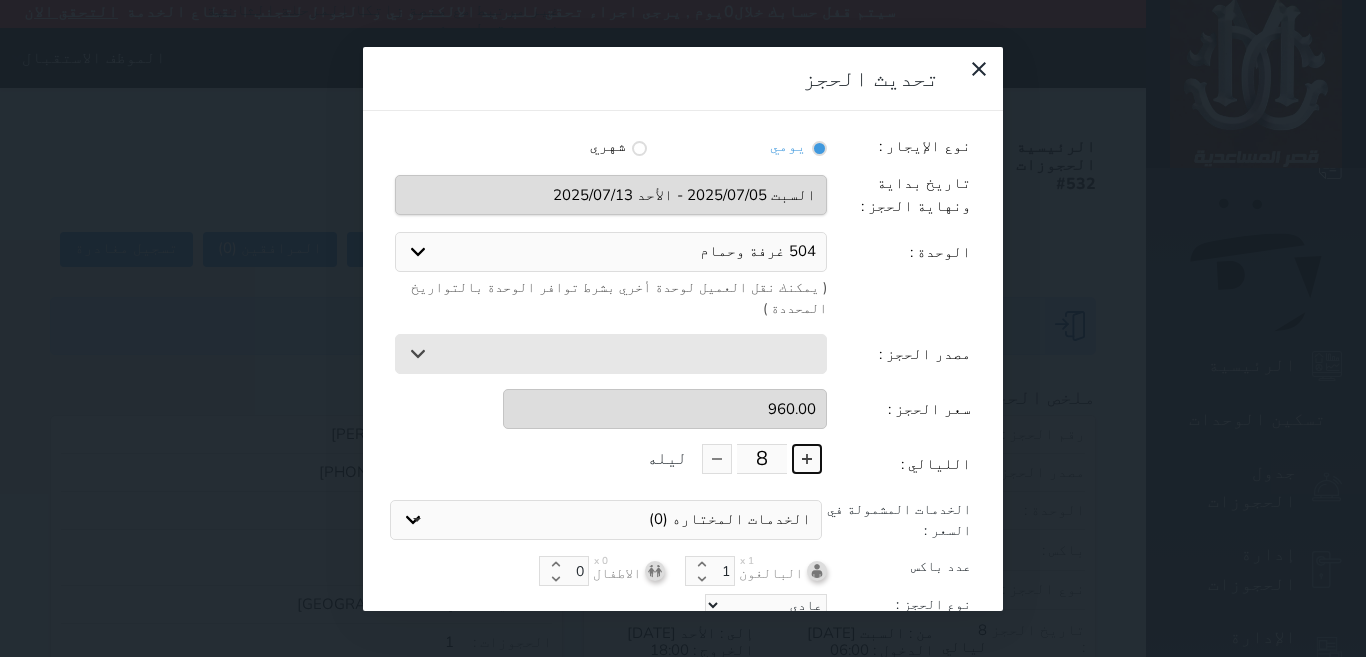 click at bounding box center [807, 459] 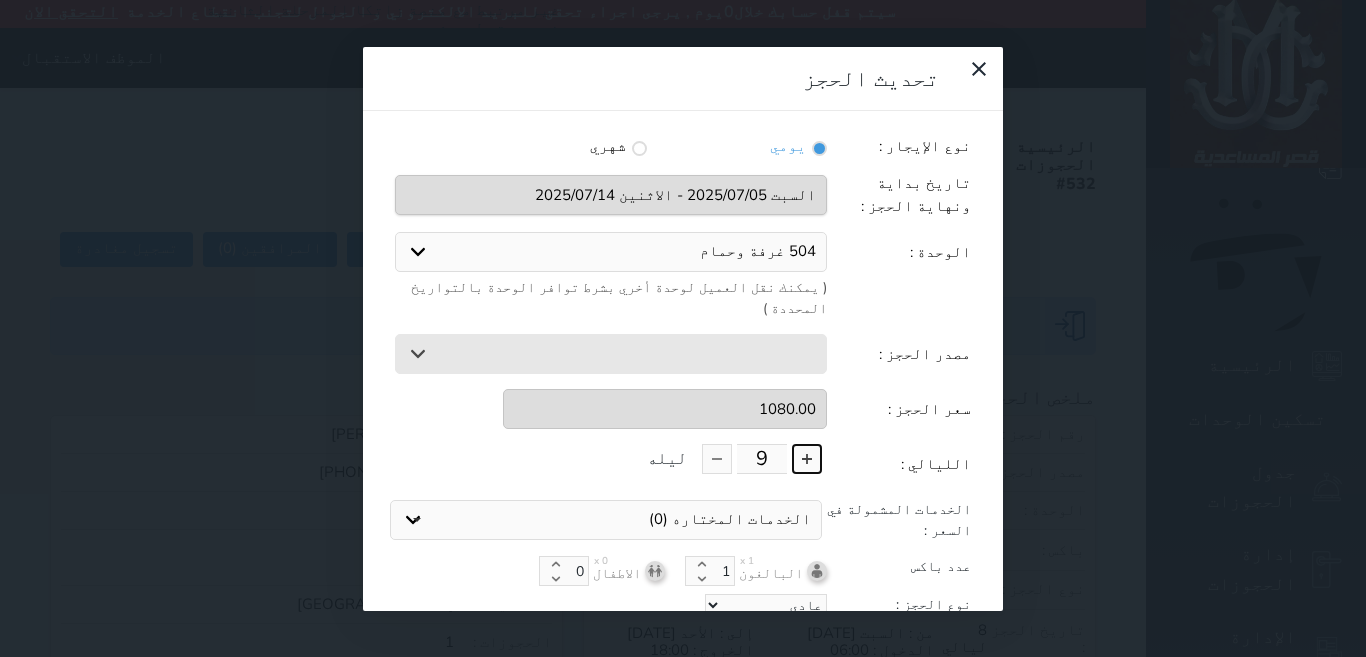 click at bounding box center (807, 459) 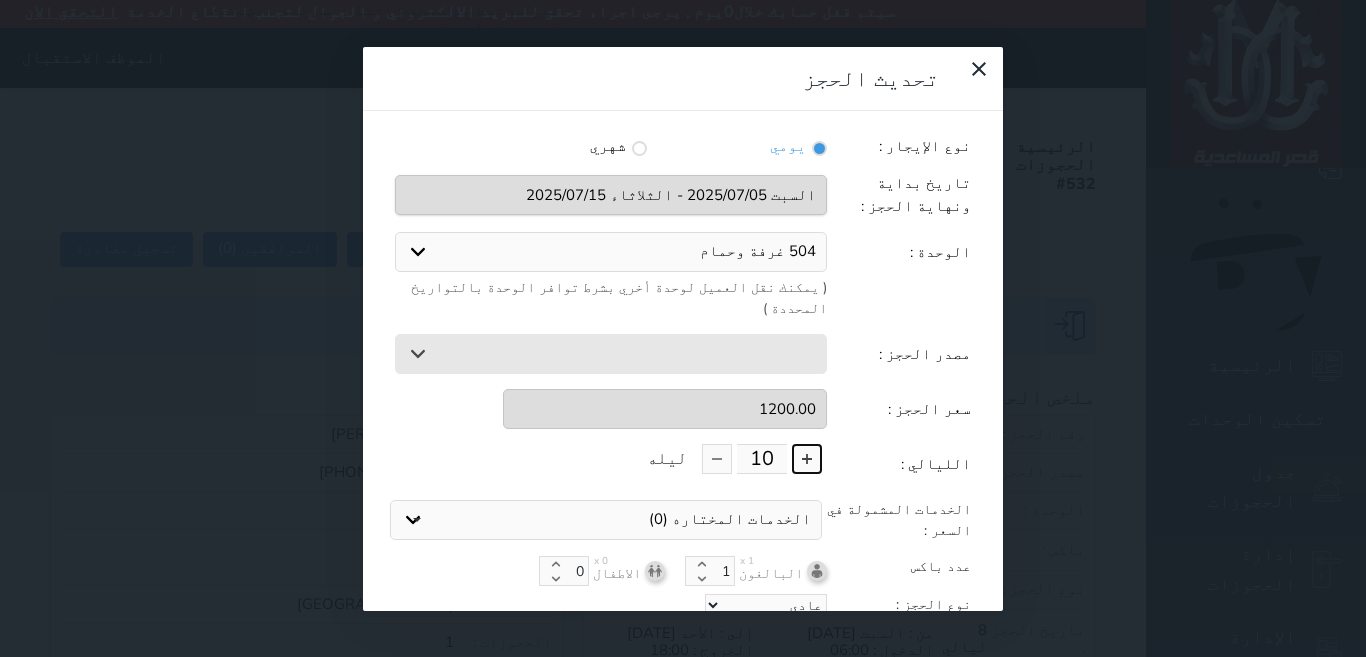 click at bounding box center [807, 459] 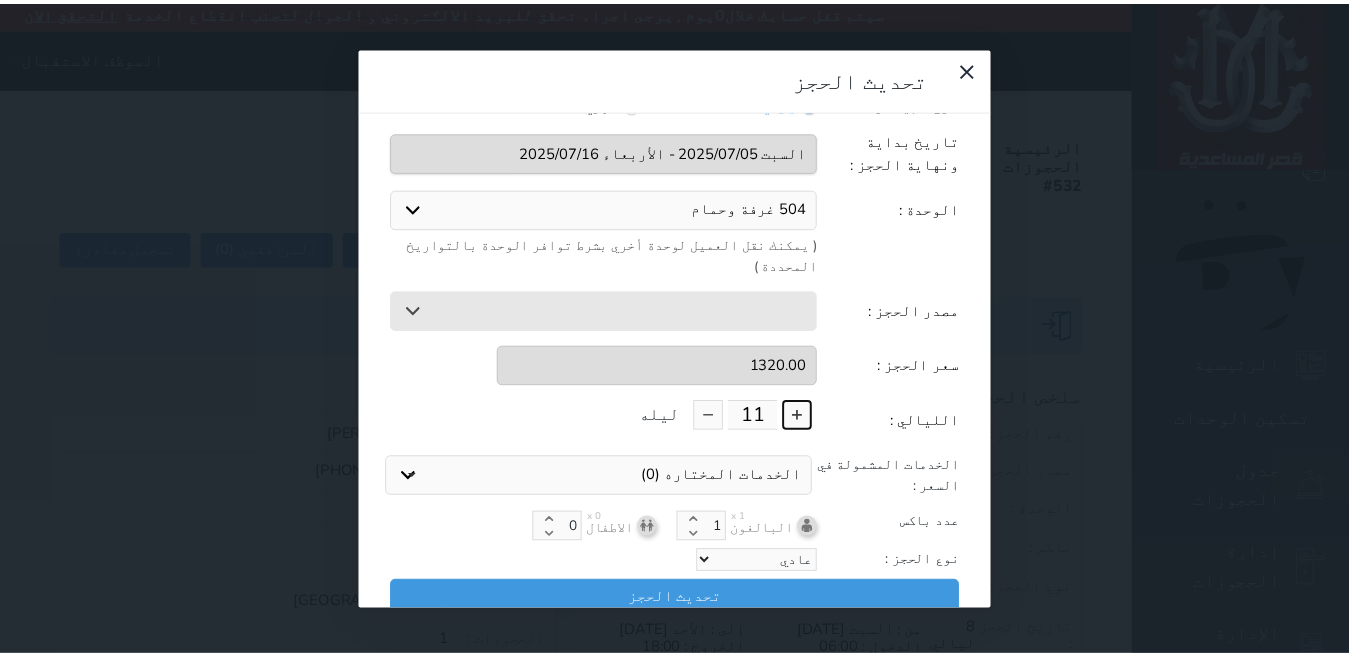 scroll, scrollTop: 45, scrollLeft: 0, axis: vertical 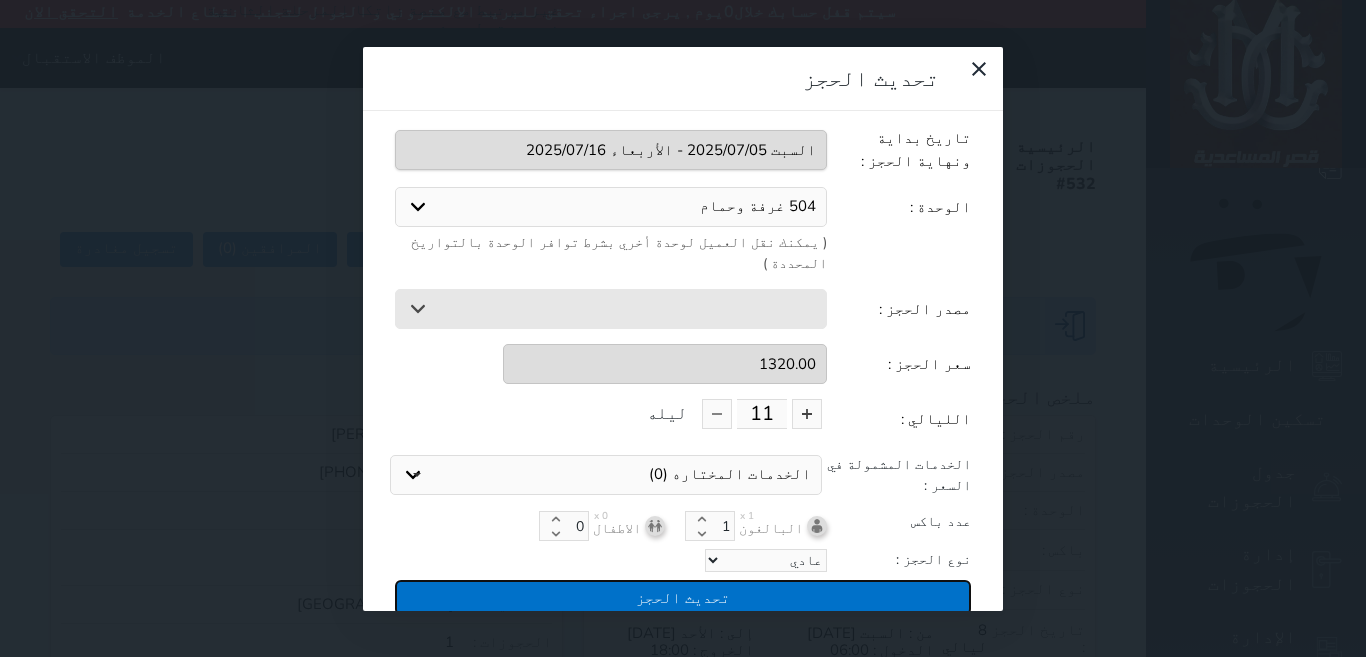 click on "تحديث الحجز" at bounding box center (683, 597) 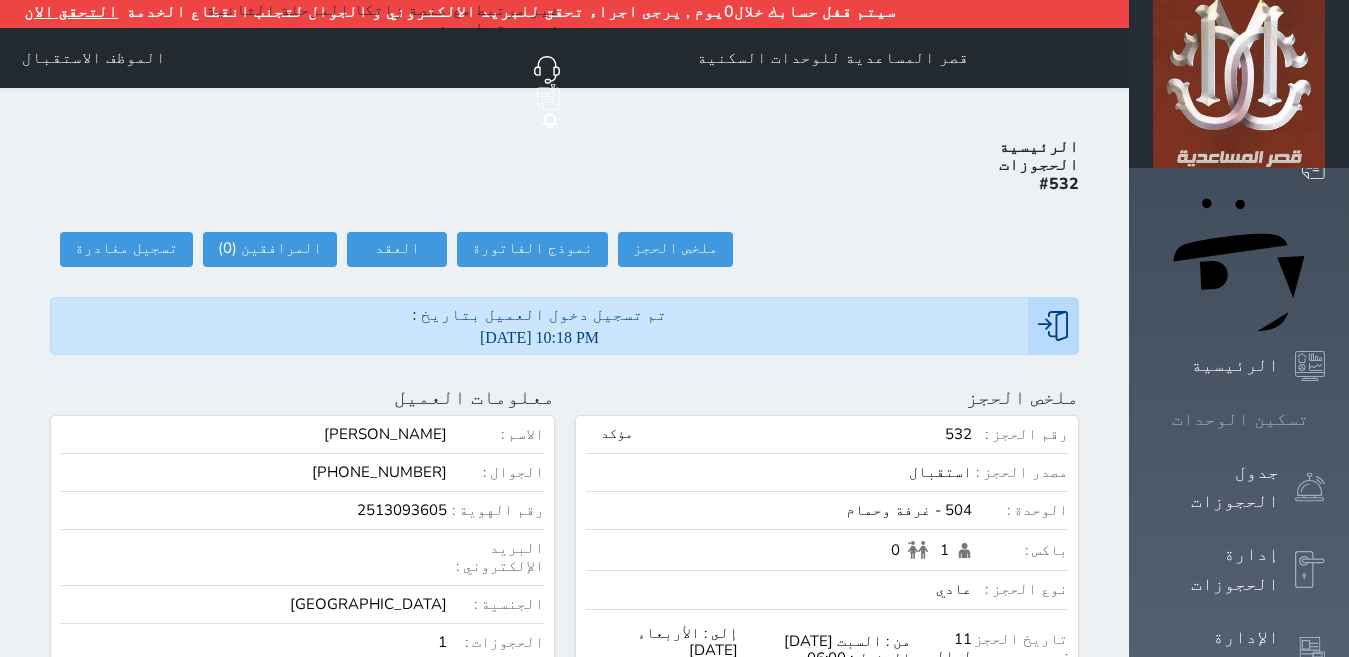 click on "تسكين الوحدات" at bounding box center [1240, 419] 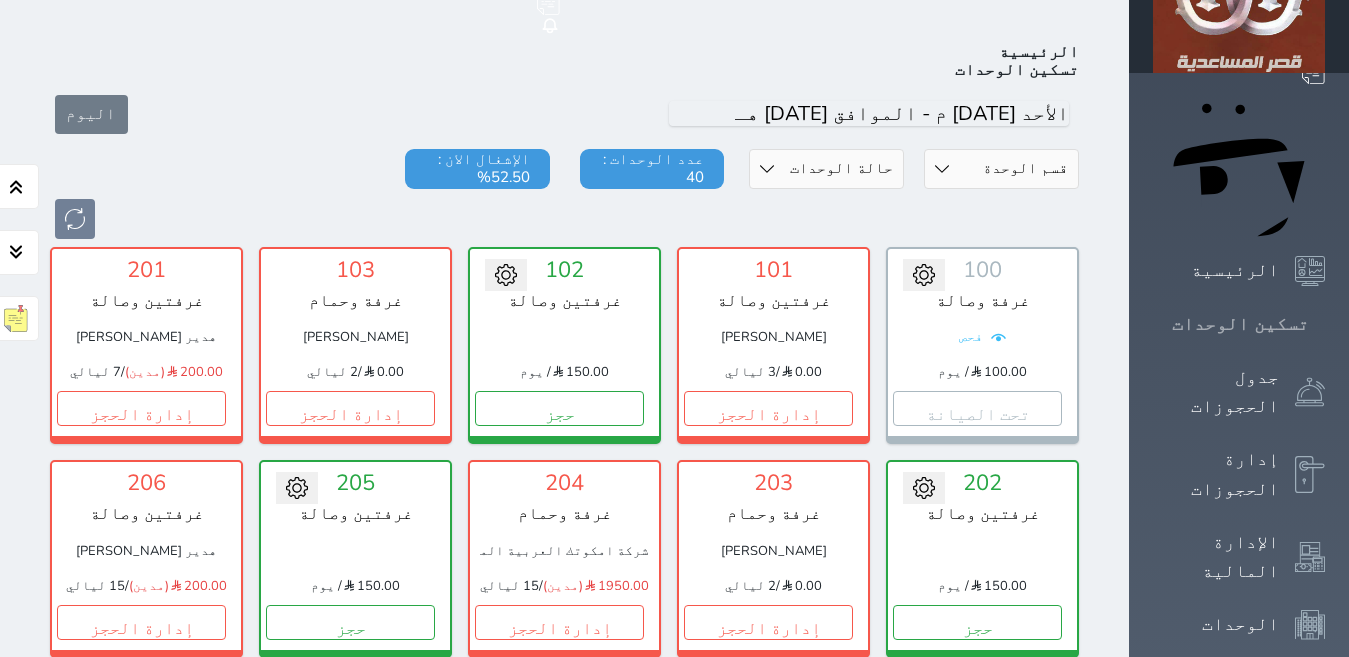 scroll, scrollTop: 110, scrollLeft: 0, axis: vertical 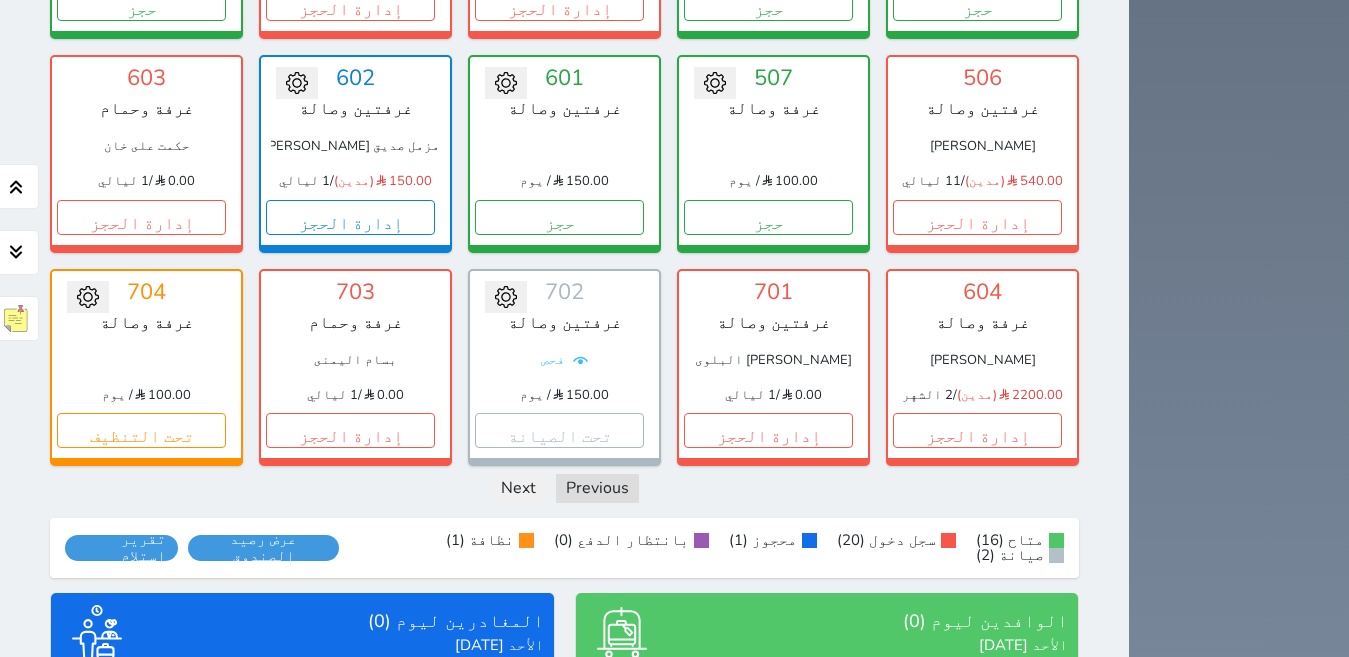 click on "الكل   تم الدخول   تم المغادرة" at bounding box center (483, 695) 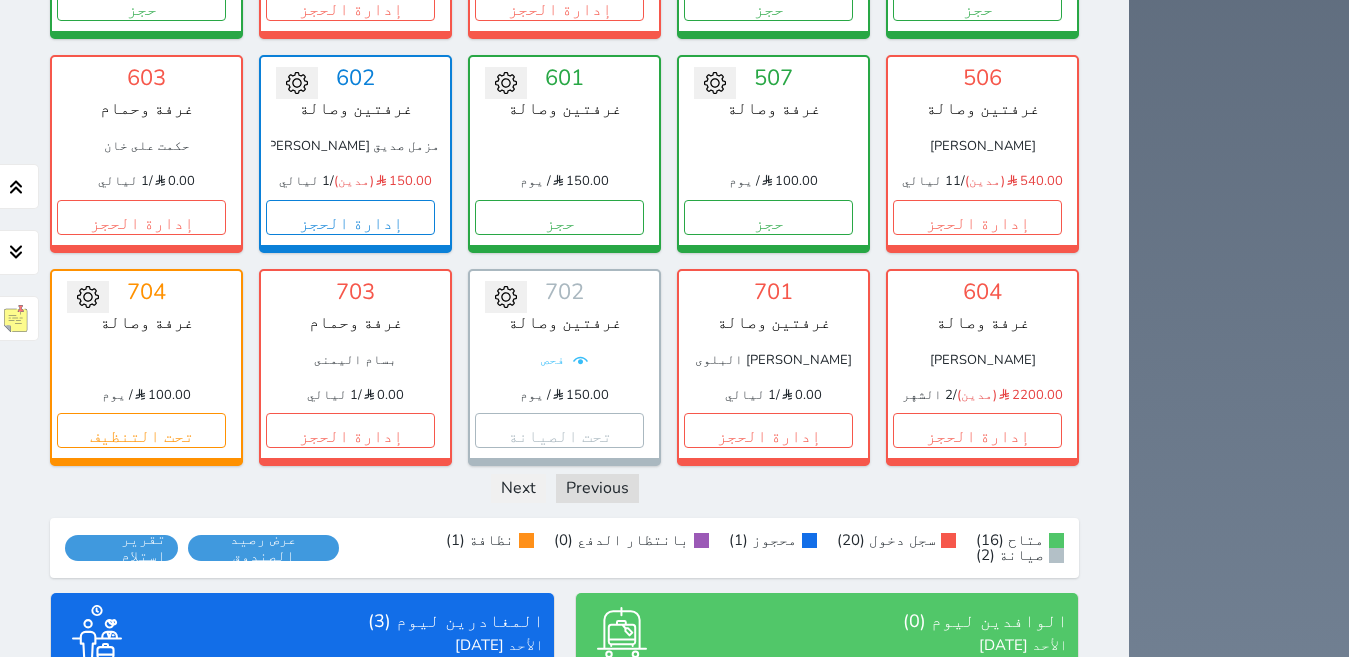 click at bounding box center [73, 695] 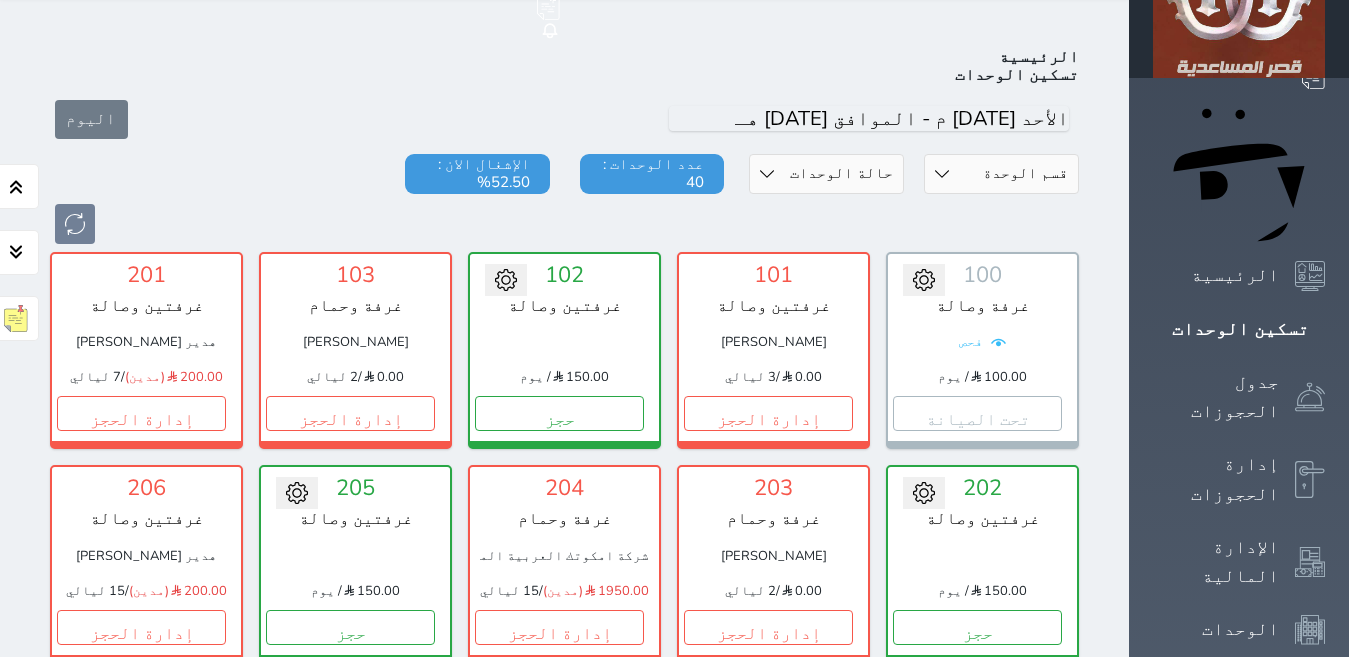 scroll, scrollTop: 0, scrollLeft: 0, axis: both 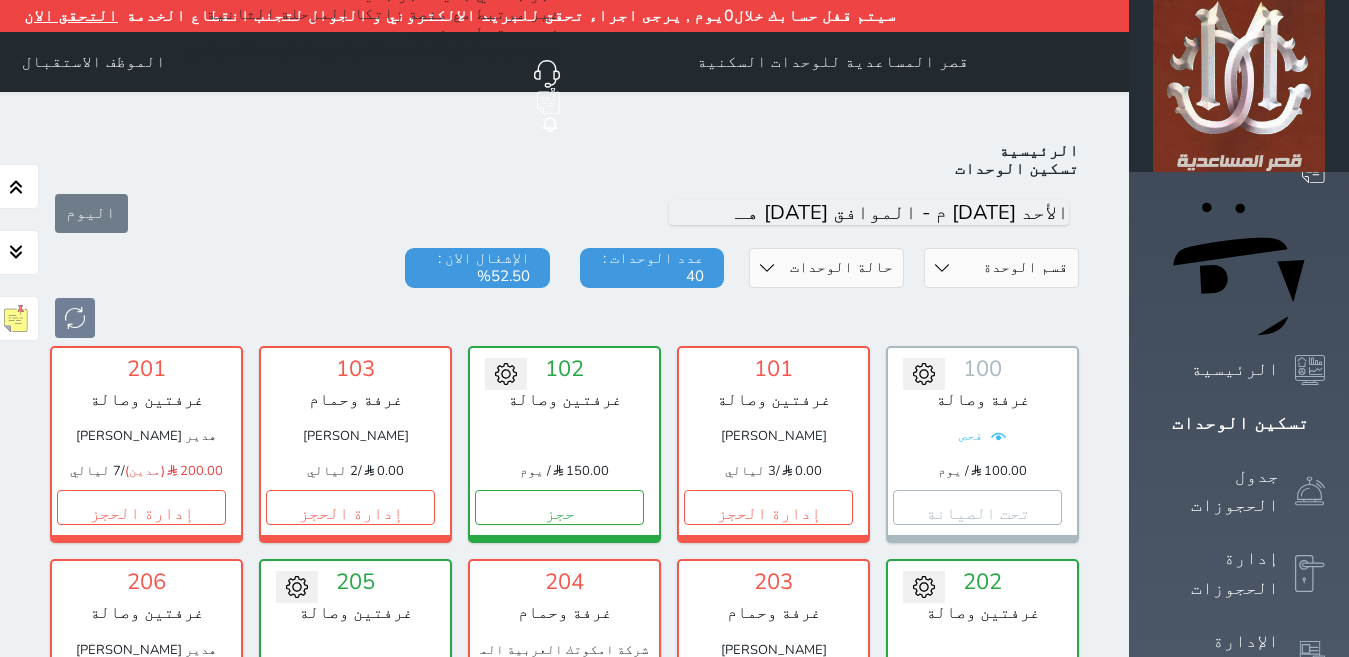 click at bounding box center (1239, 86) 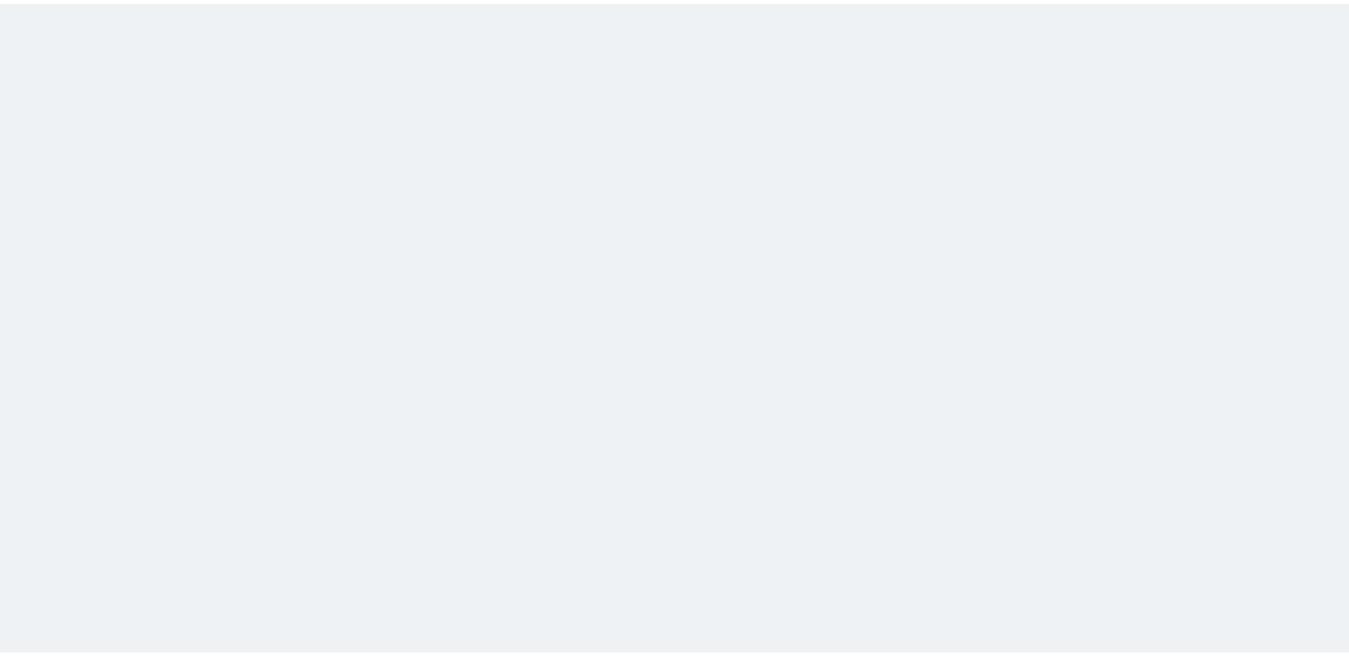 scroll, scrollTop: 0, scrollLeft: 0, axis: both 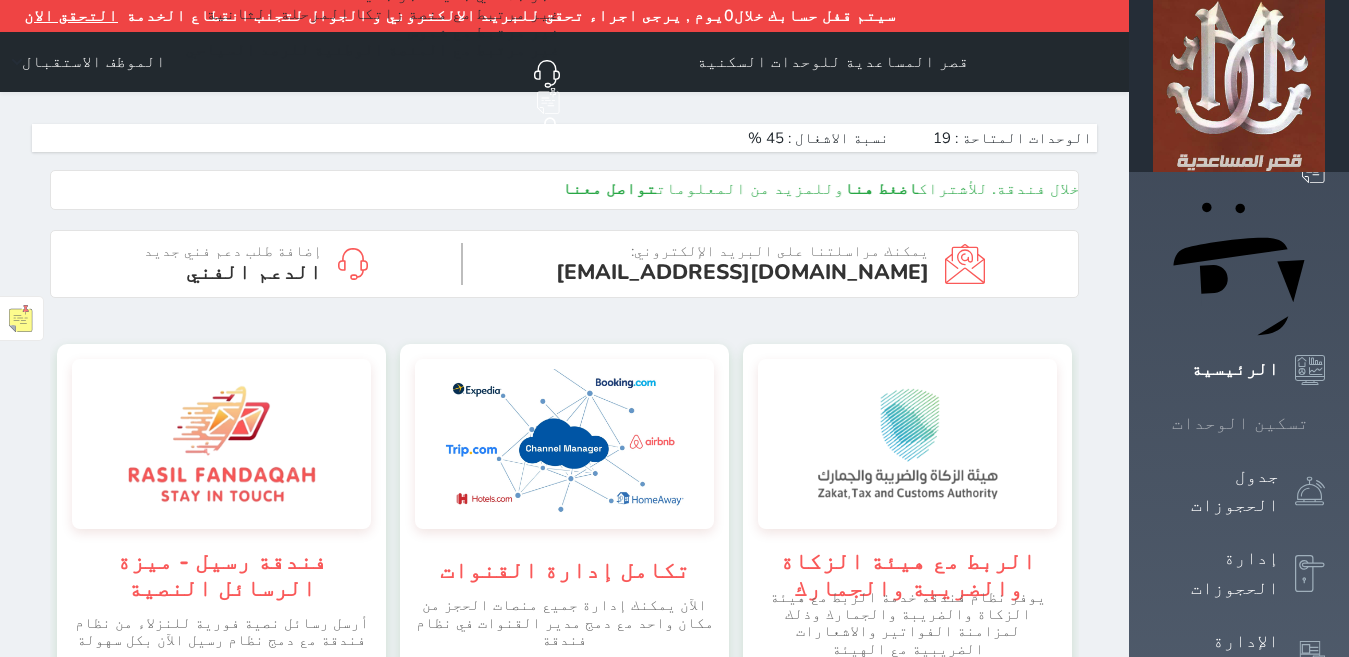 click on "تسكين الوحدات" at bounding box center (1240, 423) 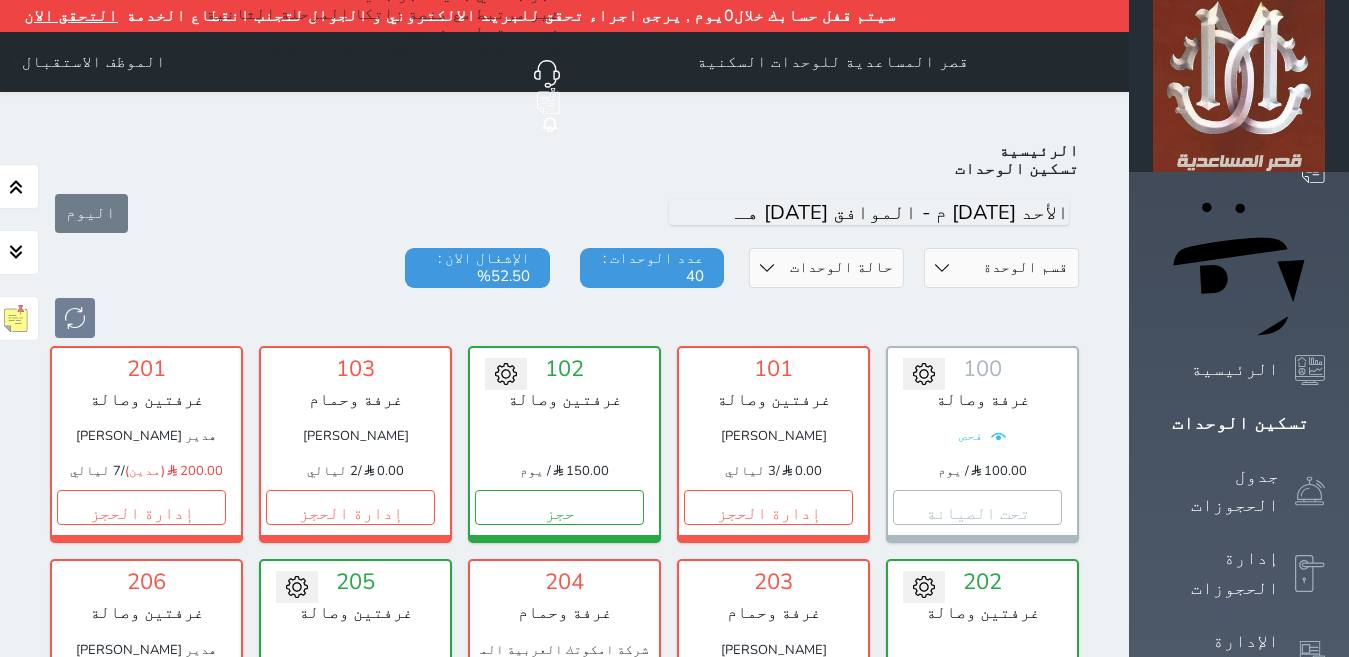 scroll, scrollTop: 110, scrollLeft: 0, axis: vertical 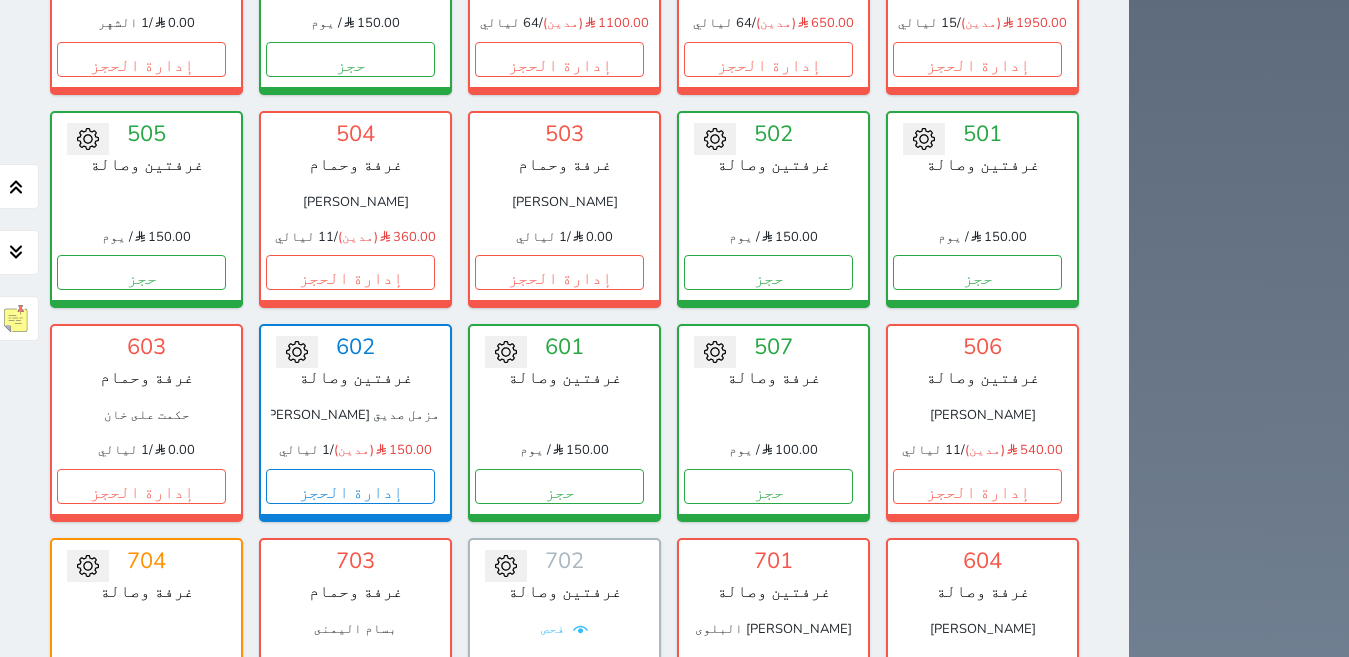 click on "إدارة الحجز" at bounding box center (350, 699) 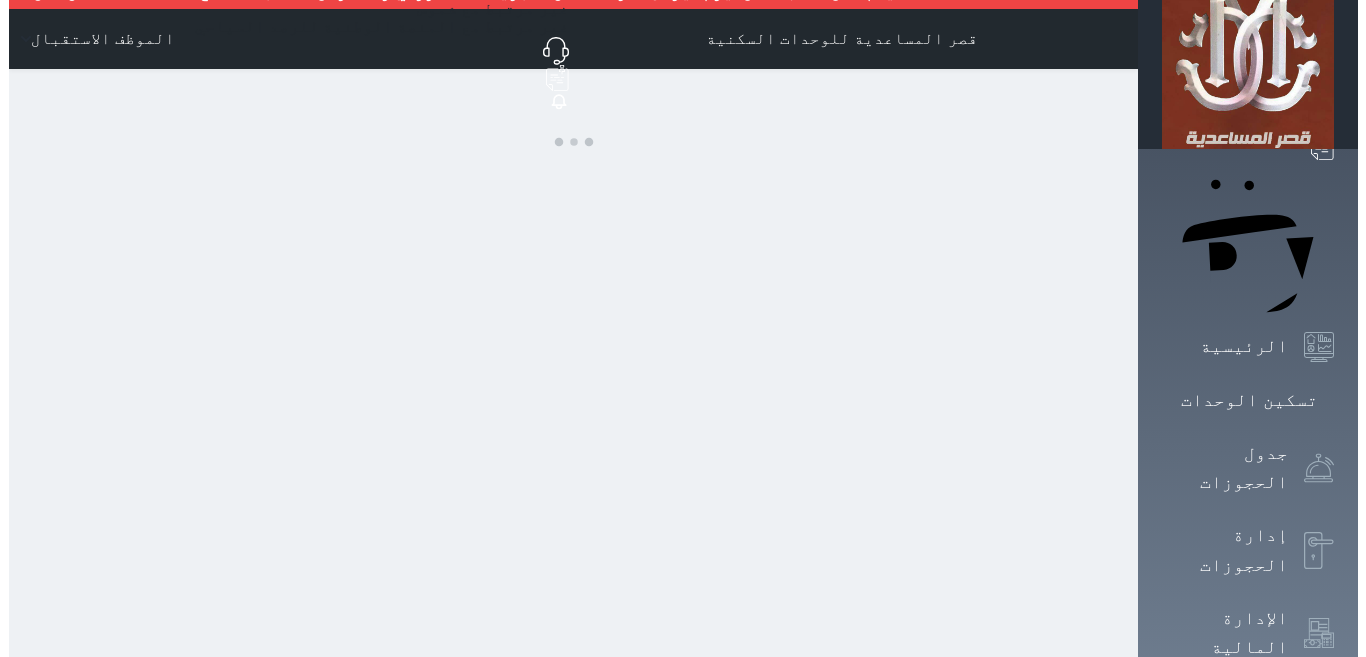 scroll, scrollTop: 0, scrollLeft: 0, axis: both 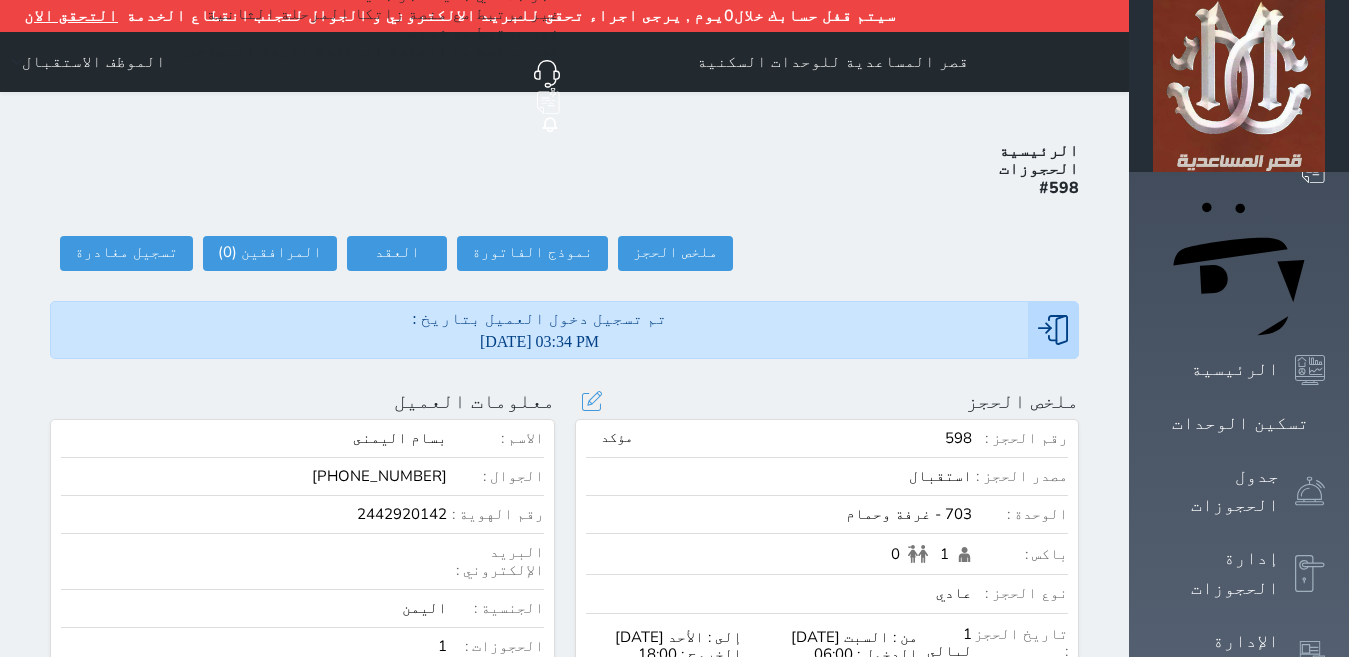 select 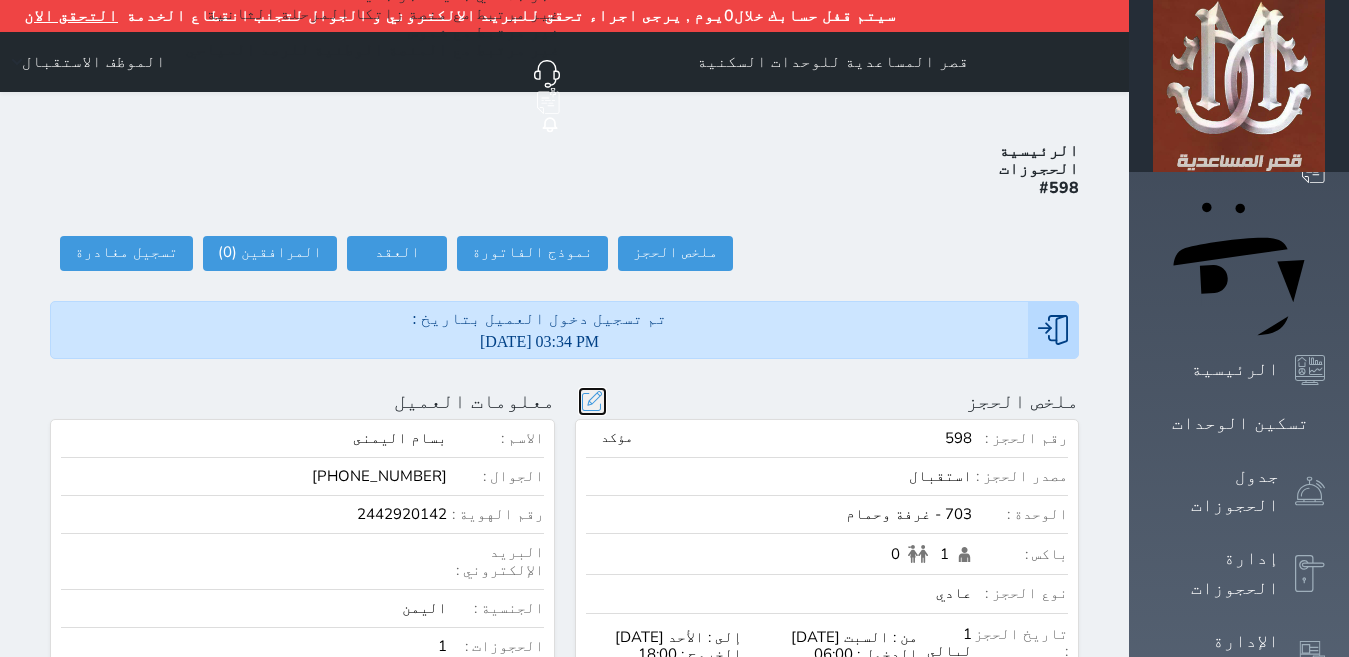 click at bounding box center [592, 401] 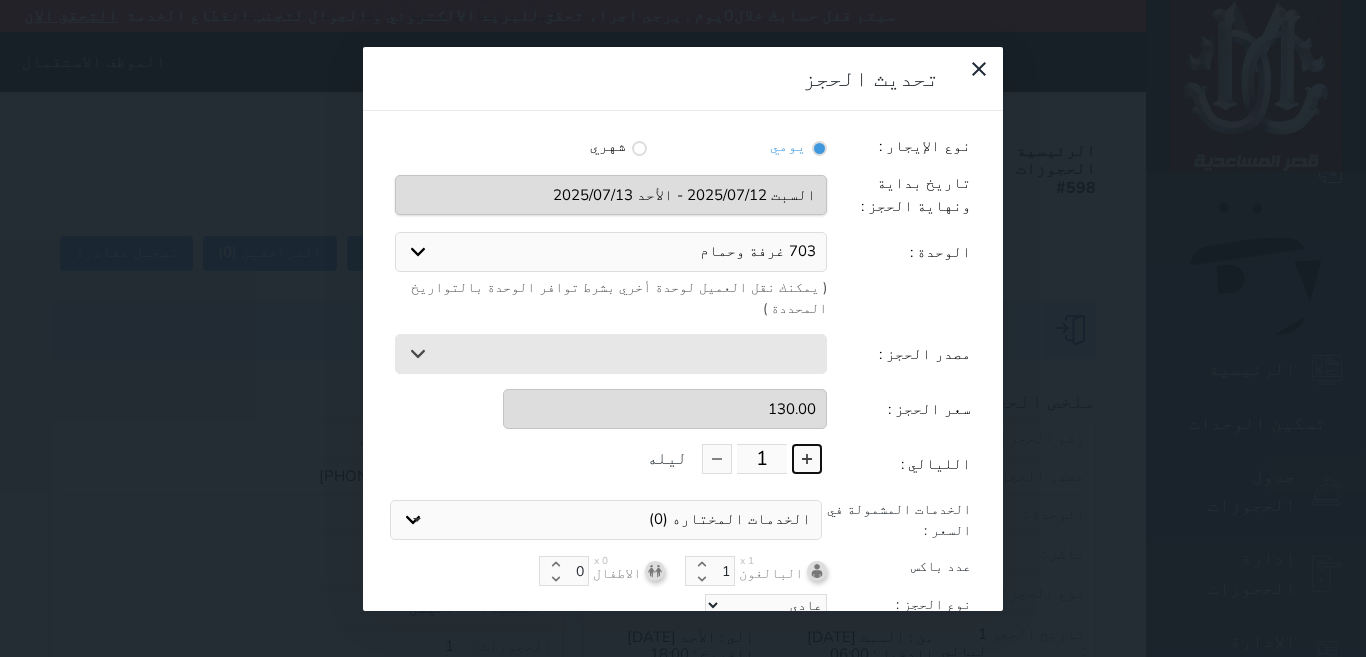 click at bounding box center (807, 459) 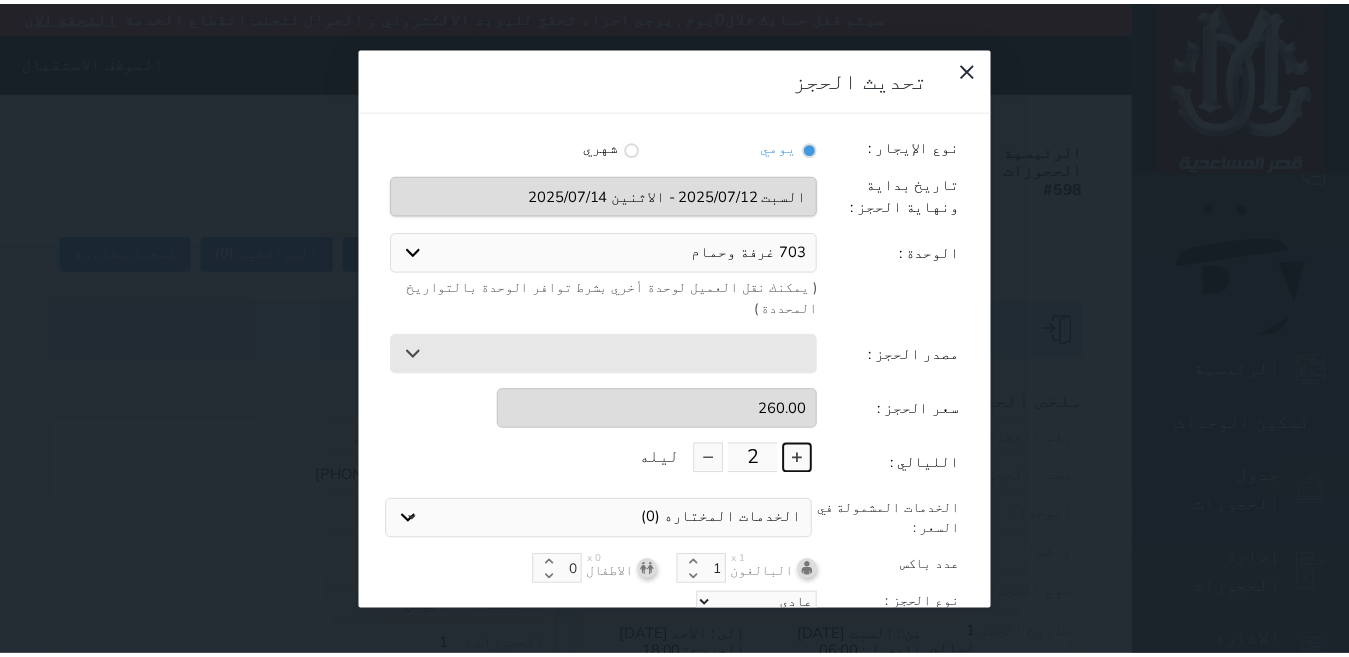 scroll, scrollTop: 45, scrollLeft: 0, axis: vertical 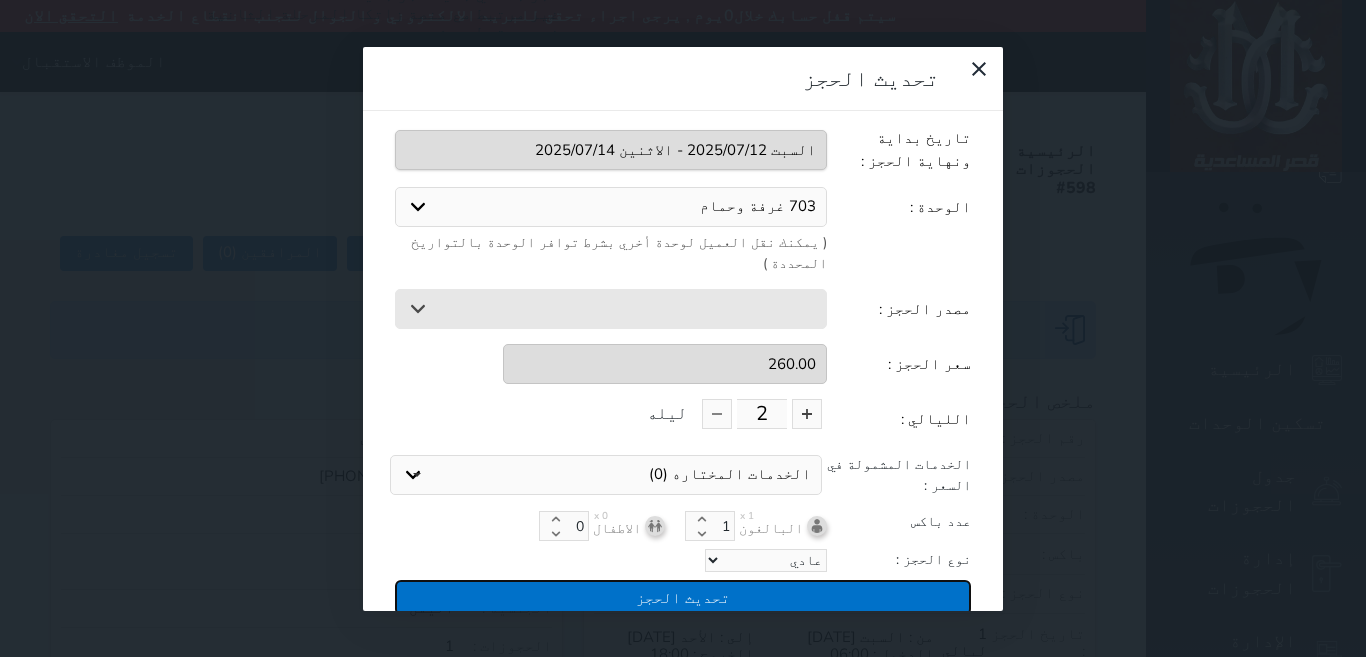 click on "تحديث الحجز" at bounding box center [683, 597] 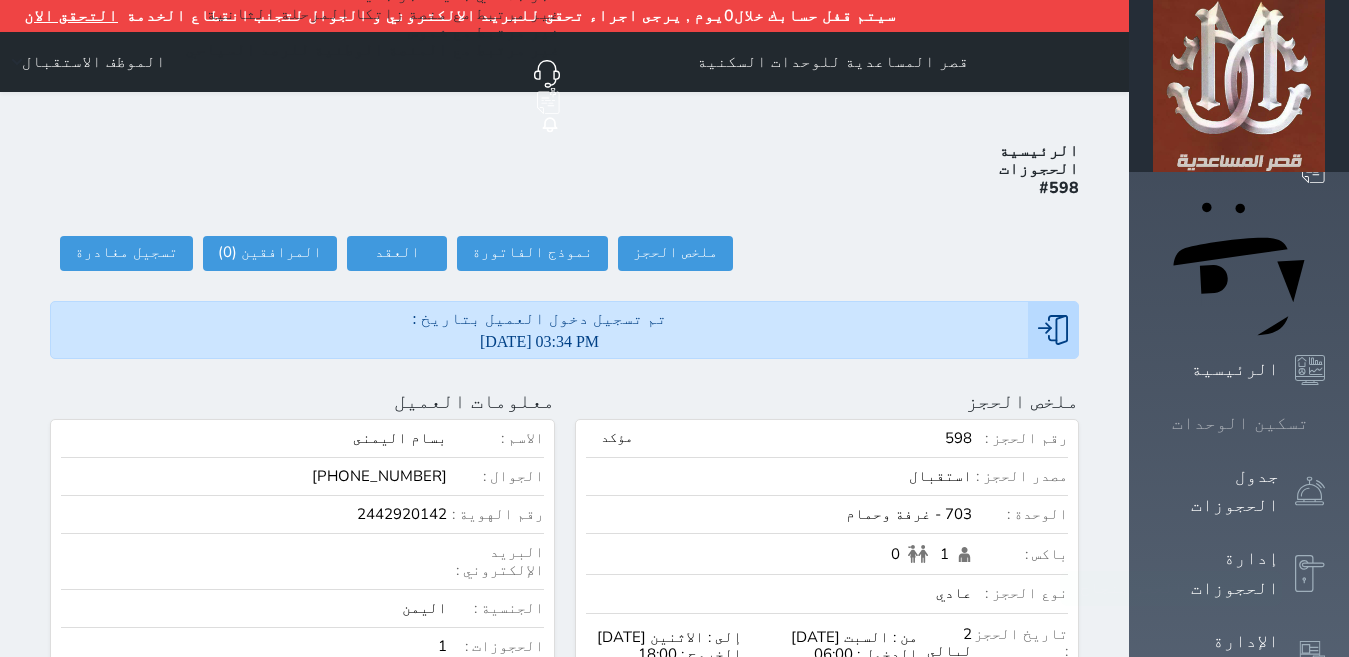 click at bounding box center (1325, 423) 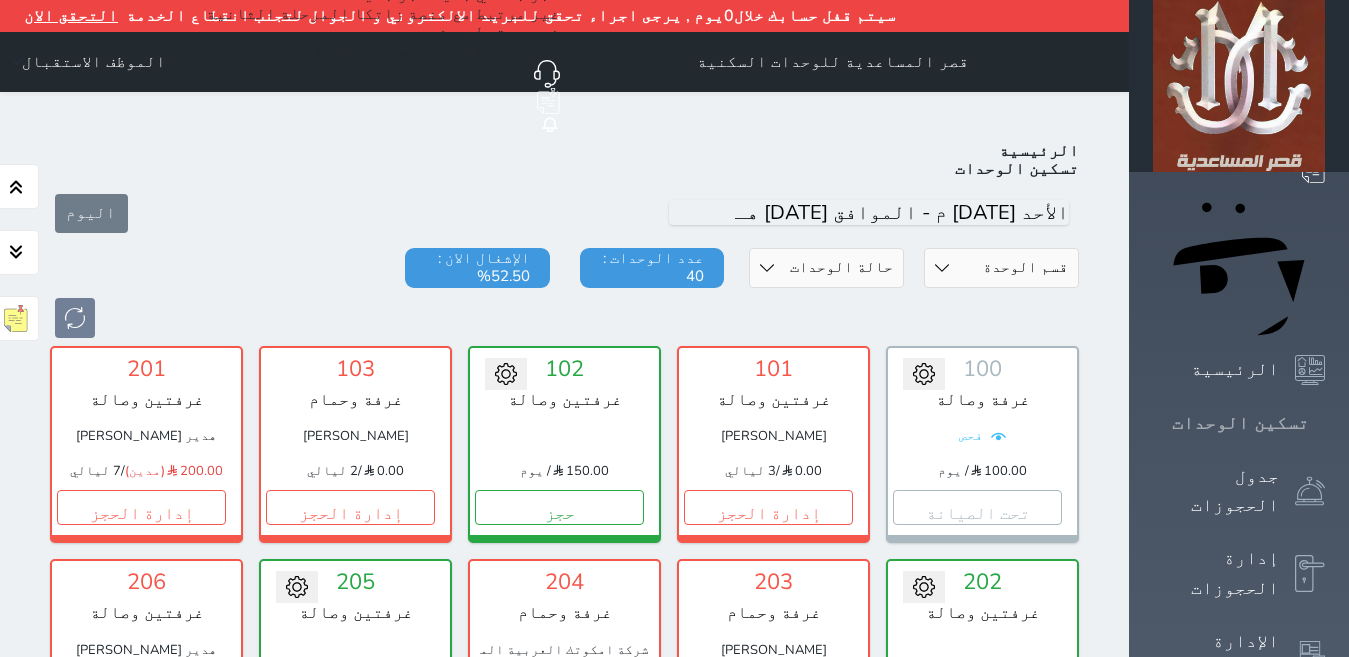 scroll, scrollTop: 110, scrollLeft: 0, axis: vertical 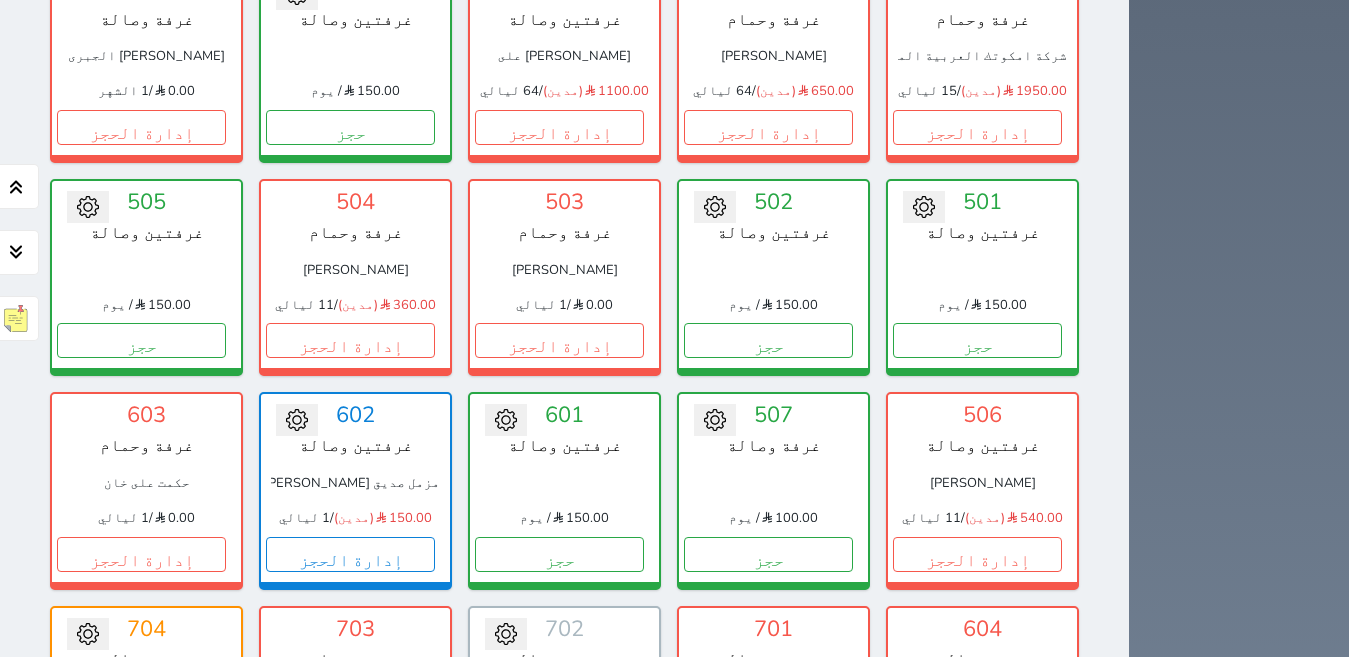 click on "تحت التنظيف" at bounding box center (141, 767) 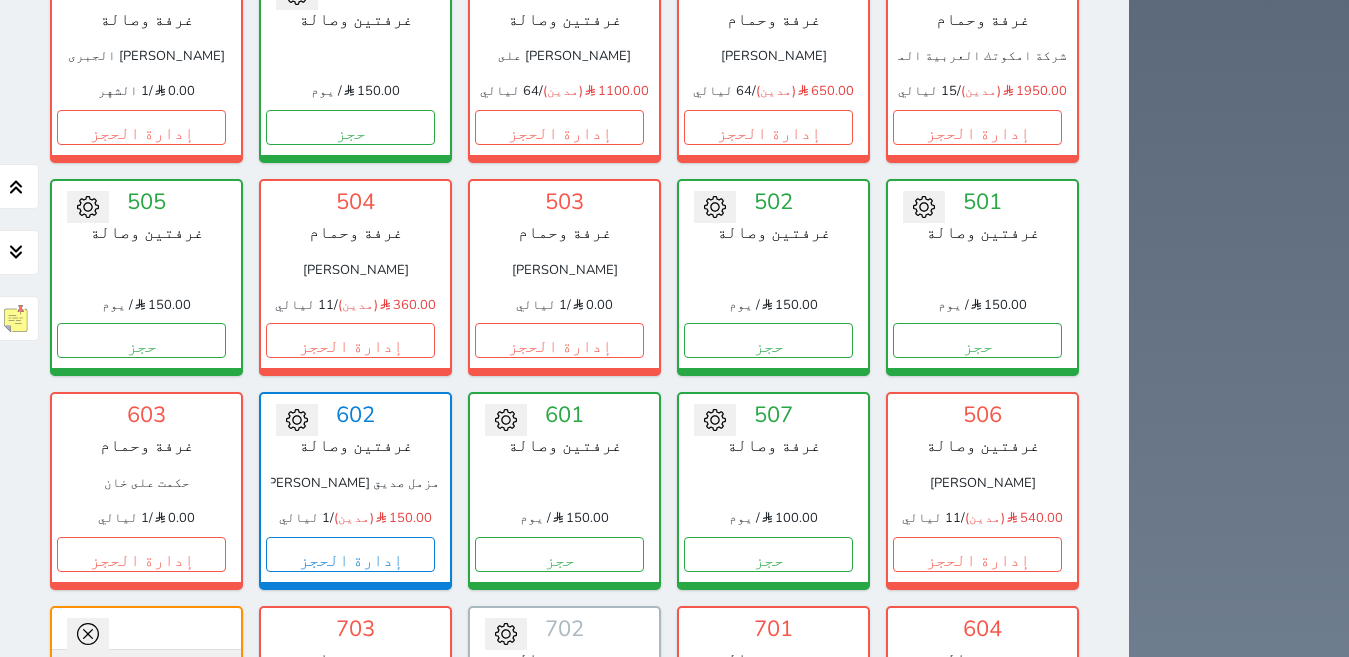 click 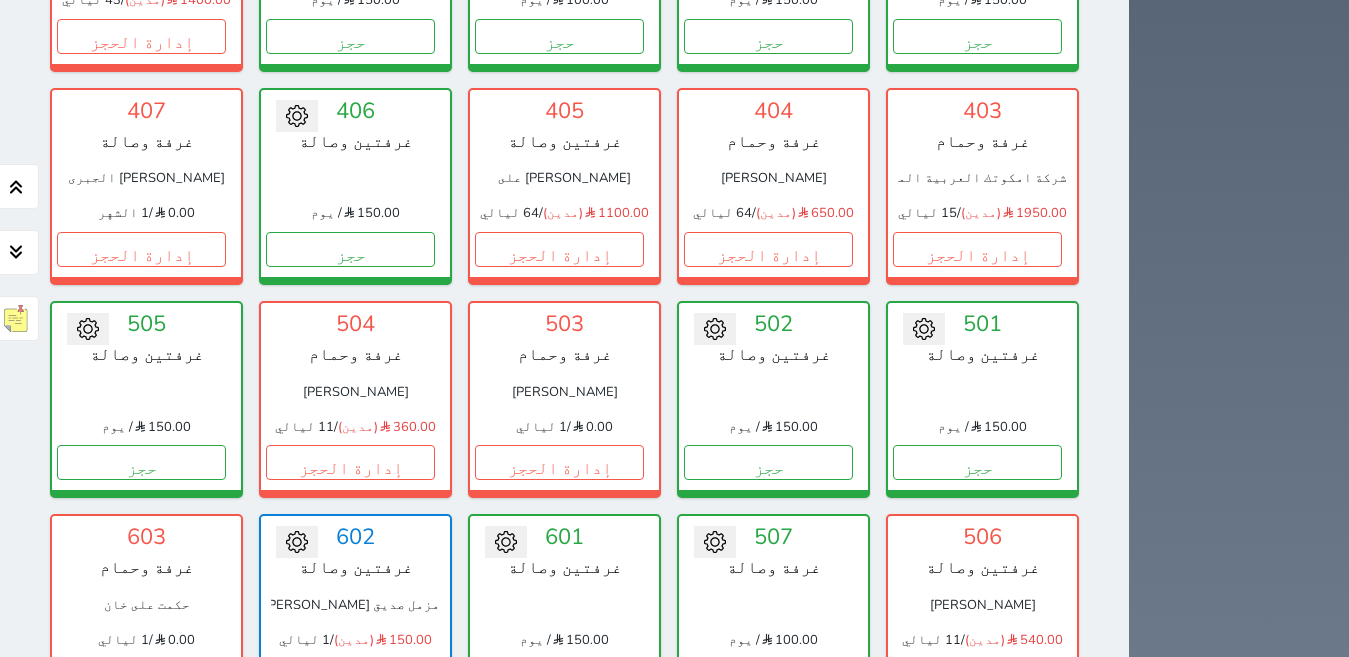 scroll, scrollTop: 990, scrollLeft: 0, axis: vertical 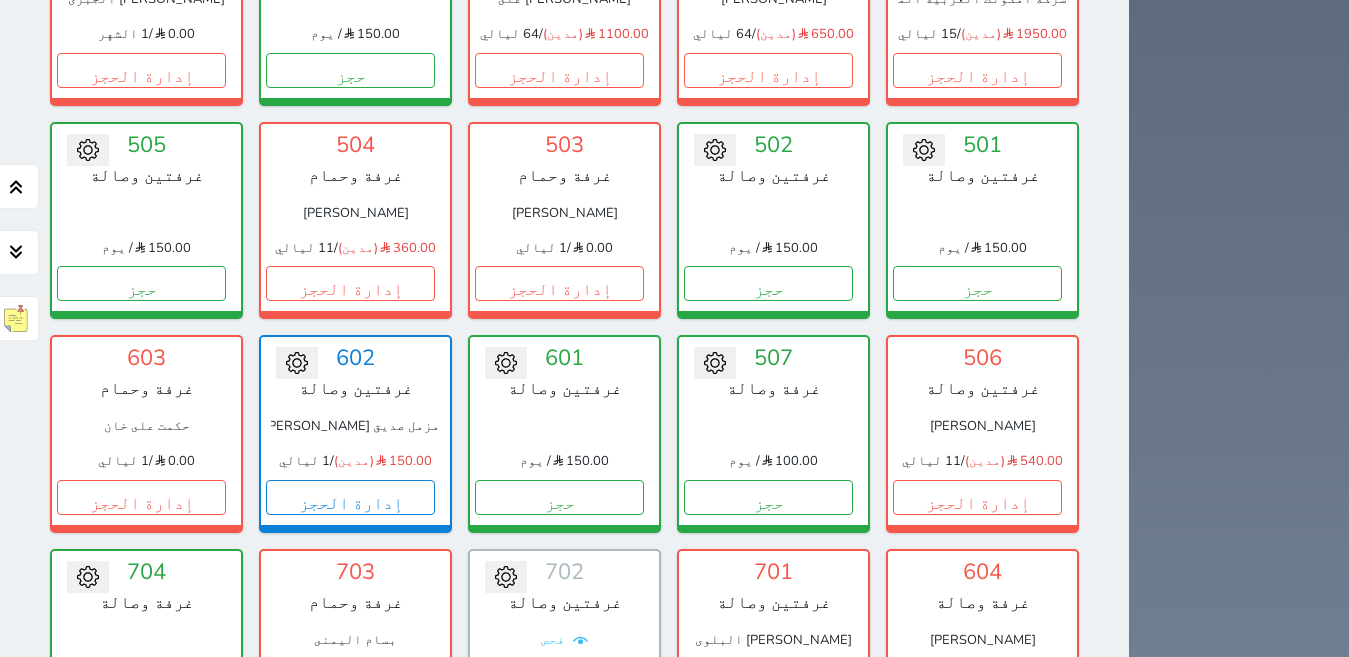 click on "إدارة الحجز" at bounding box center [768, 710] 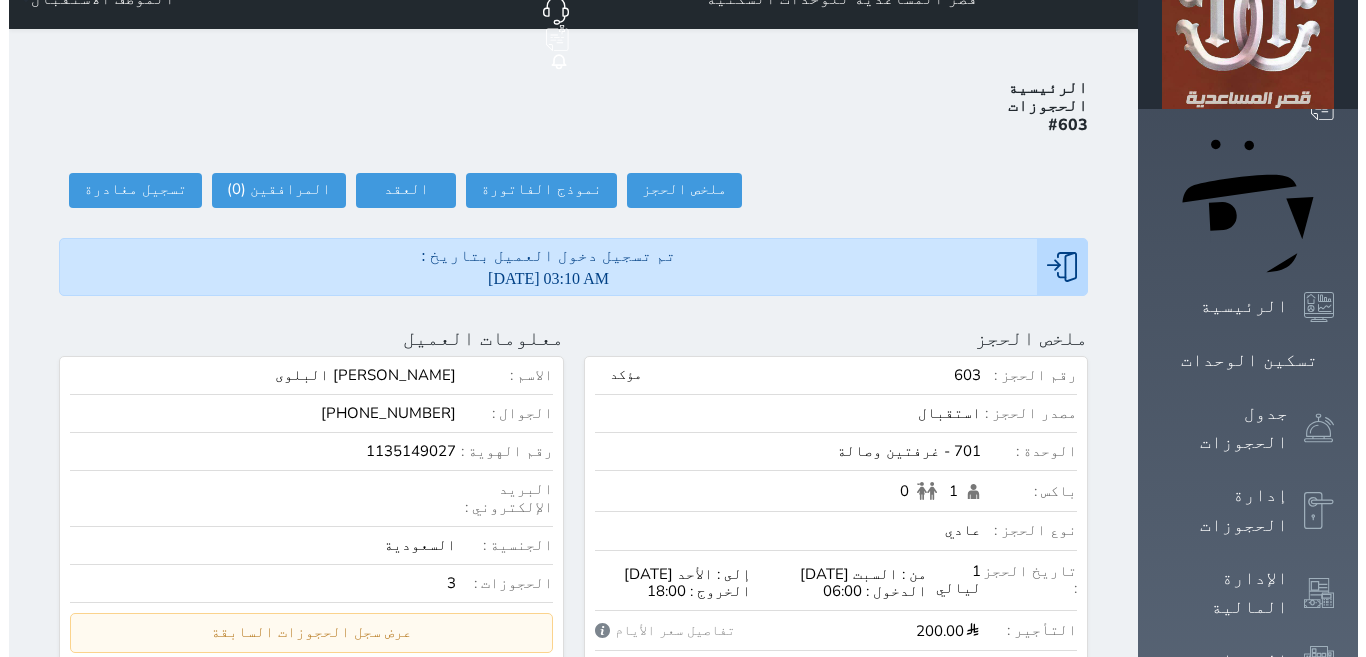 scroll, scrollTop: 100, scrollLeft: 0, axis: vertical 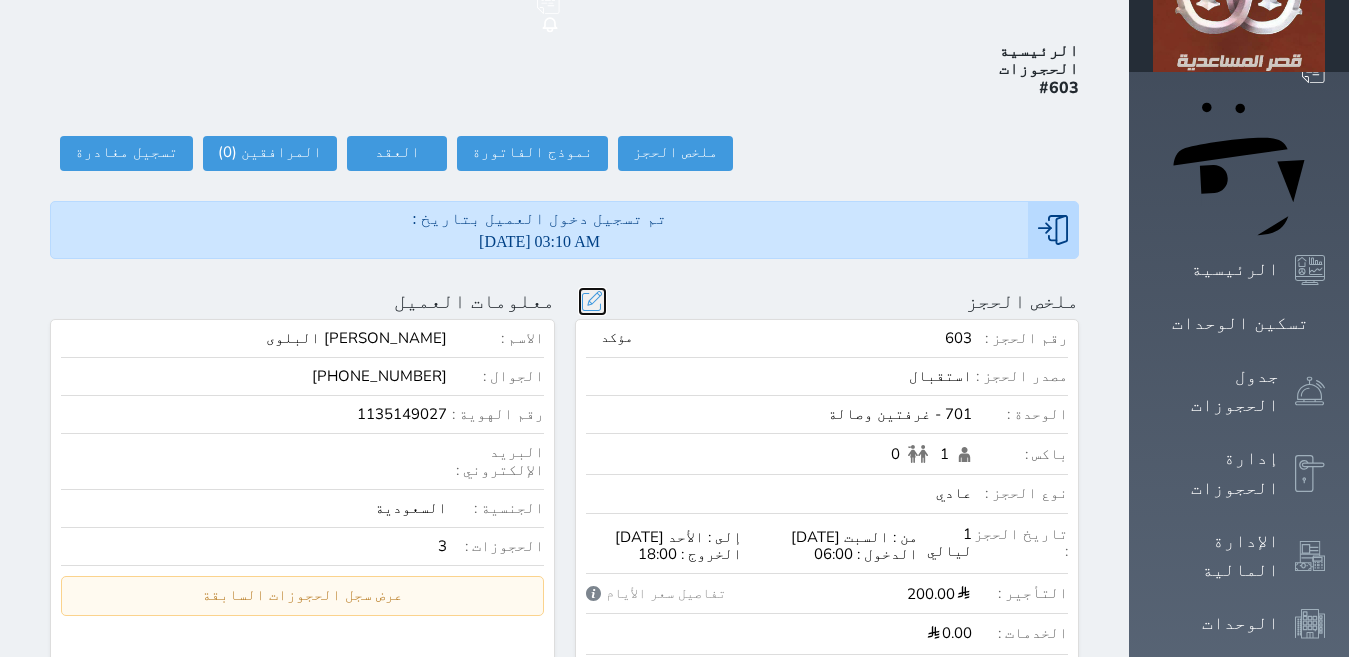 click at bounding box center [592, 301] 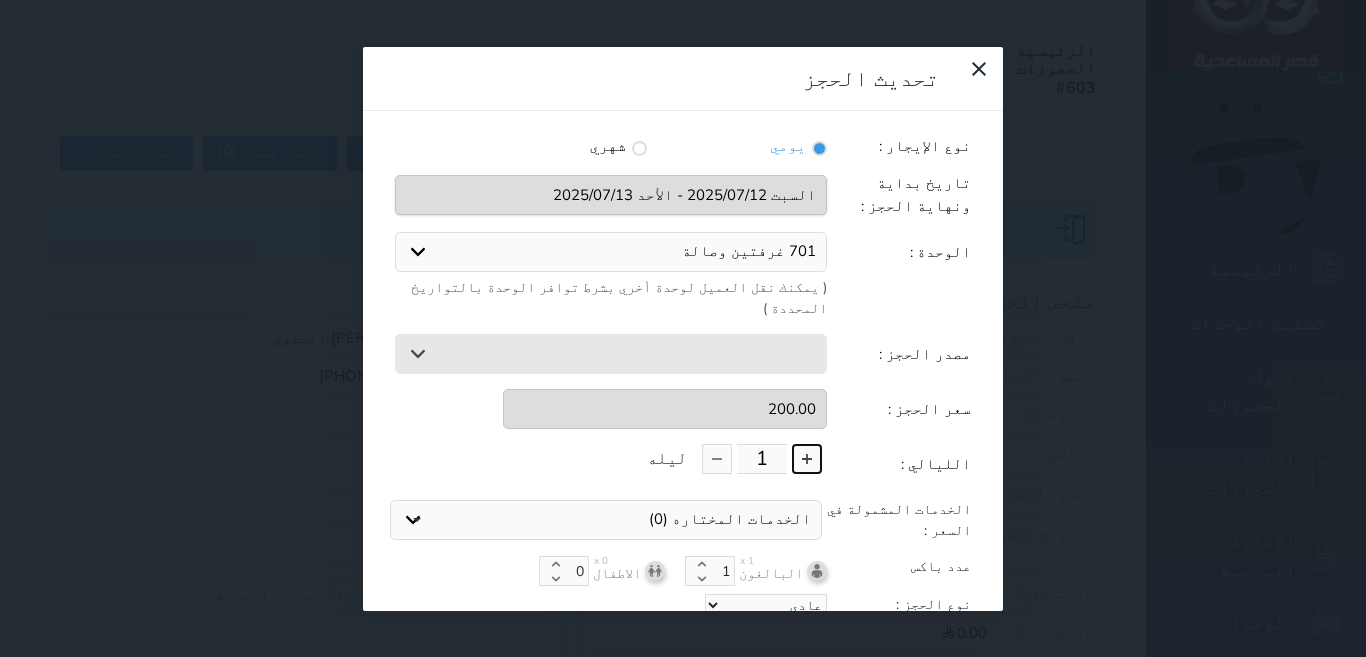 click at bounding box center (807, 459) 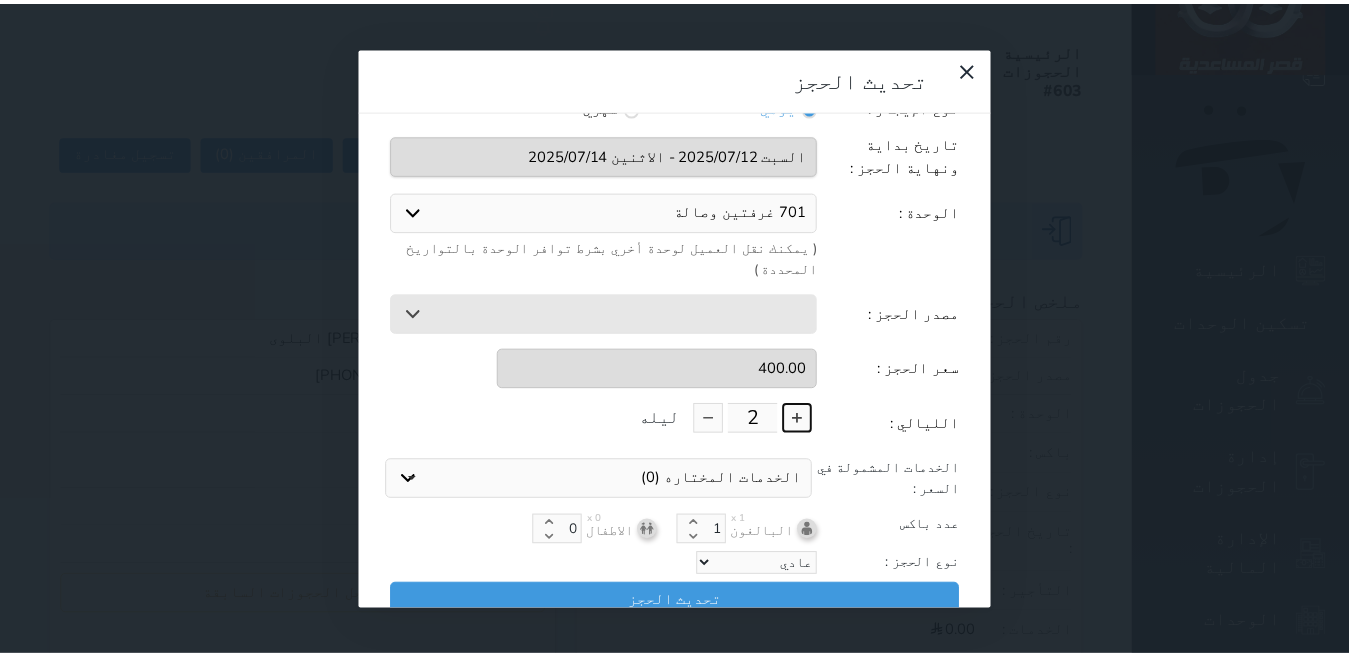 scroll, scrollTop: 45, scrollLeft: 0, axis: vertical 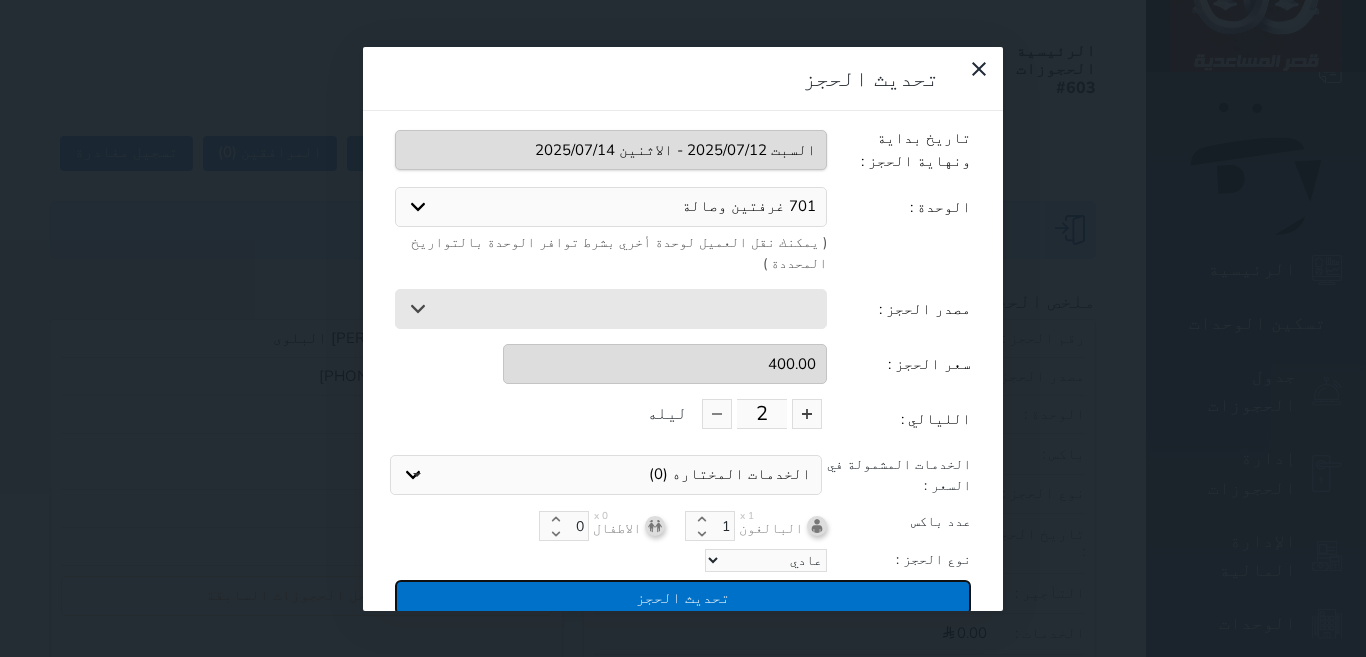 click on "تحديث الحجز" at bounding box center (683, 597) 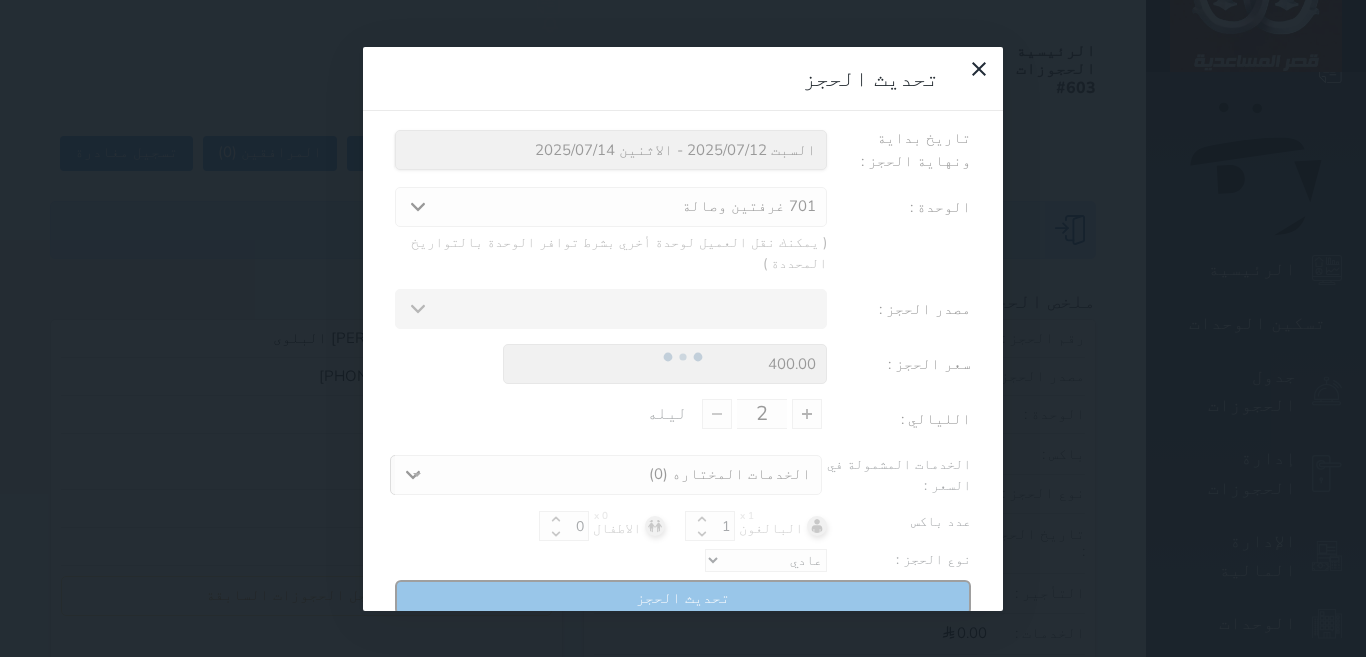 type on "400" 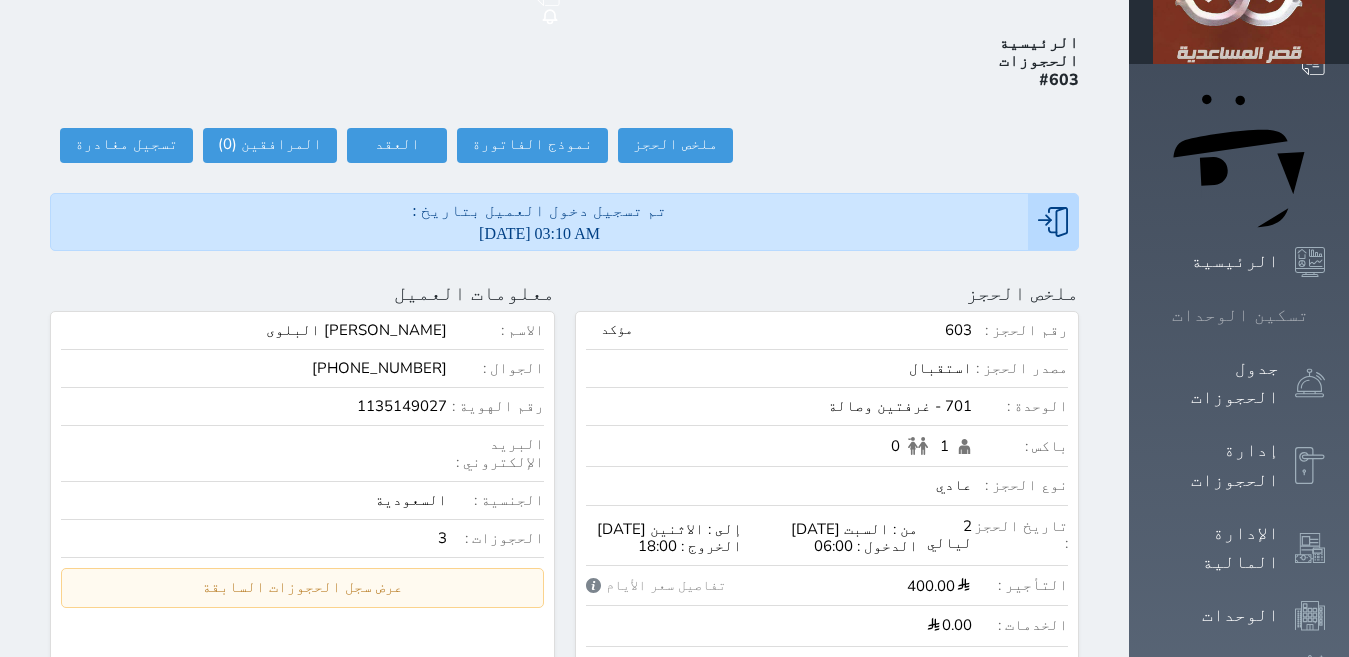 click 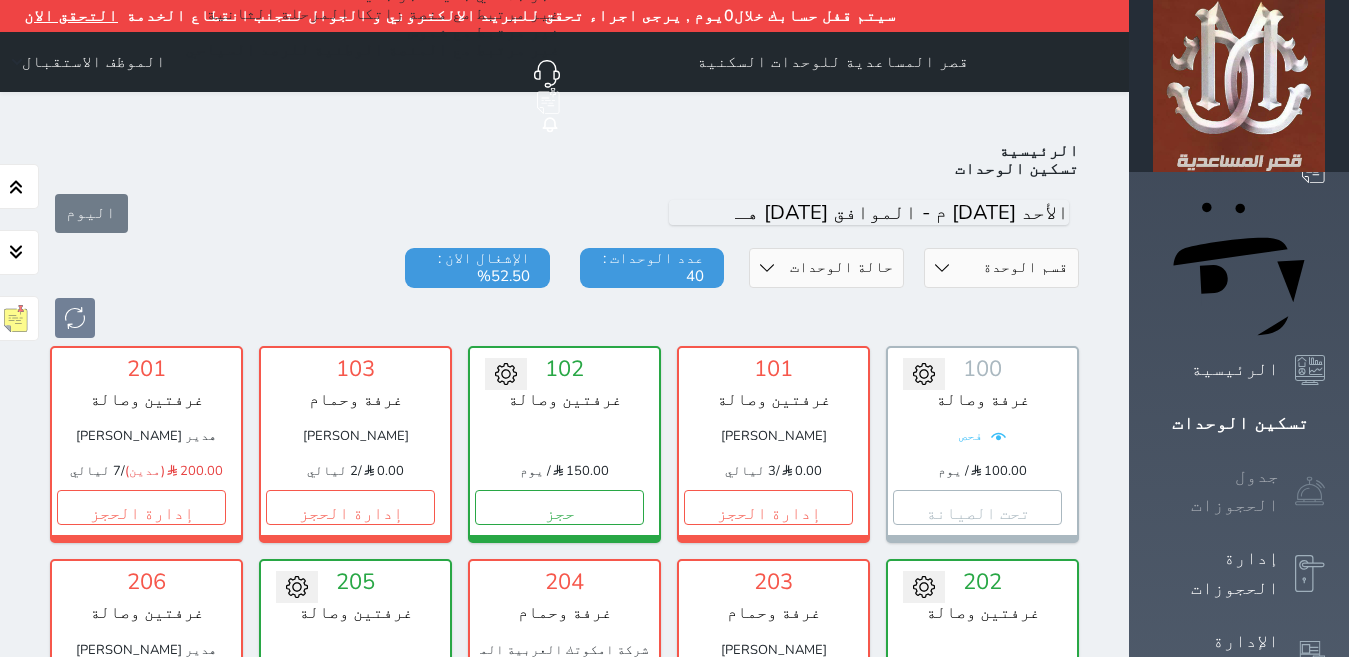 scroll, scrollTop: 110, scrollLeft: 0, axis: vertical 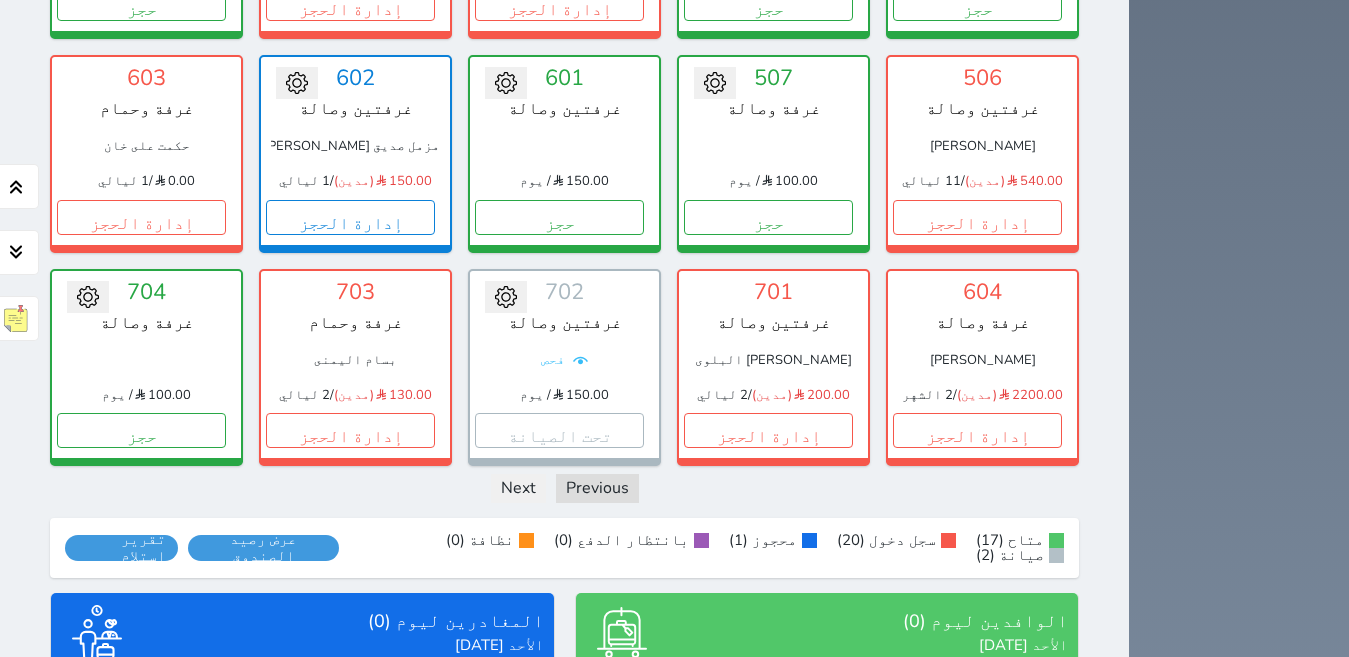 click on "الكل   تم الدخول   تم المغادرة" at bounding box center (483, 695) 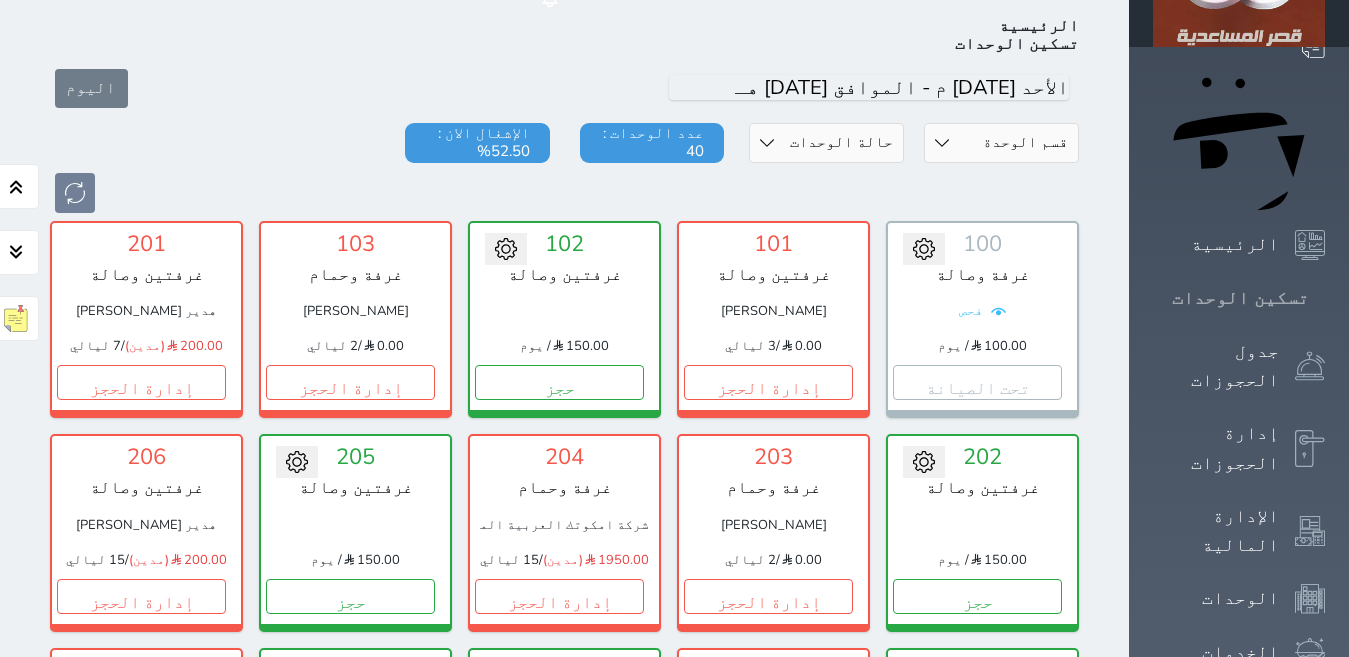scroll, scrollTop: 118, scrollLeft: 0, axis: vertical 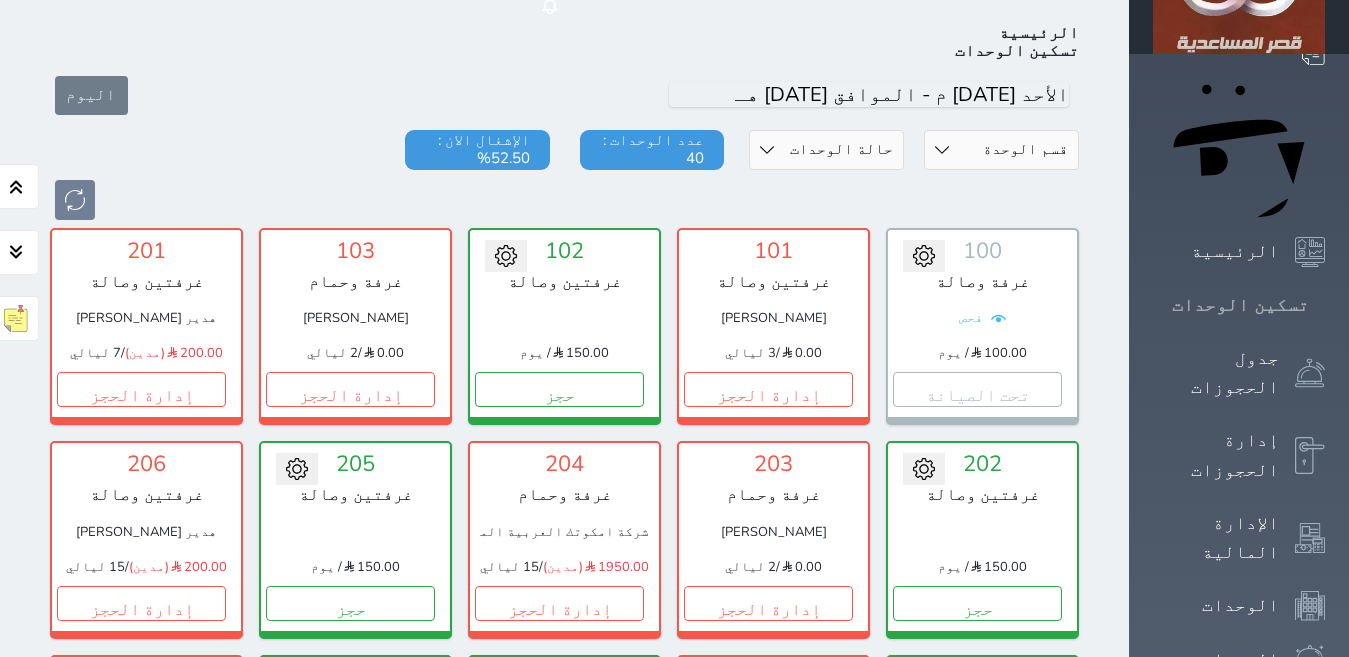 click on "تسكين الوحدات" at bounding box center (1240, 305) 